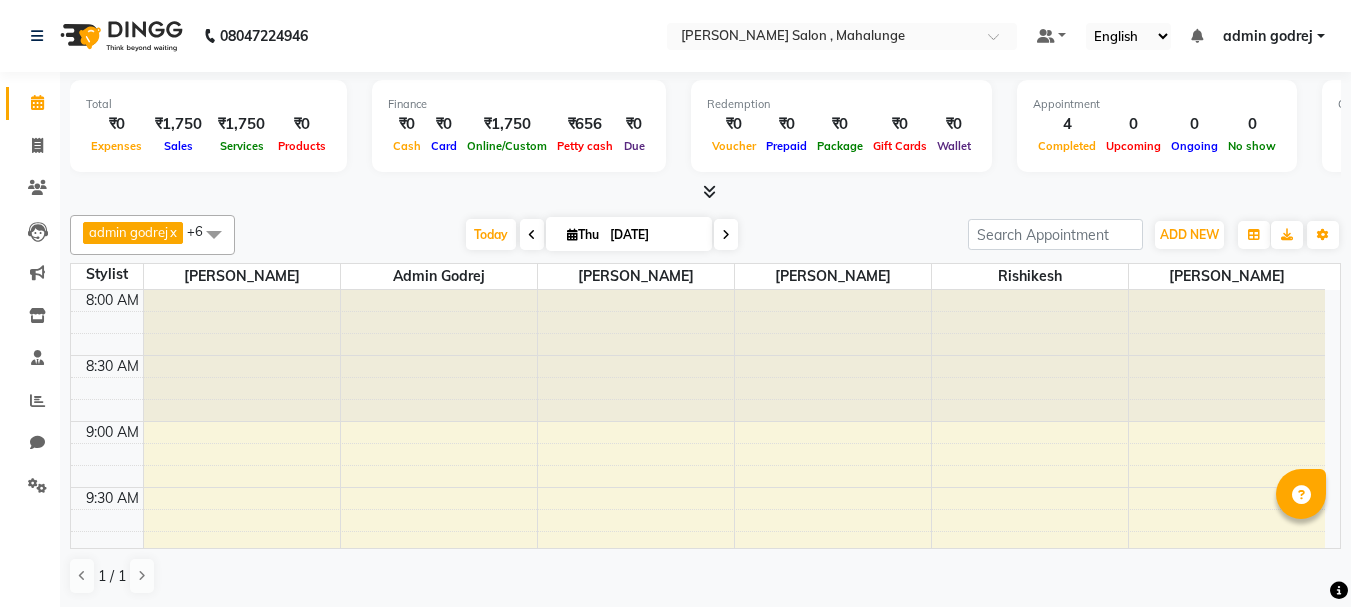 scroll, scrollTop: 0, scrollLeft: 0, axis: both 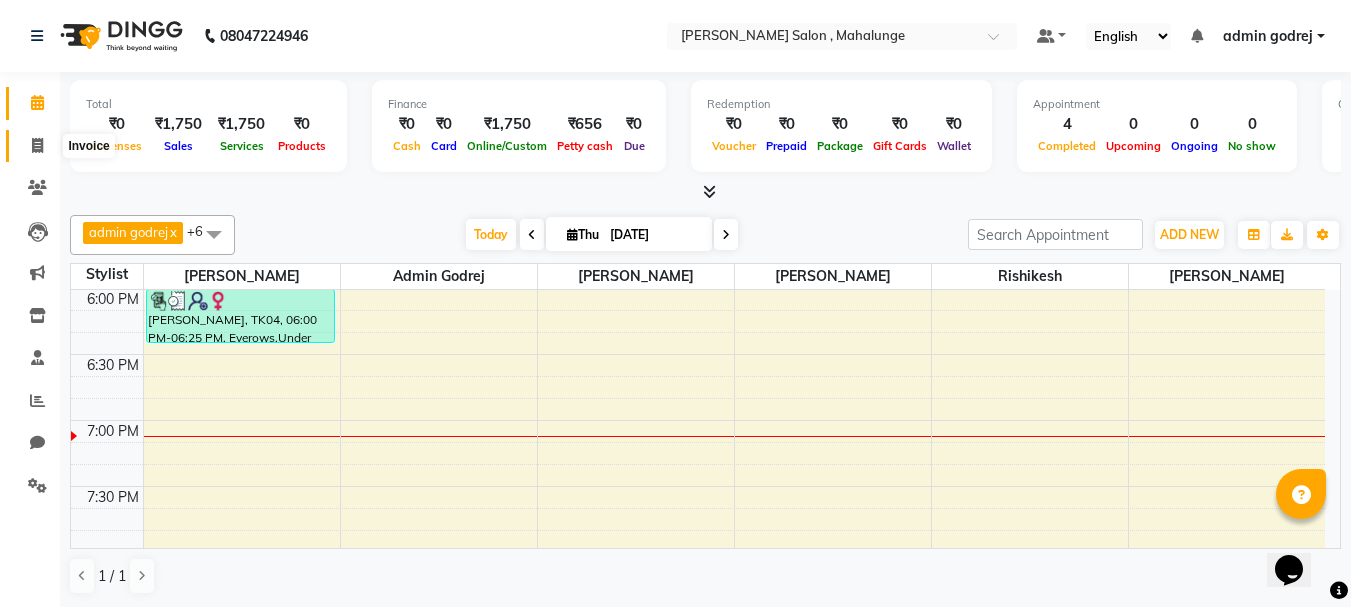 click 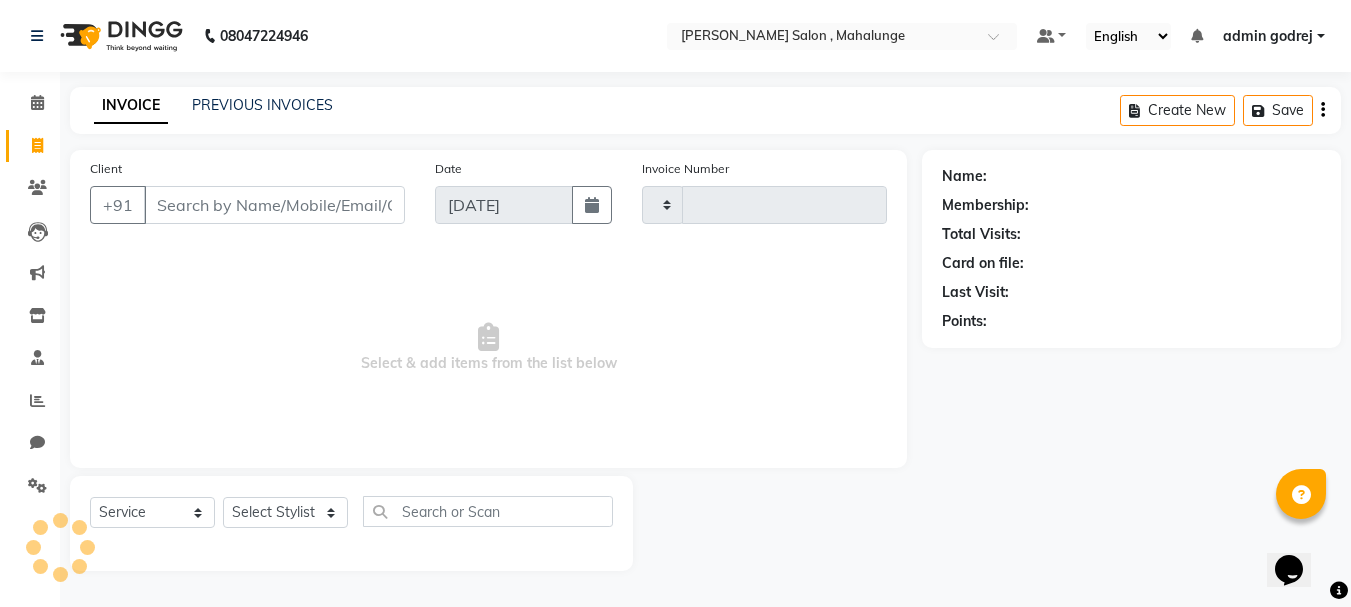 type on "0992" 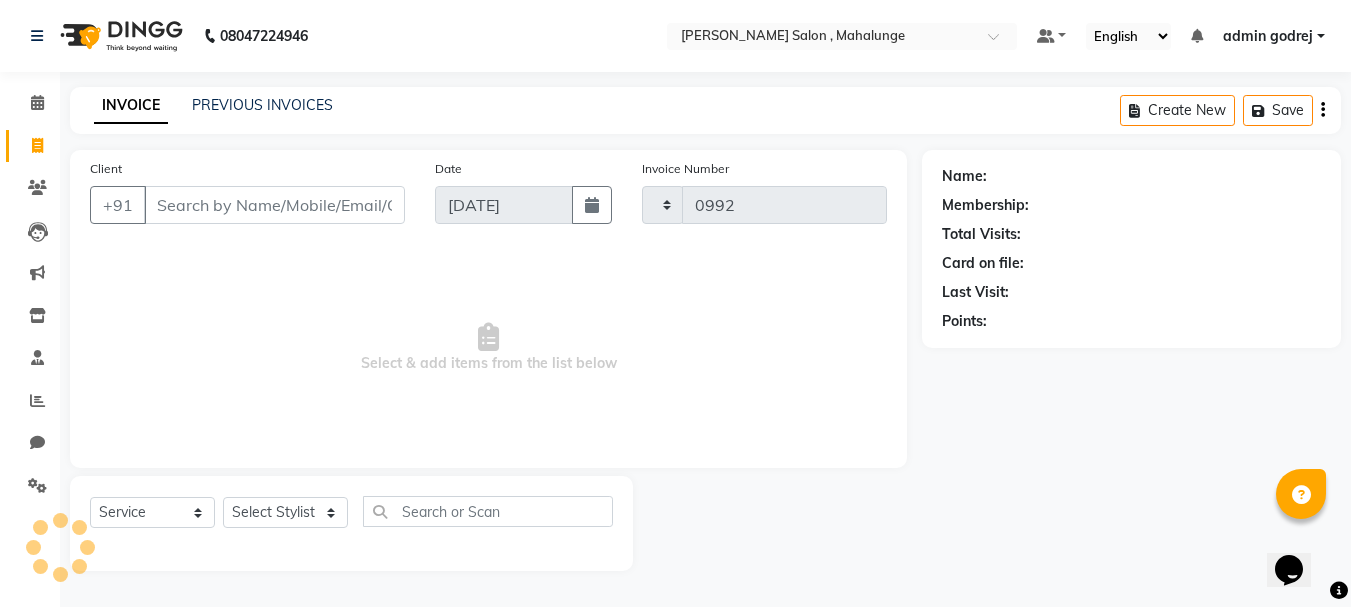 select on "7250" 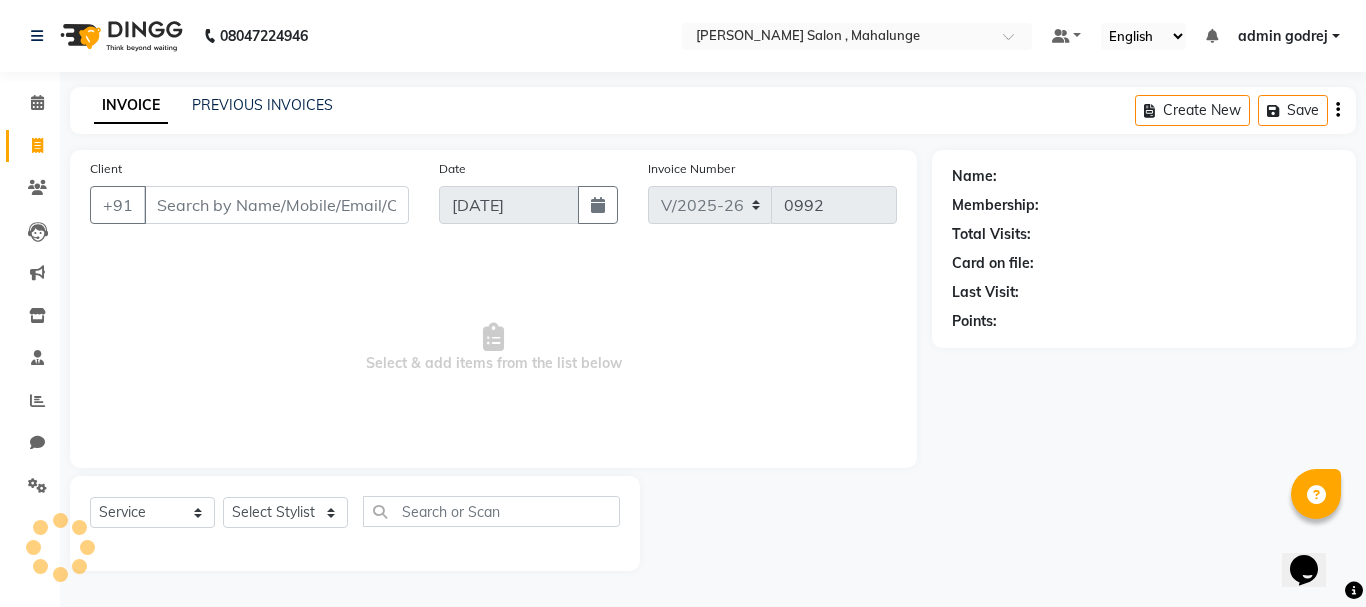 click on "Client" at bounding box center [276, 205] 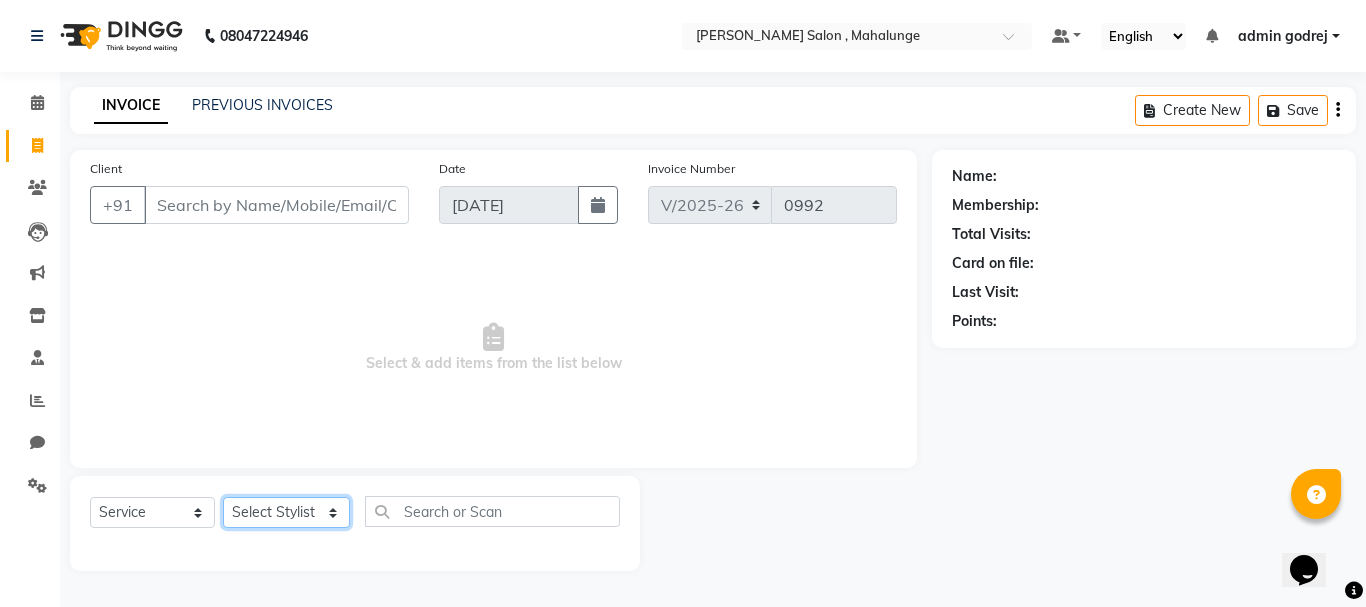 click on "Select Stylist admin godrej [PERSON_NAME] [PERSON_NAME] [PERSON_NAME] [PERSON_NAME] [PERSON_NAME] [PERSON_NAME]  [PERSON_NAME] [PERSON_NAME] [PERSON_NAME]" 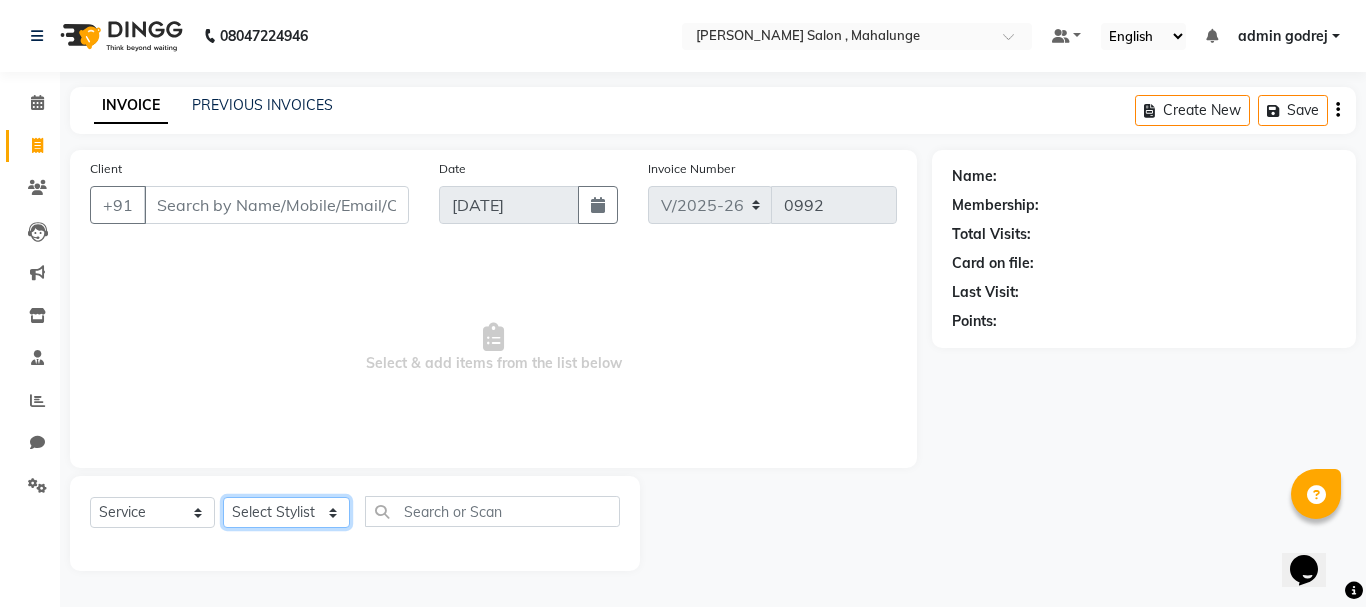 select on "76518" 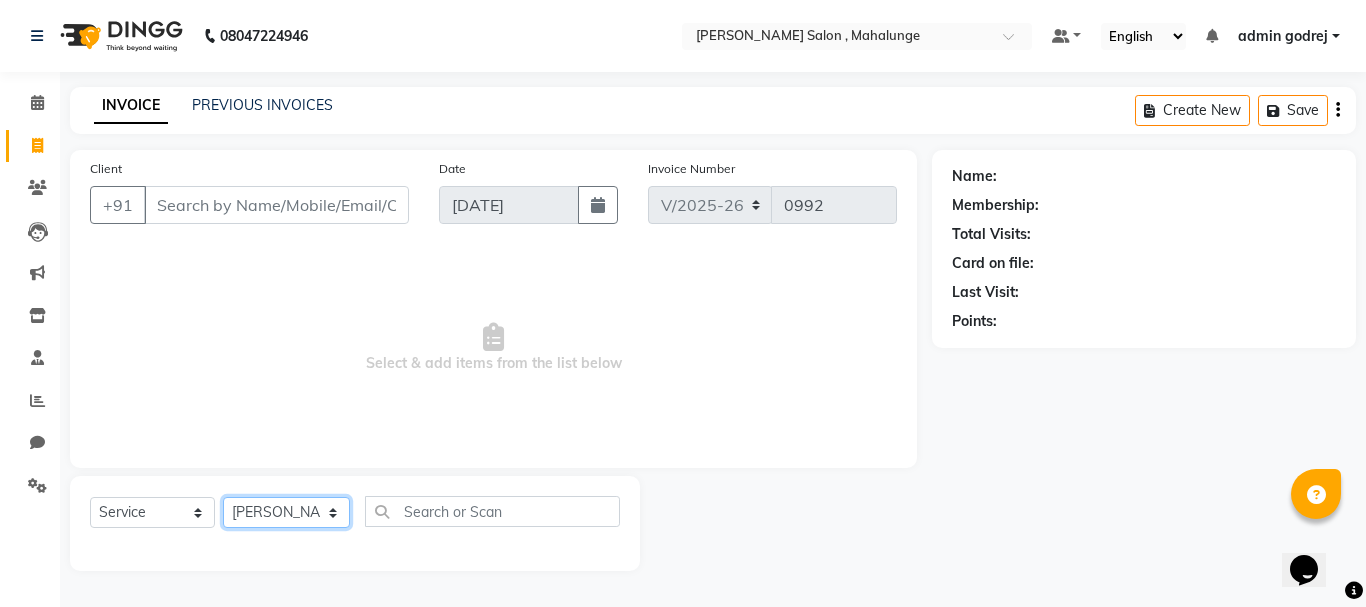 click on "Select Stylist admin godrej [PERSON_NAME] [PERSON_NAME] [PERSON_NAME] [PERSON_NAME] [PERSON_NAME] [PERSON_NAME]  [PERSON_NAME] [PERSON_NAME] [PERSON_NAME]" 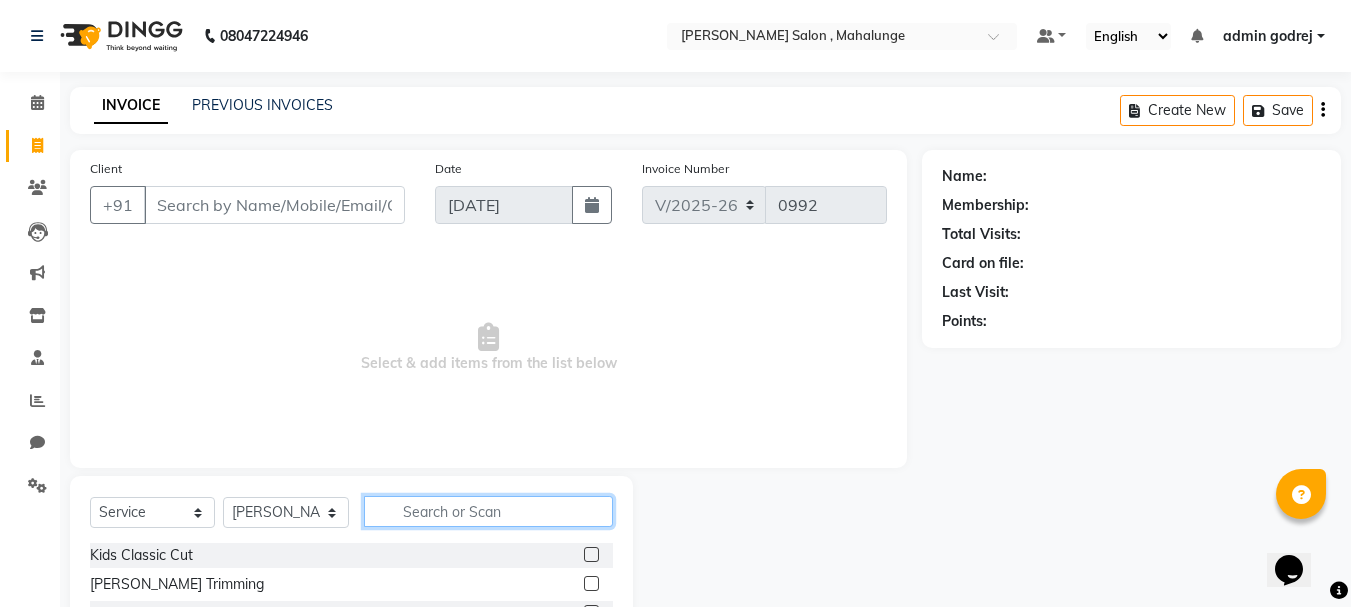 click 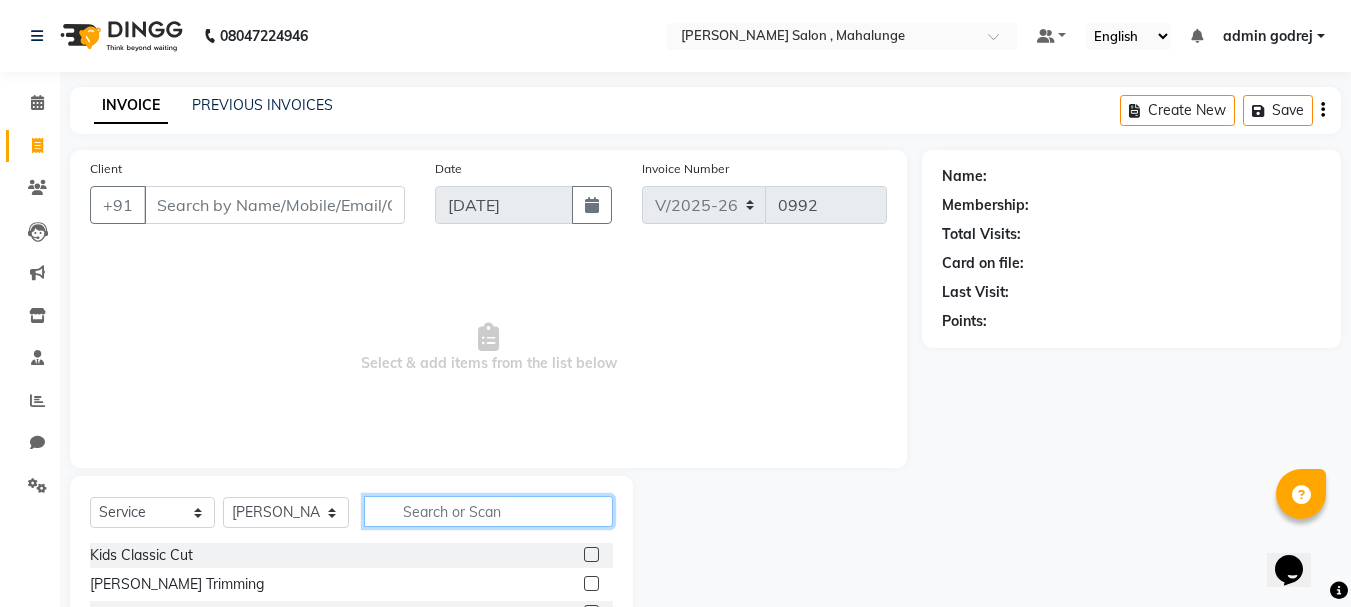 click 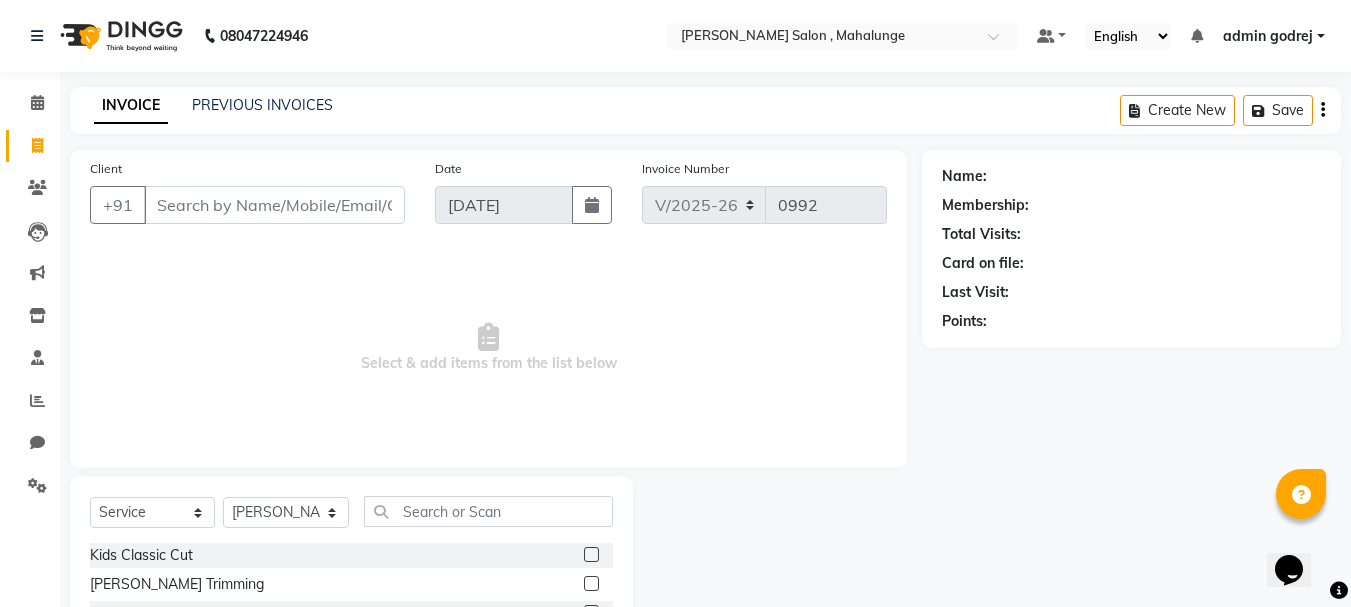 click on "Select  Service  Product  Membership  Package Voucher Prepaid Gift Card  Select Stylist admin godrej [PERSON_NAME] [PERSON_NAME] [PERSON_NAME] [PERSON_NAME] [PERSON_NAME] [PERSON_NAME] Rishikesh  [PERSON_NAME] [PERSON_NAME] [PERSON_NAME] Kids Classic Cut  [PERSON_NAME] Trimming  Back trimming  Full body trimming  Gel Polish Removel  Gel Extenstion Remove;  Fringes haircut   brillare spa  scalp advanced treatment spa  scalp advanced treatment spa  hightlights with direct color medium  hightslights with drct color short  hightslights with drct color short  moroccan oil head massage 30 min  Facial application   hair sealer  Nail Art per tips  H&F manicure  AVL Advance Manicure  AVL Luxury Pedicure  H&F pedicure  AVL luxury Manicure  AVL Advance Pedicure  Bombini Ice Cream pedicure  Nail cutting & filing  GEL POLISH  French nail polish  Nail polish  Removal (per tips)  French (per tip)  Application (per tip)  French (10 tips)  Saree Drapping   Extra for curl  Make up Grooming   Men styling  Men Hair Iron   hair spray only" 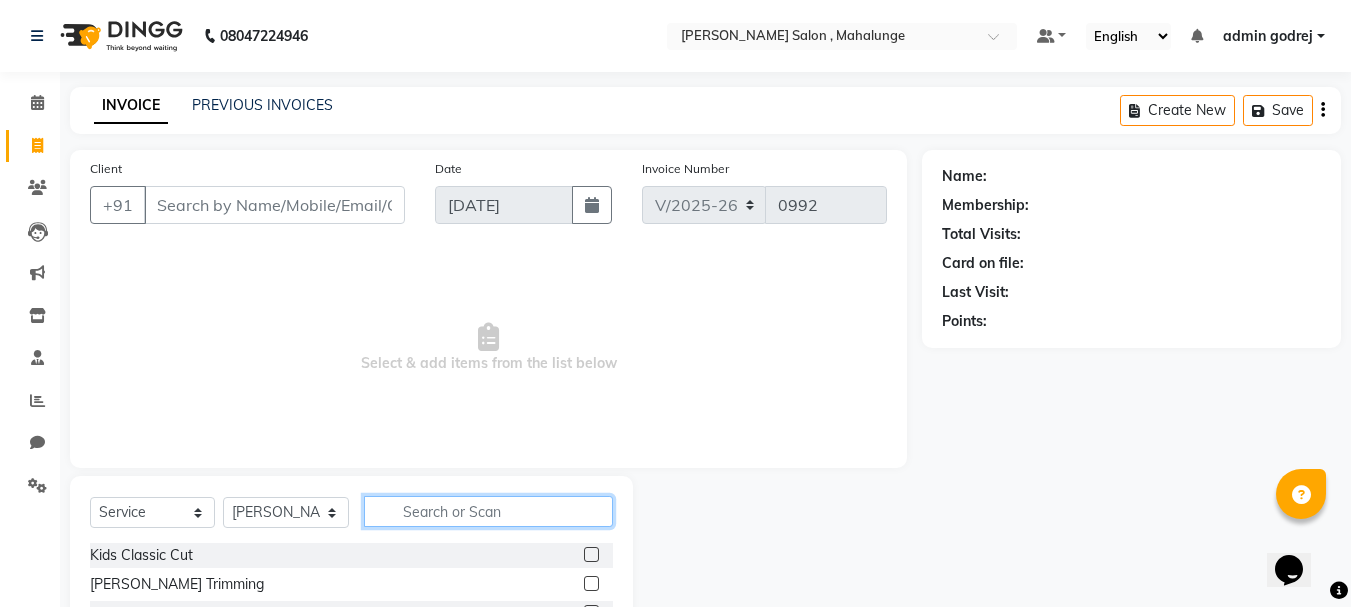 click 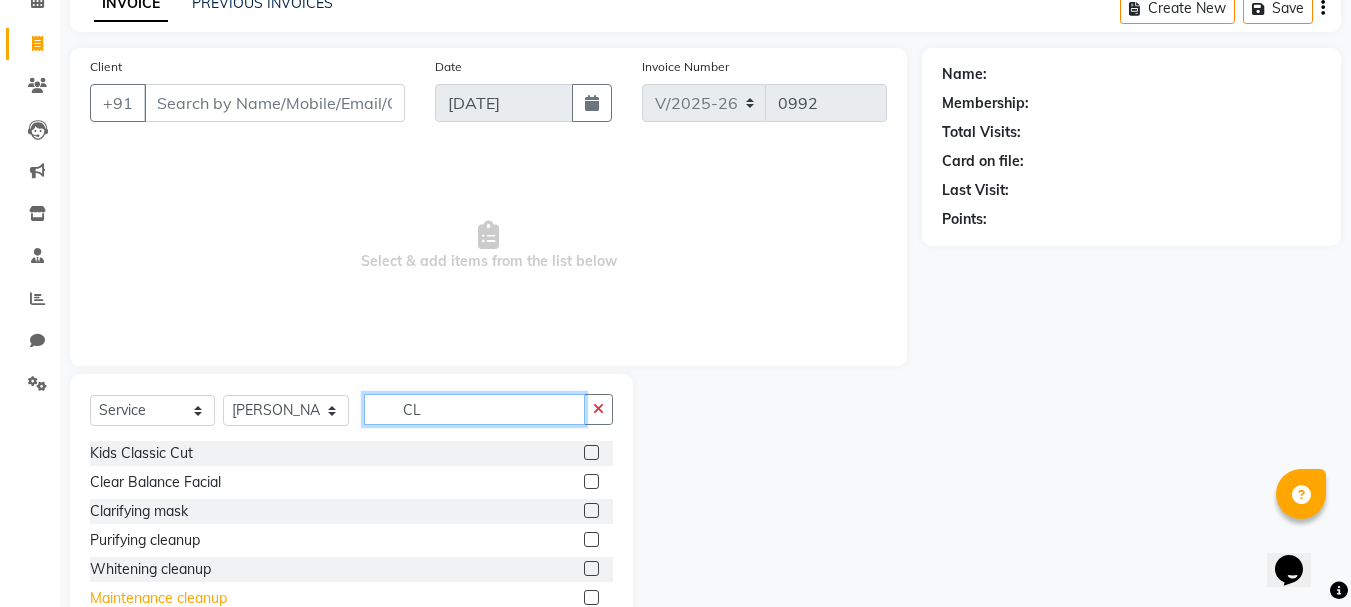 scroll, scrollTop: 194, scrollLeft: 0, axis: vertical 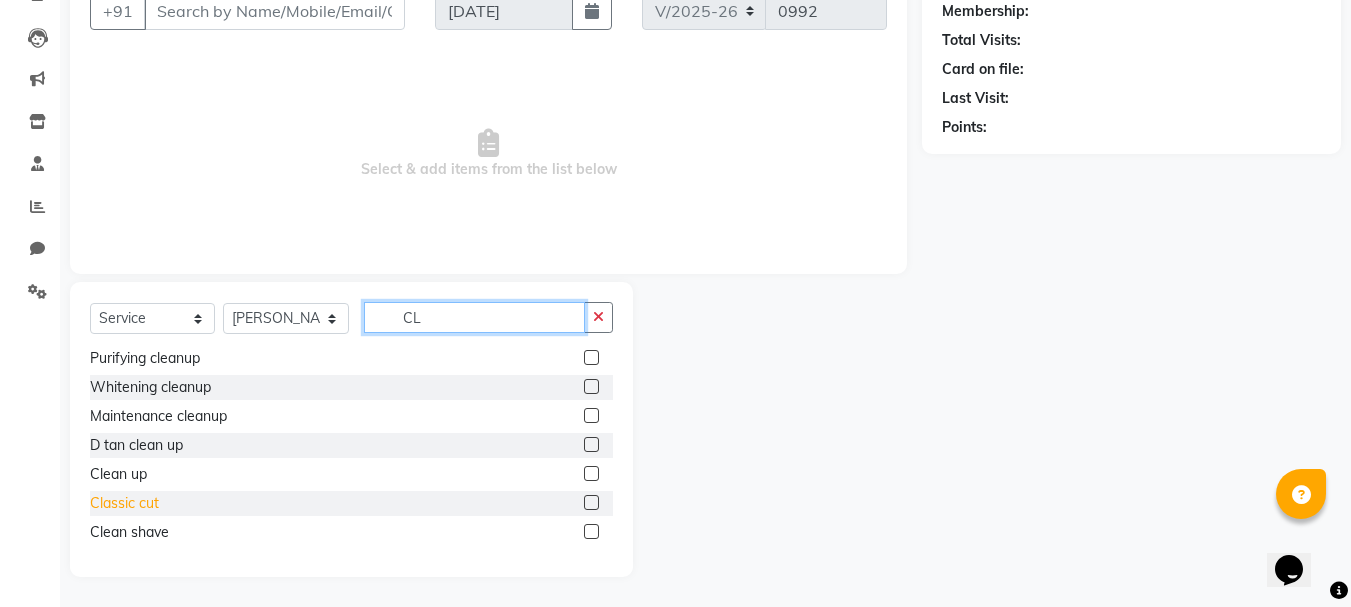 type on "CL" 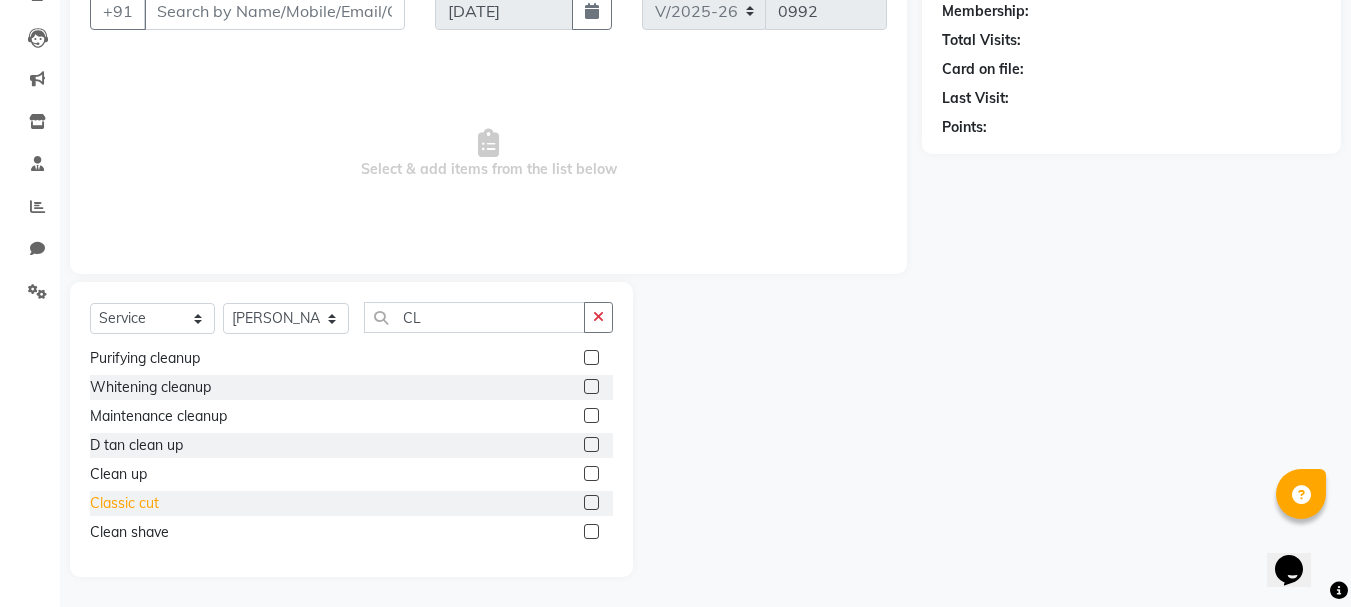 click on "Classic cut" 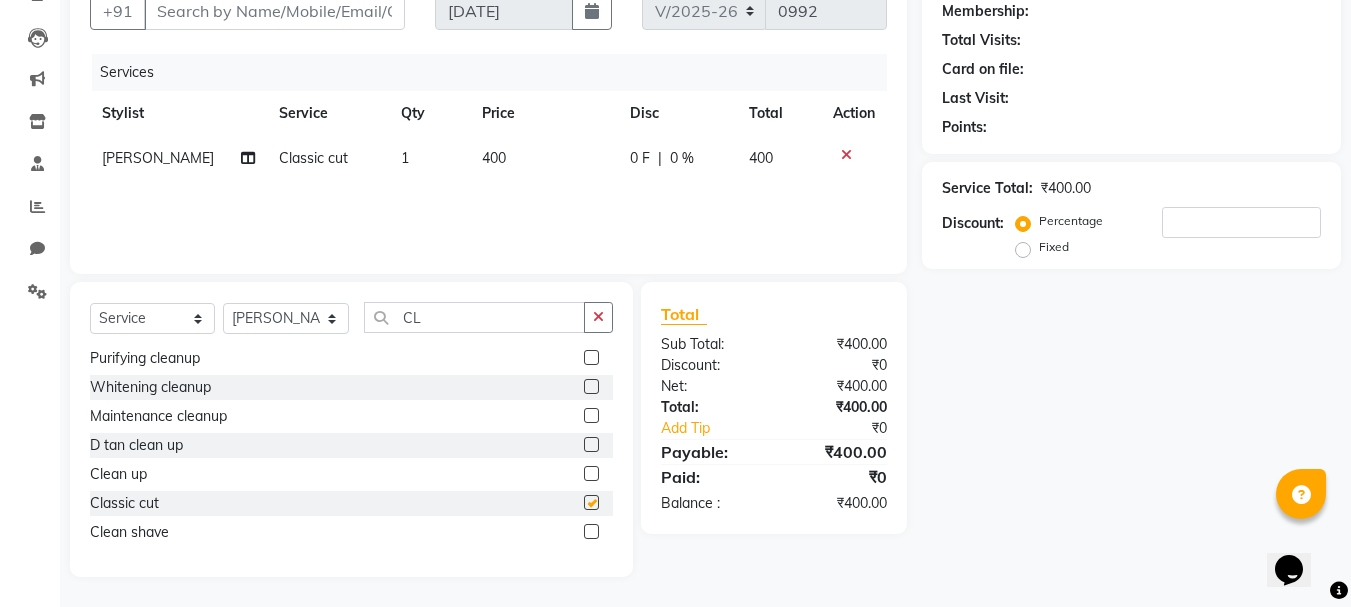 checkbox on "false" 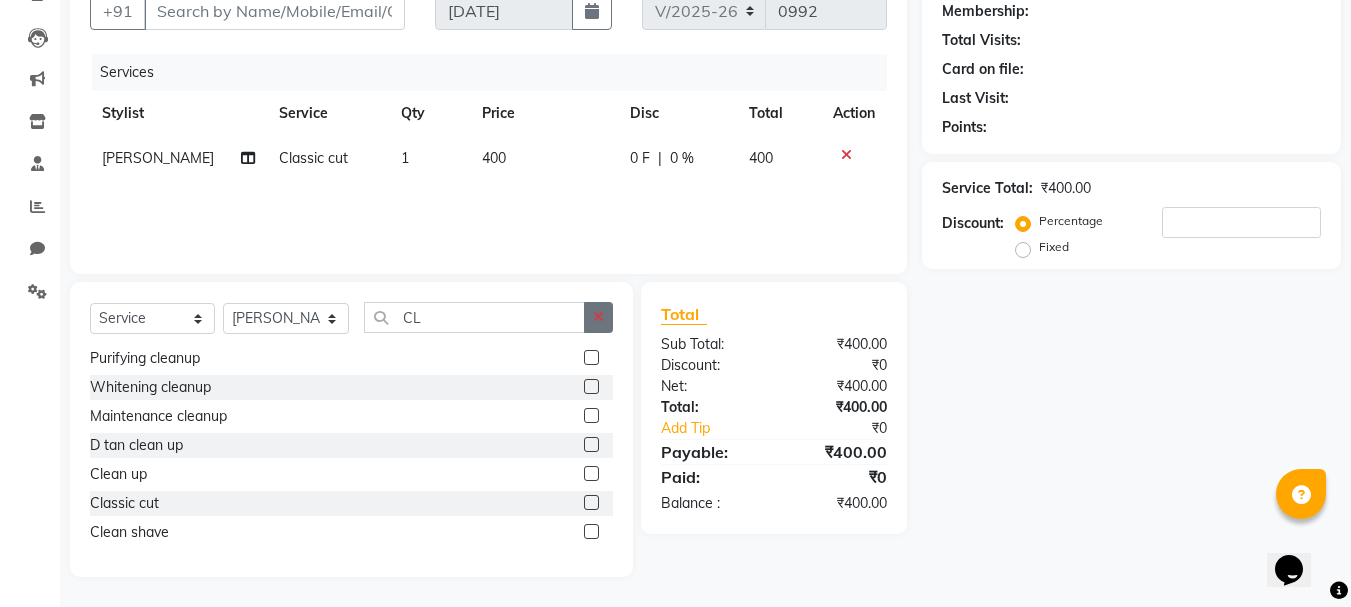 click 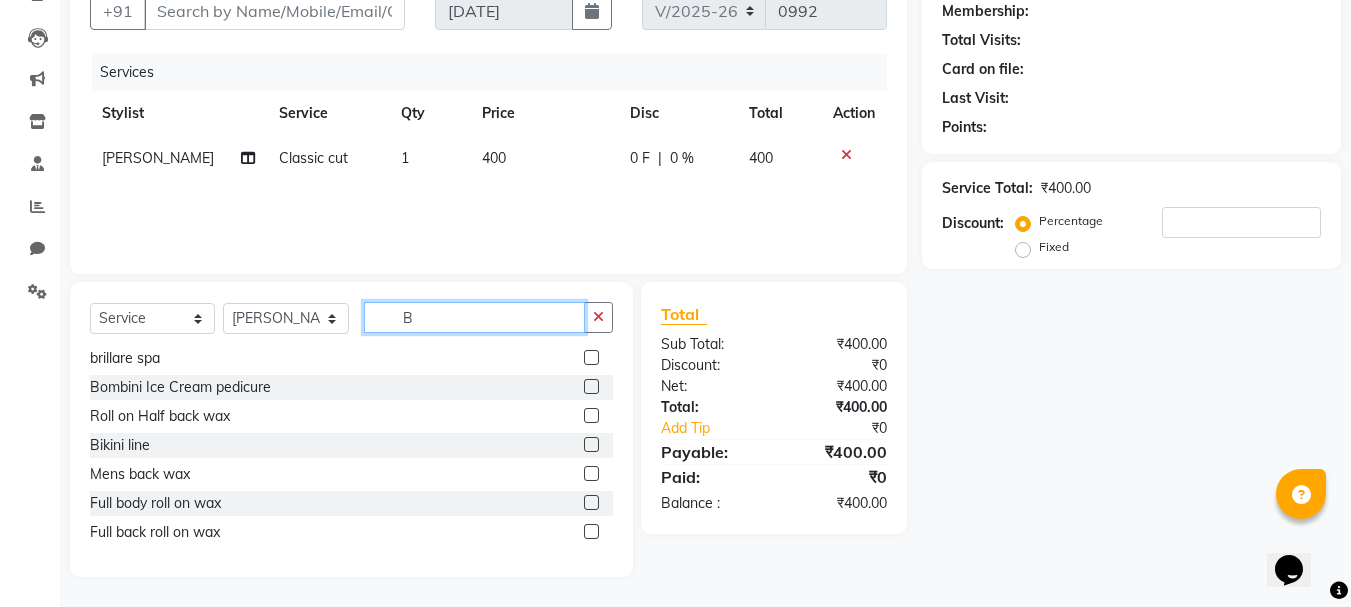 scroll, scrollTop: 61, scrollLeft: 0, axis: vertical 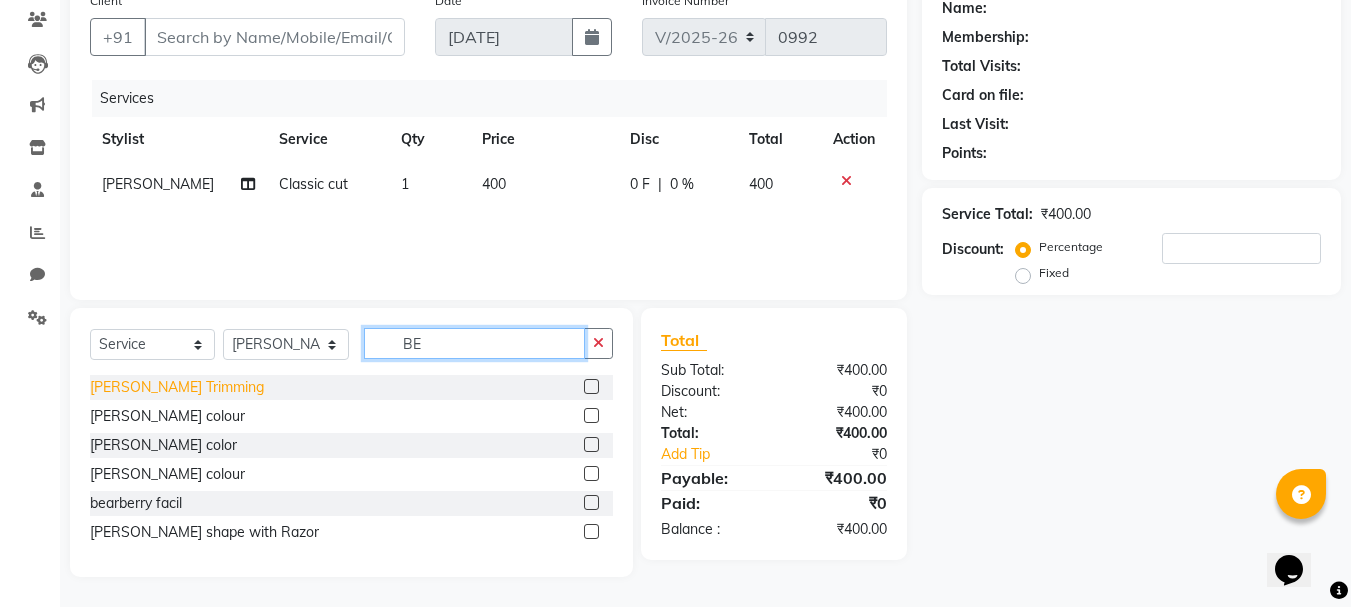 type on "BE" 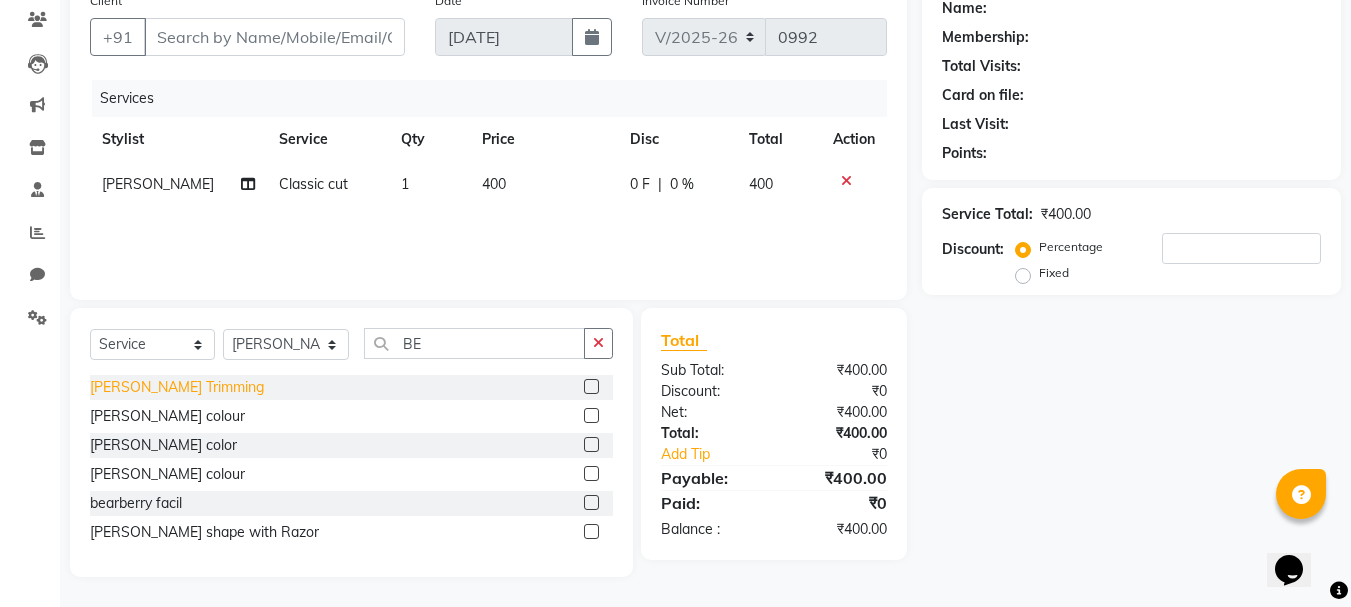 click on "[PERSON_NAME] Trimming" 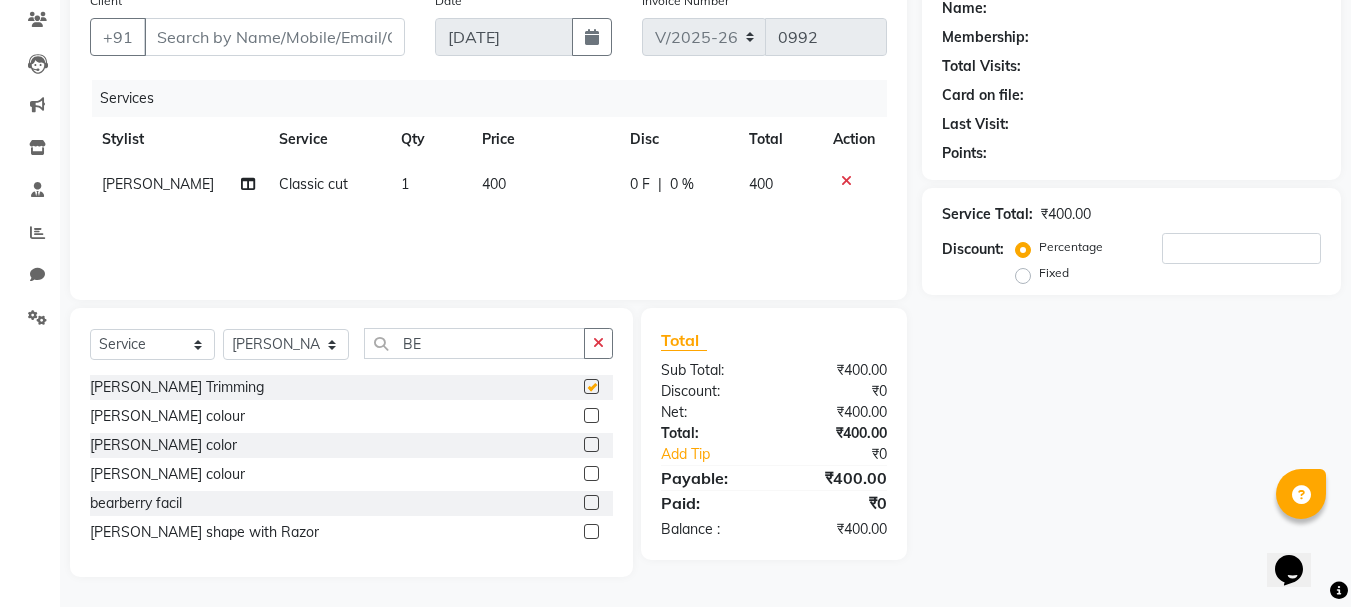 checkbox on "false" 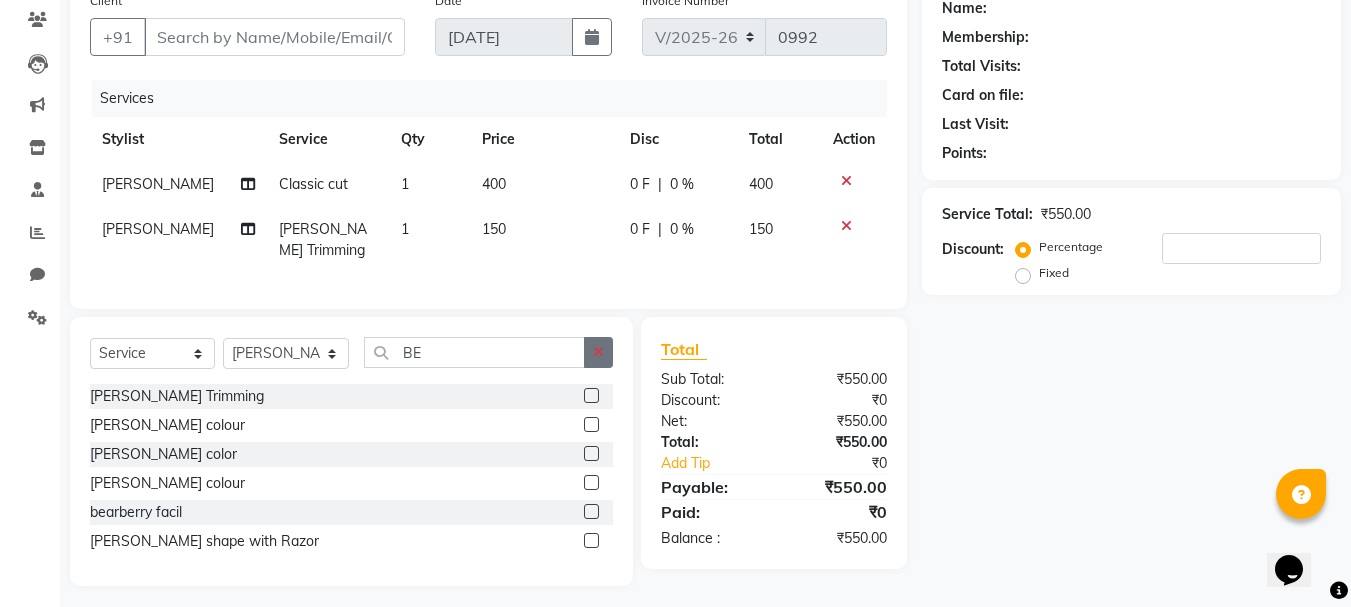 click 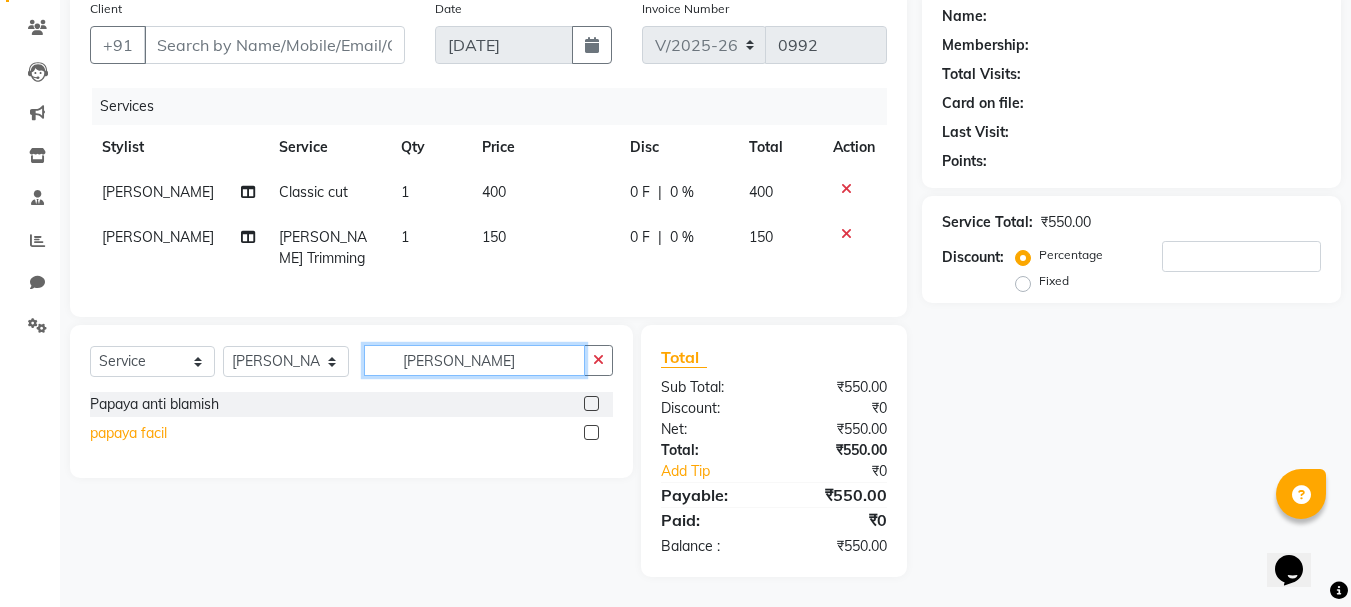 type on "[PERSON_NAME]" 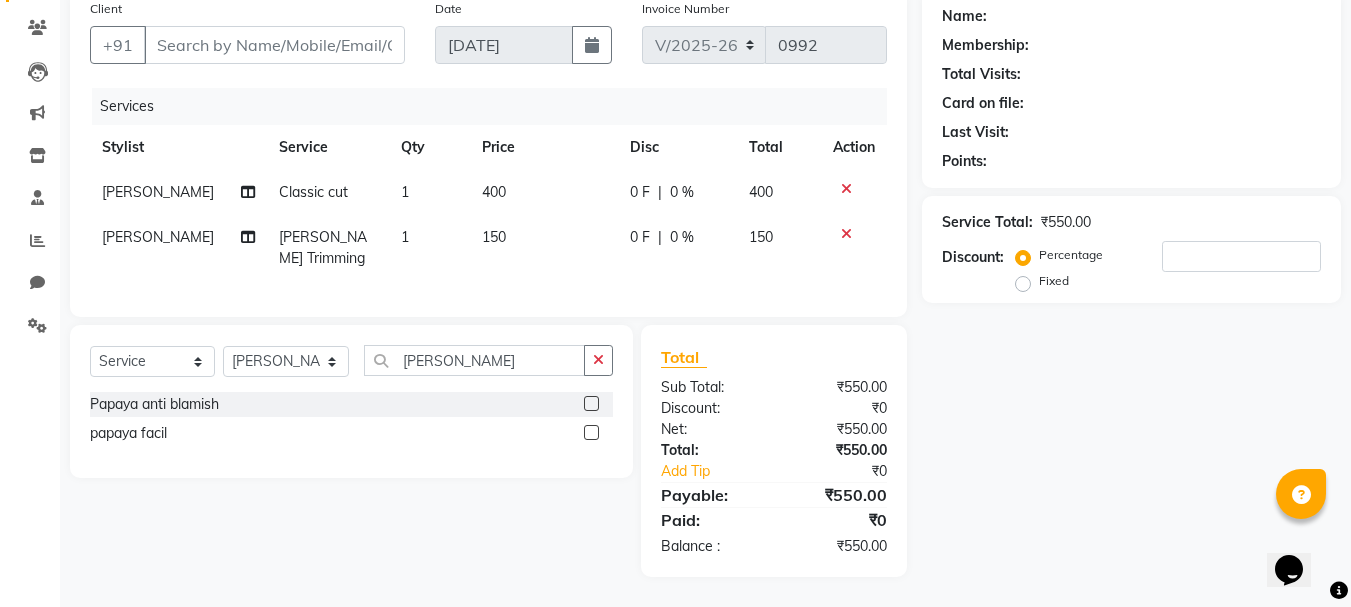 click on "papaya facil" 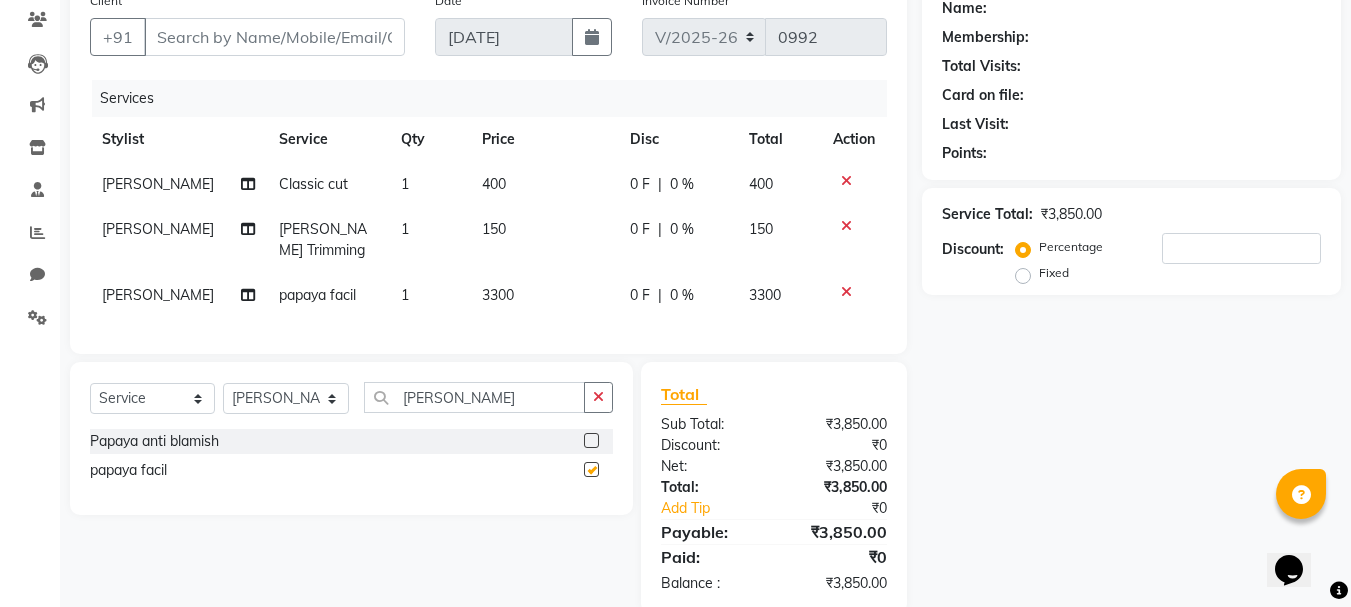 checkbox on "false" 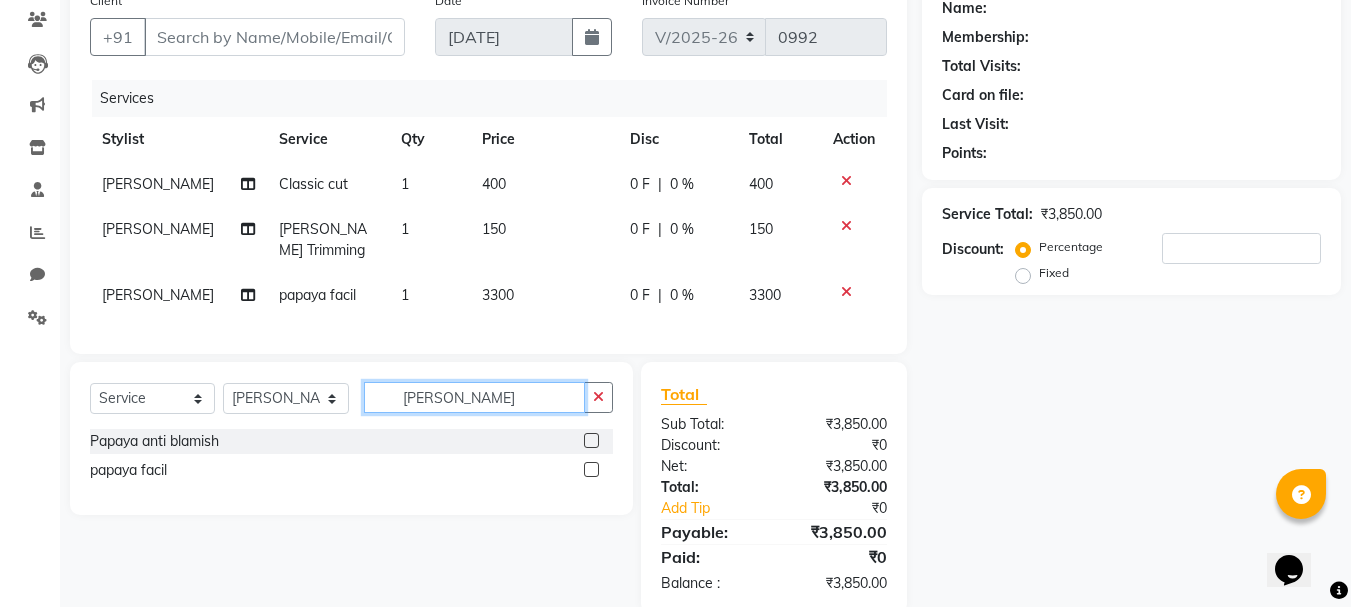 click on "[PERSON_NAME]" 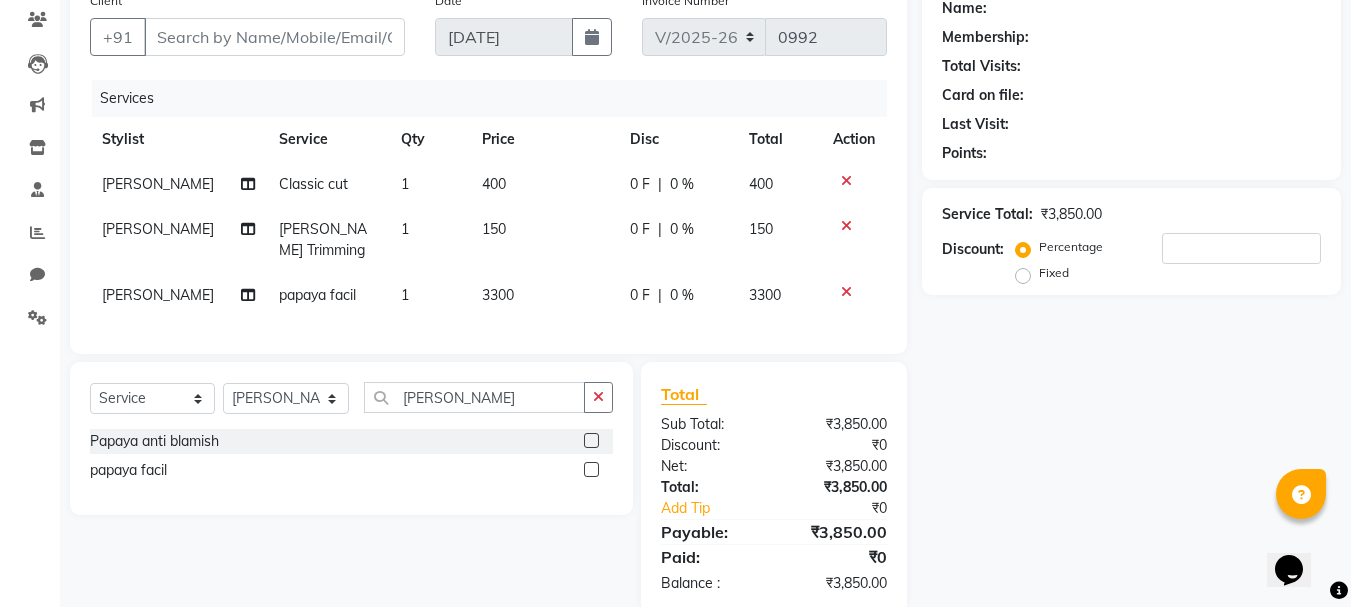 click on "Name: Membership: Total Visits: Card on file: Last Visit:  Points:  Service Total:  ₹3,850.00  Discount:  Percentage   Fixed" 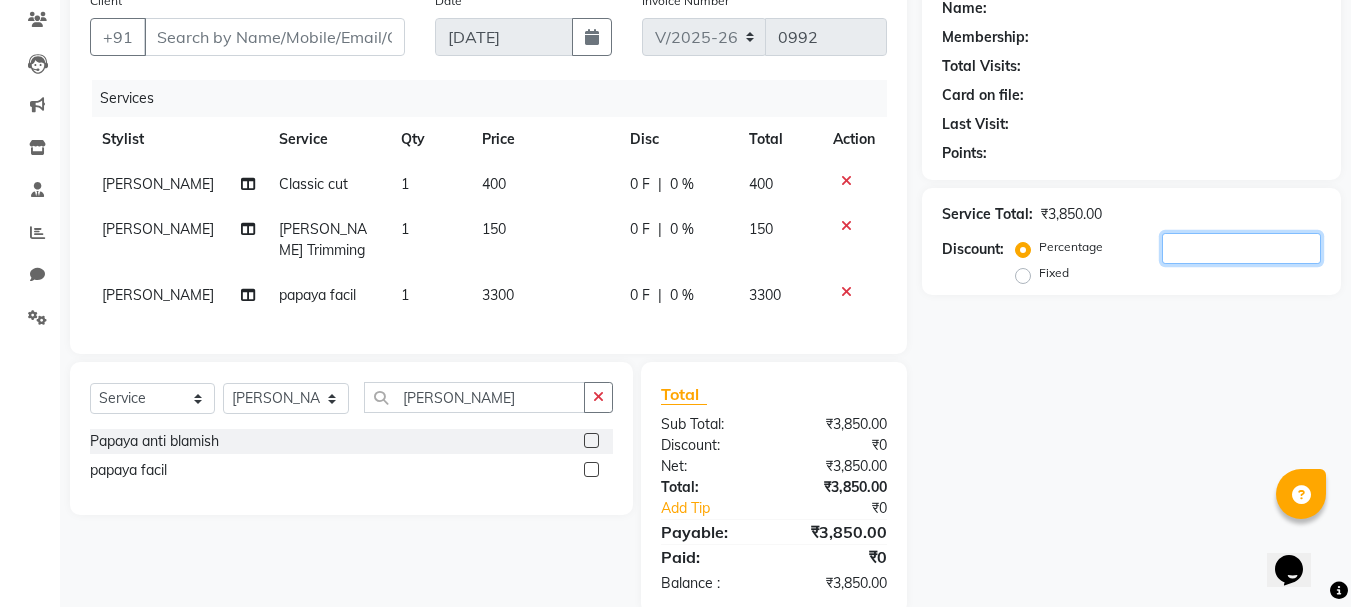 click 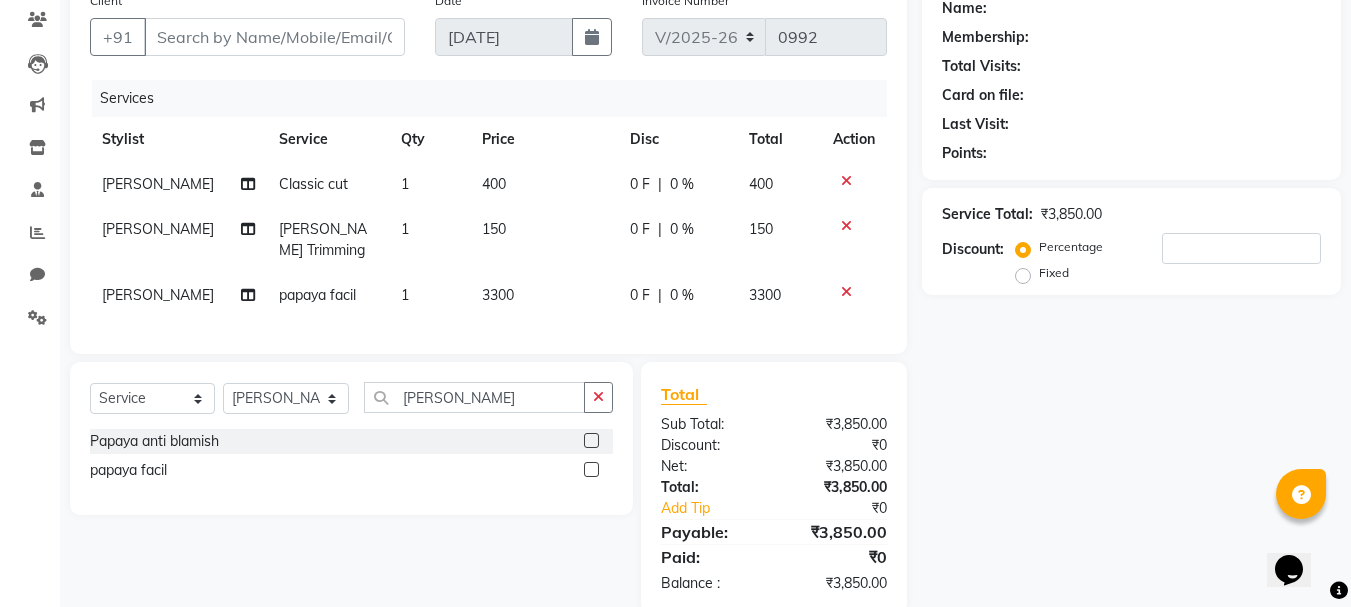 click on "0 %" 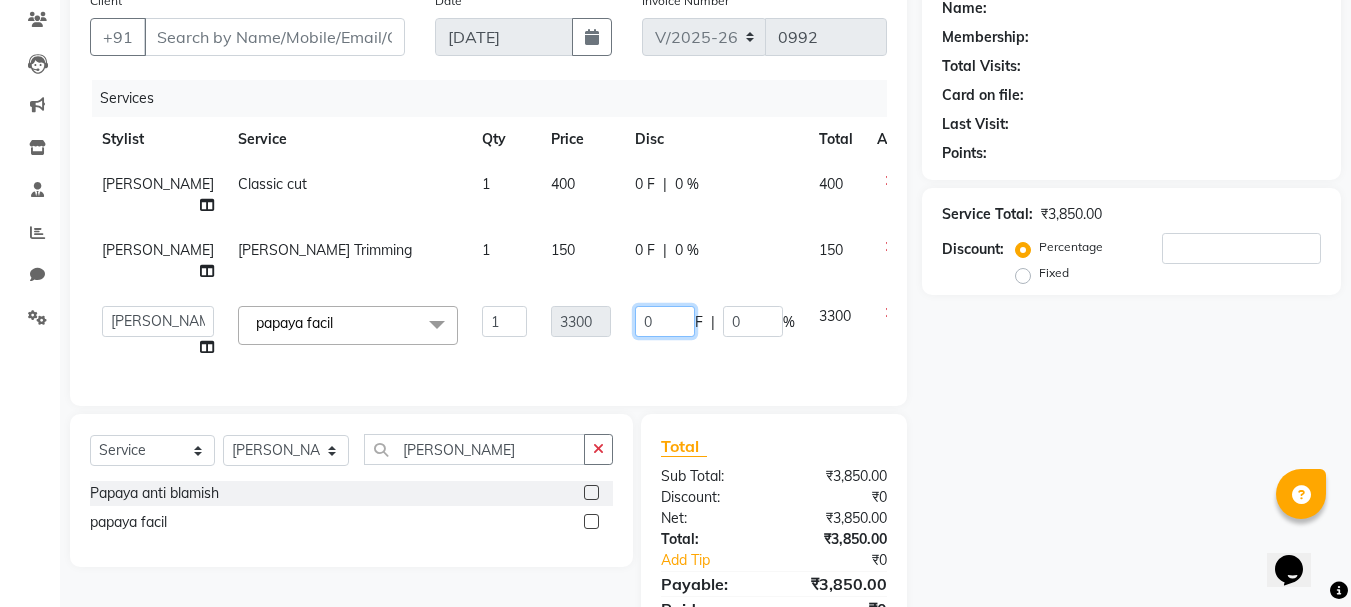 click on "0" 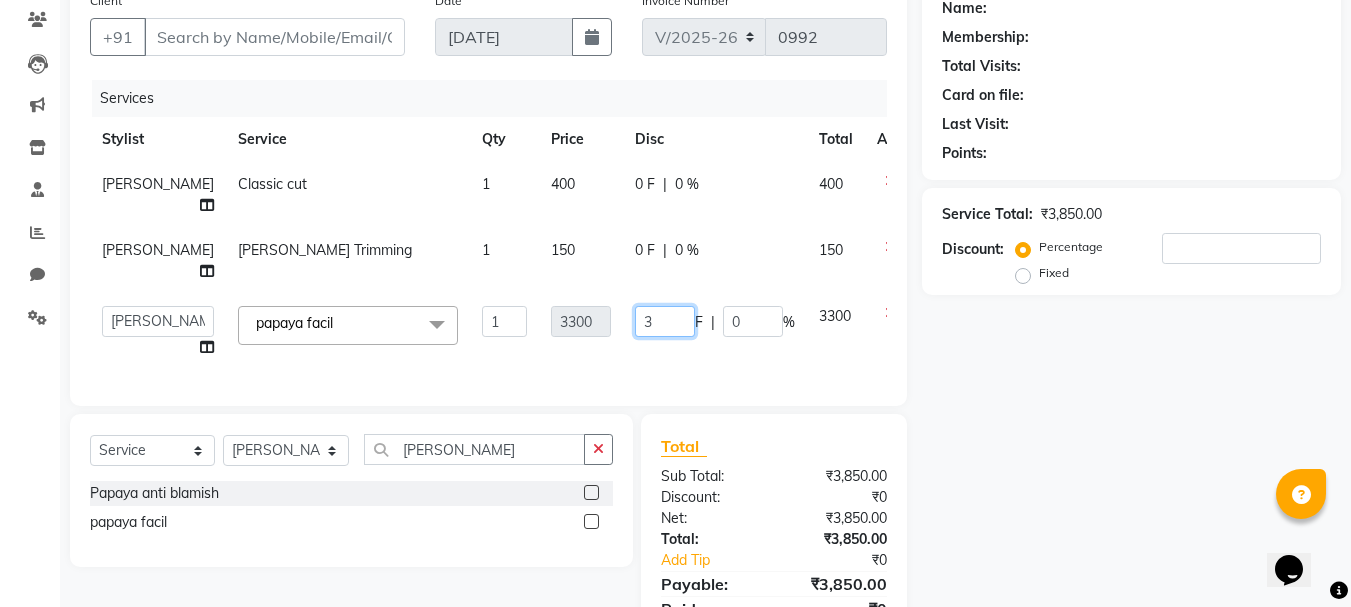 type on "30" 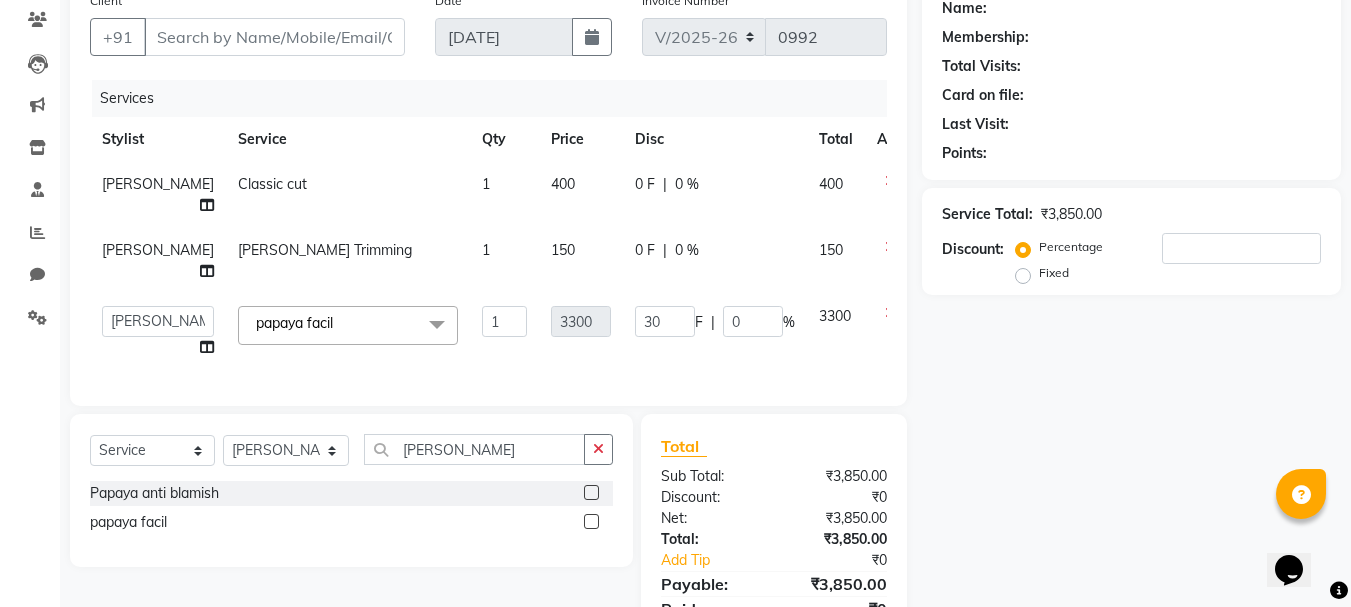 click on "Name: Membership: Total Visits: Card on file: Last Visit:  Points:  Service Total:  ₹3,850.00  Discount:  Percentage   Fixed" 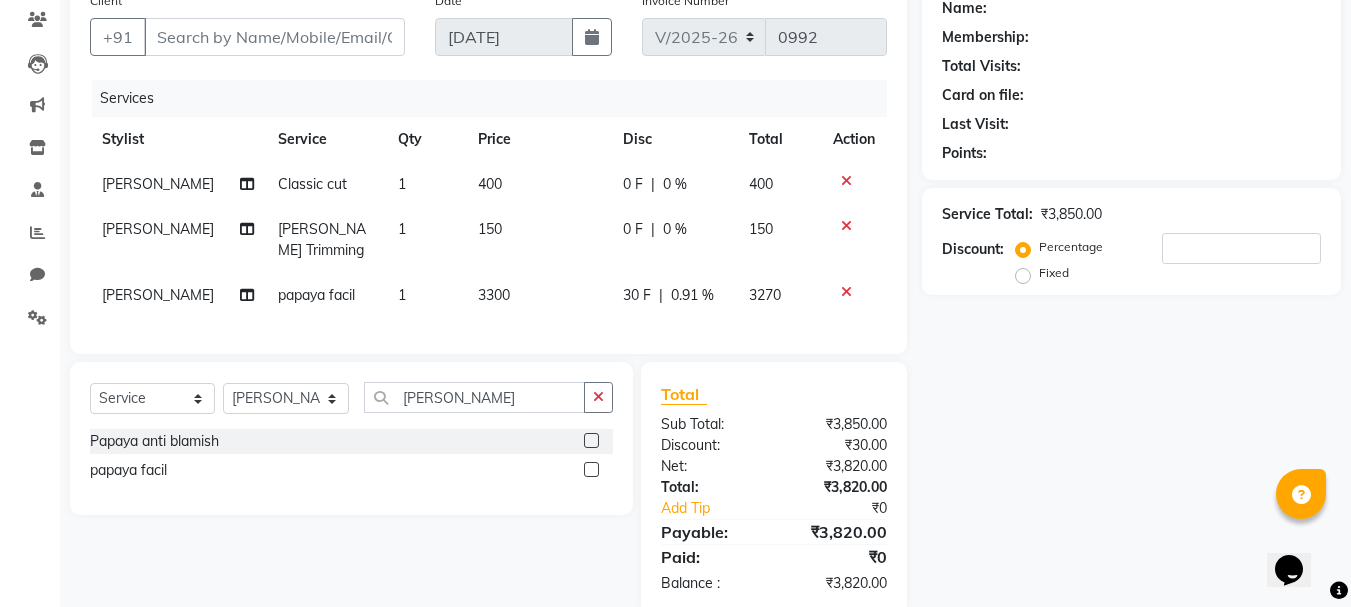click on "30 F" 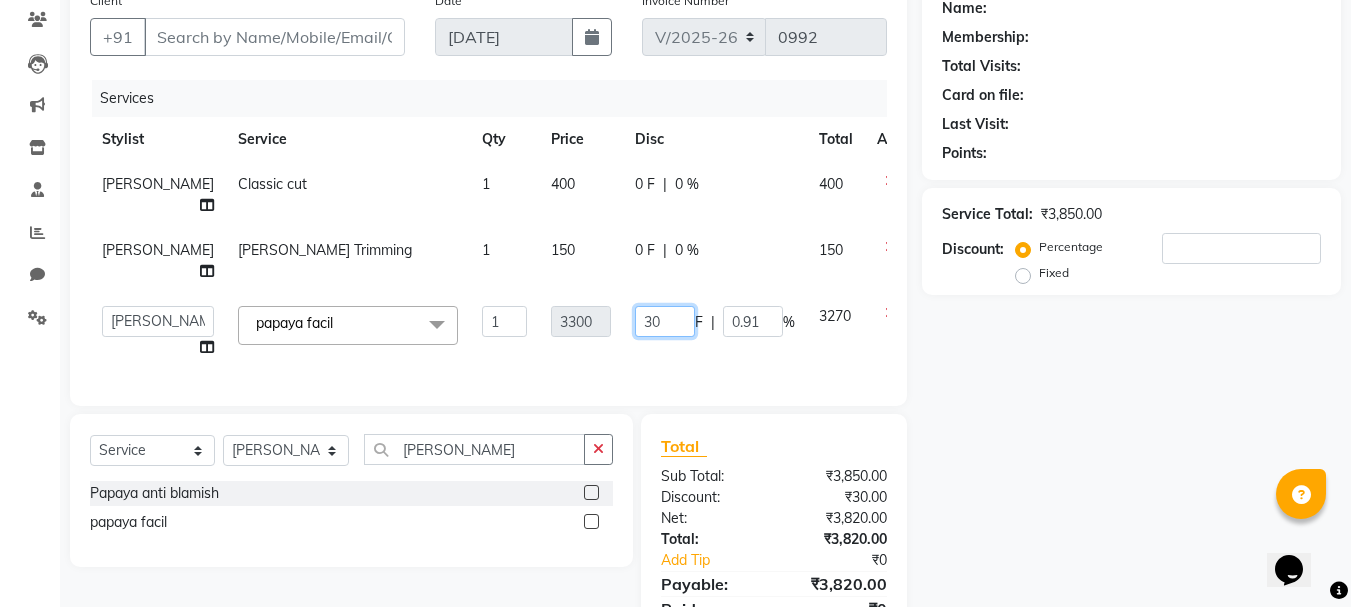 drag, startPoint x: 625, startPoint y: 321, endPoint x: 599, endPoint y: 300, distance: 33.42155 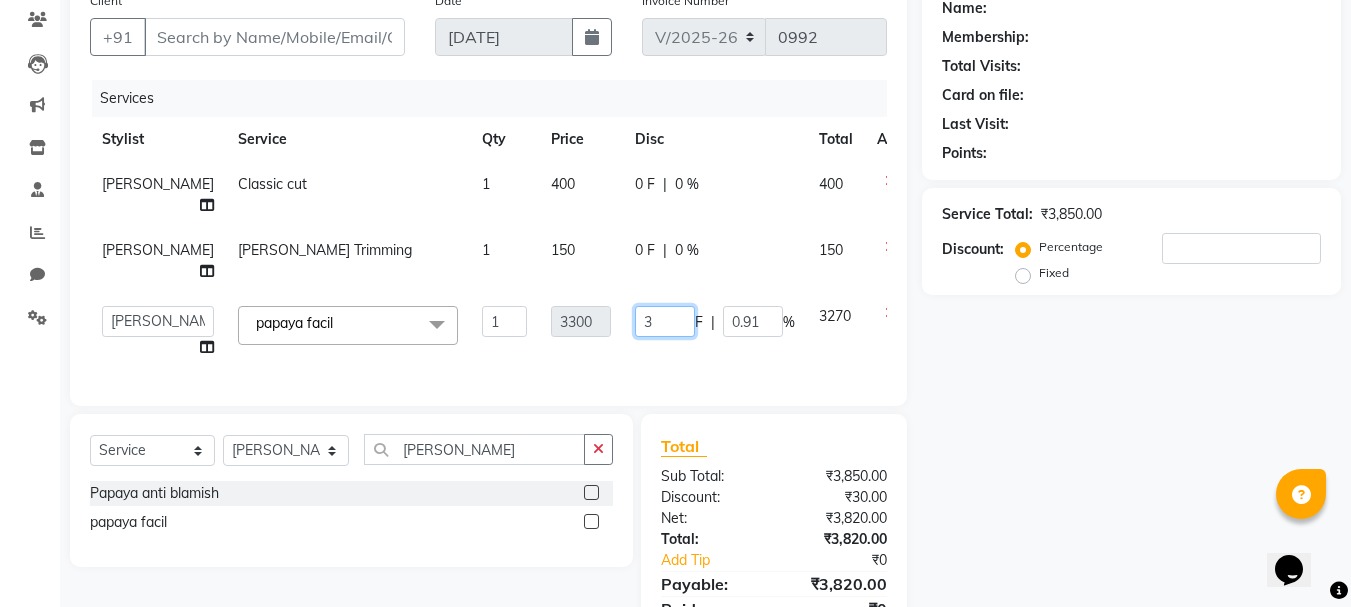 type 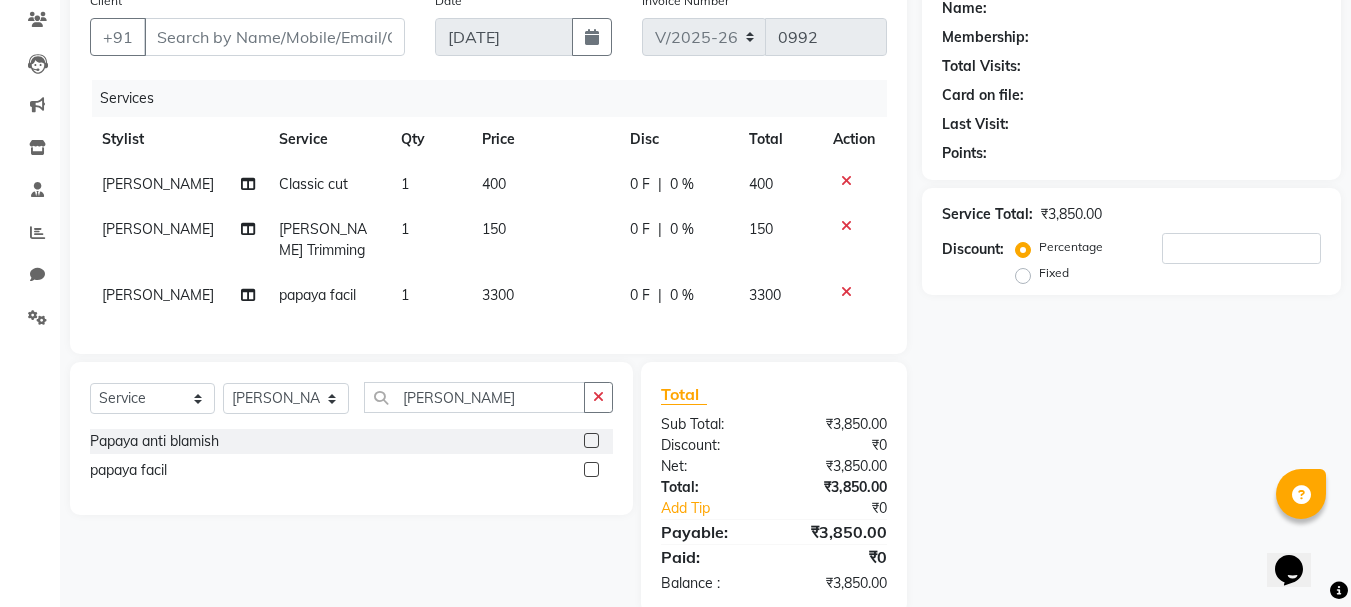 click on "0 %" 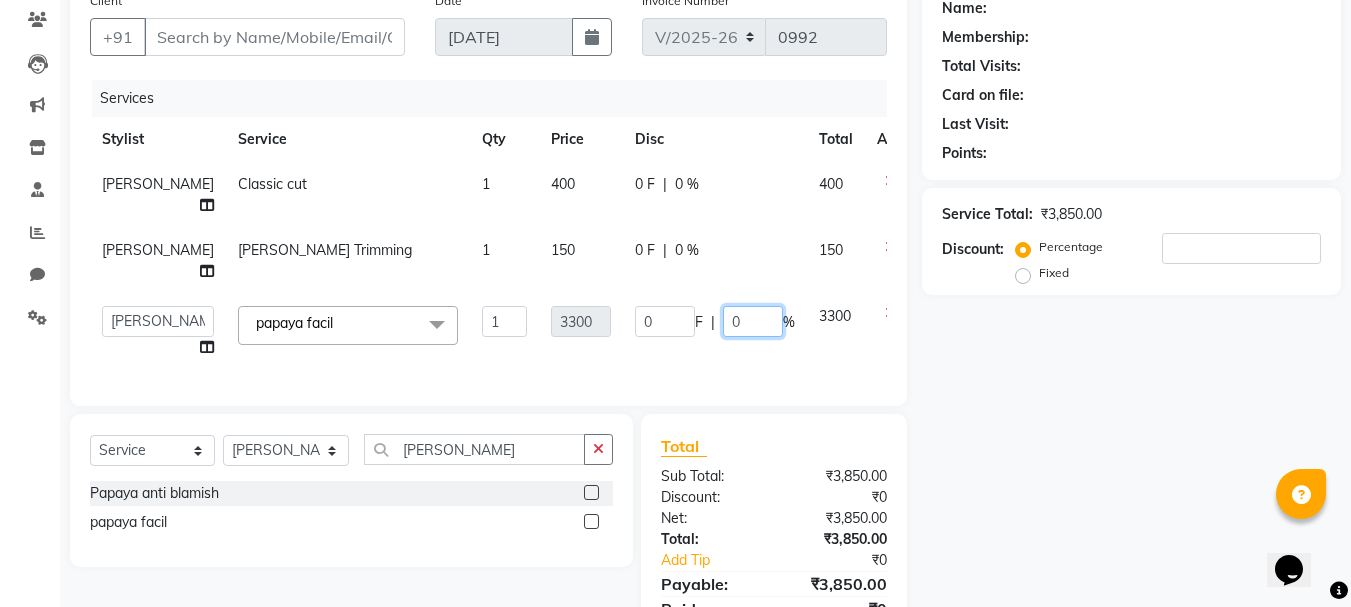 click on "0" 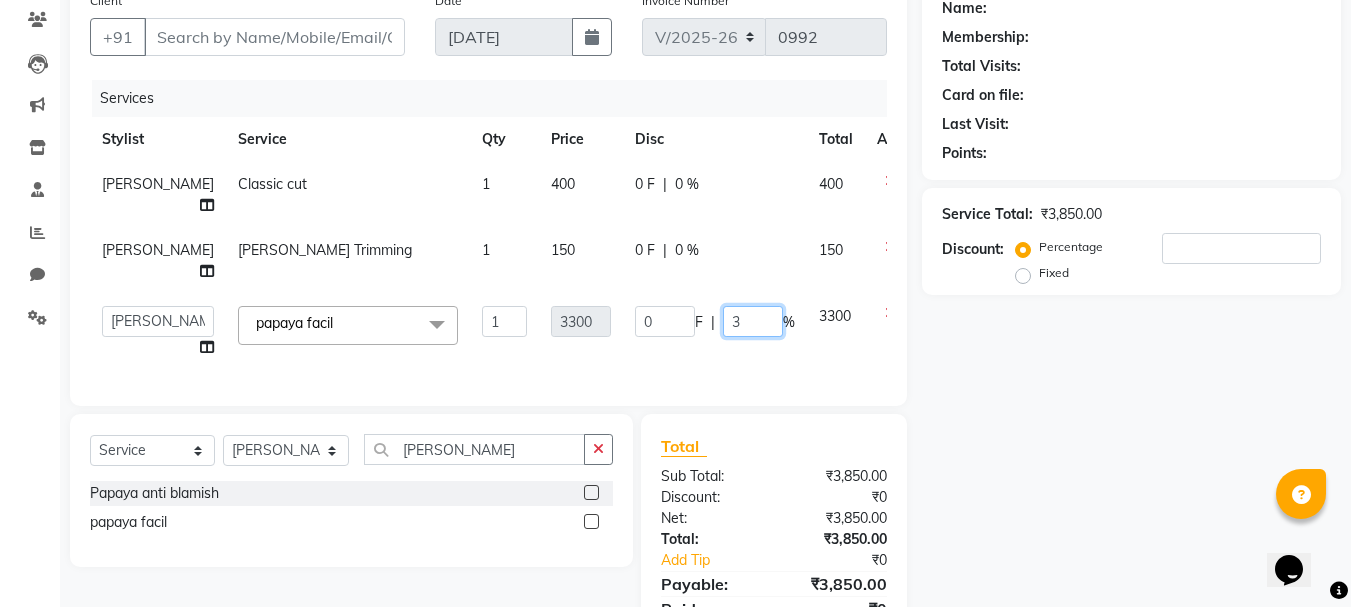 type on "30" 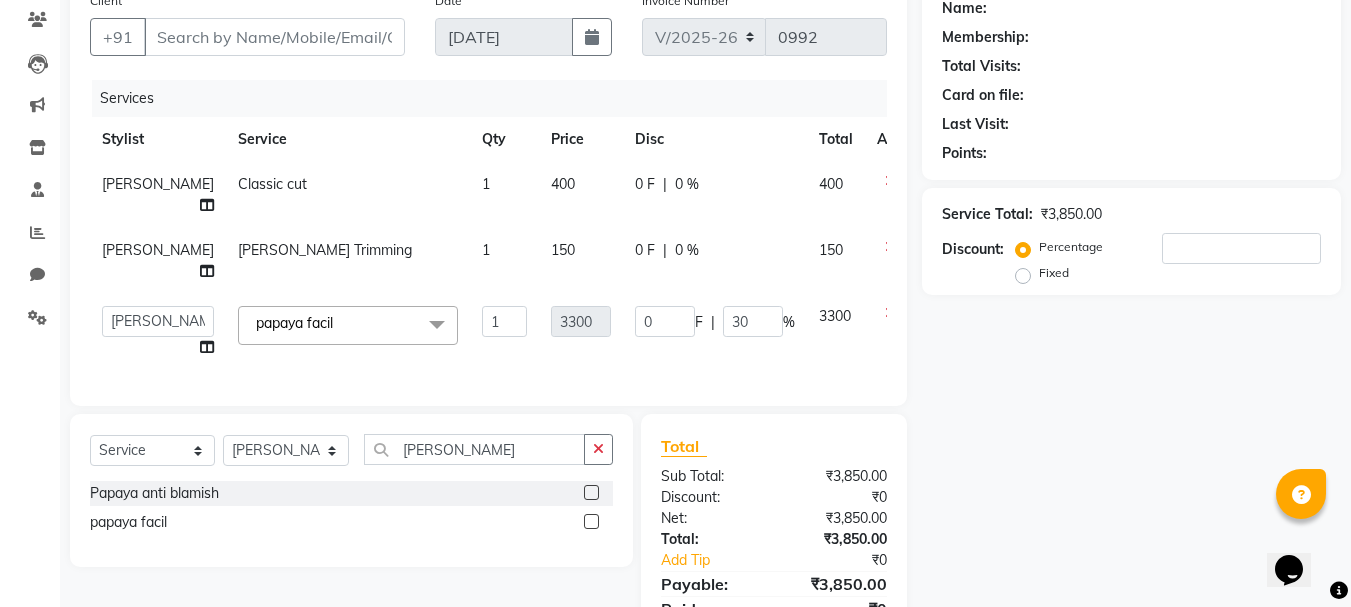 click on "Services Stylist Service Qty Price Disc Total Action [PERSON_NAME] Classic cut 1 400 0 F | 0 % 400 [PERSON_NAME] [PERSON_NAME] Trimming 1 150 0 F | 0 % 150  admin godrej   [PERSON_NAME] [PERSON_NAME]   [PERSON_NAME]   [PERSON_NAME]   [PERSON_NAME]   [PERSON_NAME]   Rishikesh    [PERSON_NAME]   [PERSON_NAME]   [PERSON_NAME]  papaya facil  x Kids Classic Cut [PERSON_NAME] Trimming Back trimming Full body trimming Gel Polish Removel Gel Extenstion Remove; Fringes haircut  brillare spa scalp advanced treatment spa scalp advanced treatment spa hightlights with direct color medium hightslights with drct color short hightslights with drct color short moroccan oil head massage 30 min Facial application  hair sealer Nail Art per tips H&F manicure AVL Advance Manicure AVL Luxury Pedicure H&F pedicure AVL luxury Manicure AVL Advance Pedicure Bombini Ice Cream pedicure Nail cutting & filing GEL POLISH French nail polish Nail polish Removal (per tips) French (per tip) Application (per tip) French (10 tips) Saree Drapping  Extra for curl 1 0" 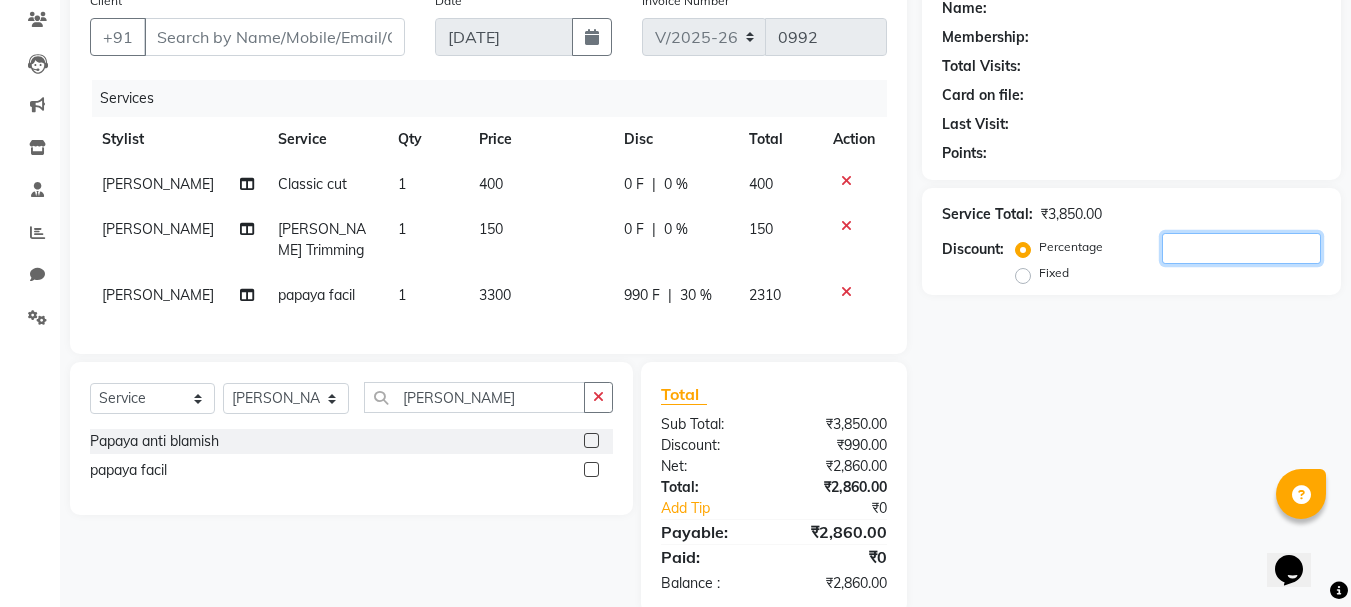 click 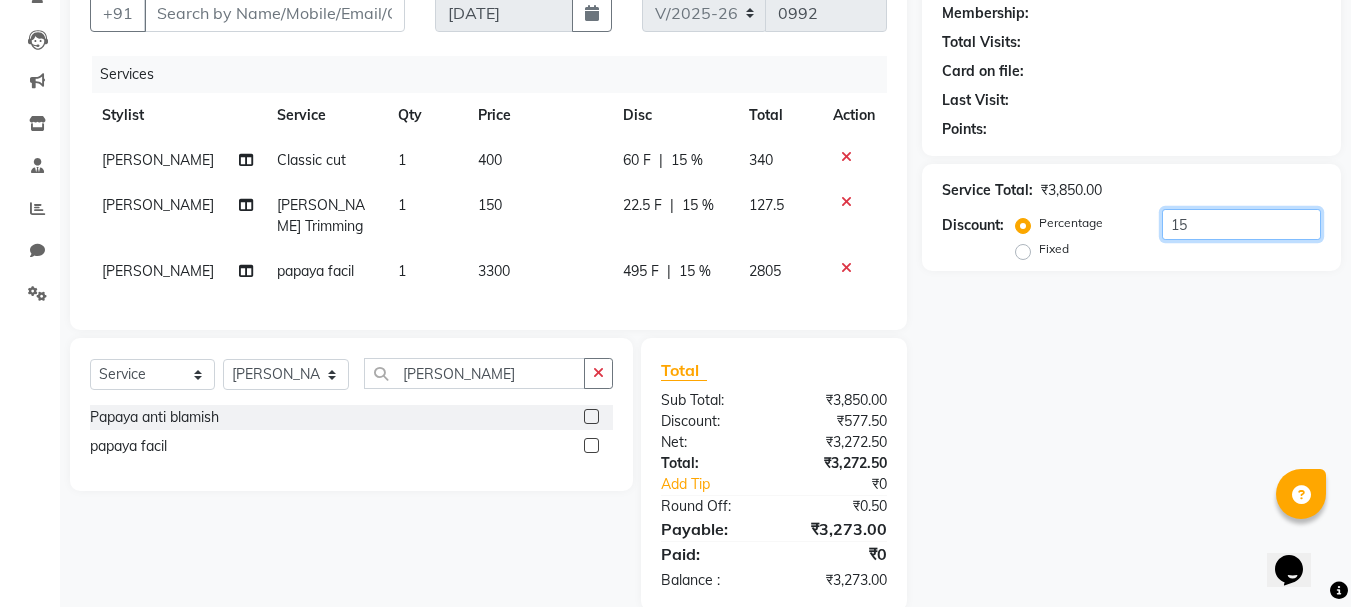scroll, scrollTop: 241, scrollLeft: 0, axis: vertical 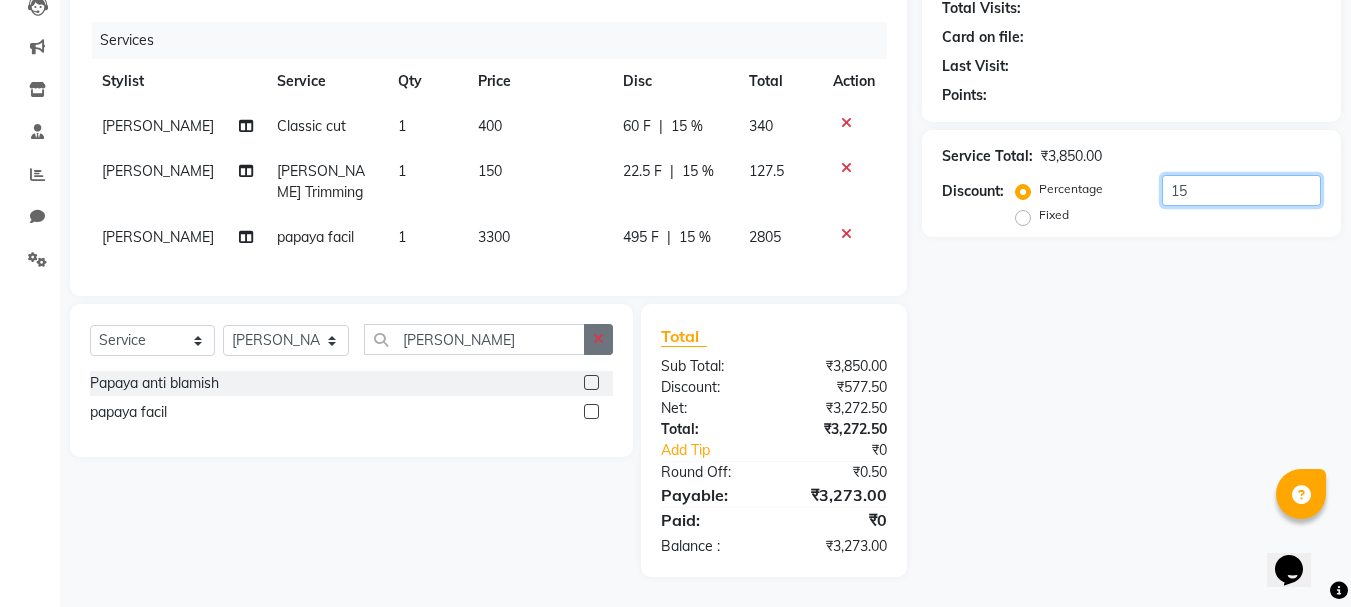 type on "15" 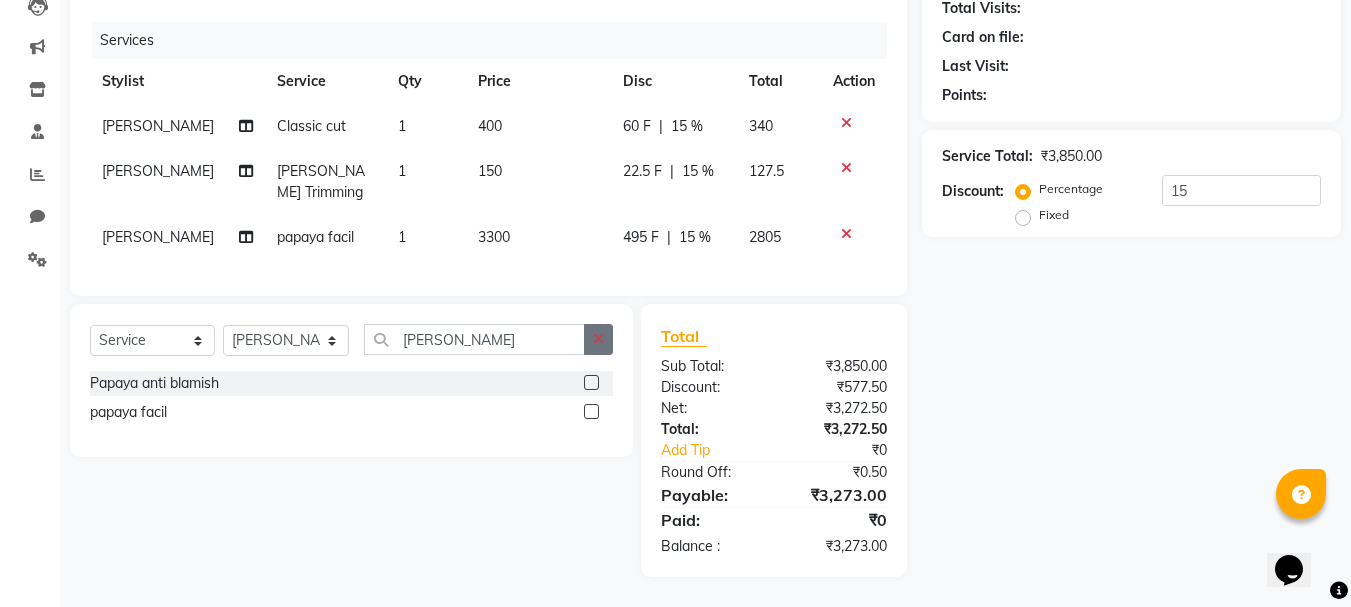 click 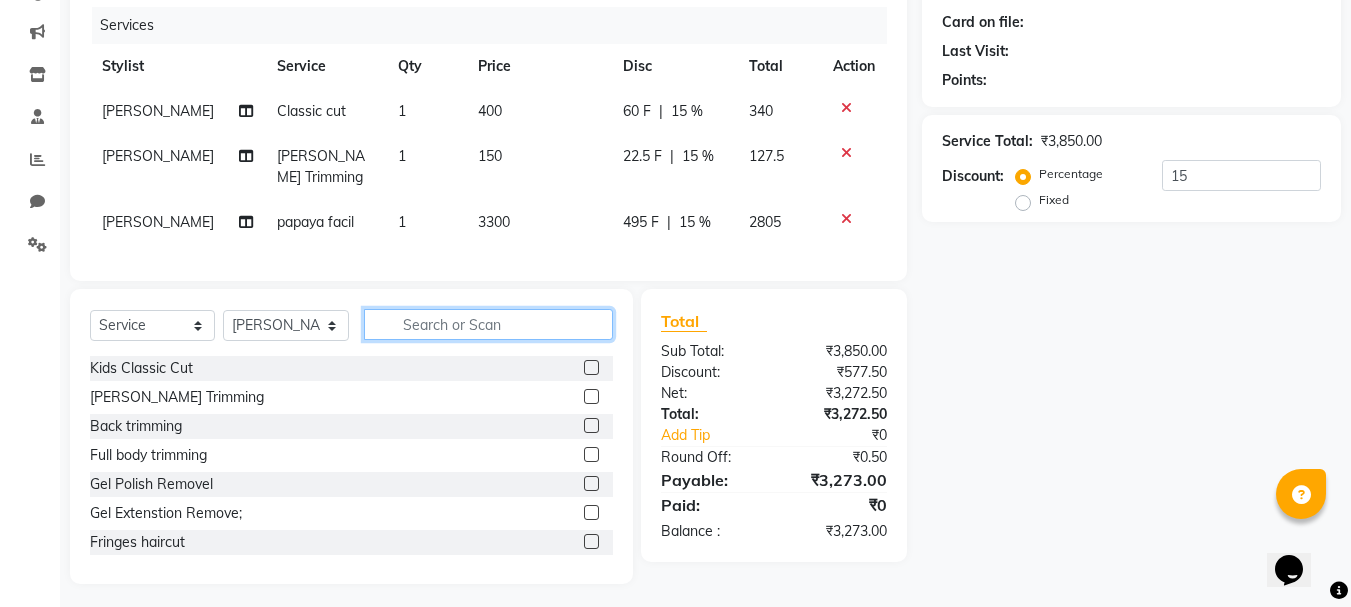 click 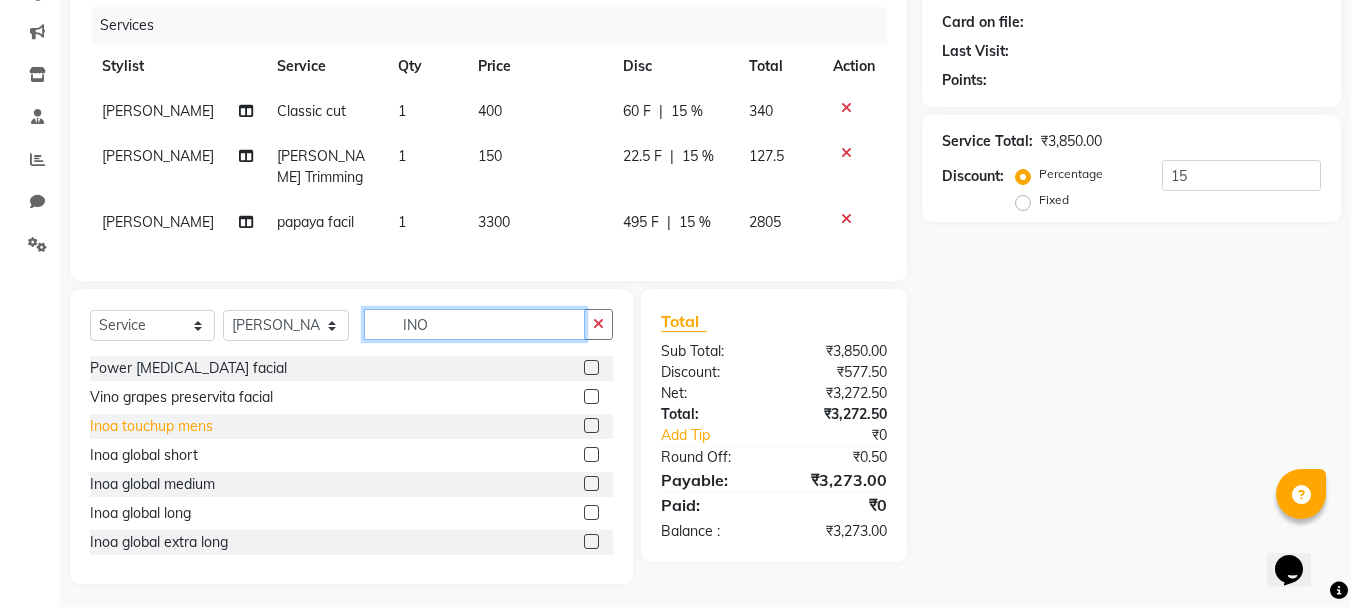 type on "INO" 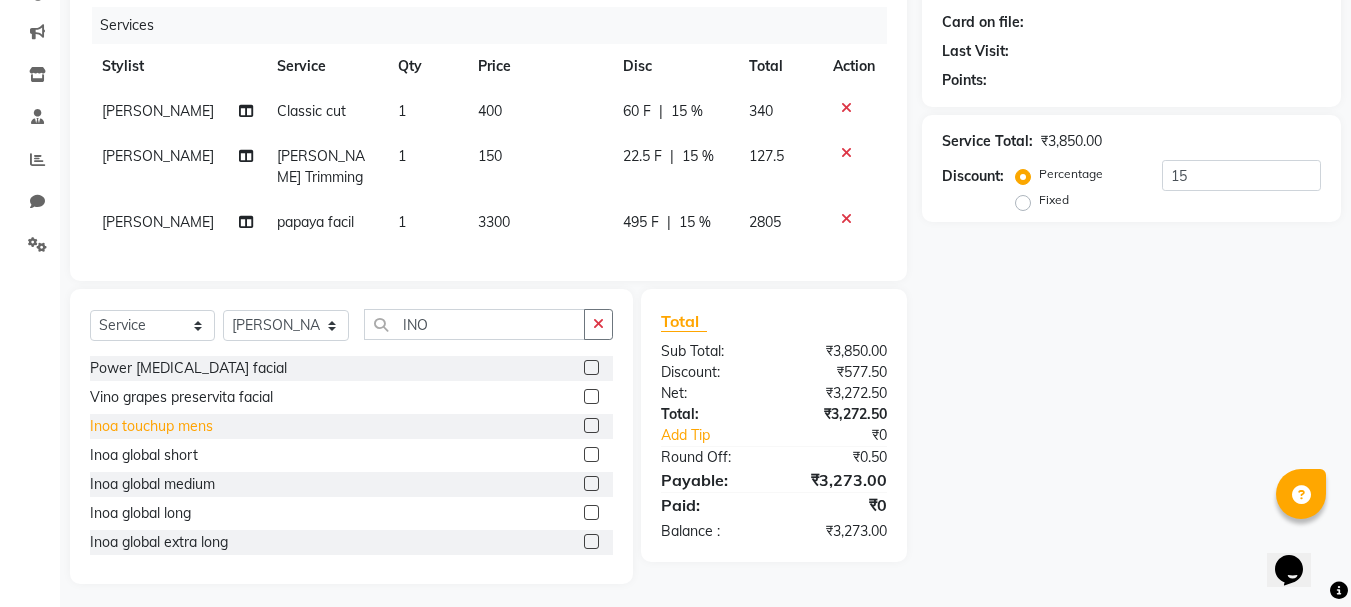 click on "Inoa touchup mens" 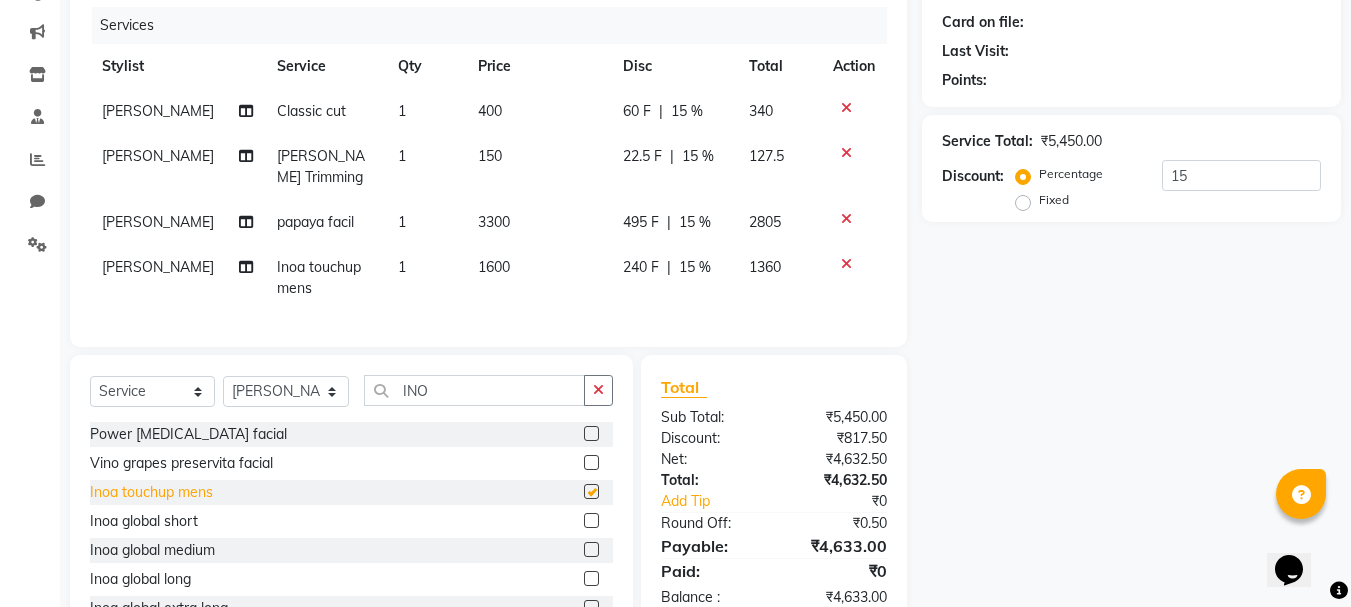 checkbox on "false" 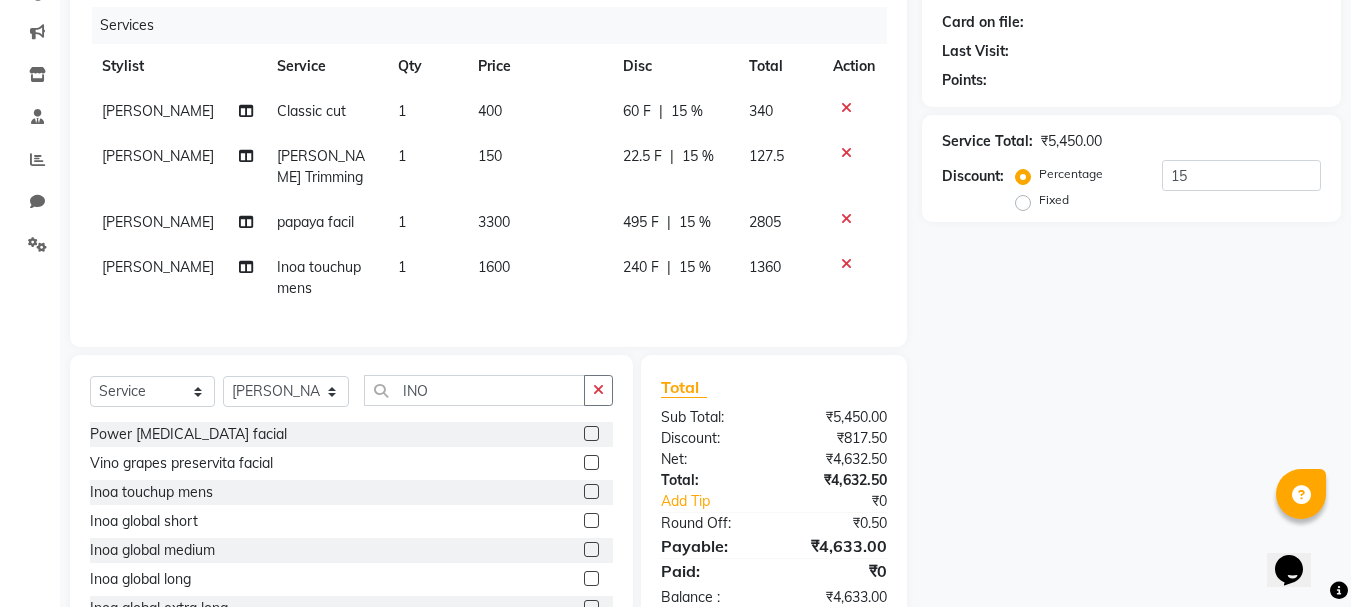 scroll, scrollTop: 100, scrollLeft: 0, axis: vertical 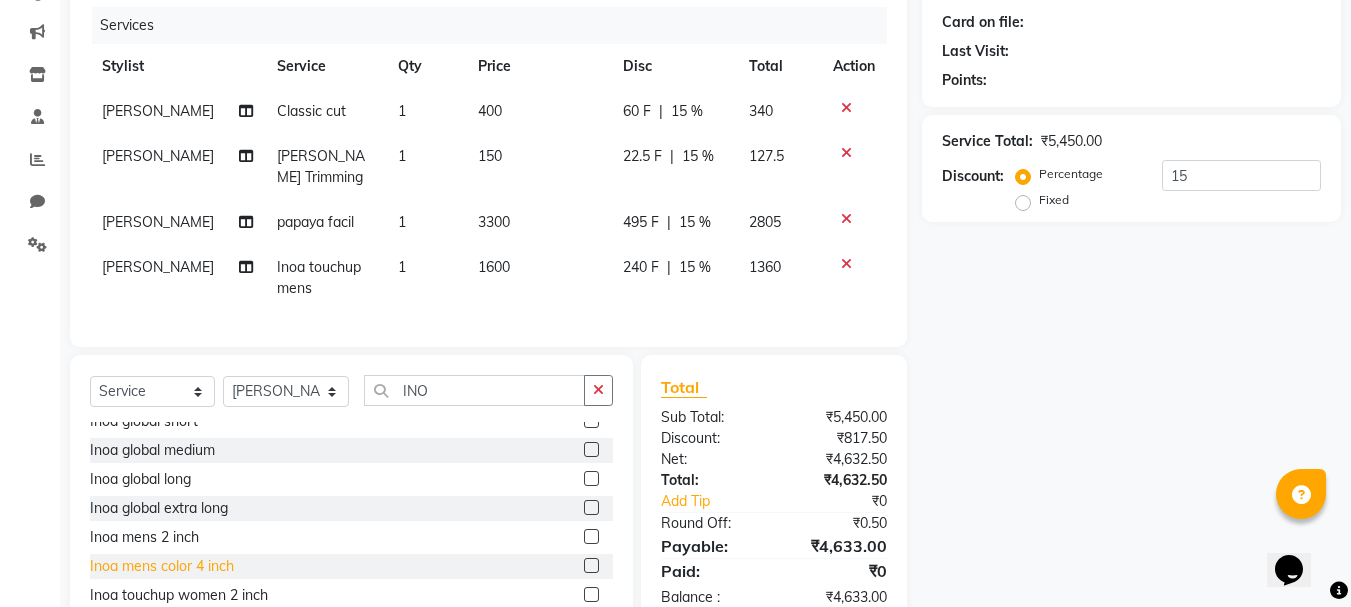 click on "Inoa mens color 4 inch" 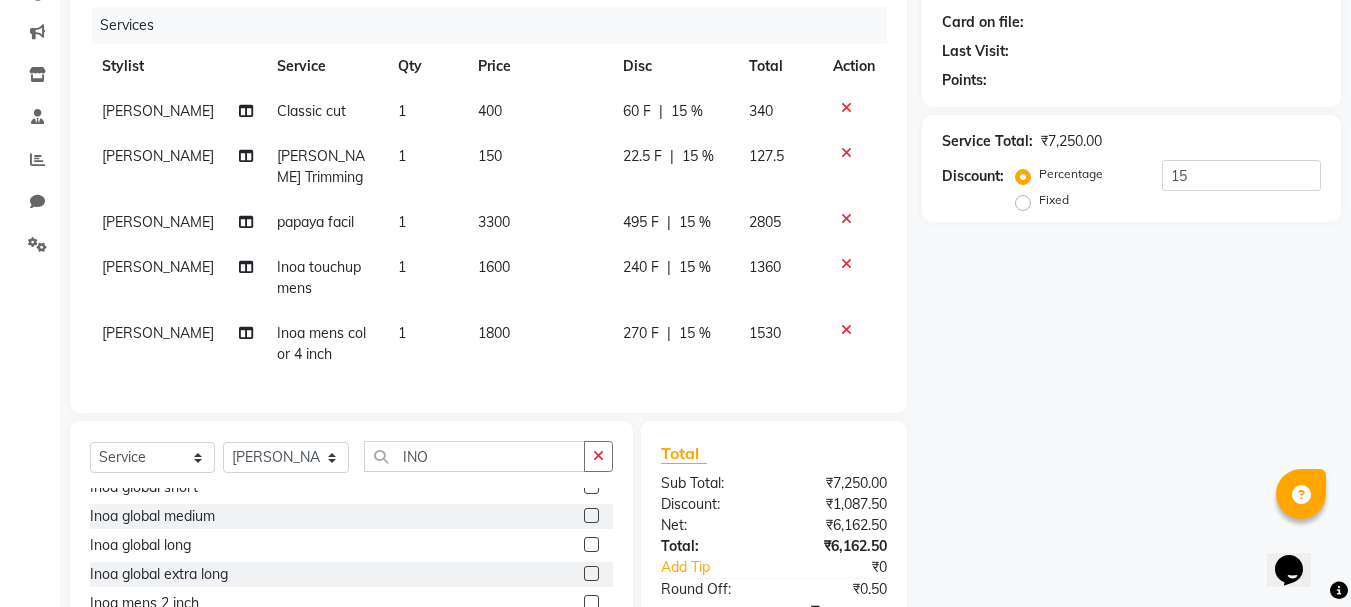 checkbox on "false" 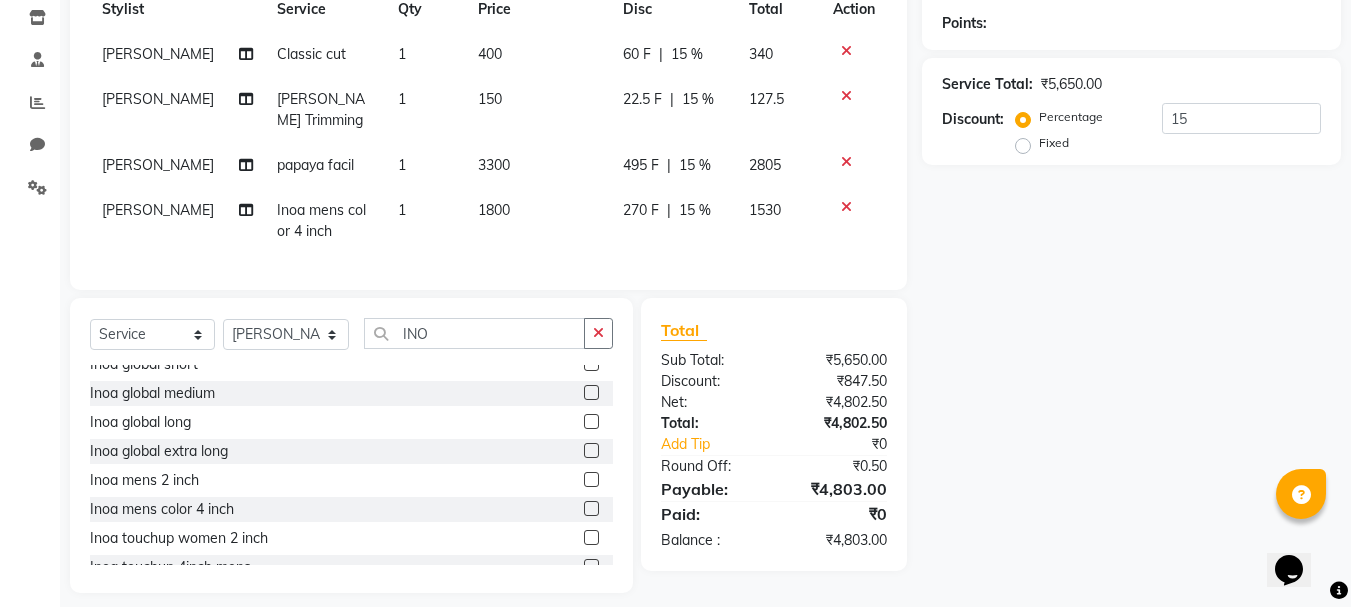scroll, scrollTop: 329, scrollLeft: 0, axis: vertical 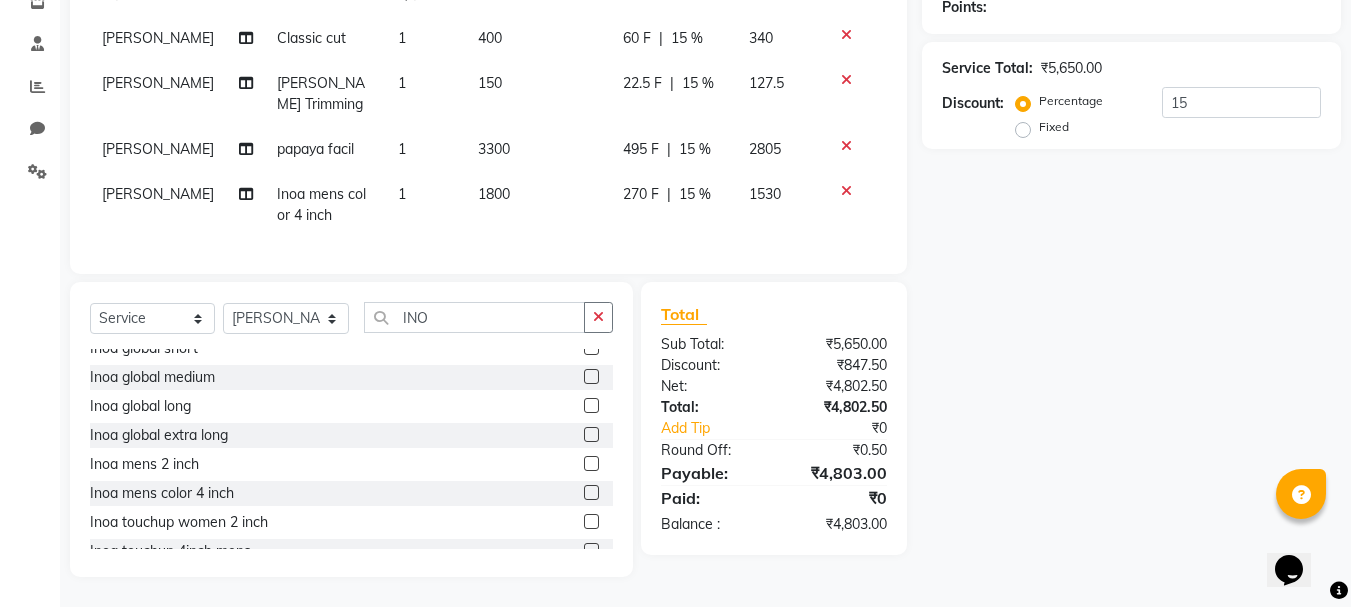 click on "15 %" 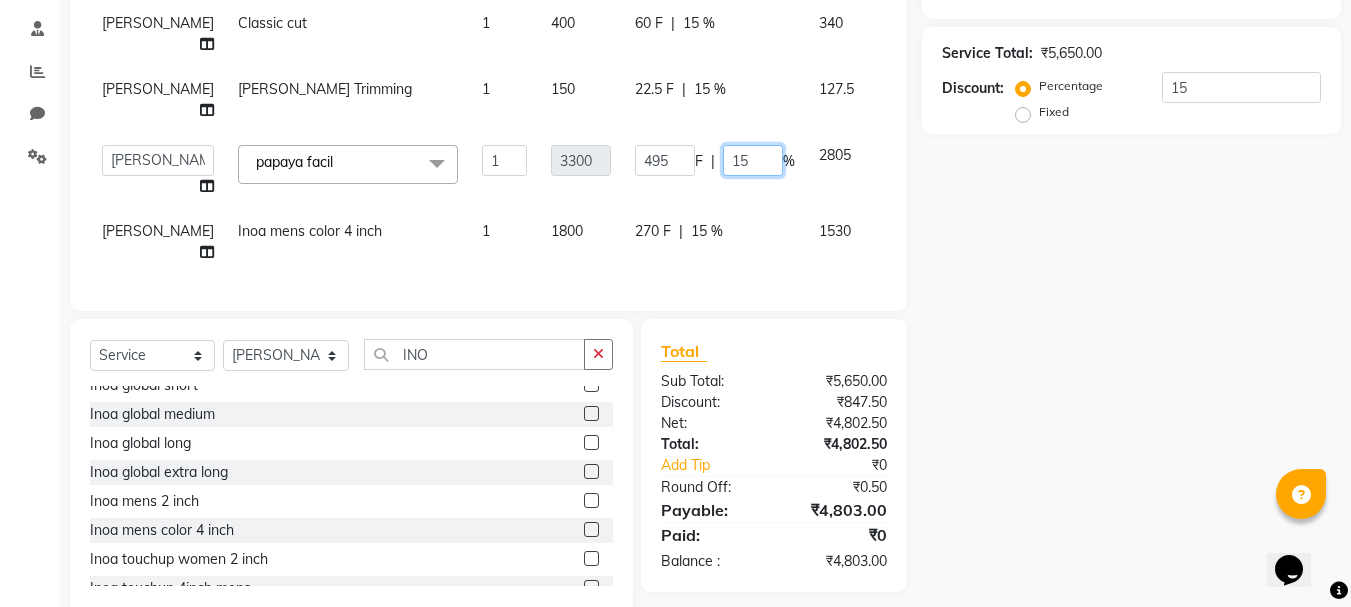 click on "15" 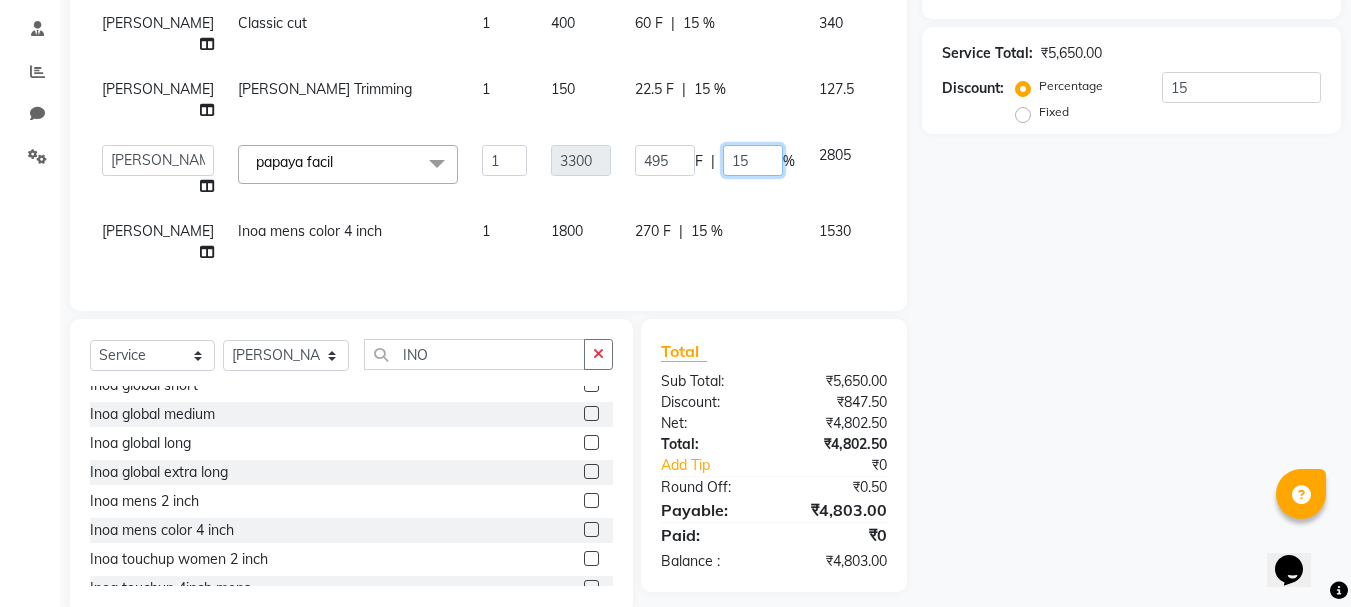 type on "1" 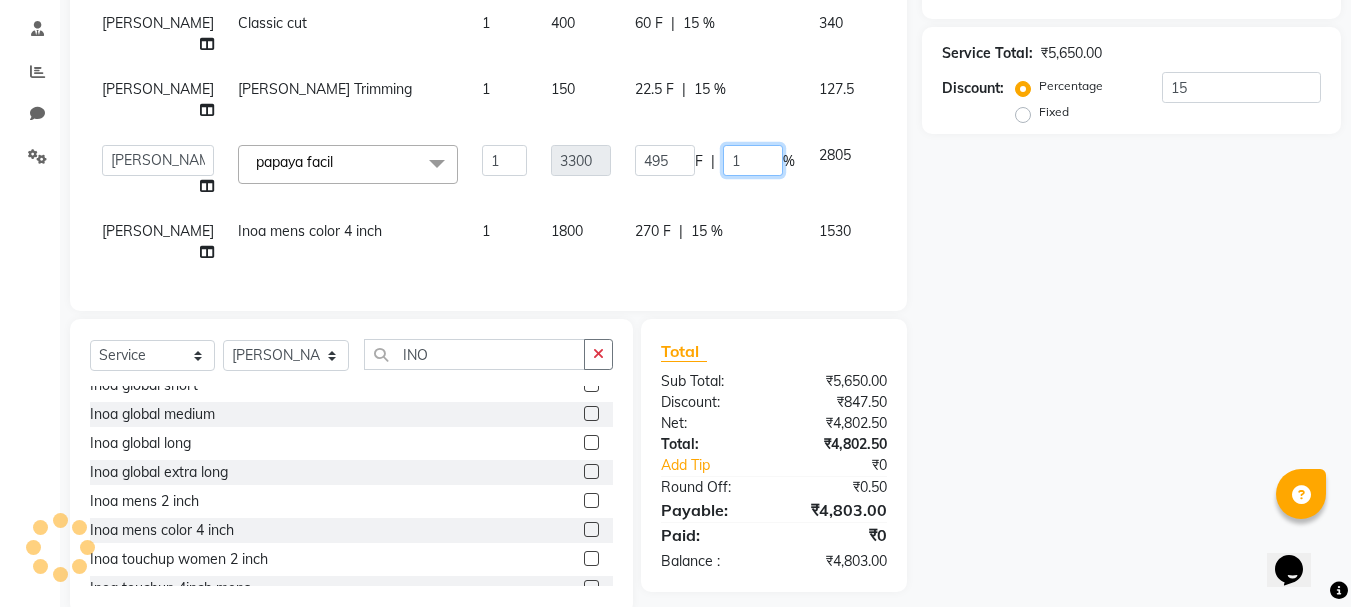 type 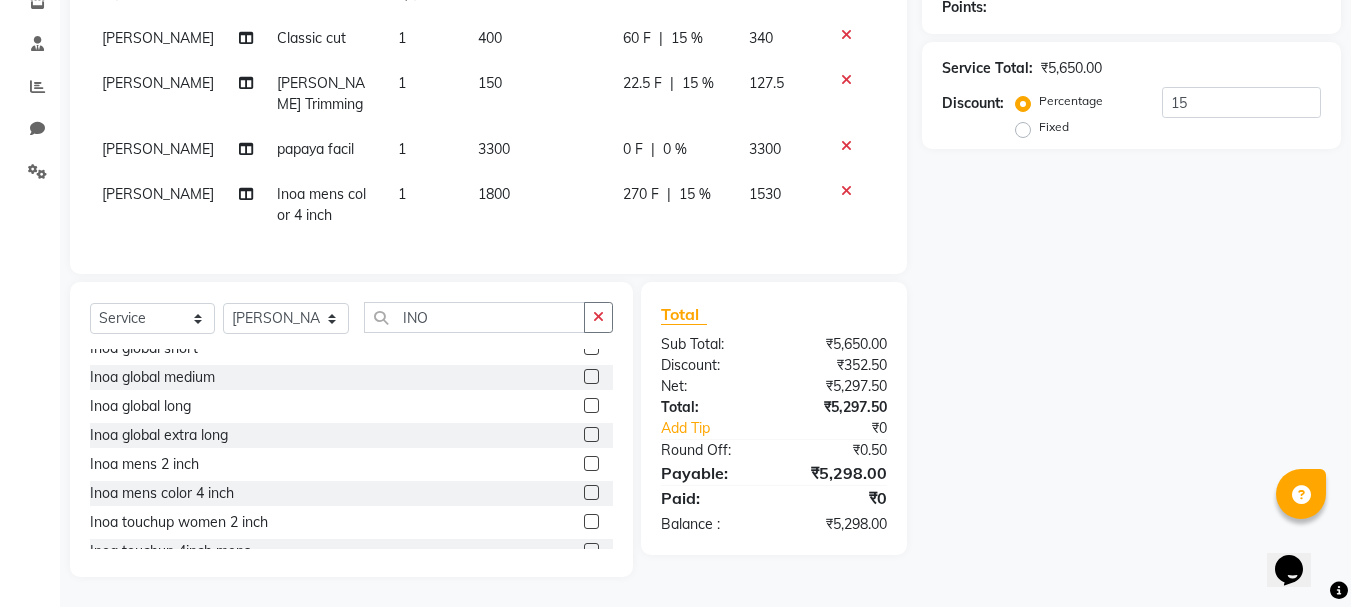 click on "Name: Membership: Total Visits: Card on file: Last Visit:  Points:  Service Total:  ₹5,650.00  Discount:  Percentage   Fixed  15" 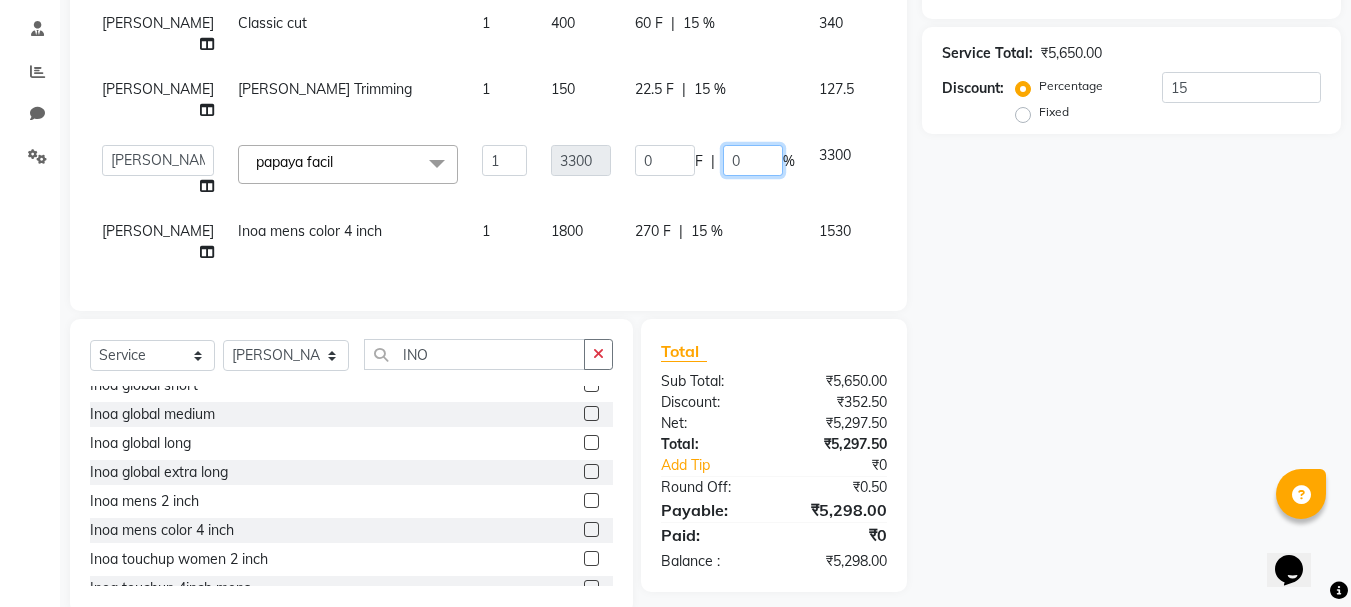 click on "0" 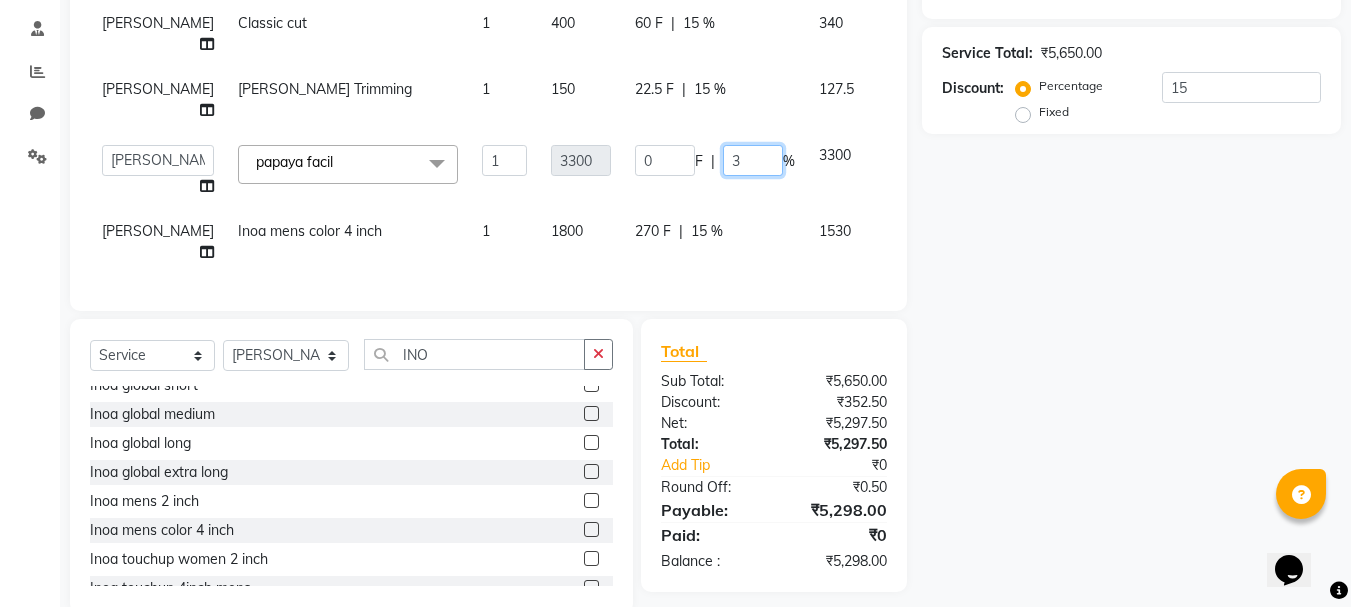 type on "30" 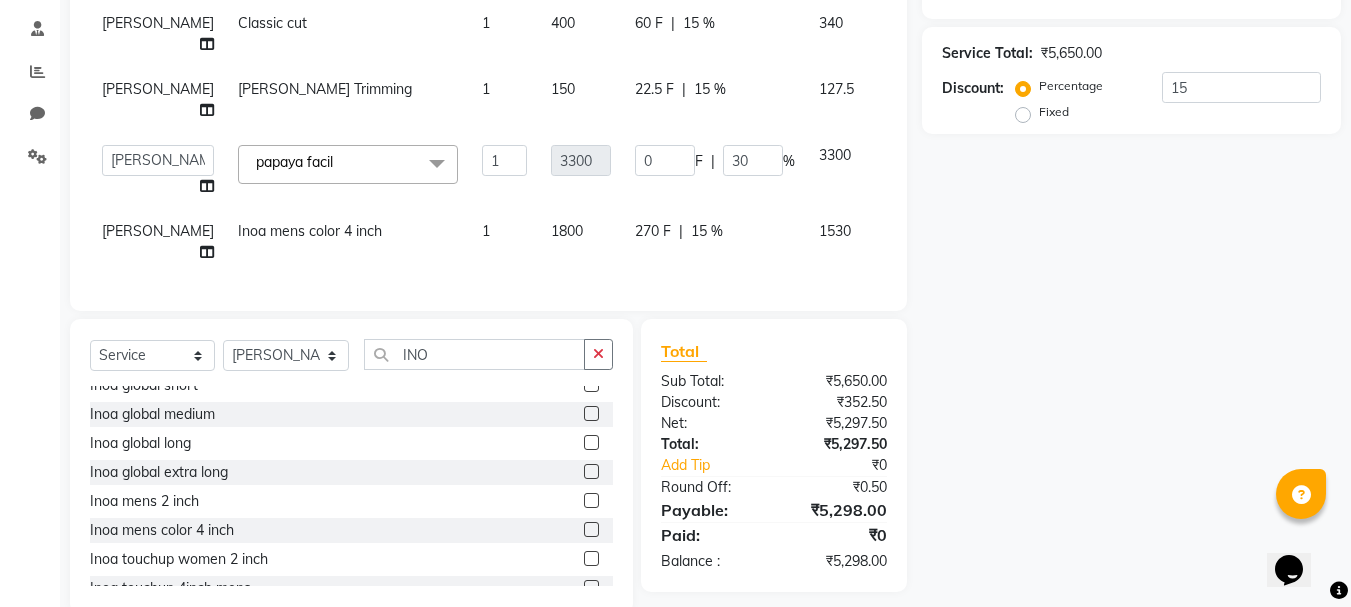 click on "270 F | 15 %" 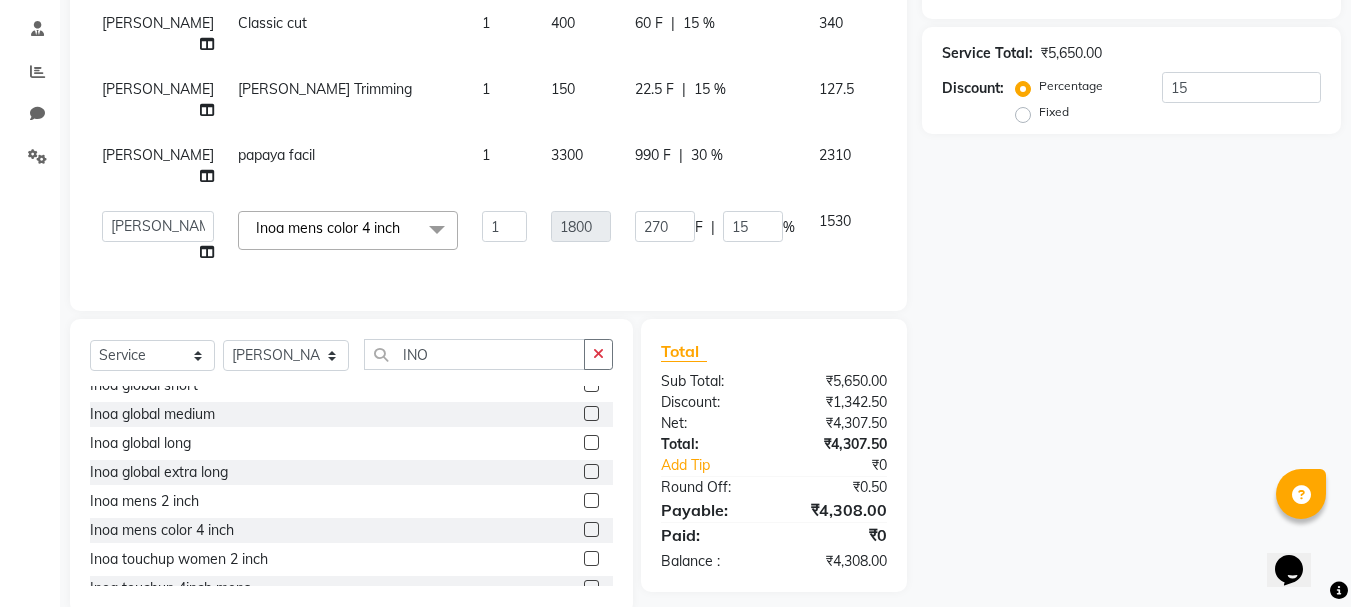 click on "3300" 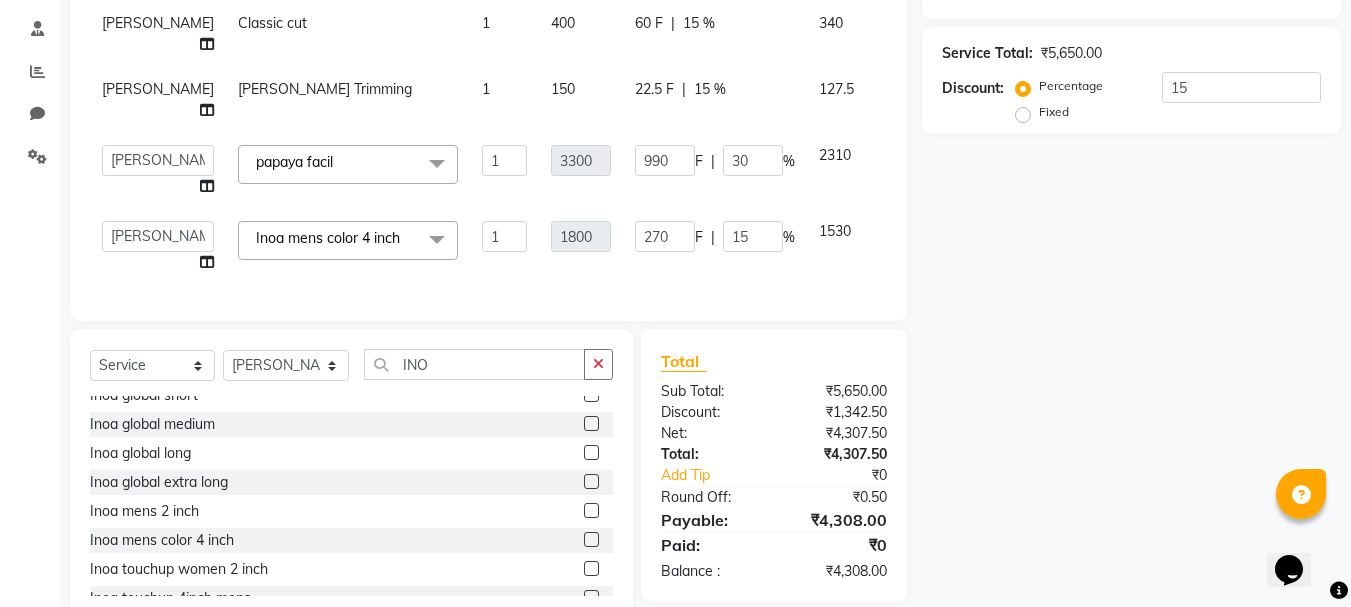 click on "Name: Membership: Total Visits: Card on file: Last Visit:  Points:  Service Total:  ₹5,650.00  Discount:  Percentage   Fixed  15" 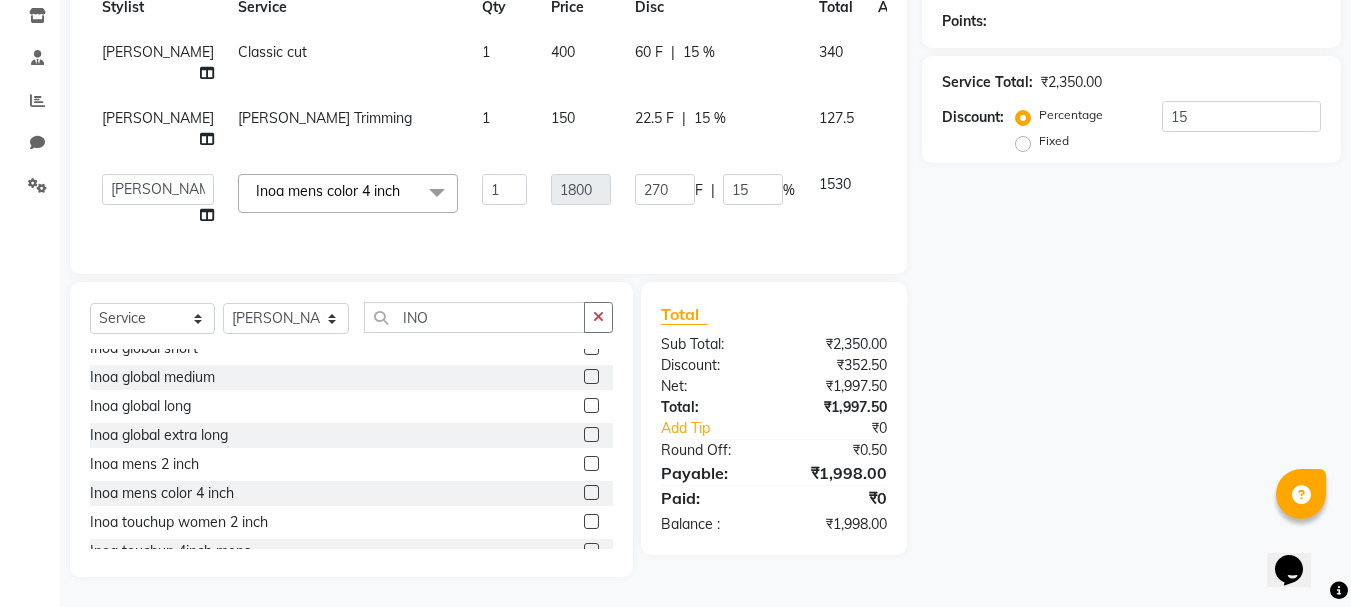 click on "Name: Membership: Total Visits: Card on file: Last Visit:  Points:  Service Total:  ₹2,350.00  Discount:  Percentage   Fixed  15" 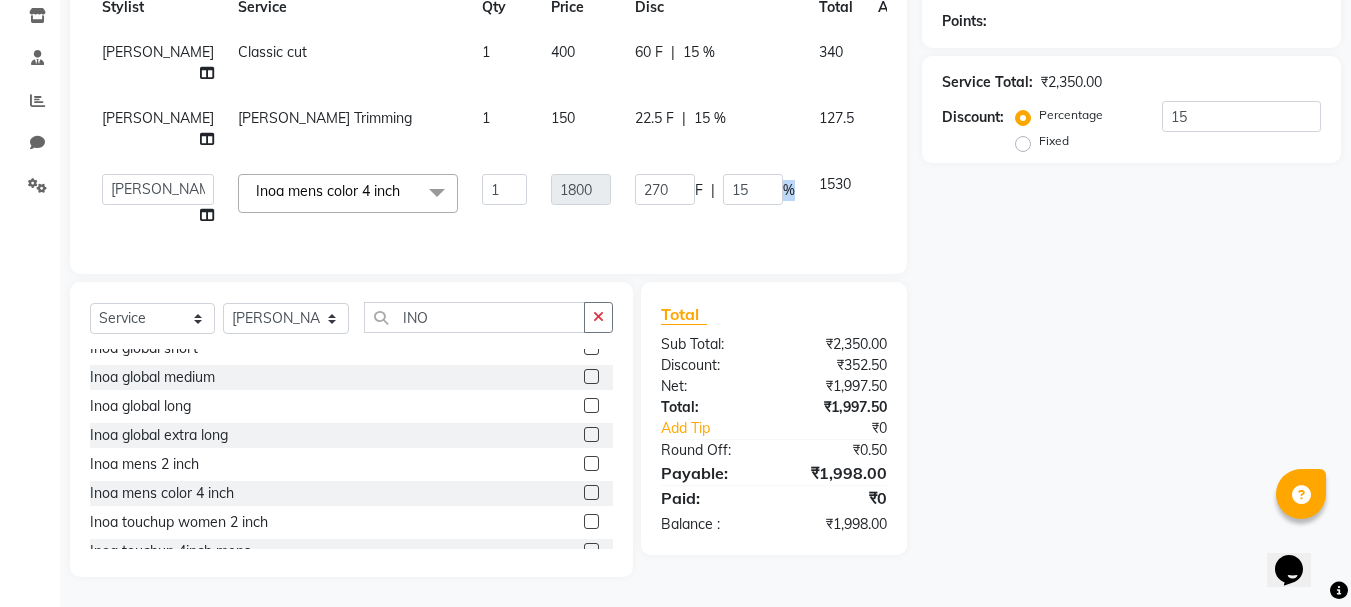 click on "270 F | 15 %" 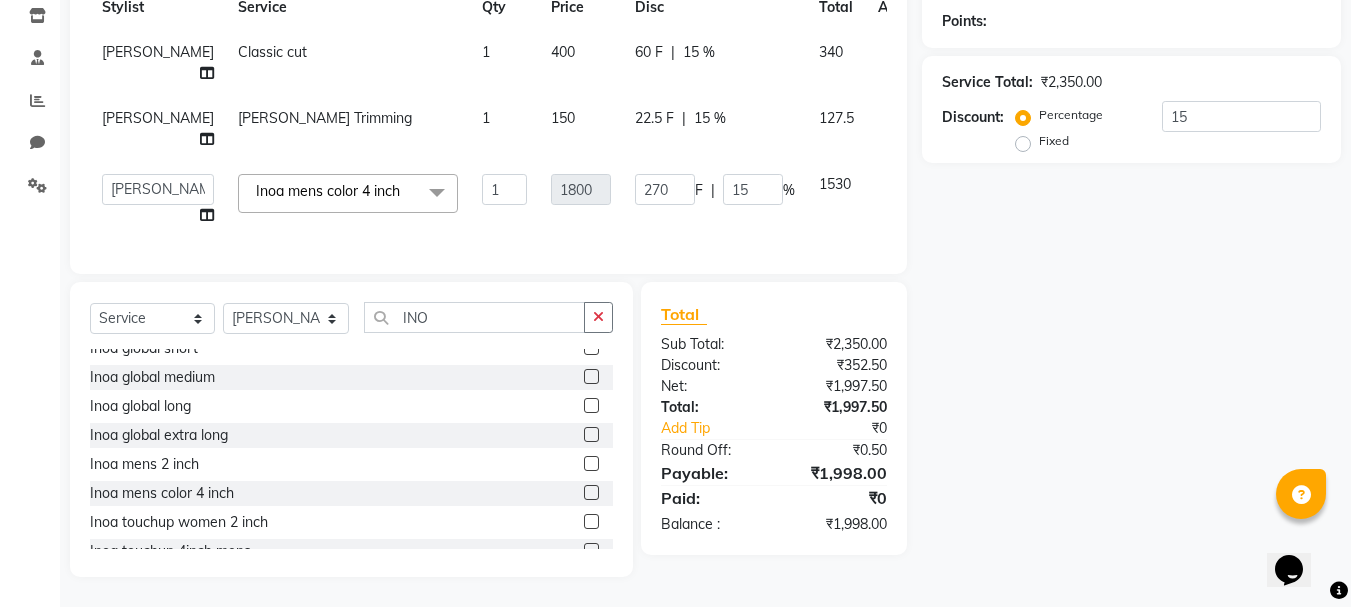 click 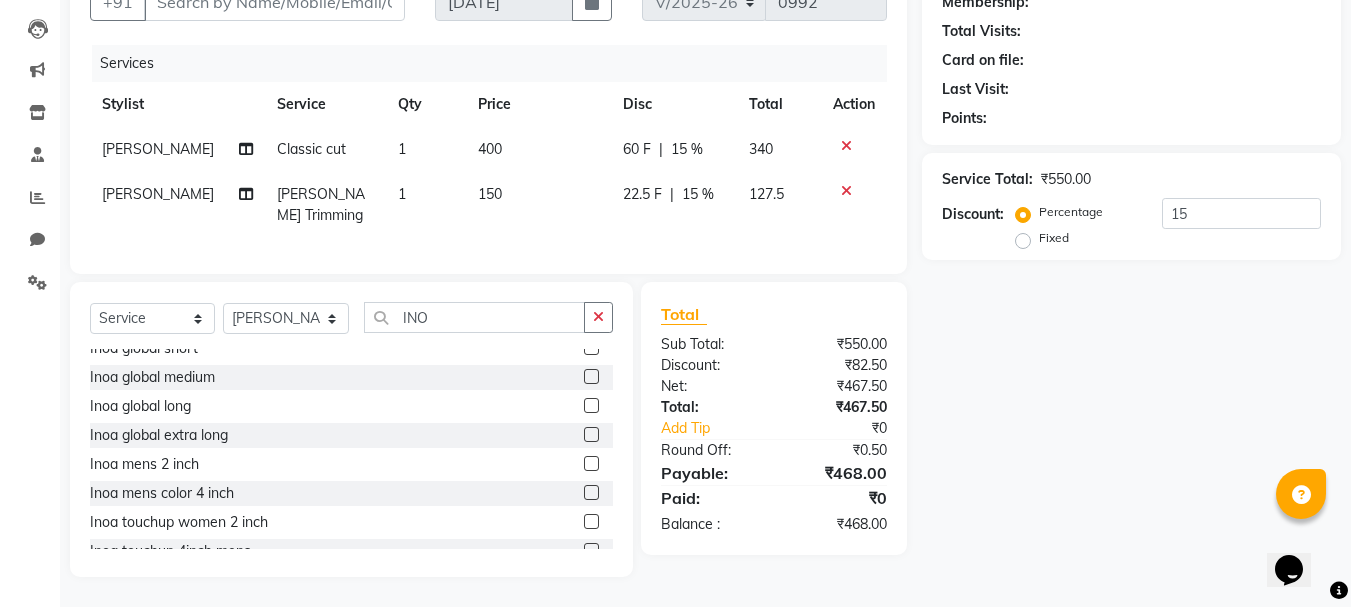 scroll, scrollTop: 218, scrollLeft: 0, axis: vertical 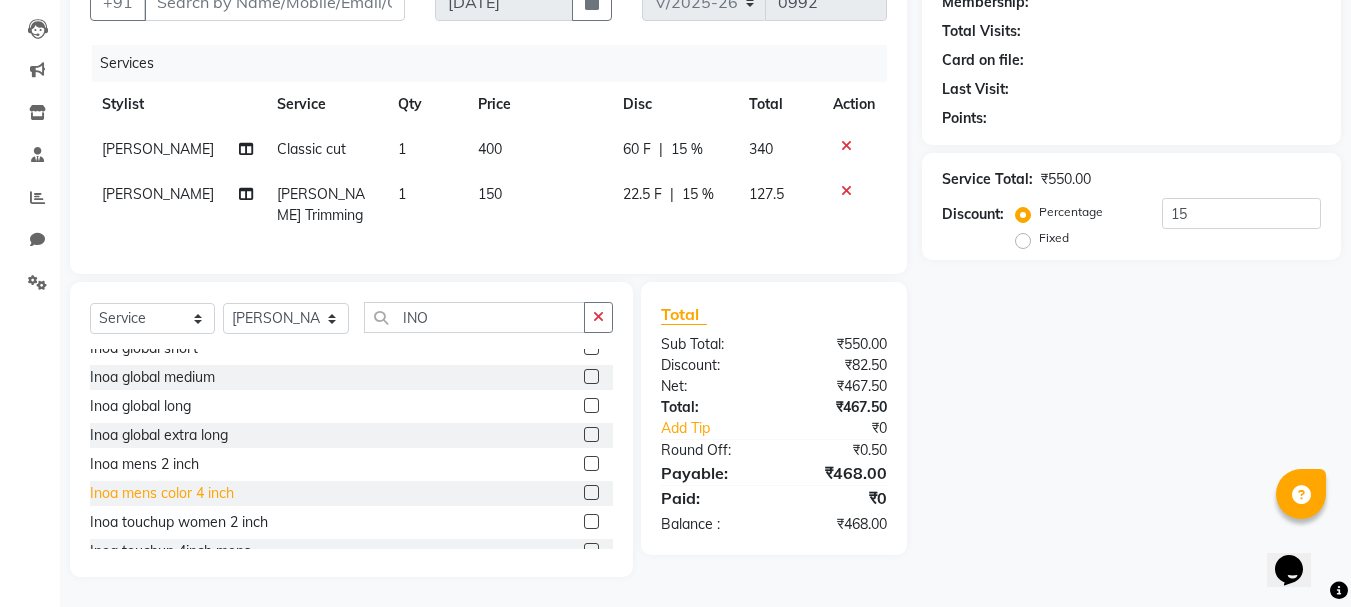 click on "Inoa mens color 4 inch" 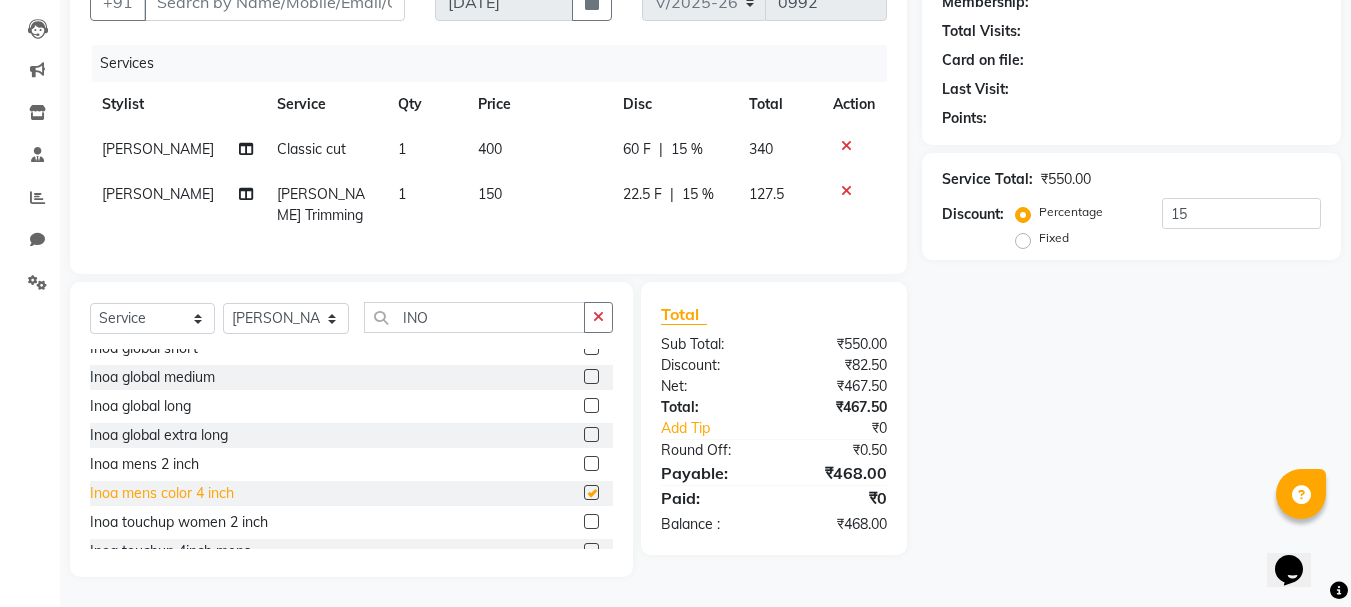 scroll, scrollTop: 284, scrollLeft: 0, axis: vertical 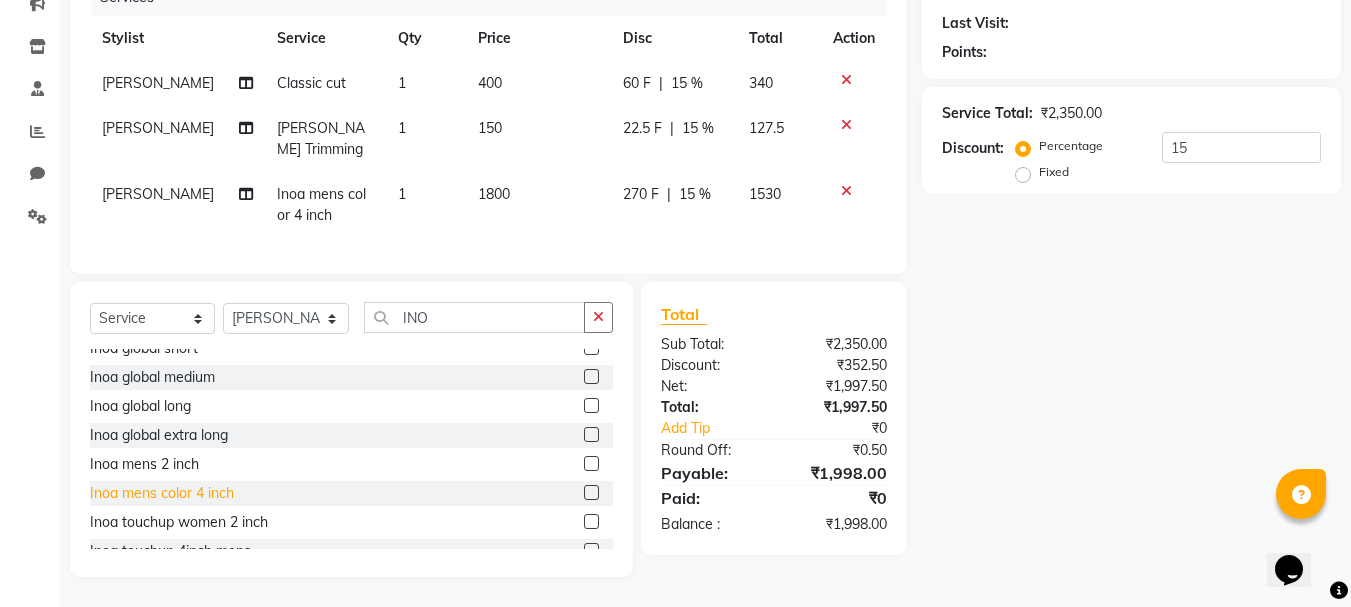 checkbox on "false" 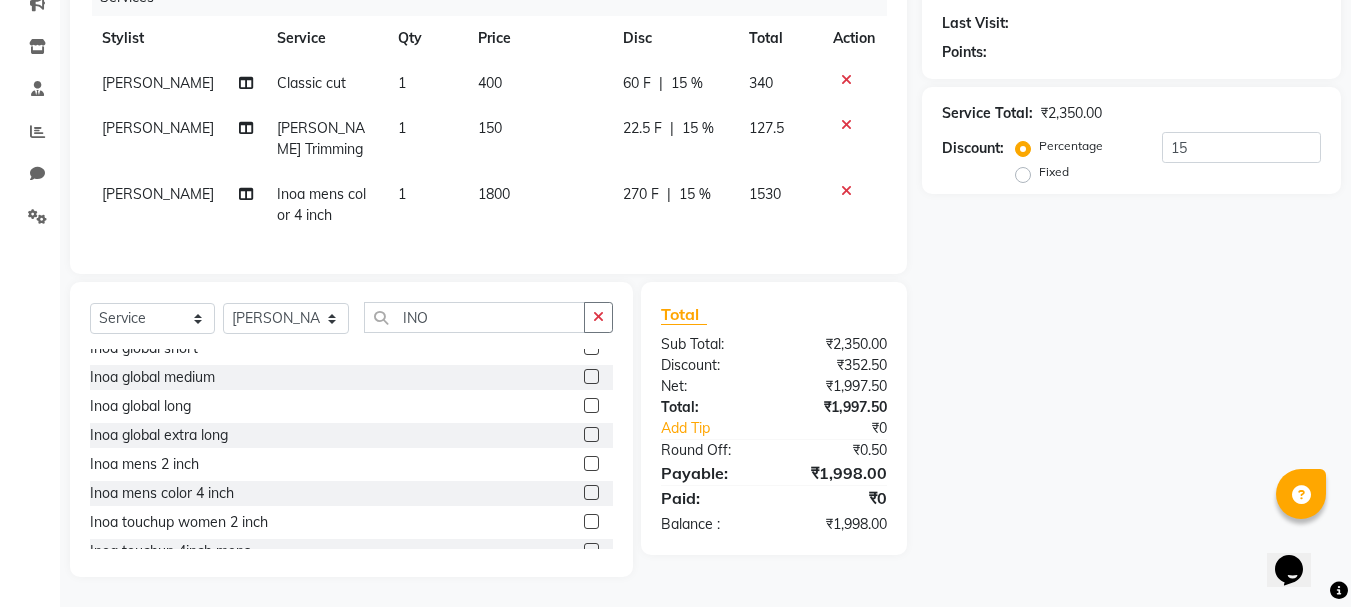 scroll, scrollTop: 184, scrollLeft: 0, axis: vertical 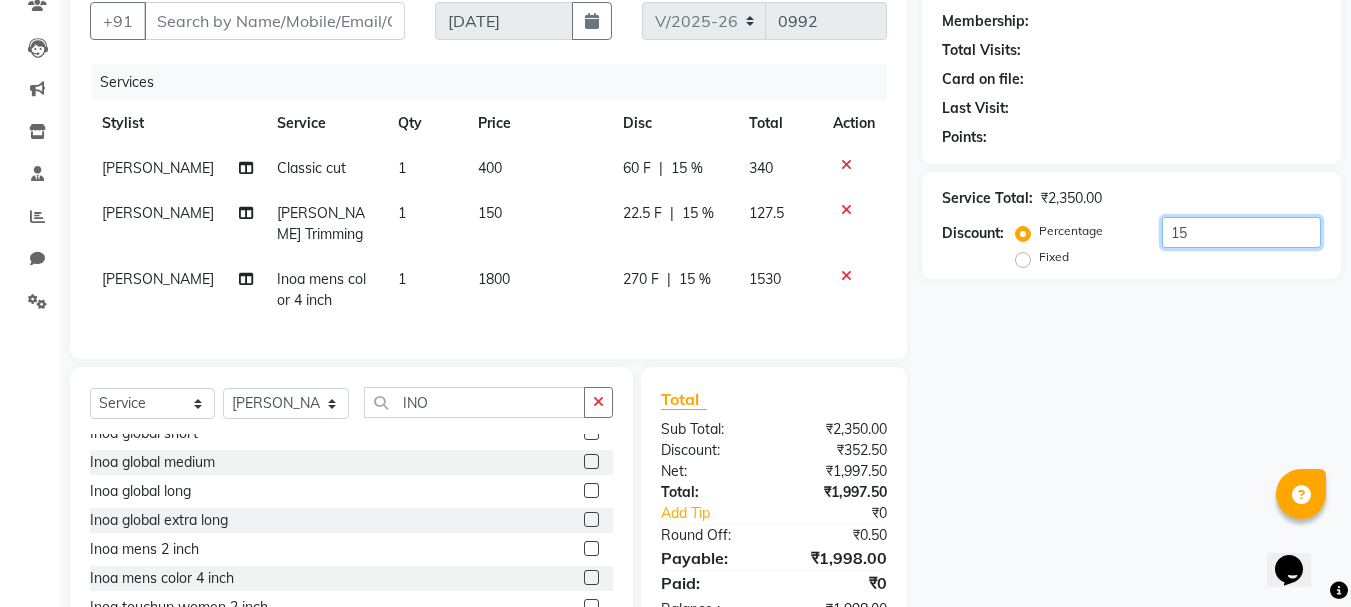 click on "15" 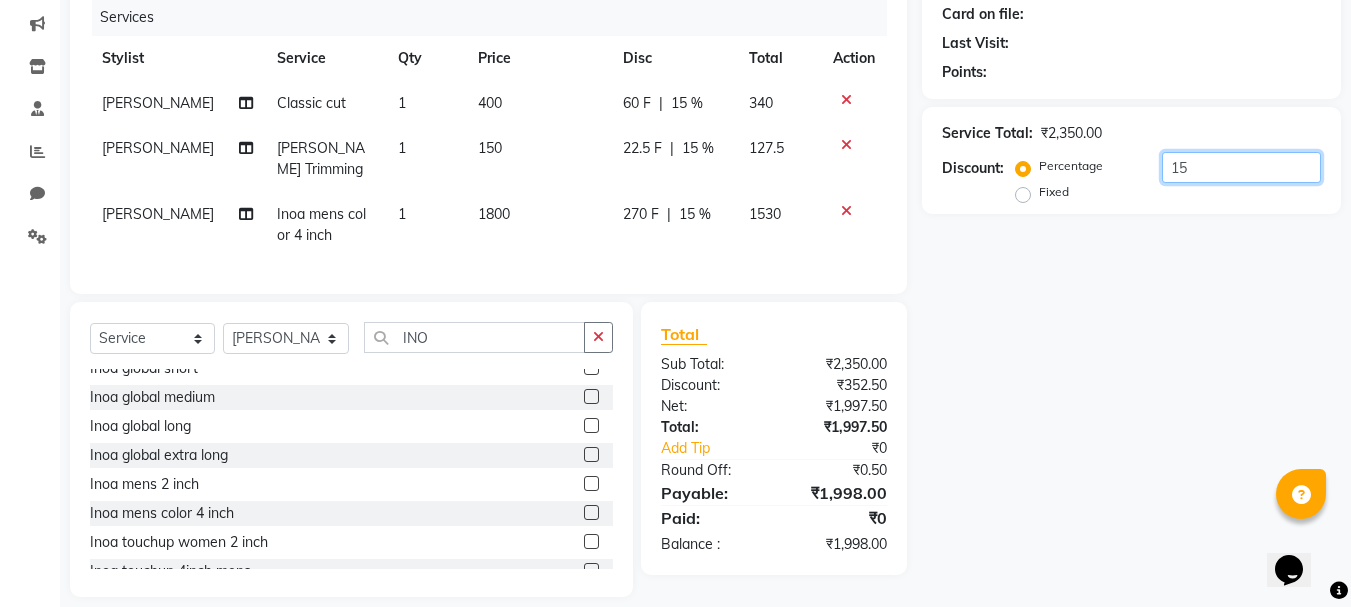 scroll, scrollTop: 284, scrollLeft: 0, axis: vertical 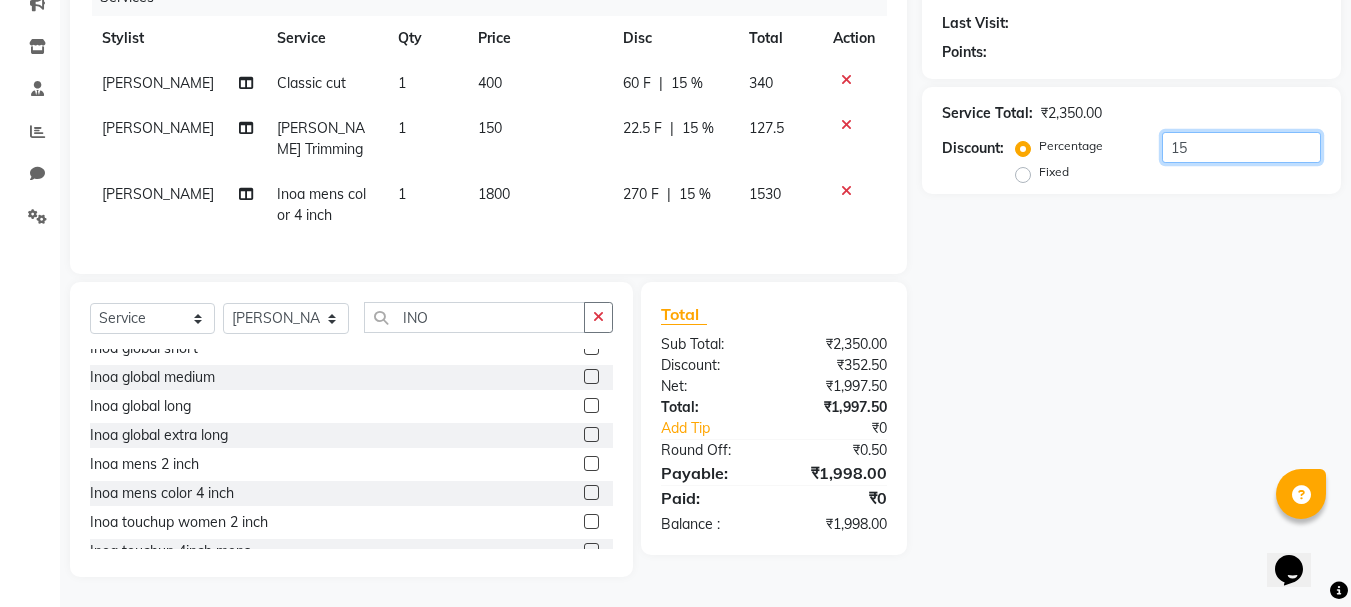 click on "15" 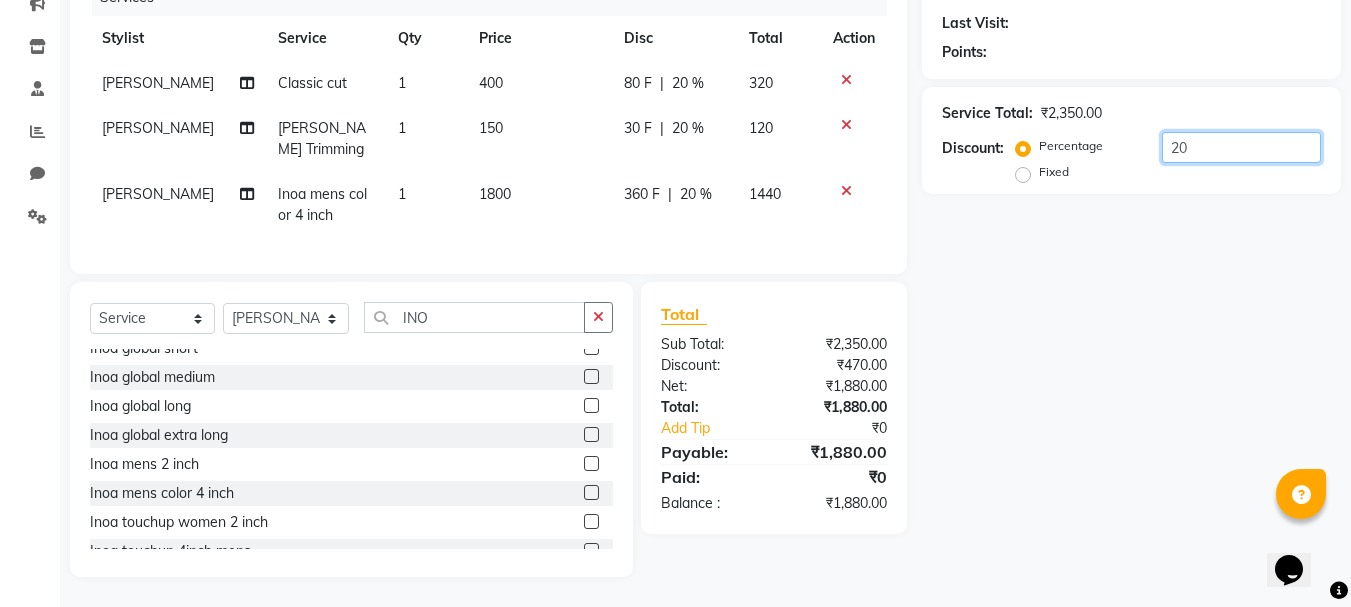 type on "20" 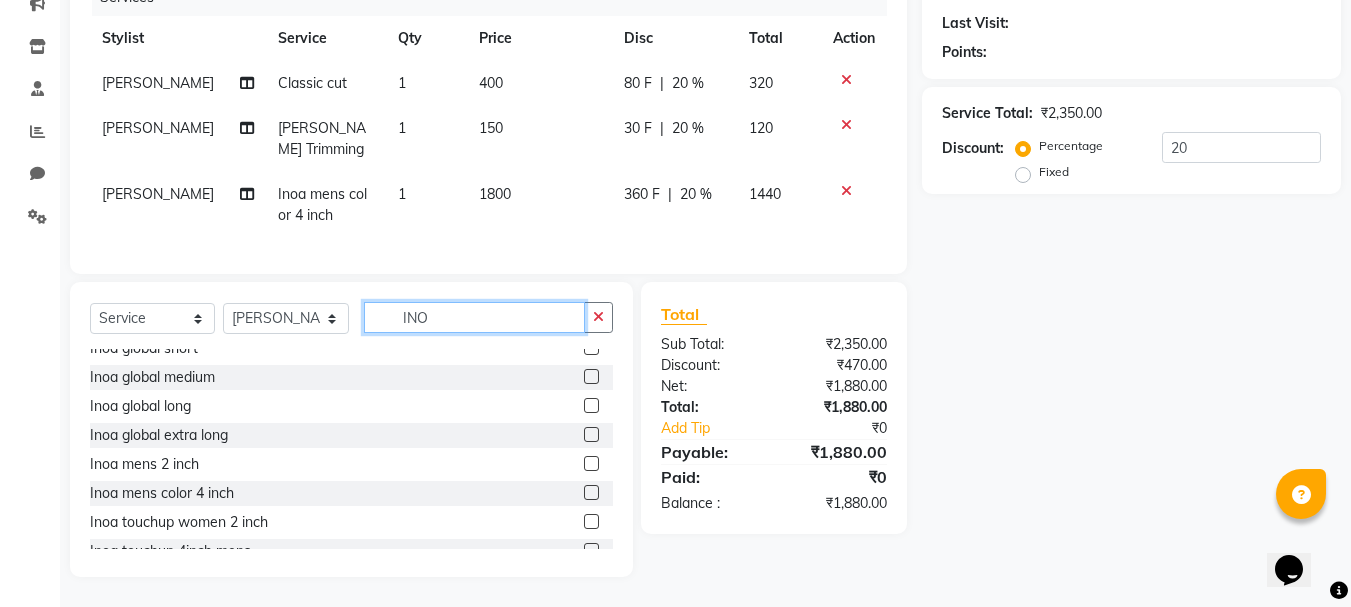 click on "INO" 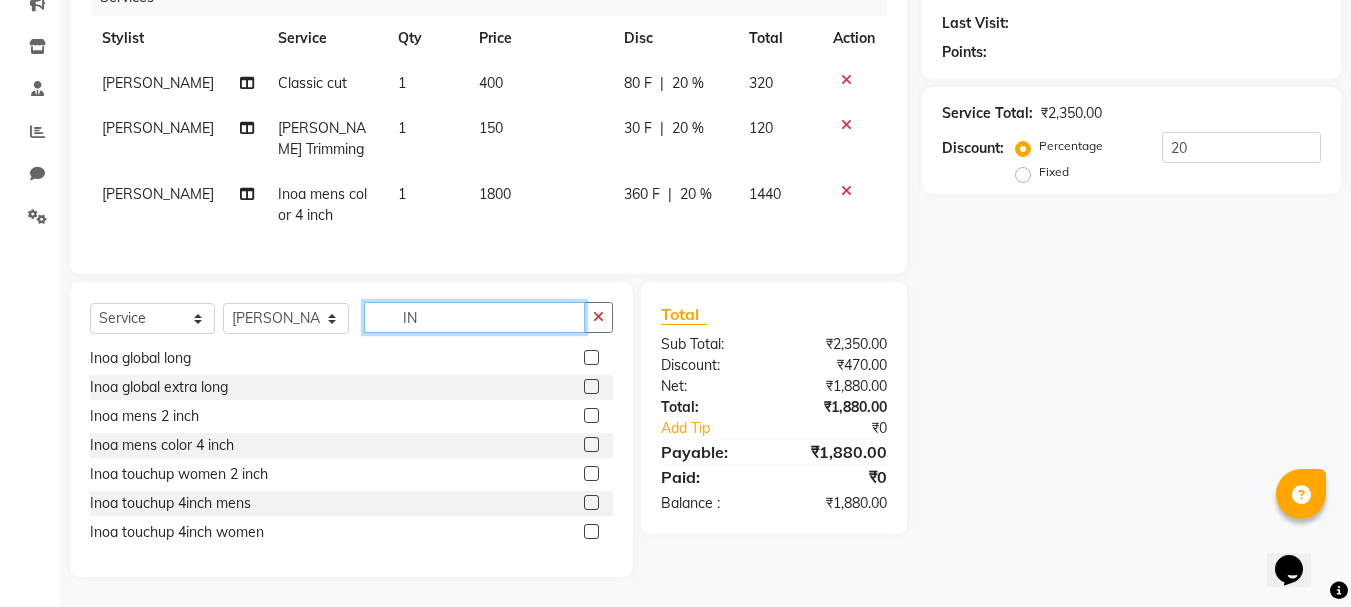 type on "I" 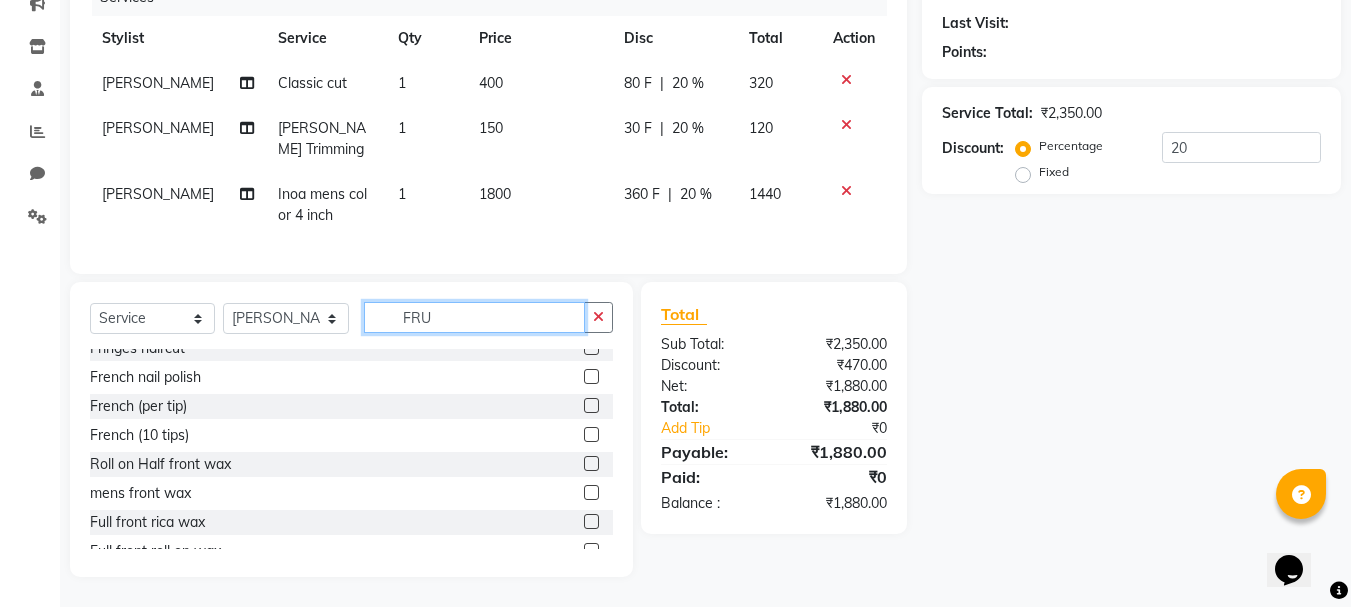 scroll, scrollTop: 0, scrollLeft: 0, axis: both 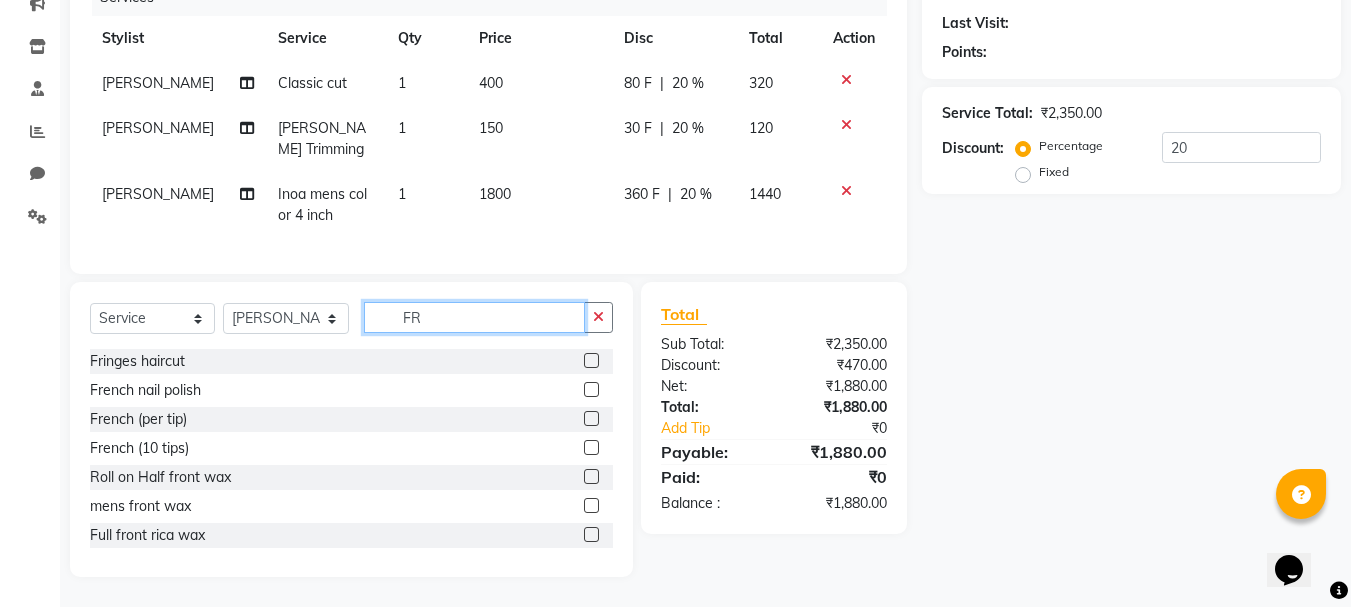type on "F" 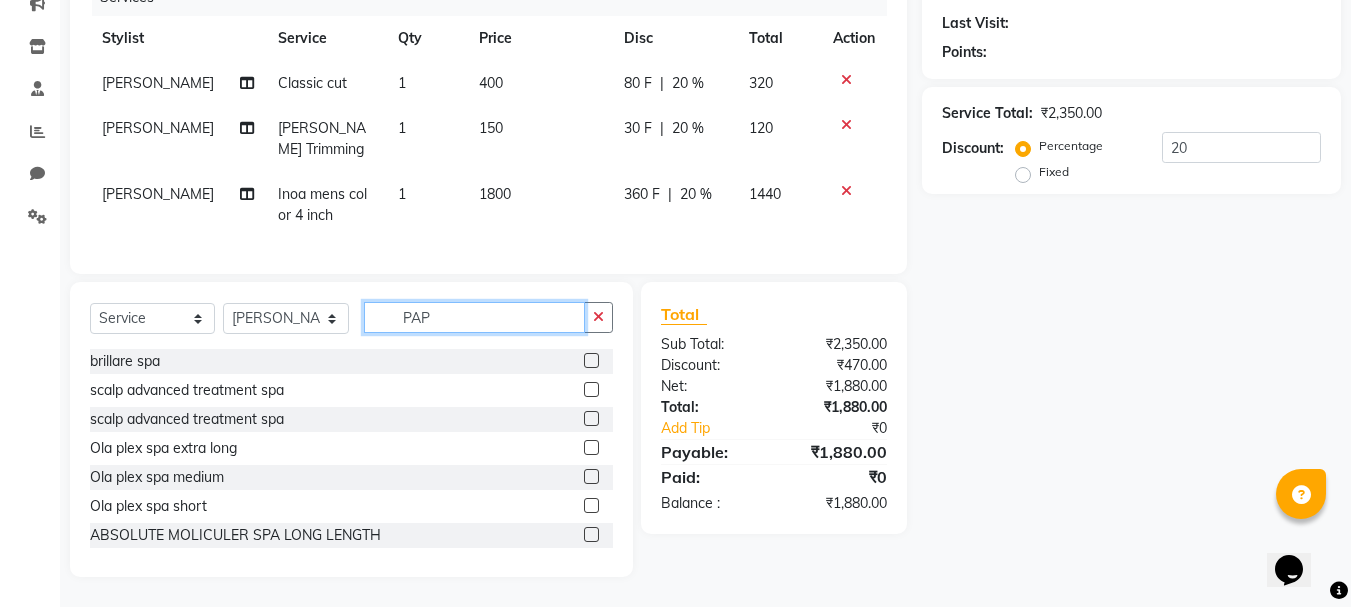 scroll, scrollTop: 241, scrollLeft: 0, axis: vertical 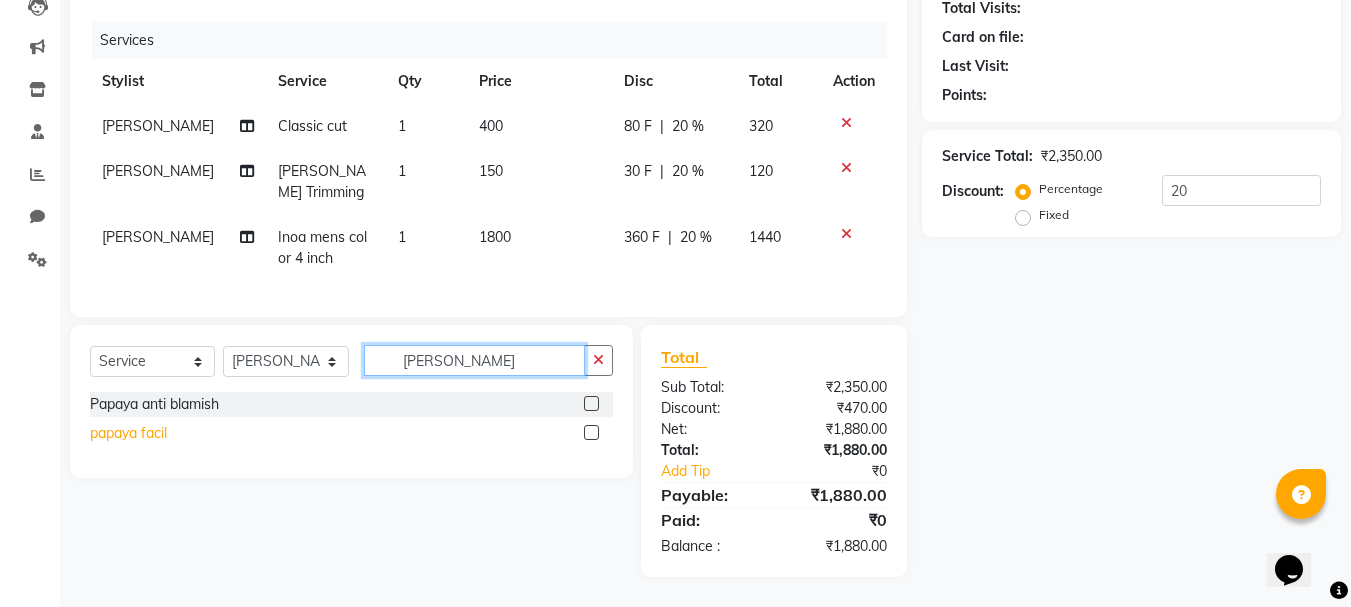 type on "[PERSON_NAME]" 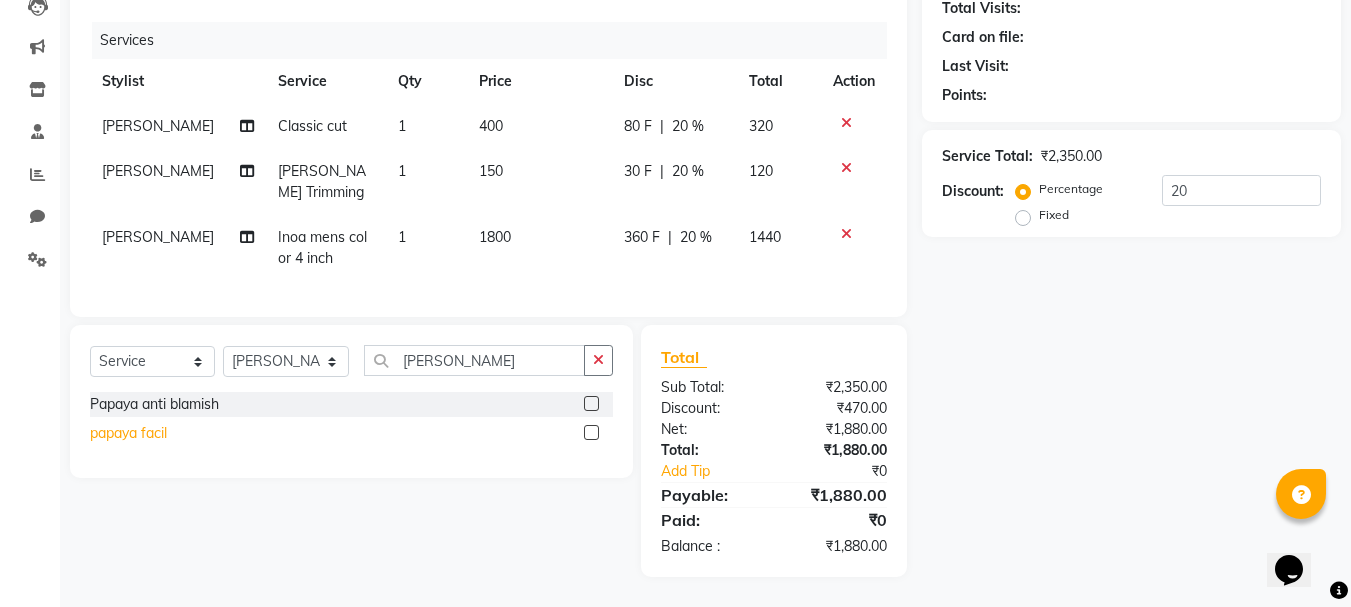 click on "papaya facil" 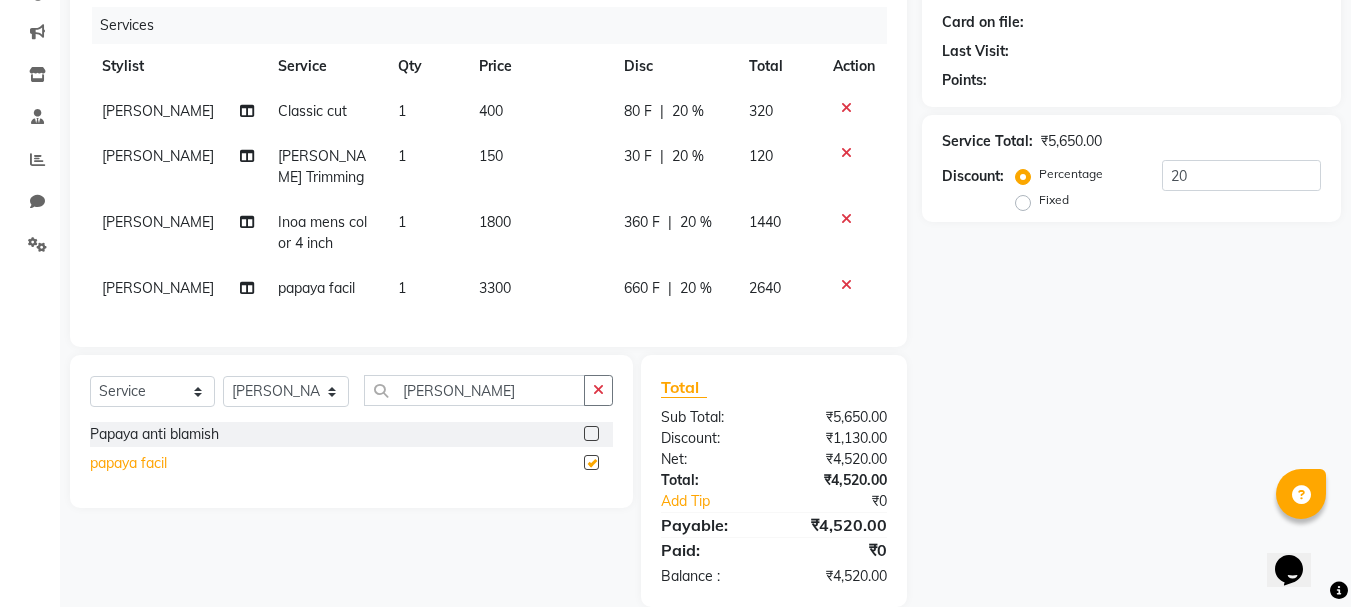 checkbox on "false" 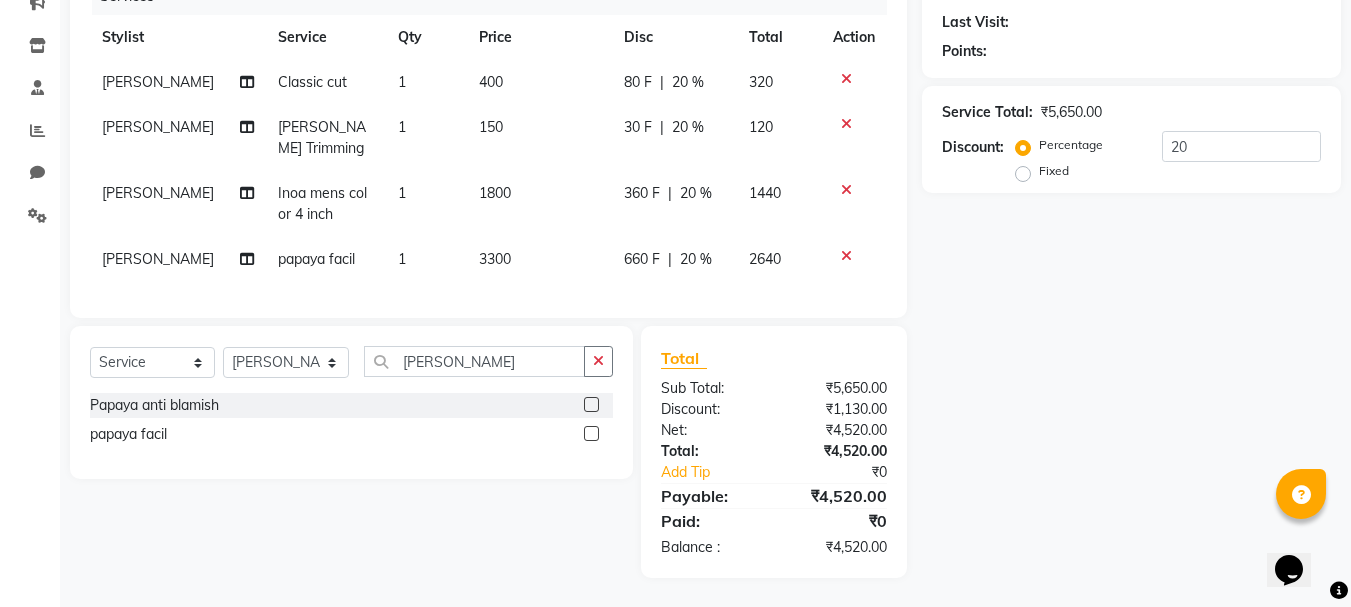 scroll, scrollTop: 286, scrollLeft: 0, axis: vertical 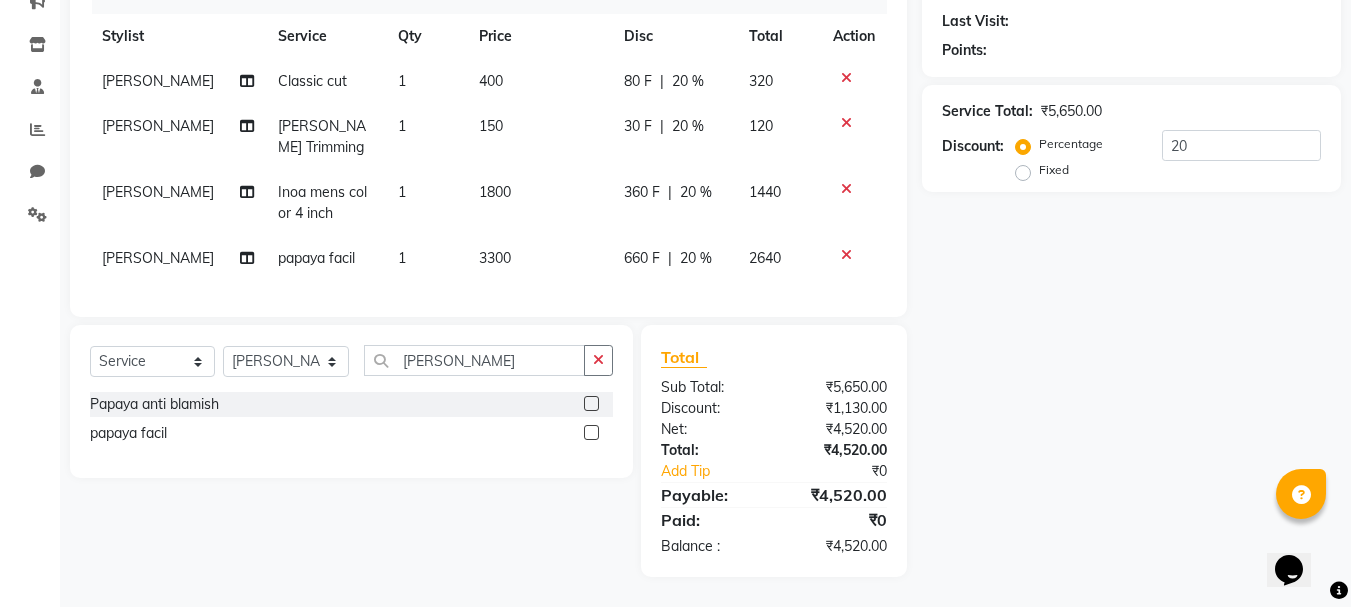 click on "20 %" 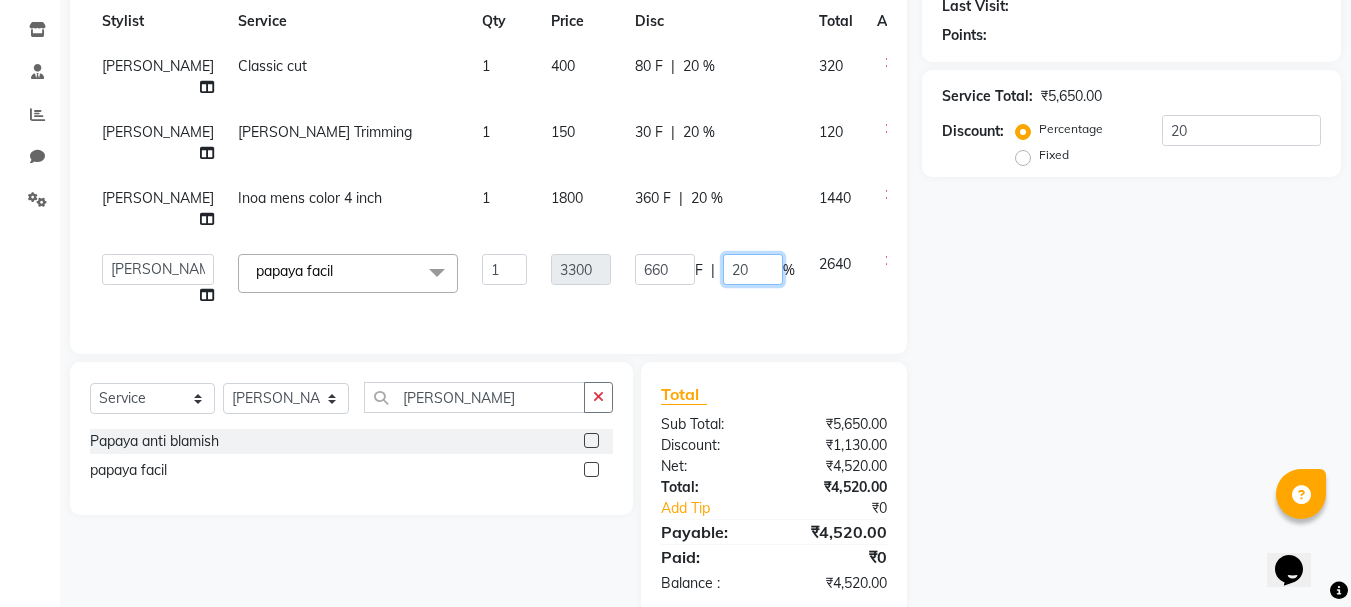 click on "20" 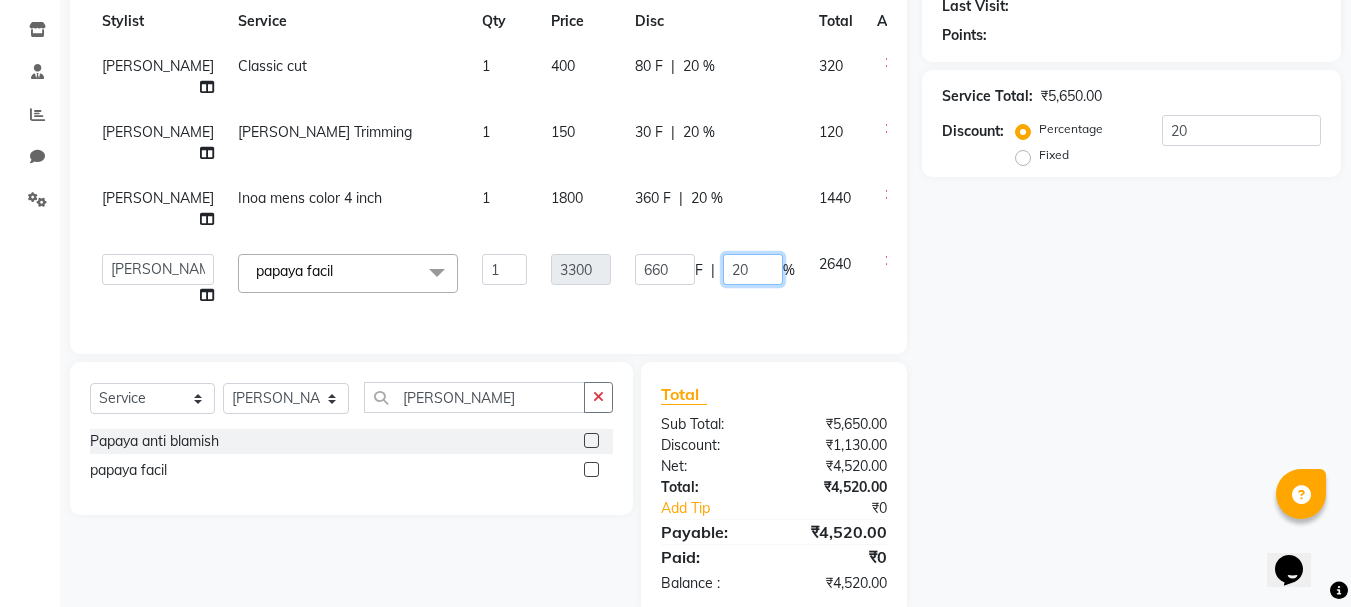 type on "2" 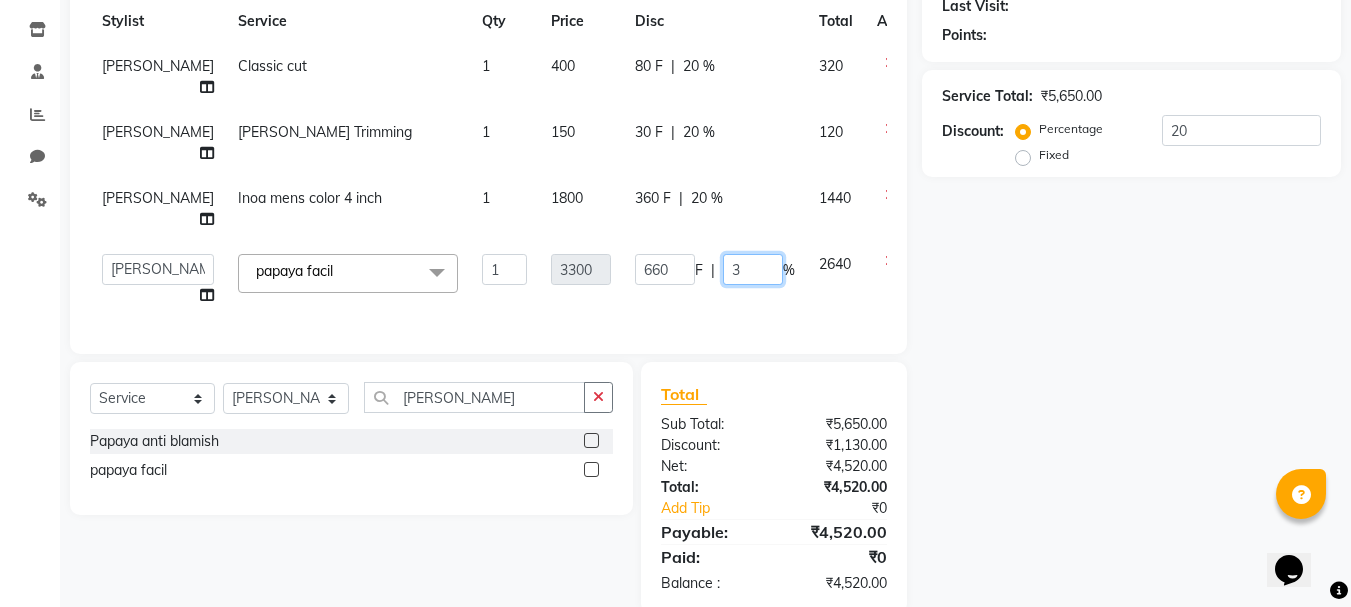 type on "30" 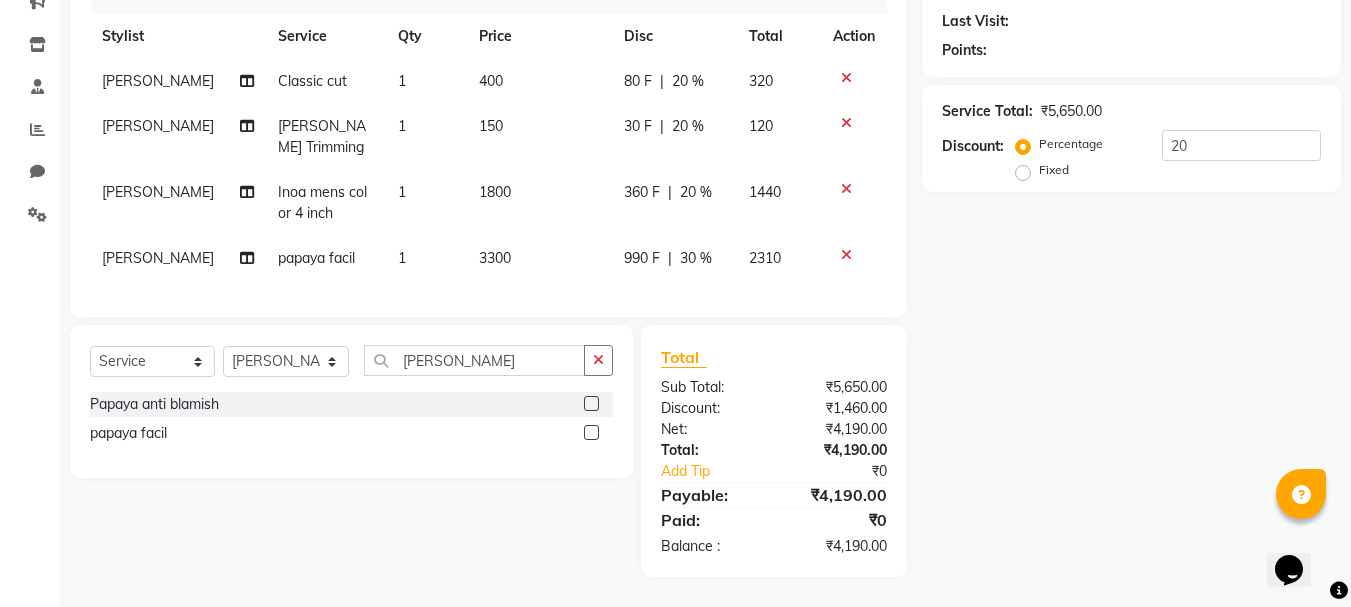 click on "Name: Membership: Total Visits: Card on file: Last Visit:  Points:  Service Total:  ₹5,650.00  Discount:  Percentage   Fixed  20" 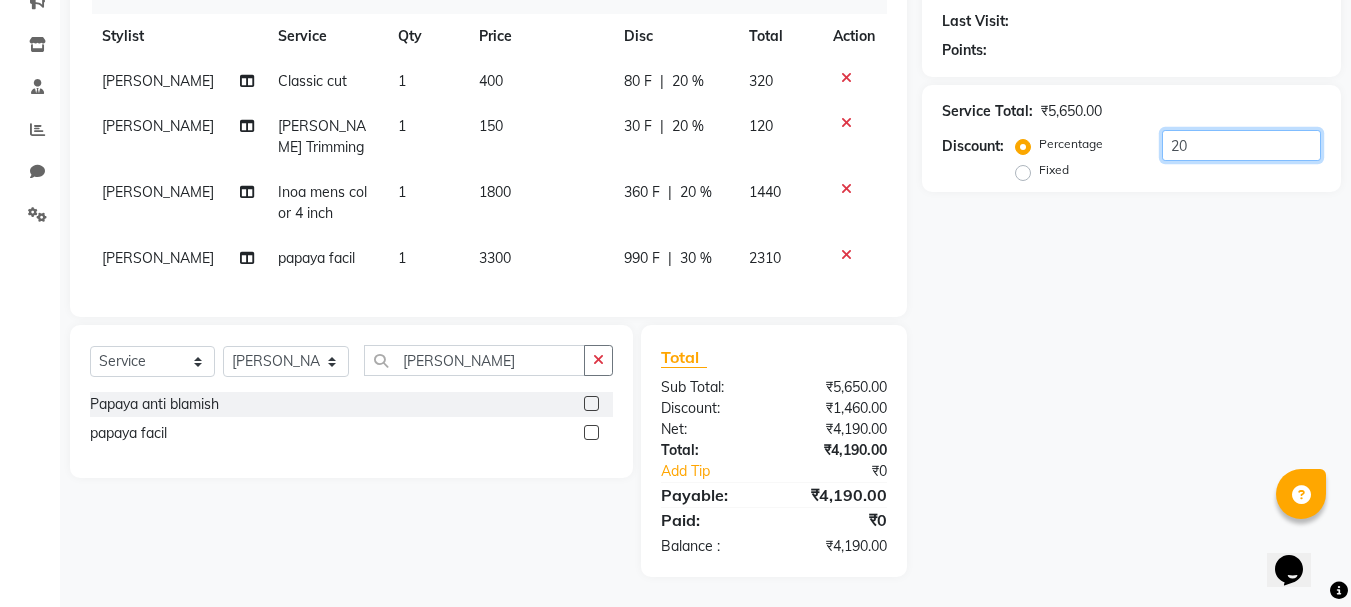 click on "20" 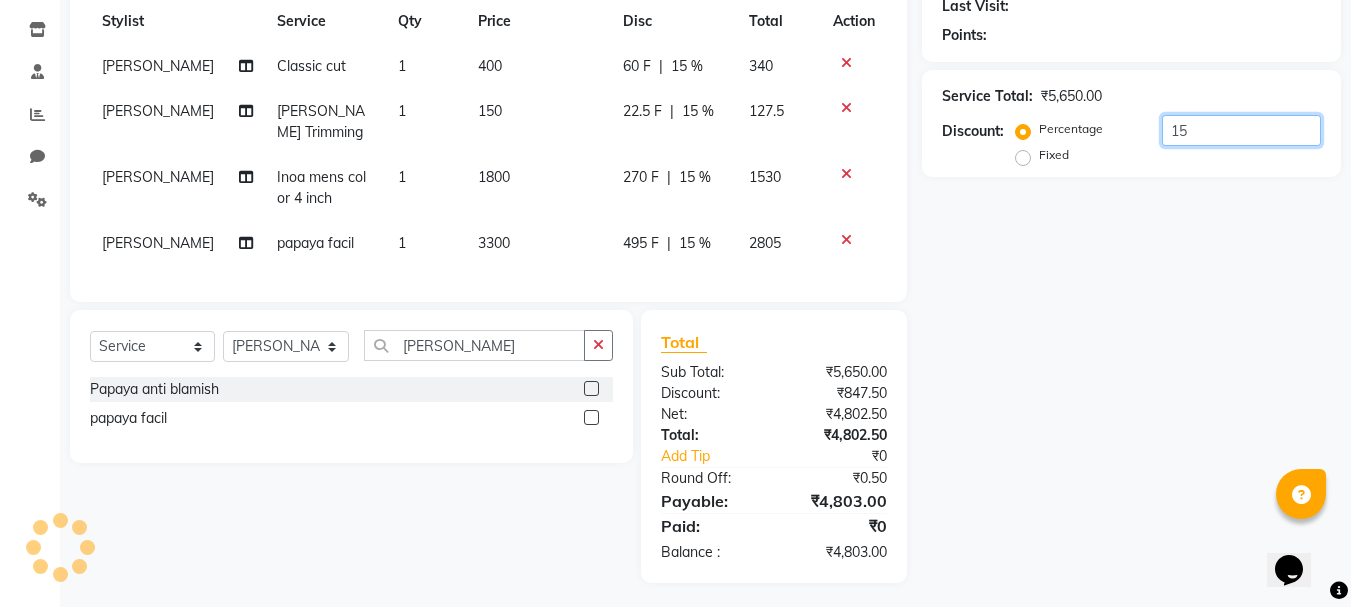 type on "15" 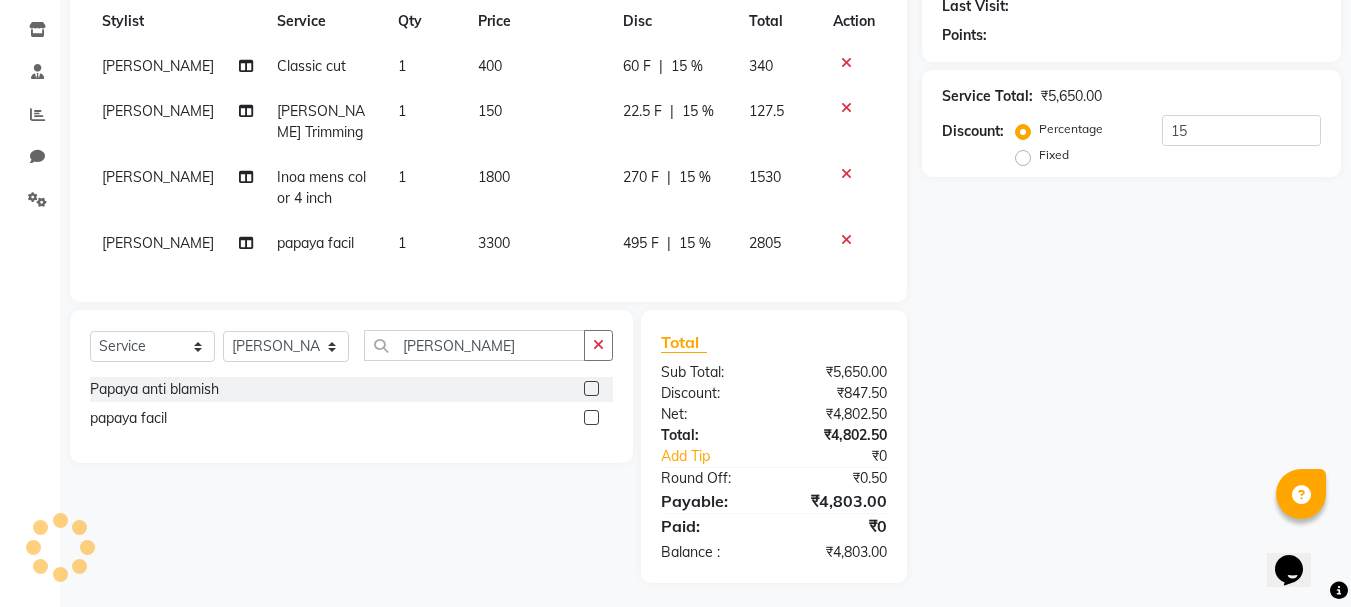 click 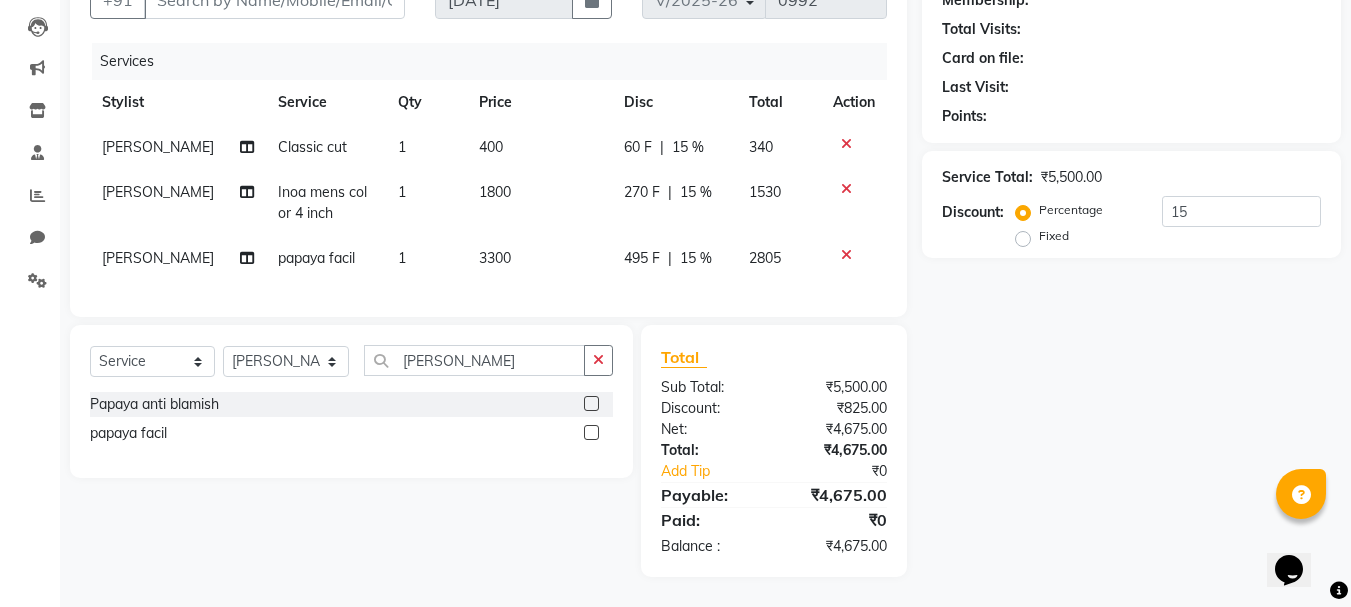 click on "15 %" 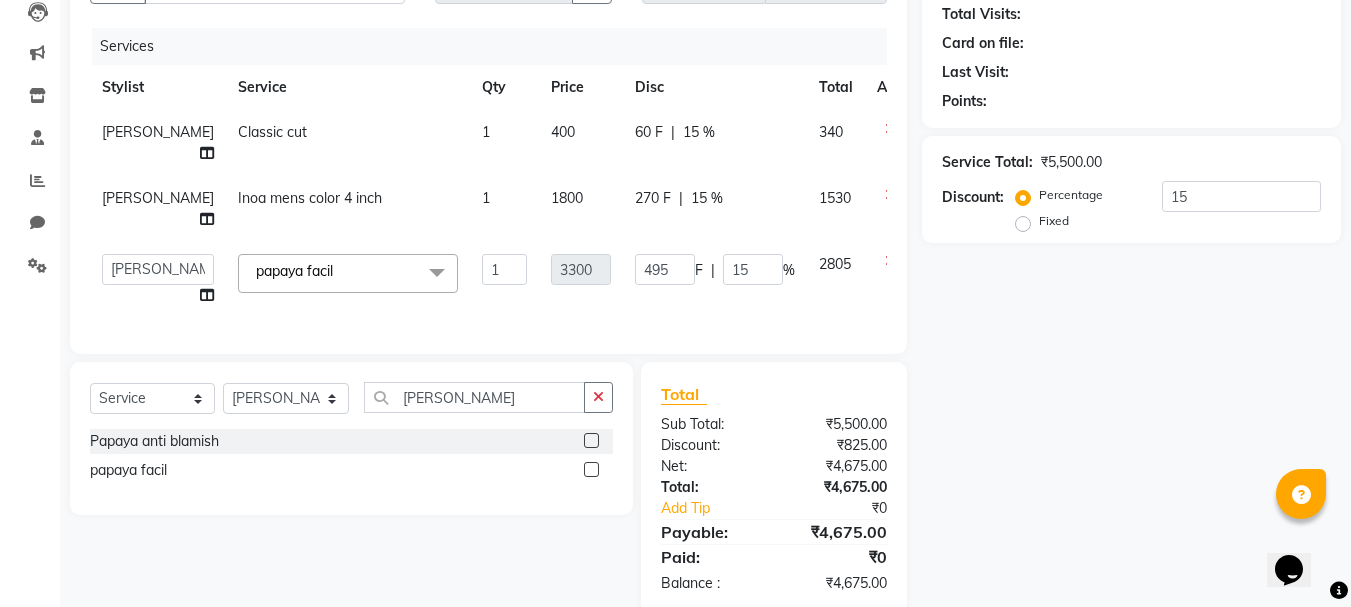 scroll, scrollTop: 272, scrollLeft: 0, axis: vertical 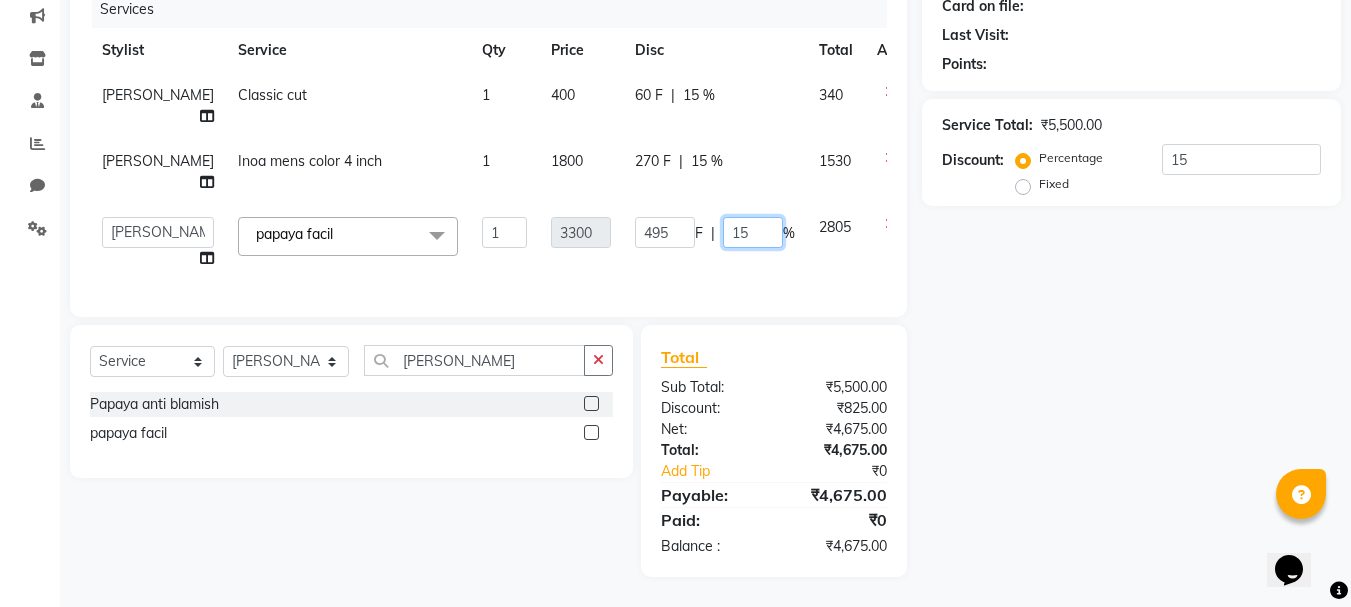 click on "15" 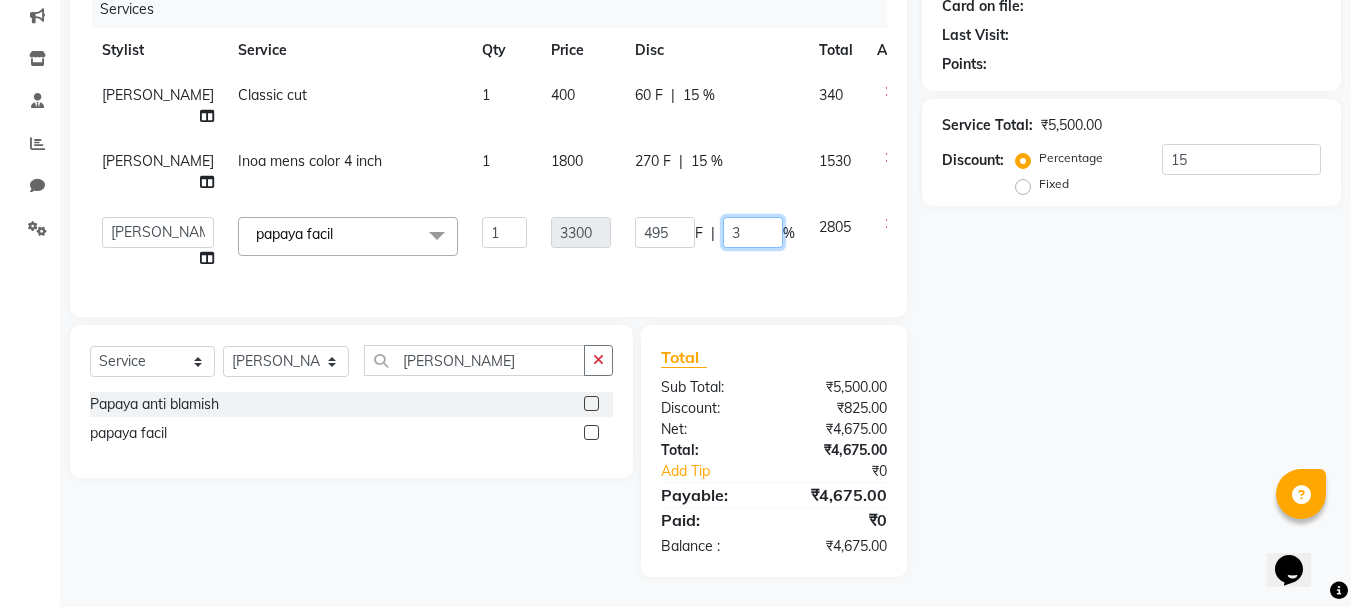 type on "30" 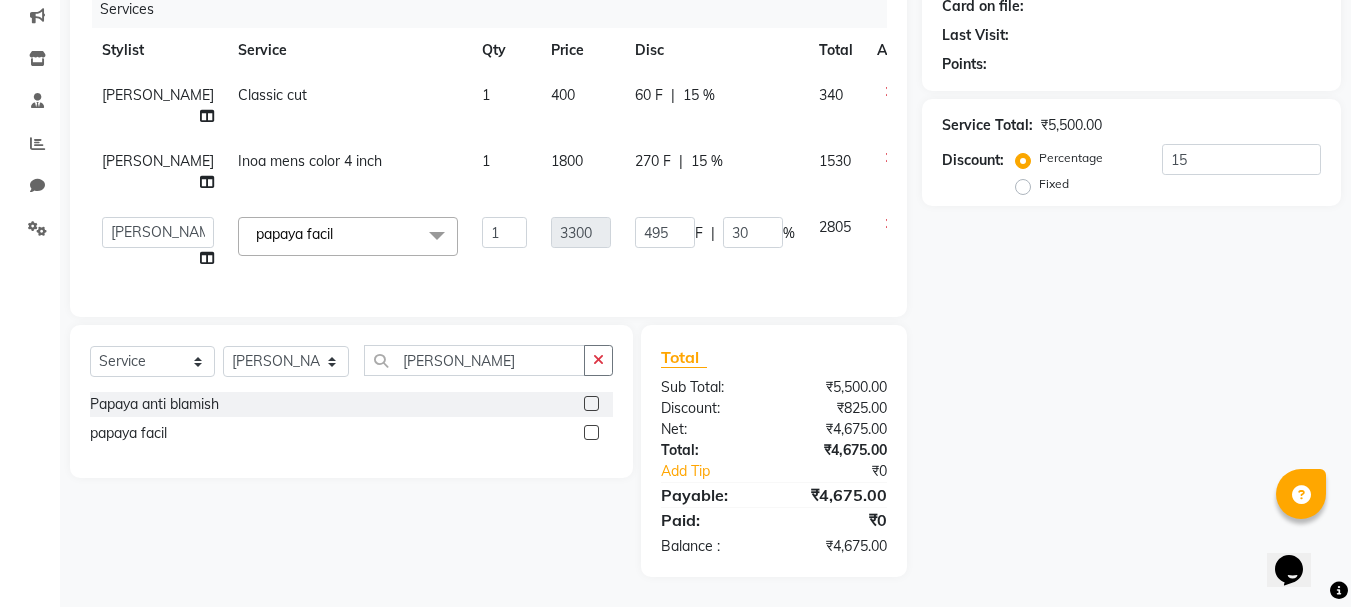 click on "Name: Membership: Total Visits: Card on file: Last Visit:  Points:  Service Total:  ₹5,500.00  Discount:  Percentage   Fixed  15" 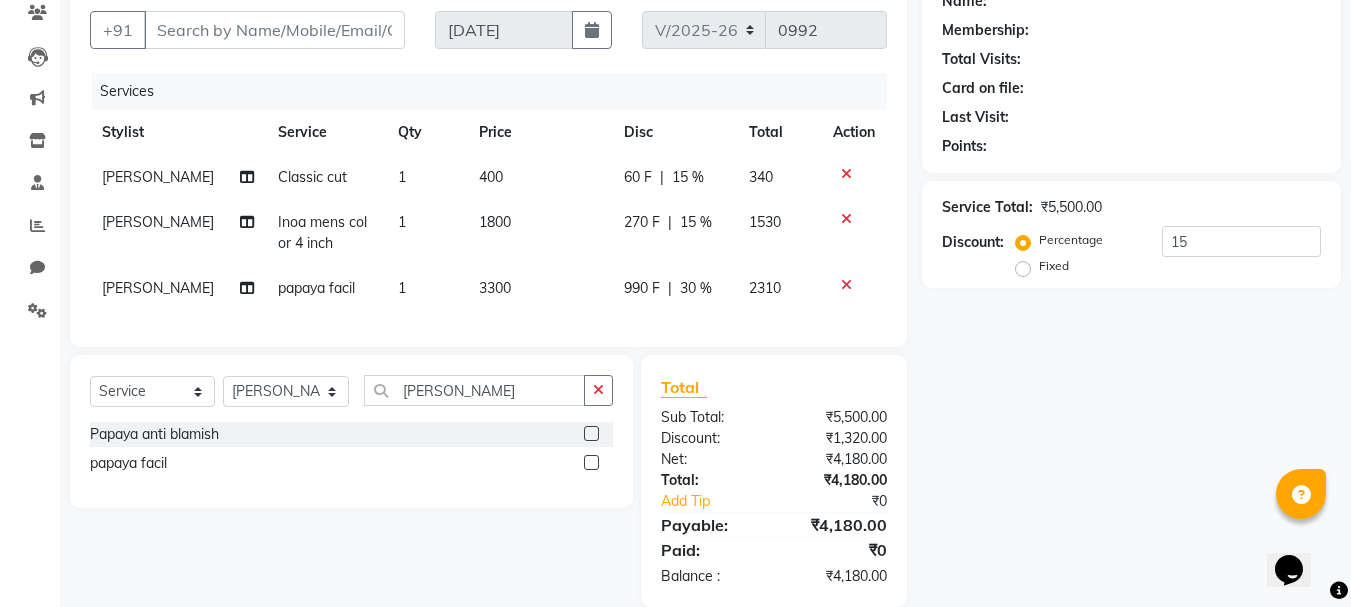 scroll, scrollTop: 220, scrollLeft: 0, axis: vertical 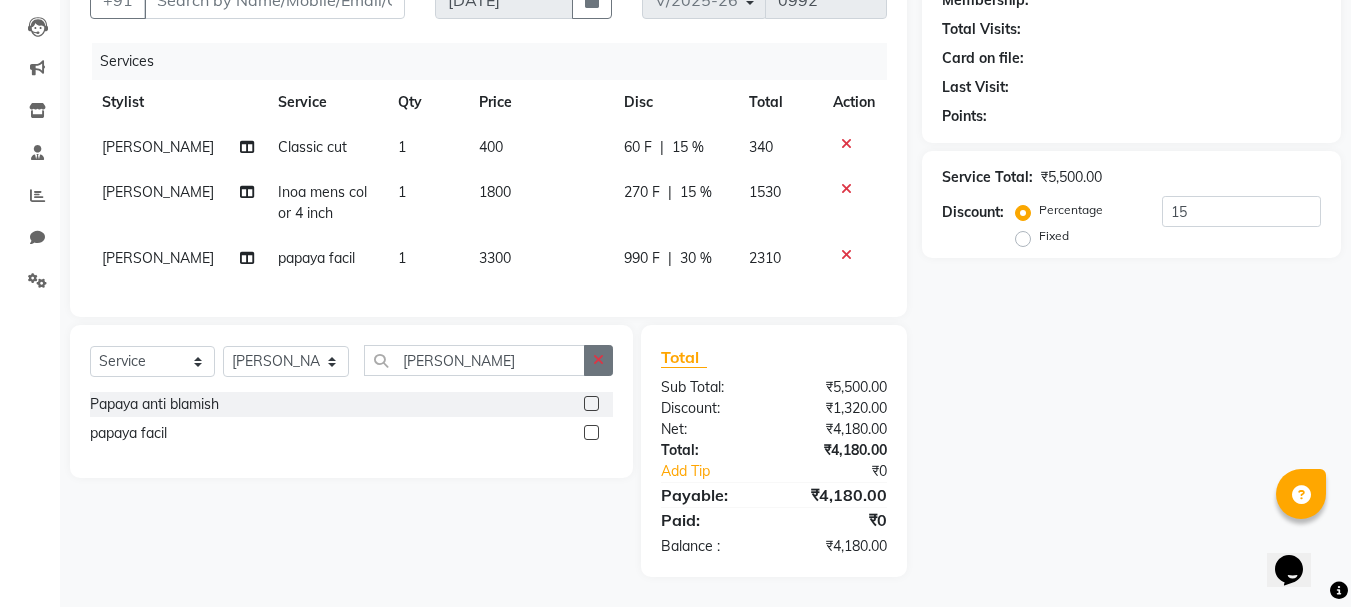 click 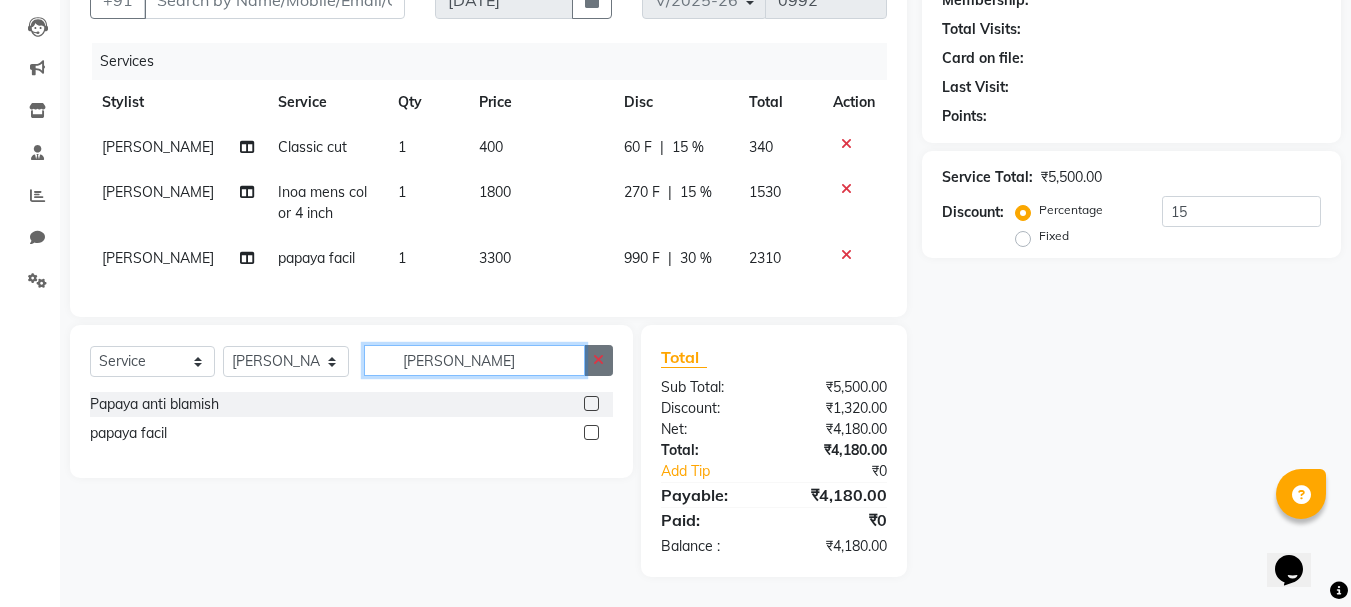 type 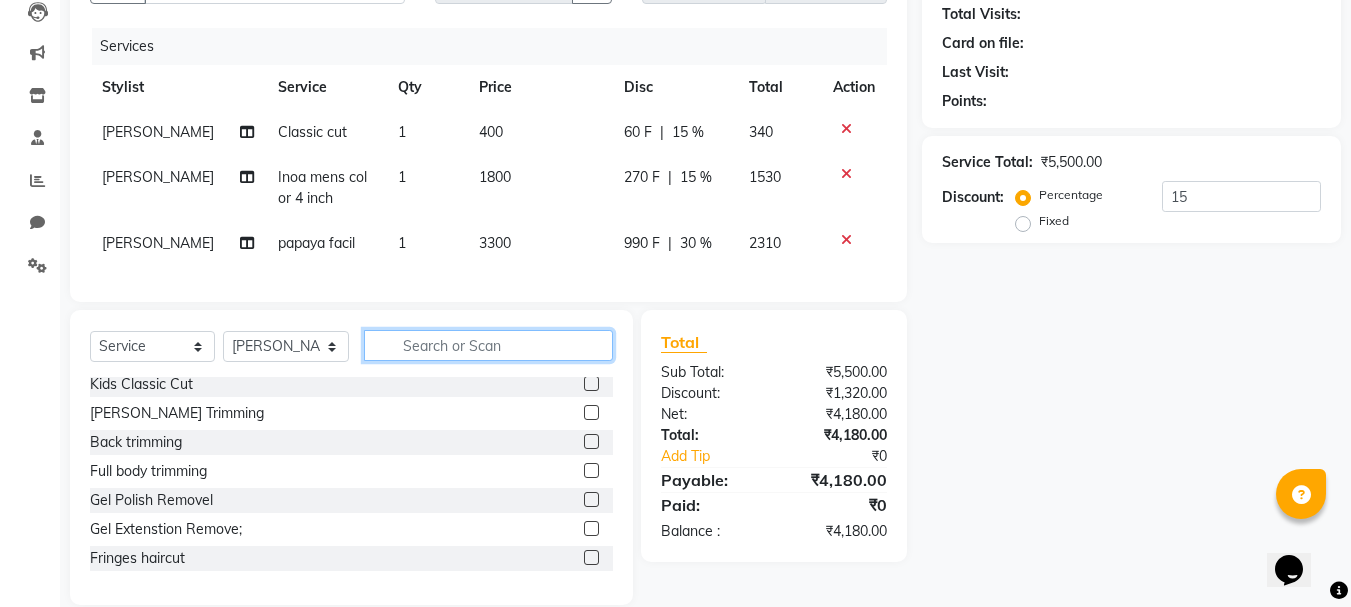 scroll, scrollTop: 0, scrollLeft: 0, axis: both 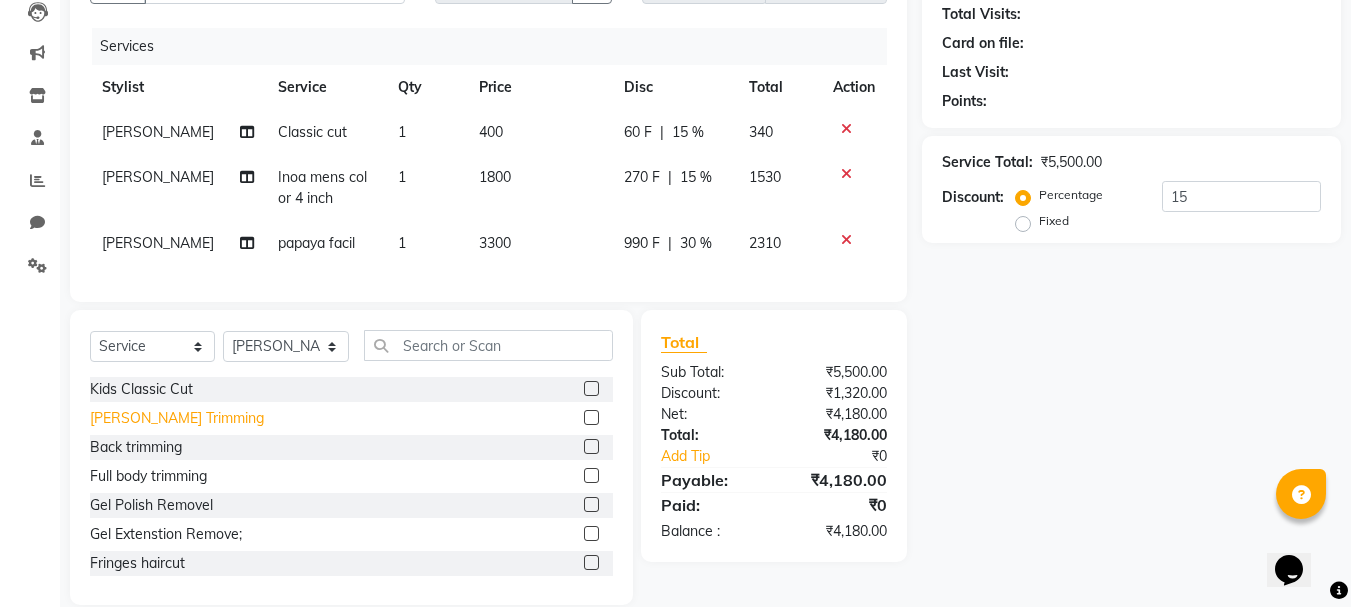 click on "[PERSON_NAME] Trimming" 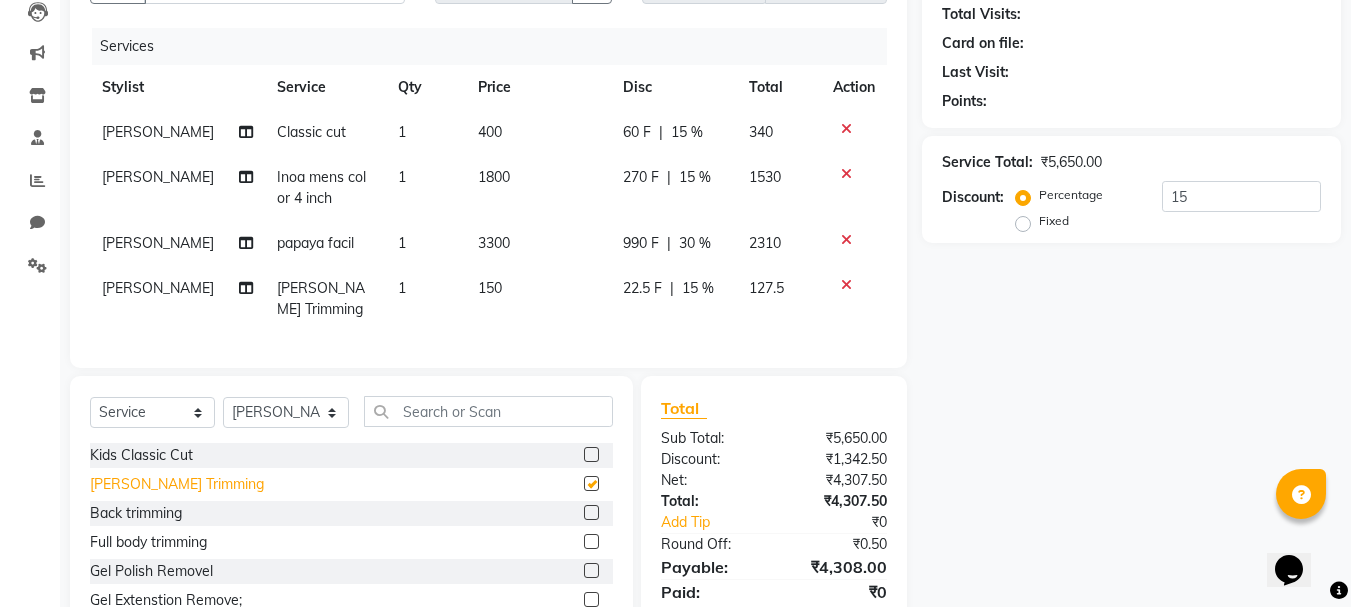 checkbox on "false" 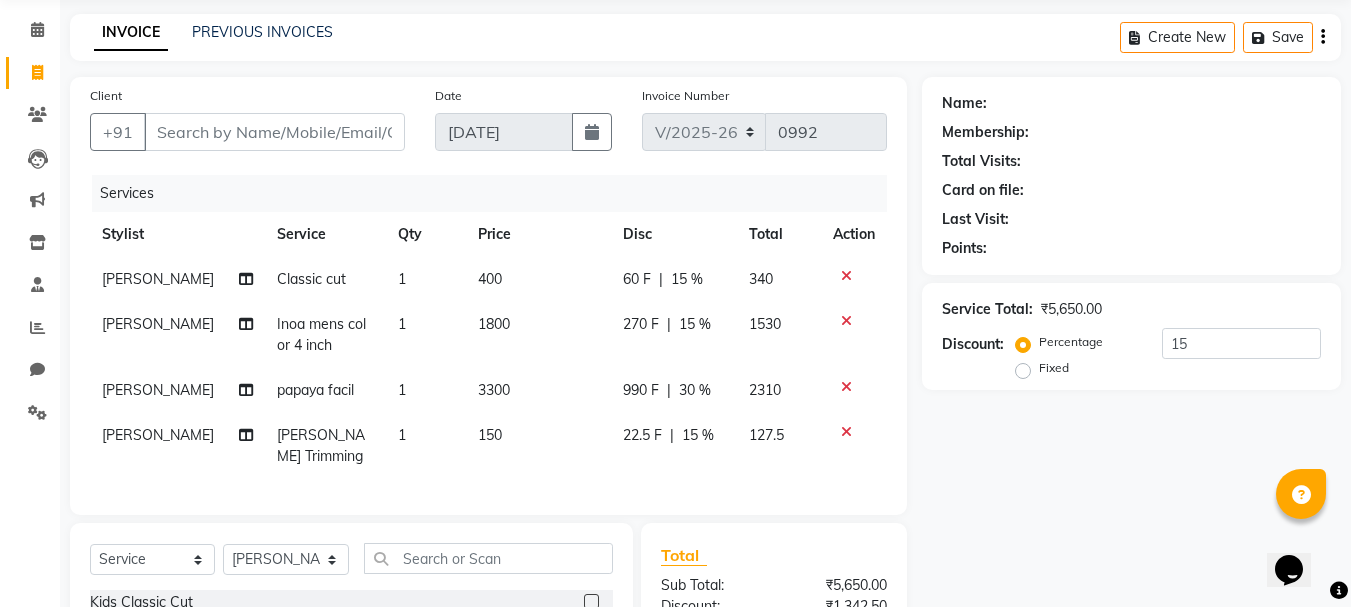 scroll, scrollTop: 29, scrollLeft: 0, axis: vertical 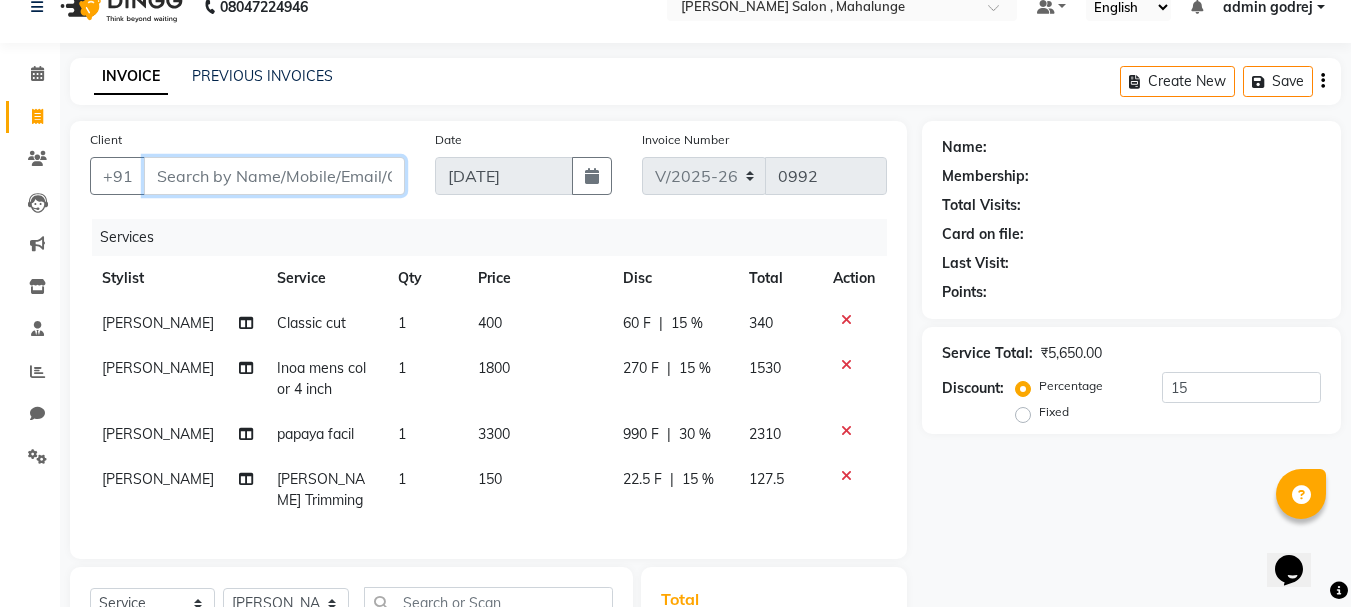 click on "Client" at bounding box center (274, 176) 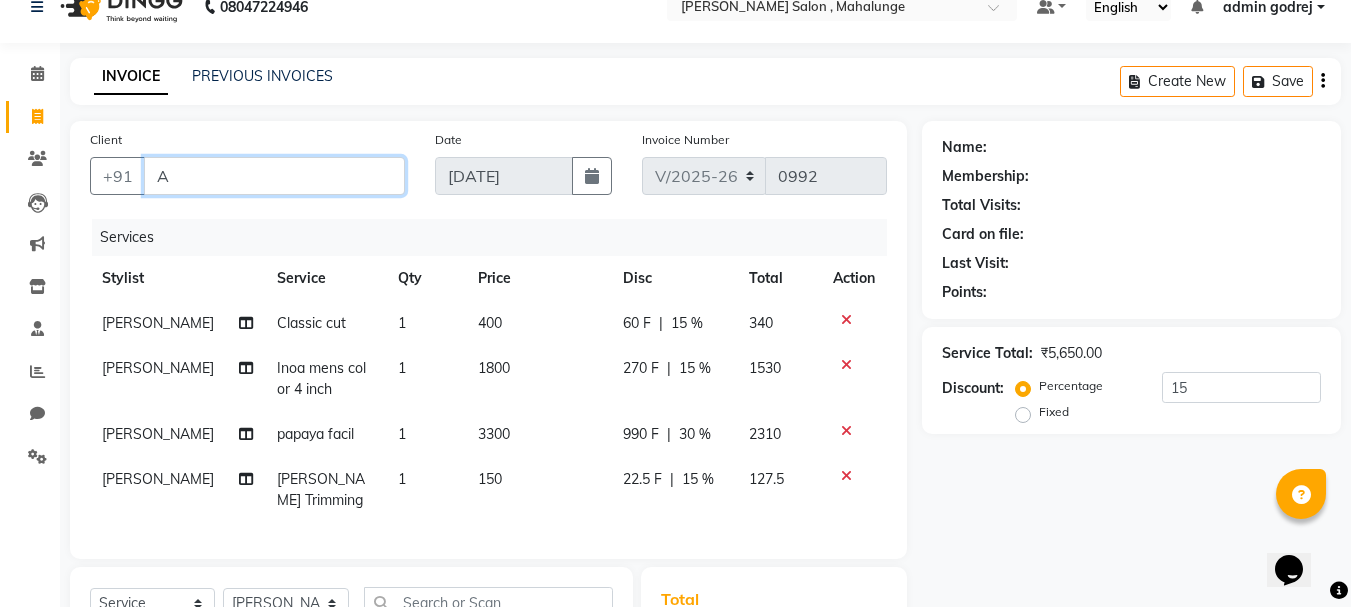 type on "0" 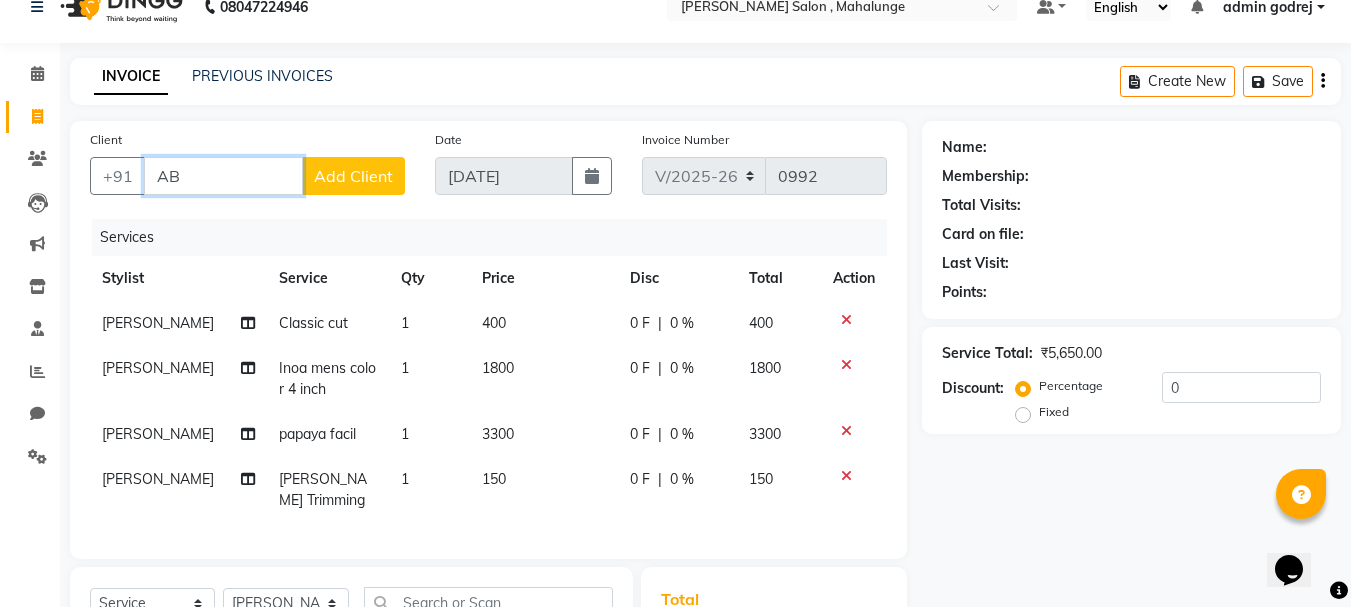 type on "A" 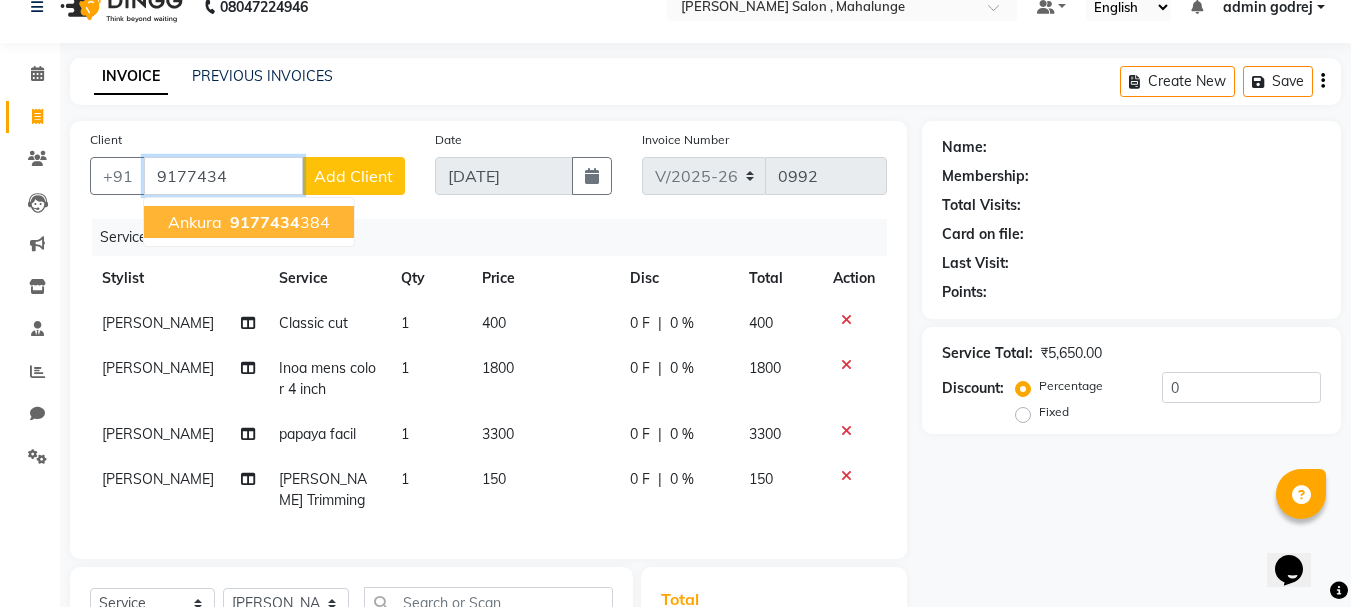 click on "ankura   9177434 384" at bounding box center [249, 222] 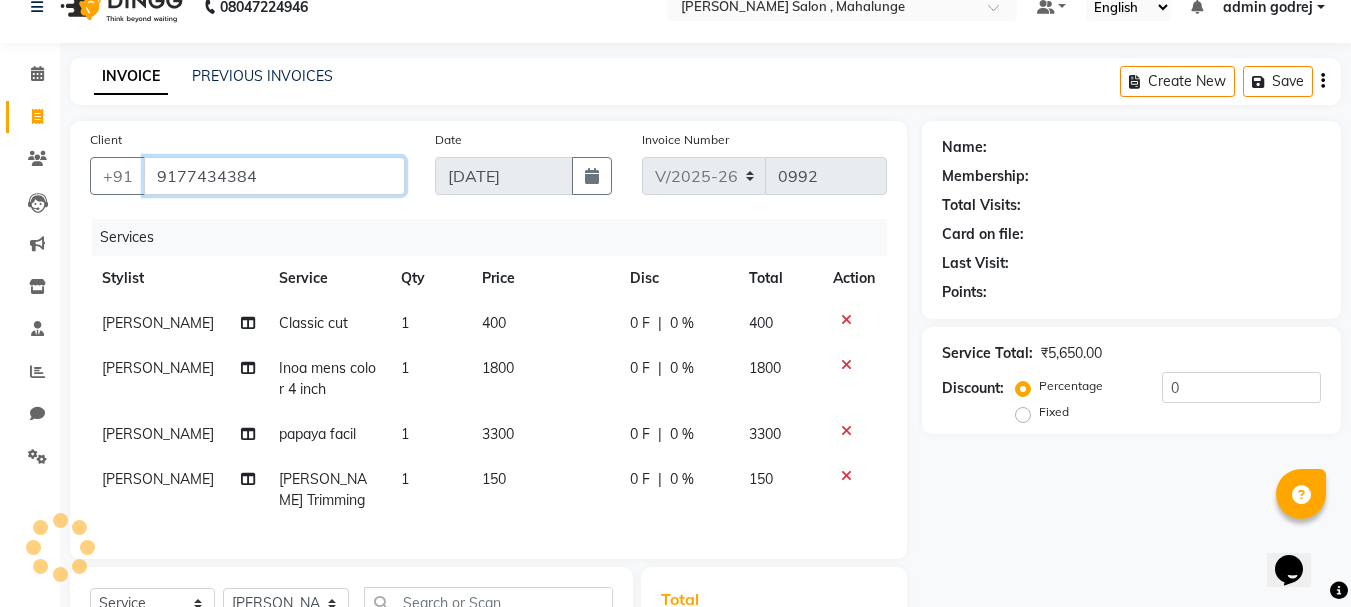type on "9177434384" 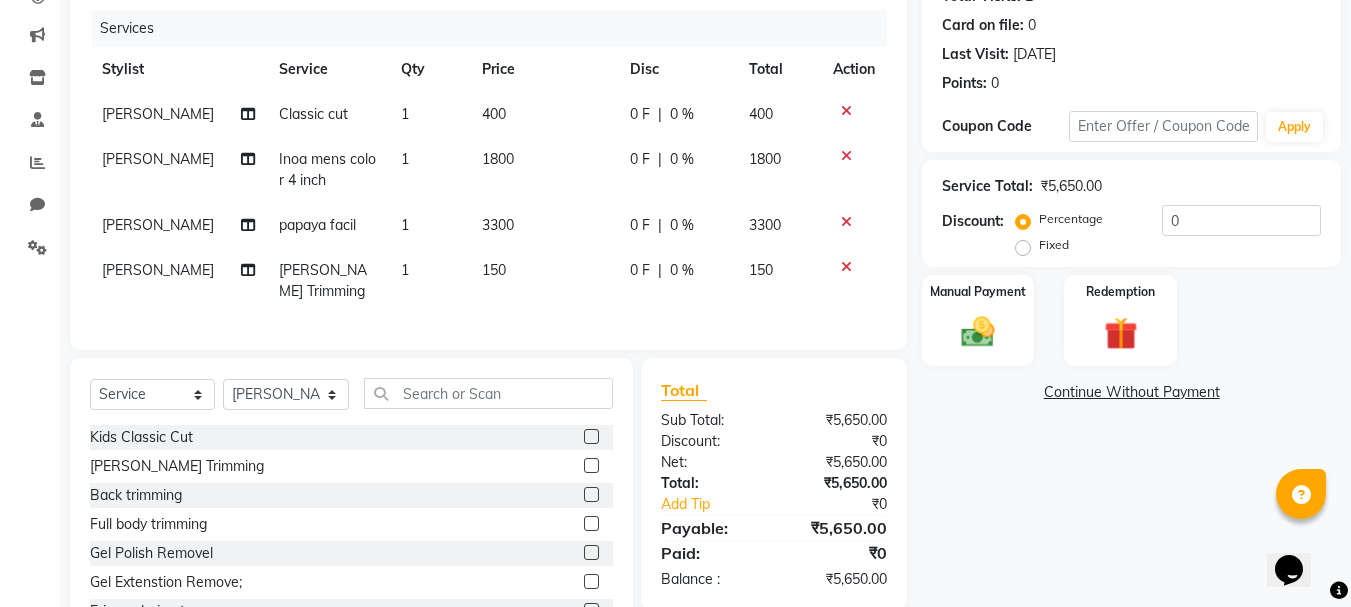 scroll, scrollTop: 329, scrollLeft: 0, axis: vertical 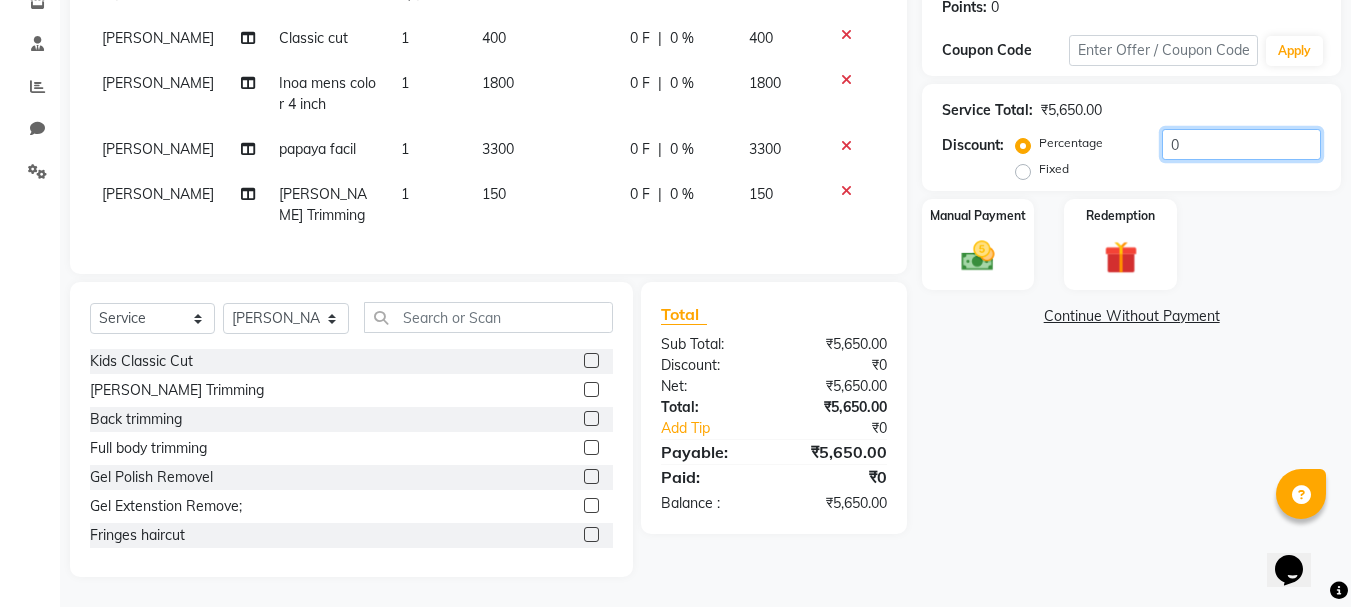 click on "0" 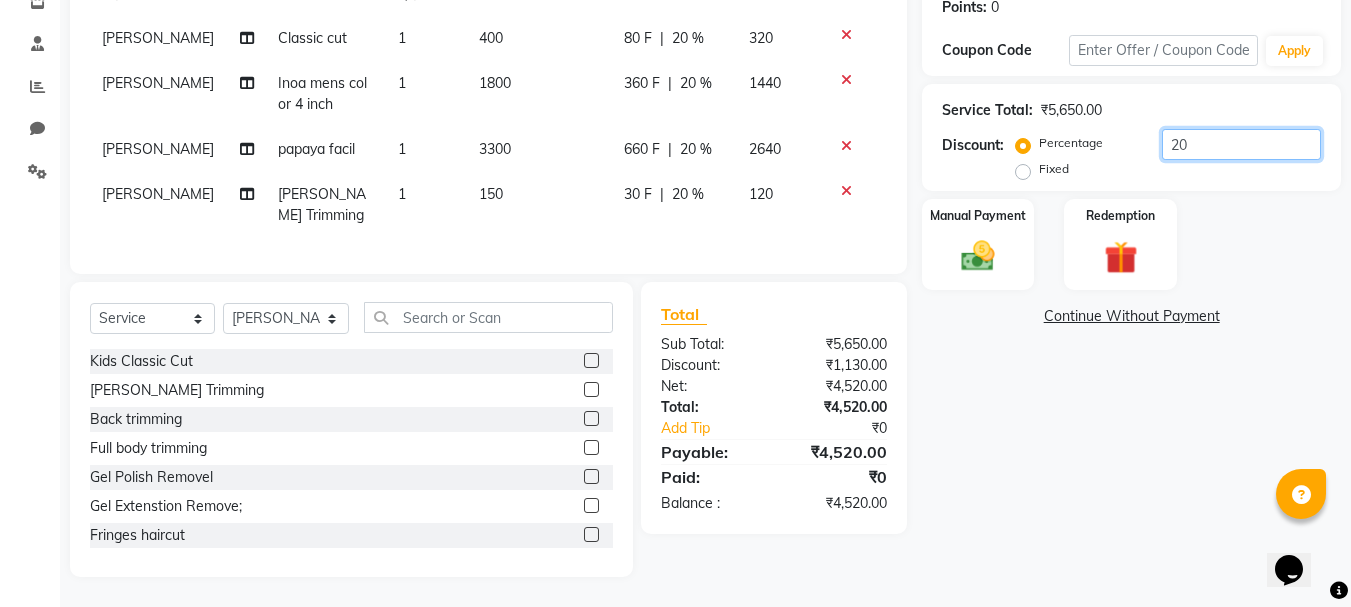 type on "2" 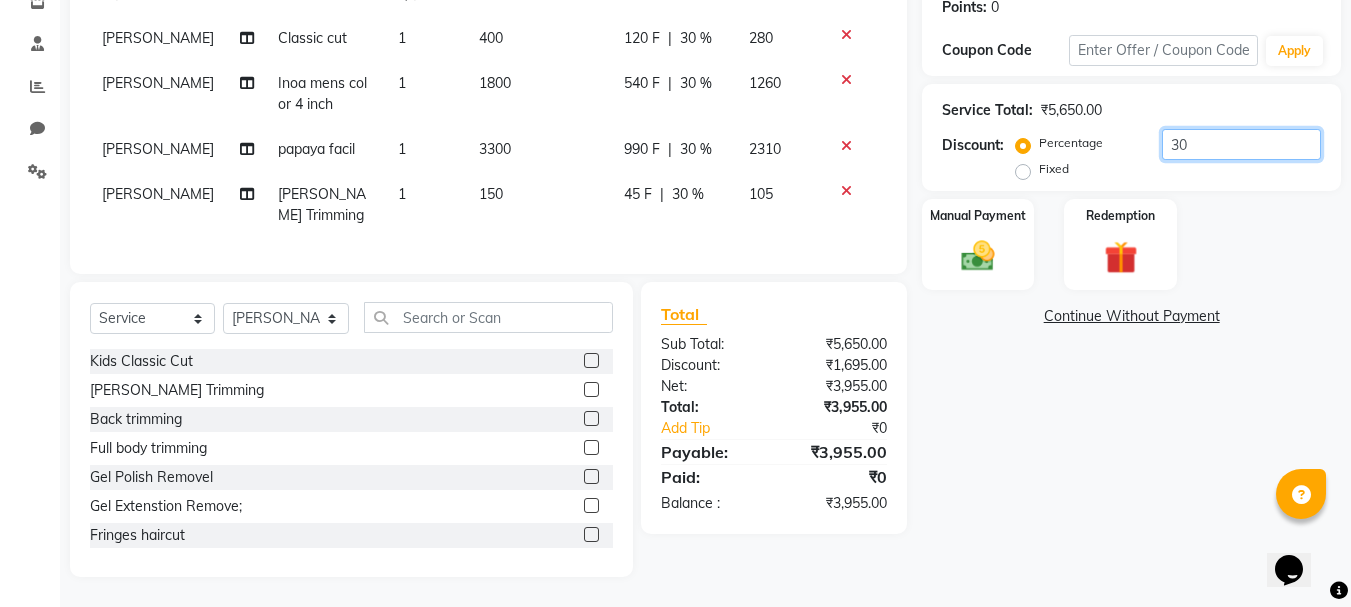 type on "3" 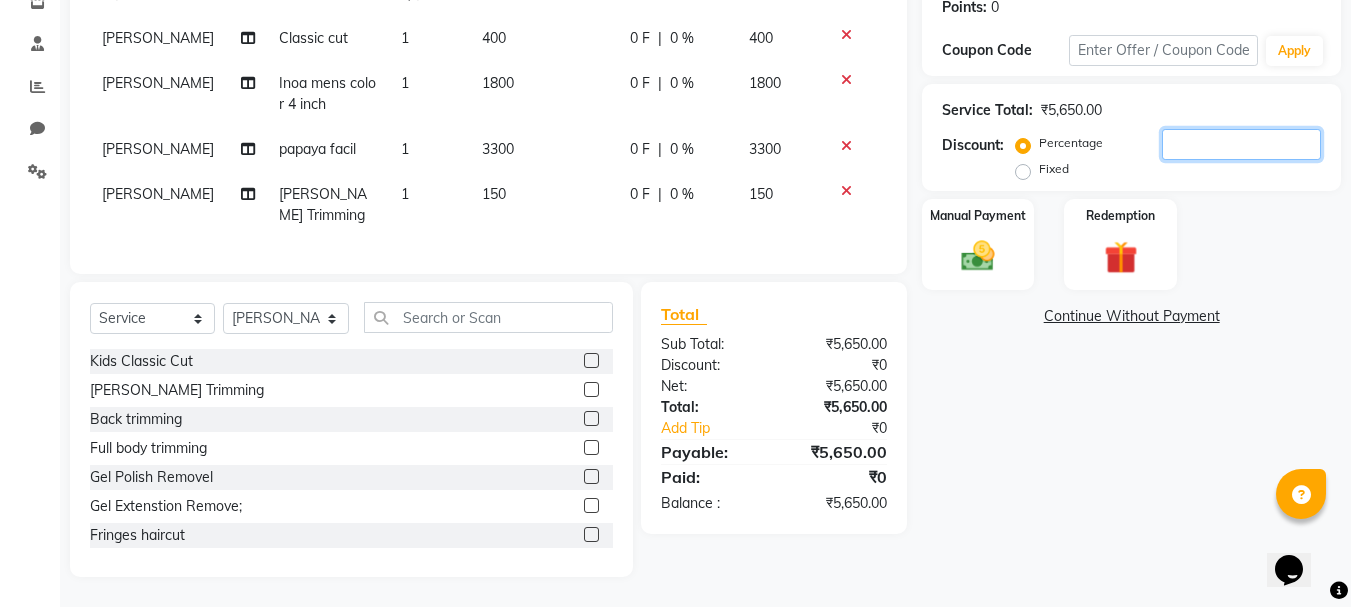 type 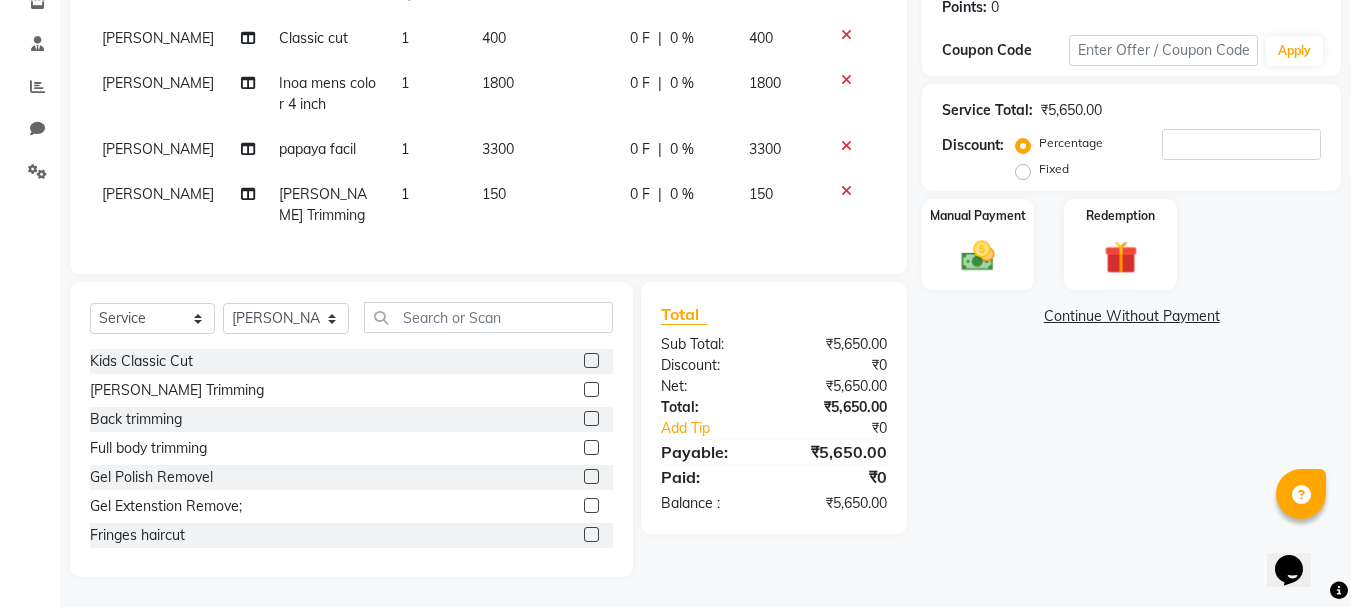 click on "0 F | 0 %" 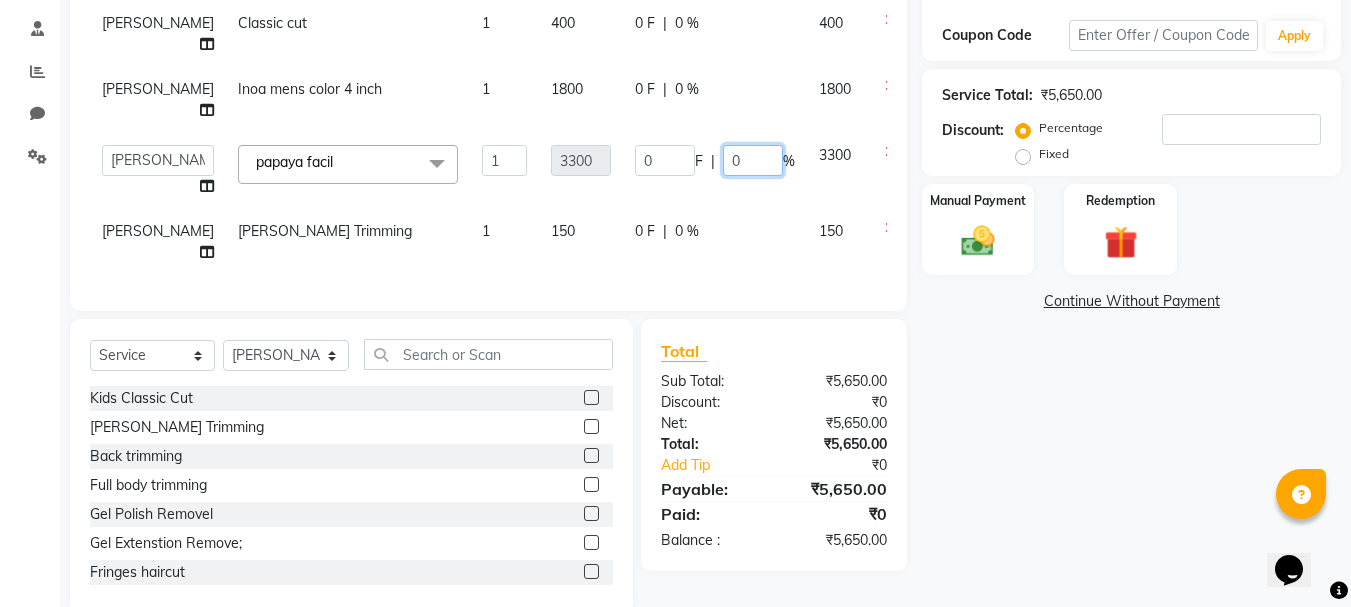 click on "0" 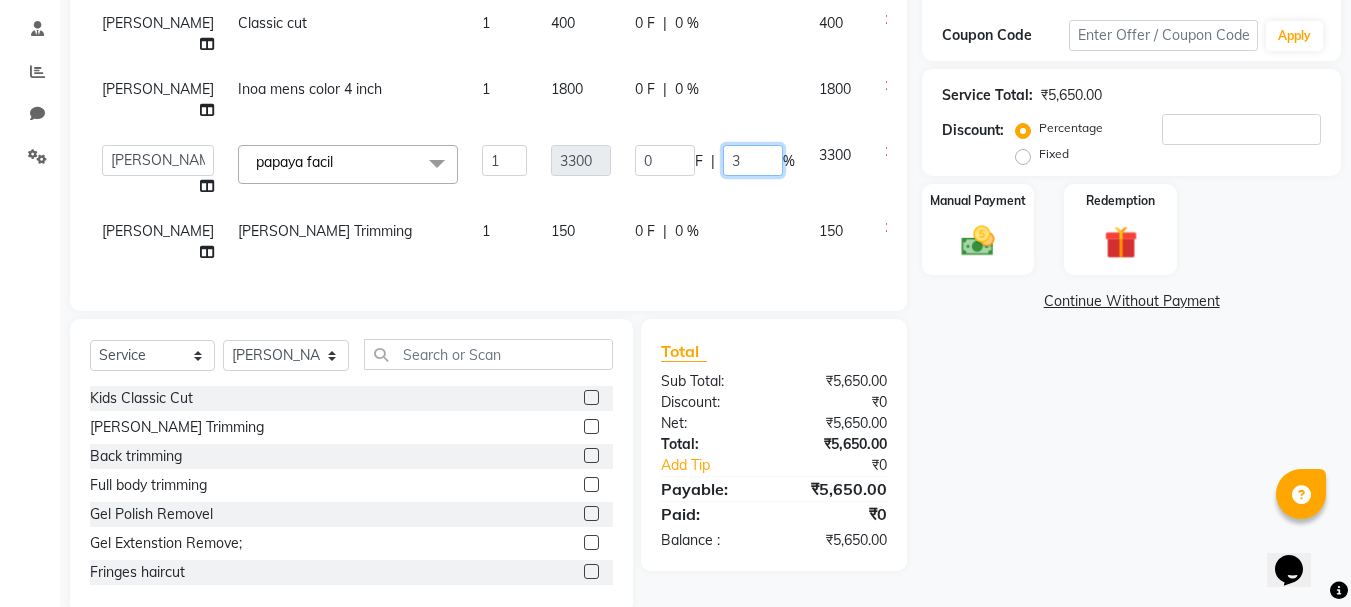 type on "30" 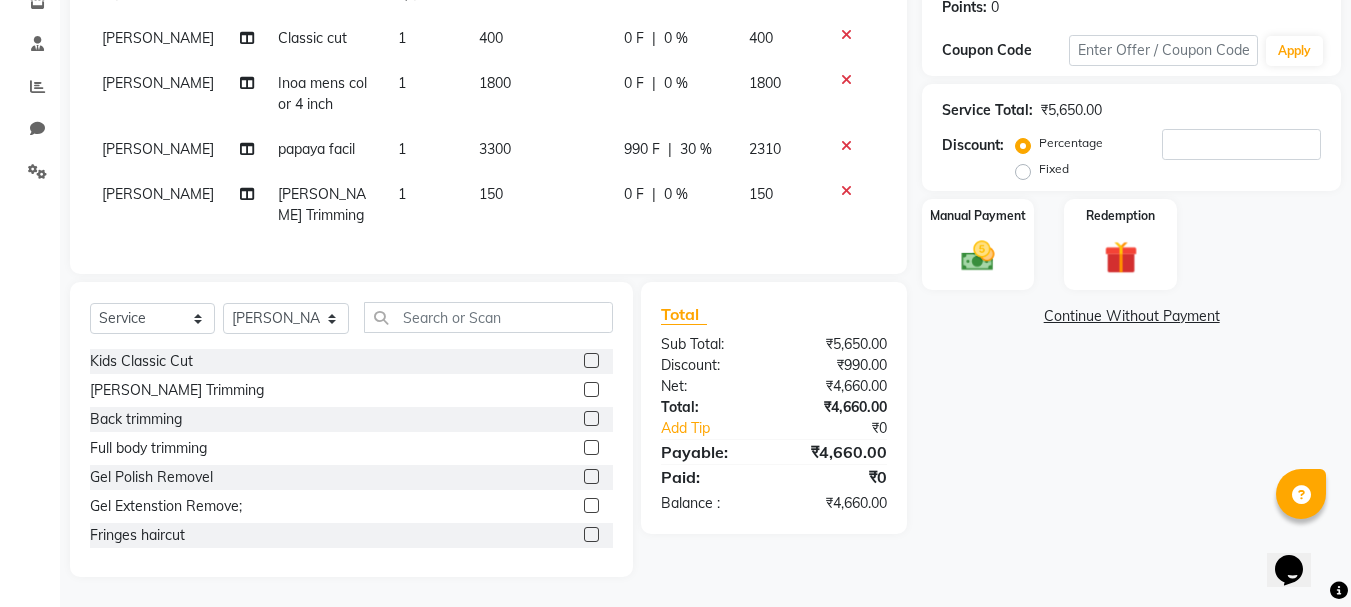click on "Name: Ankura  Membership:  No Active Membership  Total Visits:  2 Card on file:  0 Last Visit:   [DATE] Points:   0  Coupon Code Apply Service Total:  ₹5,650.00  Discount:  Percentage   Fixed  Manual Payment Redemption  Continue Without Payment" 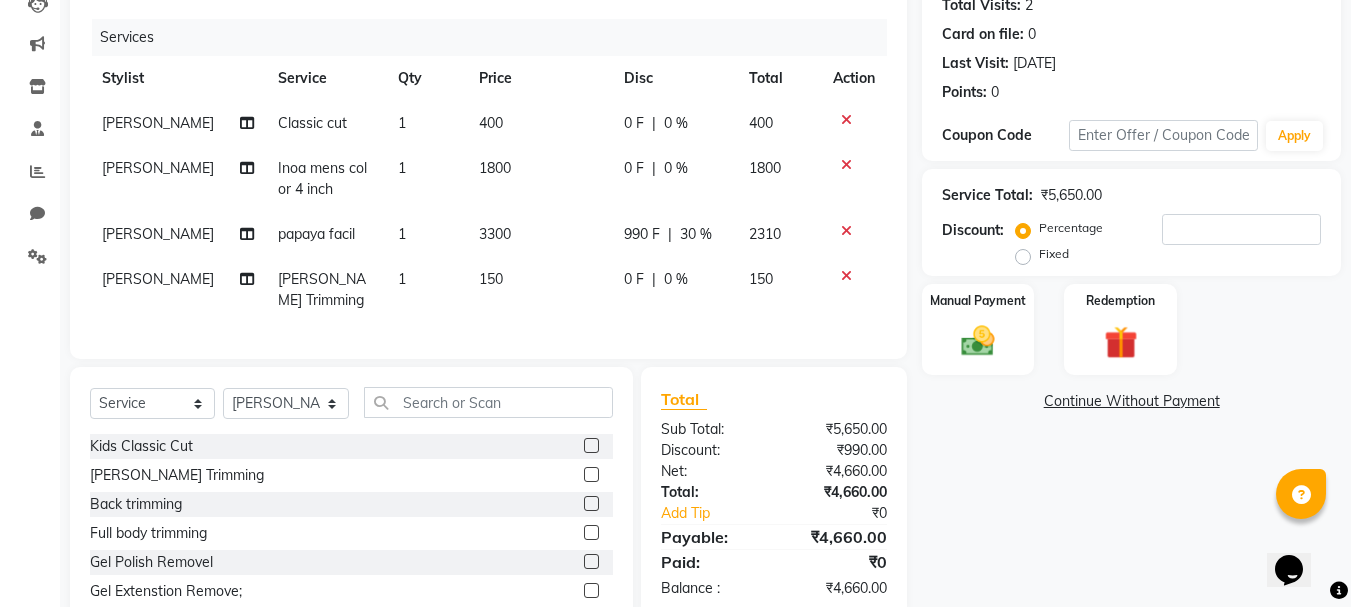 click on "0 F | 0 %" 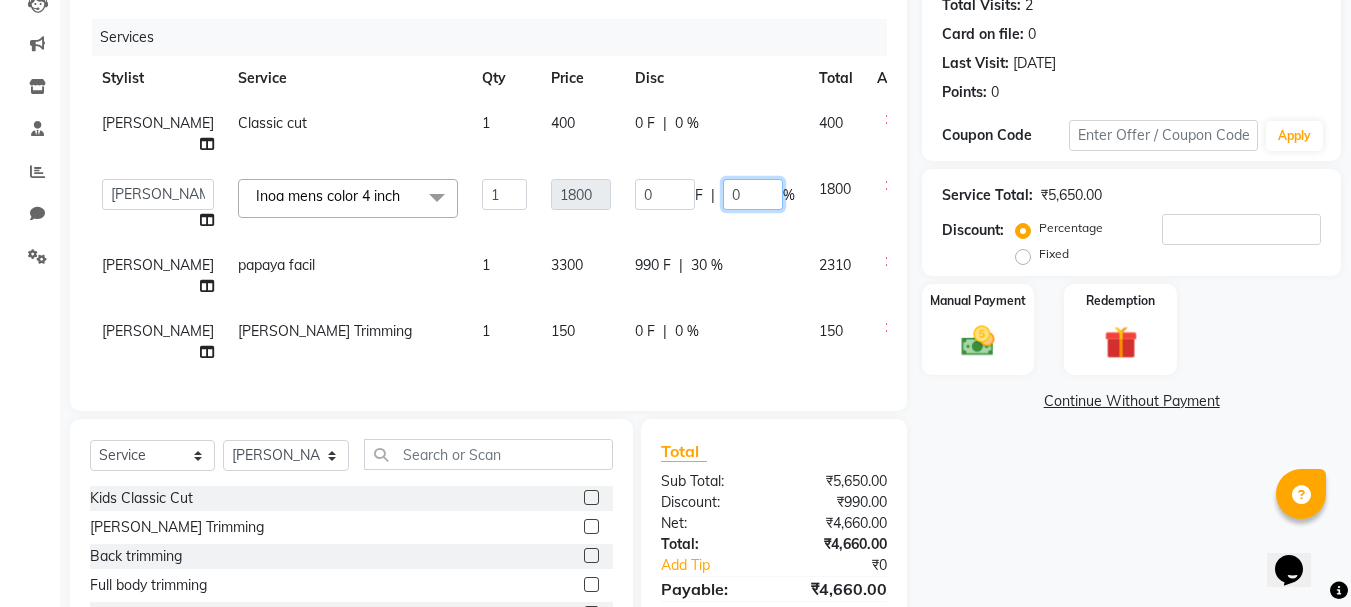 click on "0" 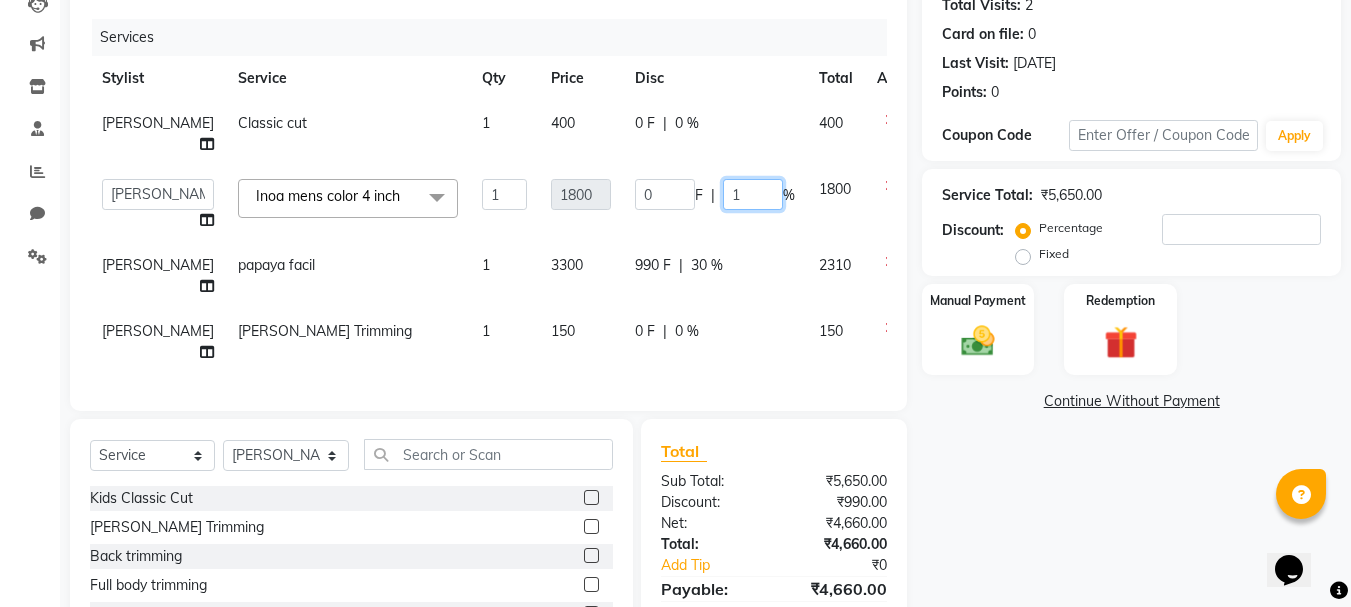 type on "10" 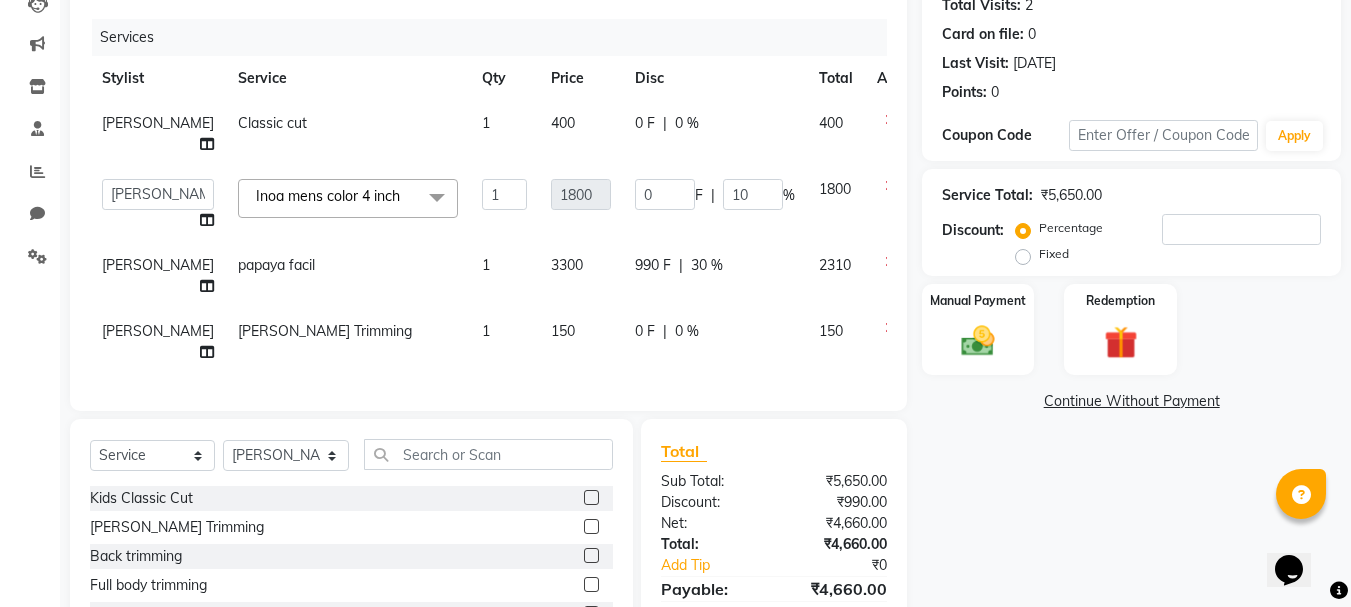 click on "Name: Ankura  Membership:  No Active Membership  Total Visits:  2 Card on file:  0 Last Visit:   [DATE] Points:   0  Coupon Code Apply Service Total:  ₹5,650.00  Discount:  Percentage   Fixed  Manual Payment Redemption  Continue Without Payment" 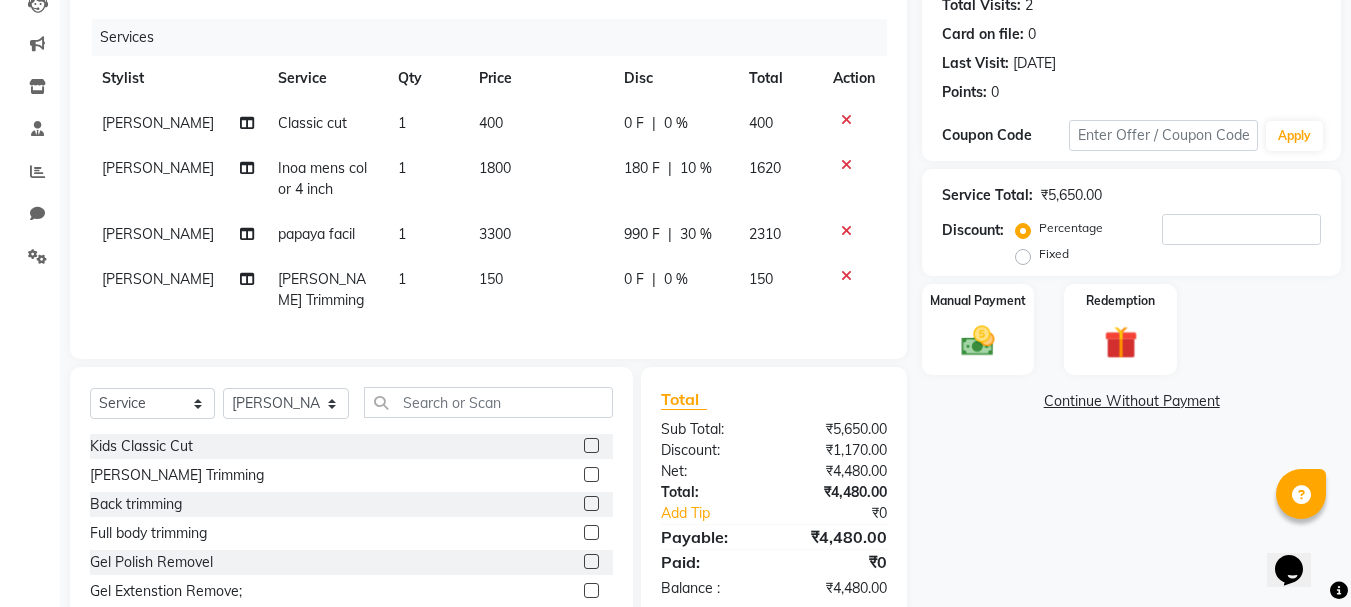 click on "0 F | 0 %" 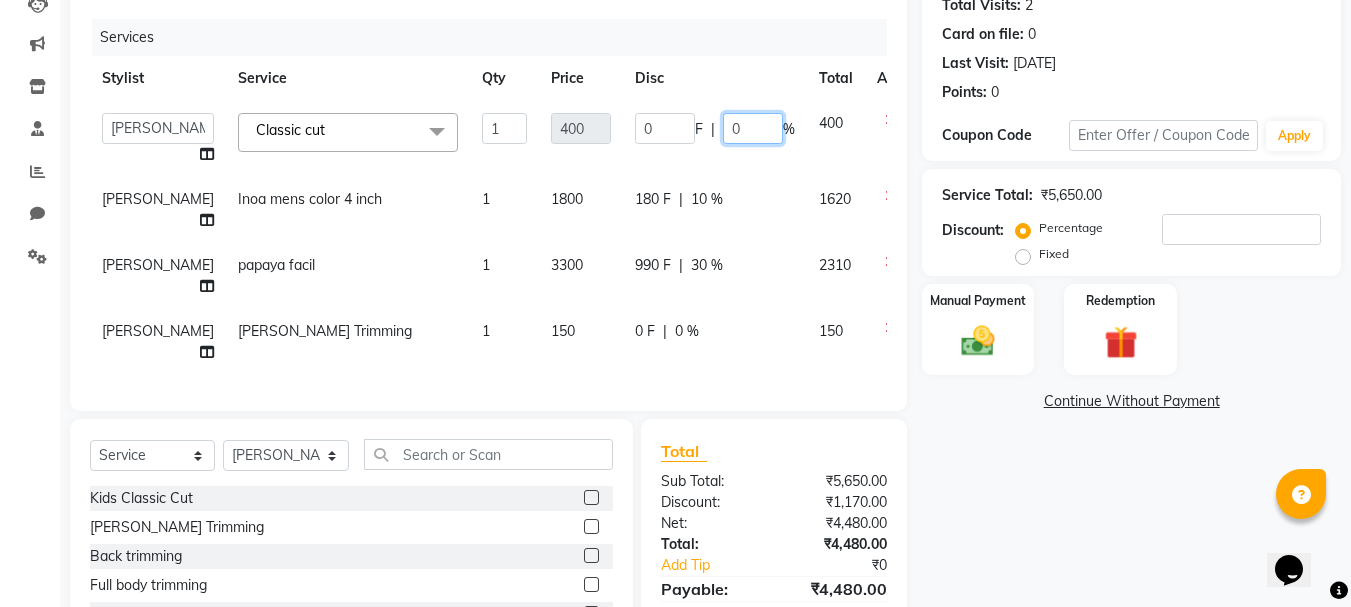 click on "0" 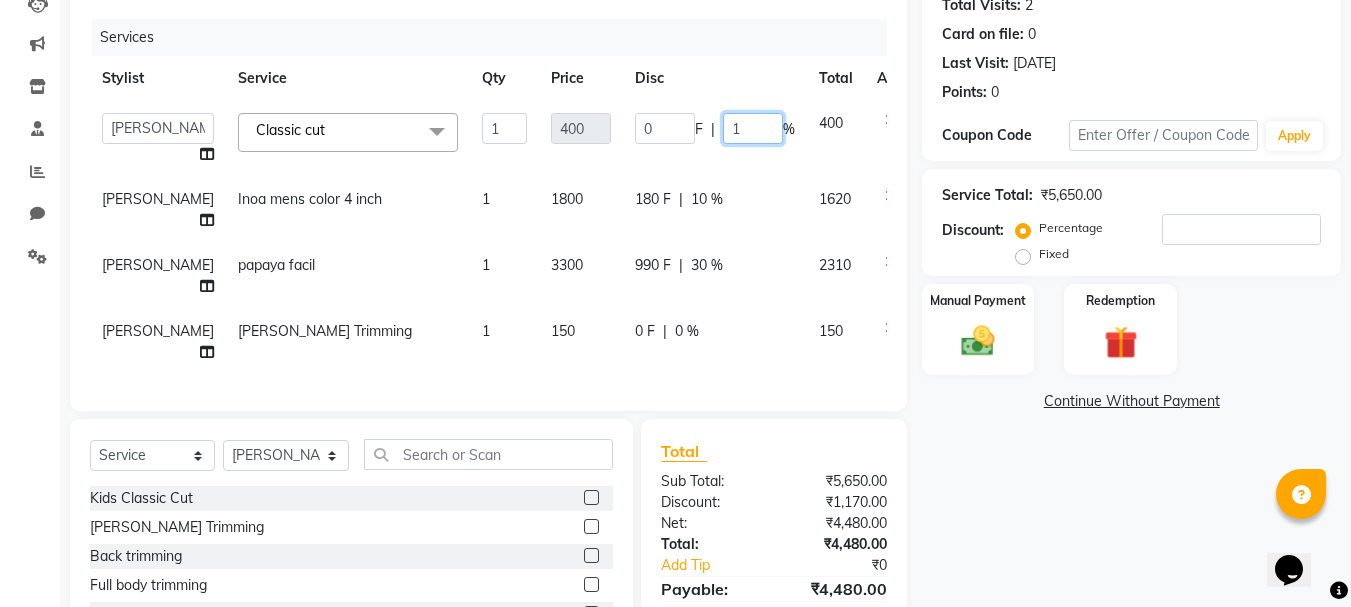 type on "10" 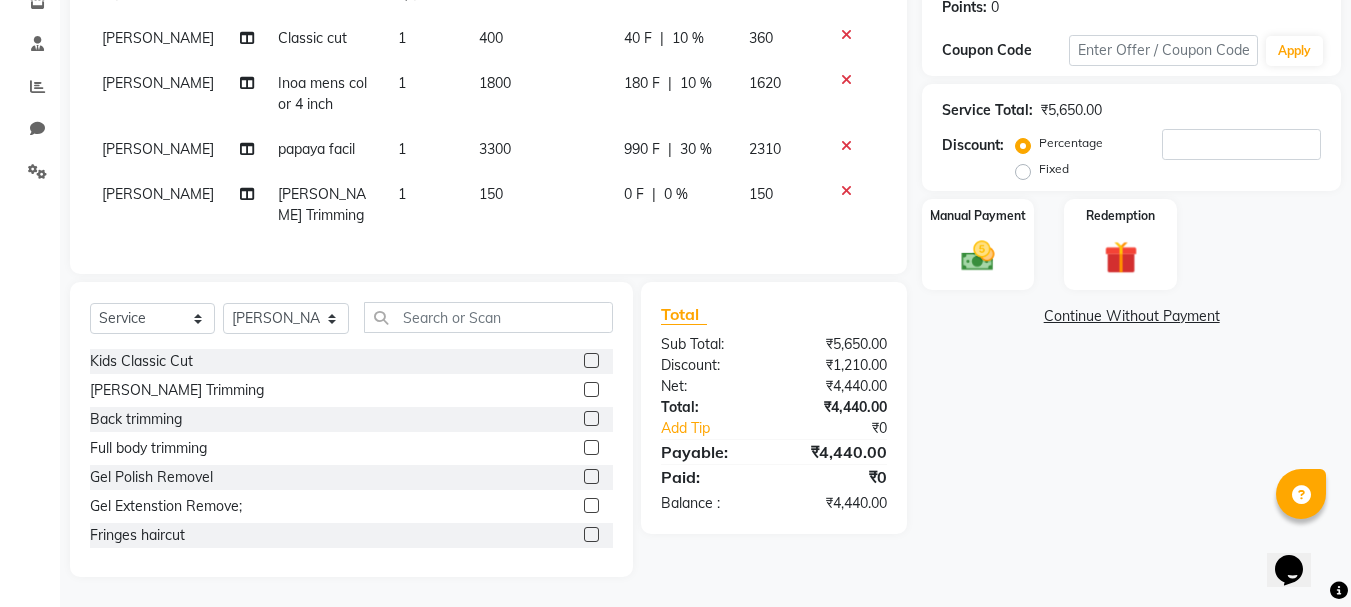 click on "Name: Ankura  Membership:  No Active Membership  Total Visits:  2 Card on file:  0 Last Visit:   [DATE] Points:   0  Coupon Code Apply Service Total:  ₹5,650.00  Discount:  Percentage   Fixed  Manual Payment Redemption  Continue Without Payment" 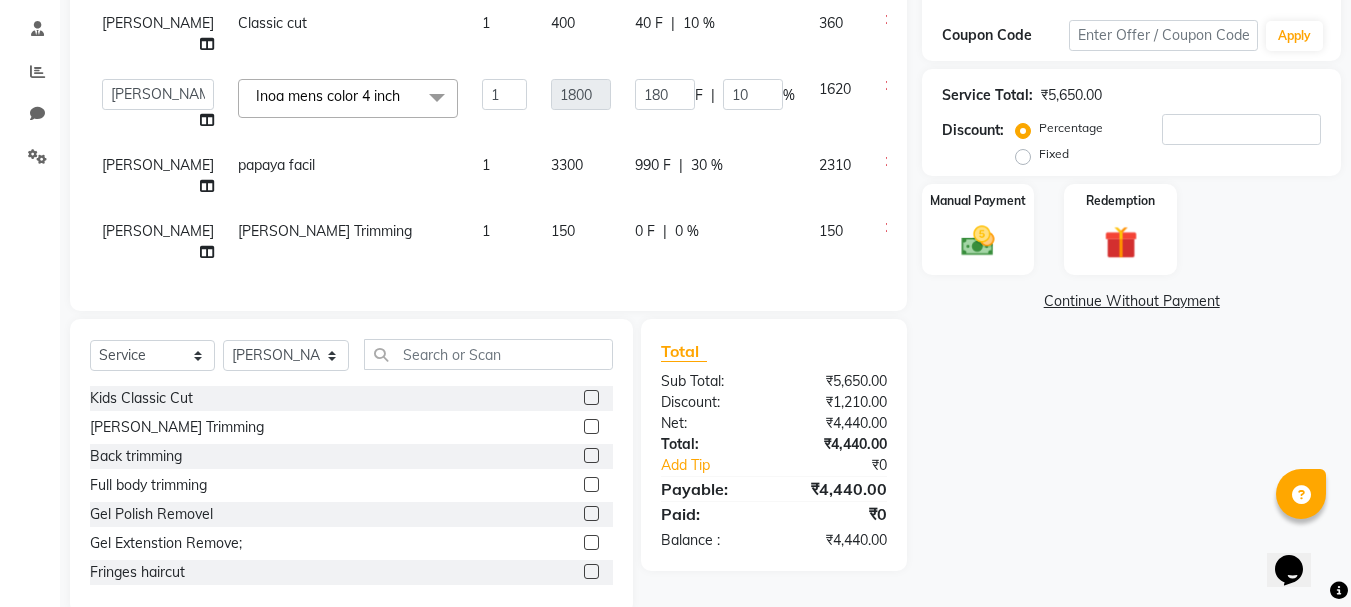 scroll, scrollTop: 381, scrollLeft: 0, axis: vertical 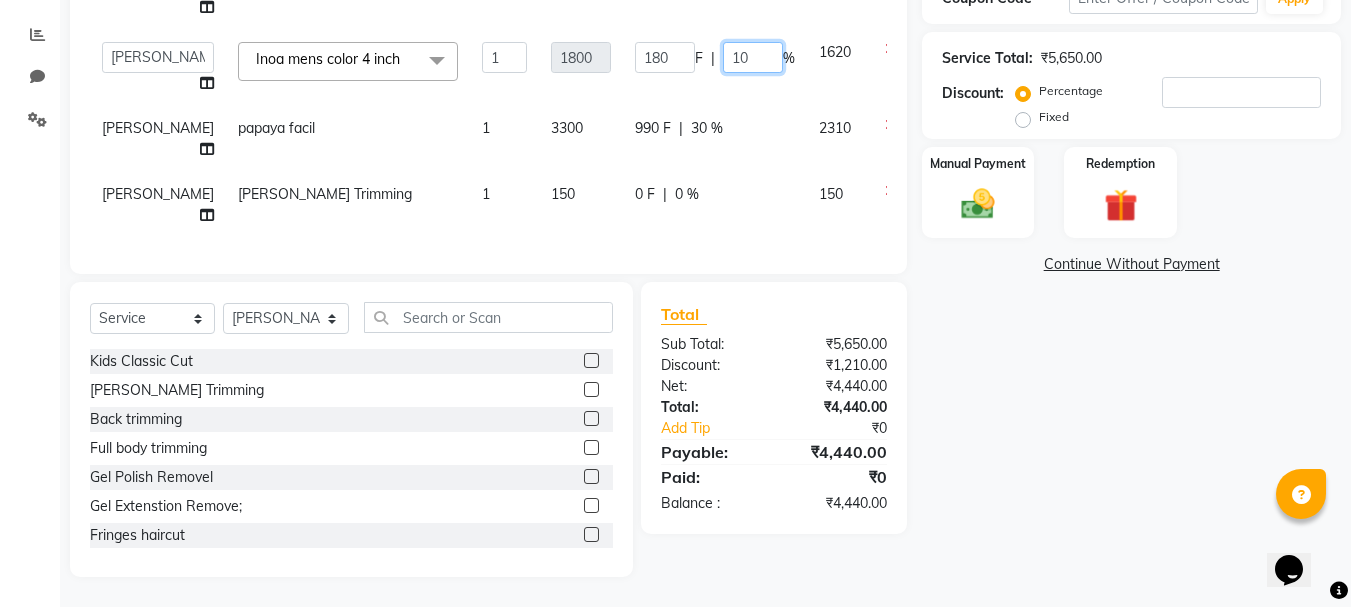 click on "10" 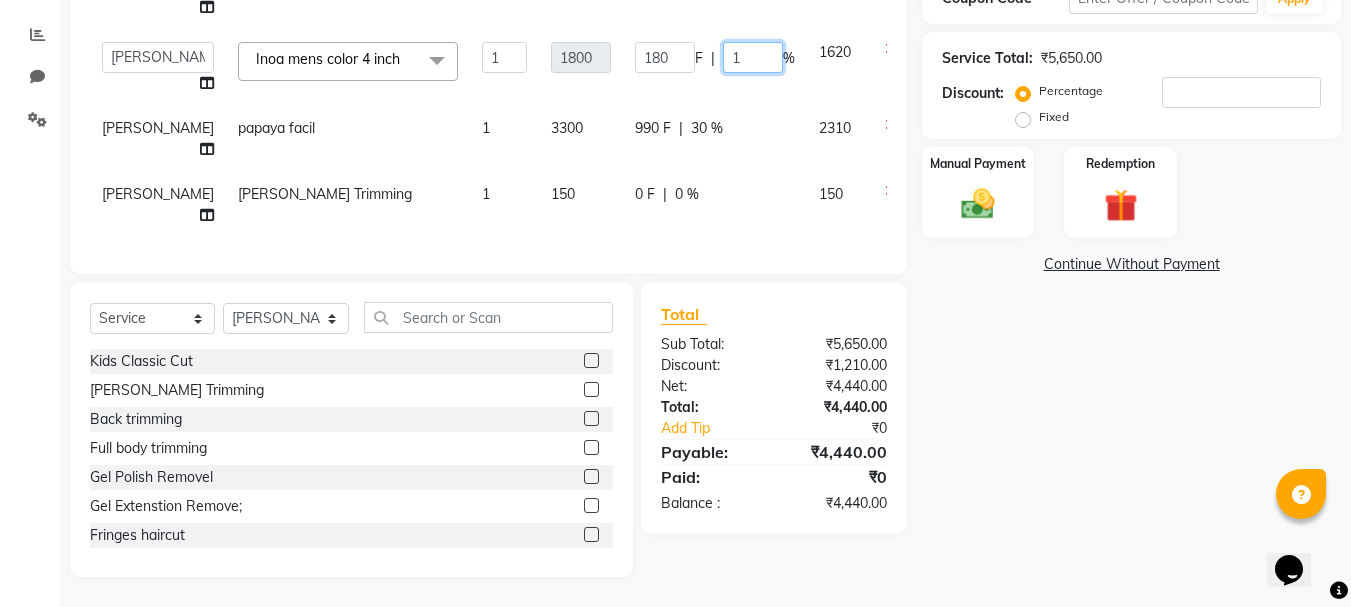 type on "15" 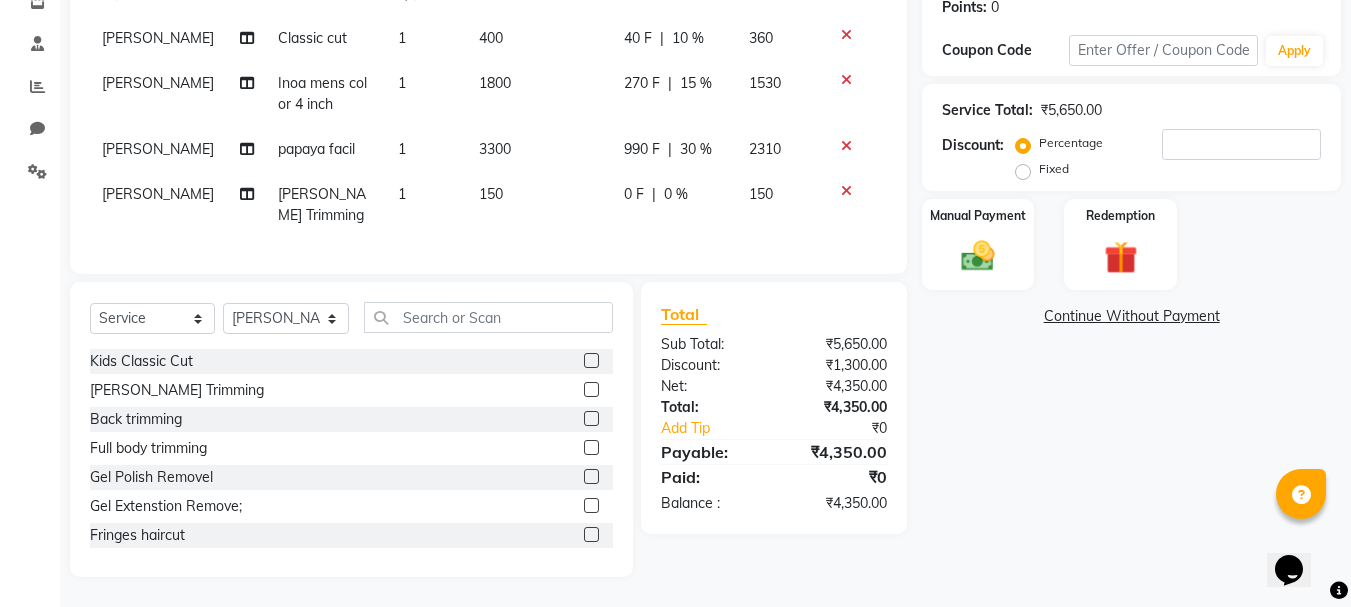 scroll, scrollTop: 329, scrollLeft: 0, axis: vertical 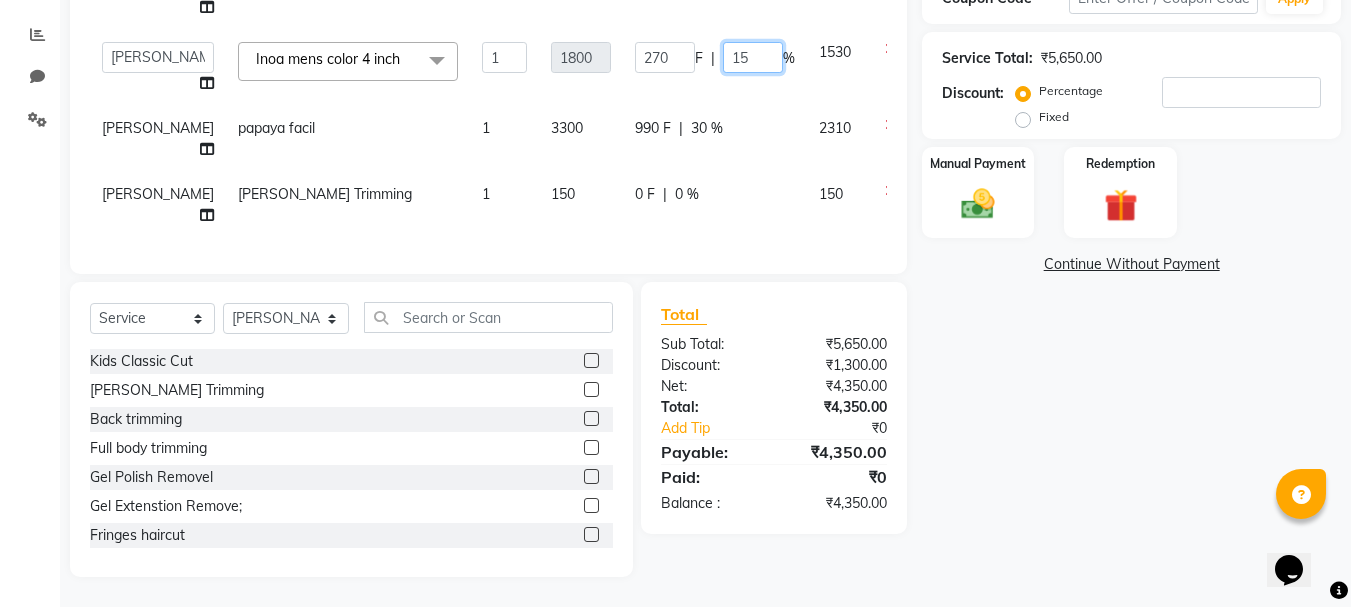 click on "15" 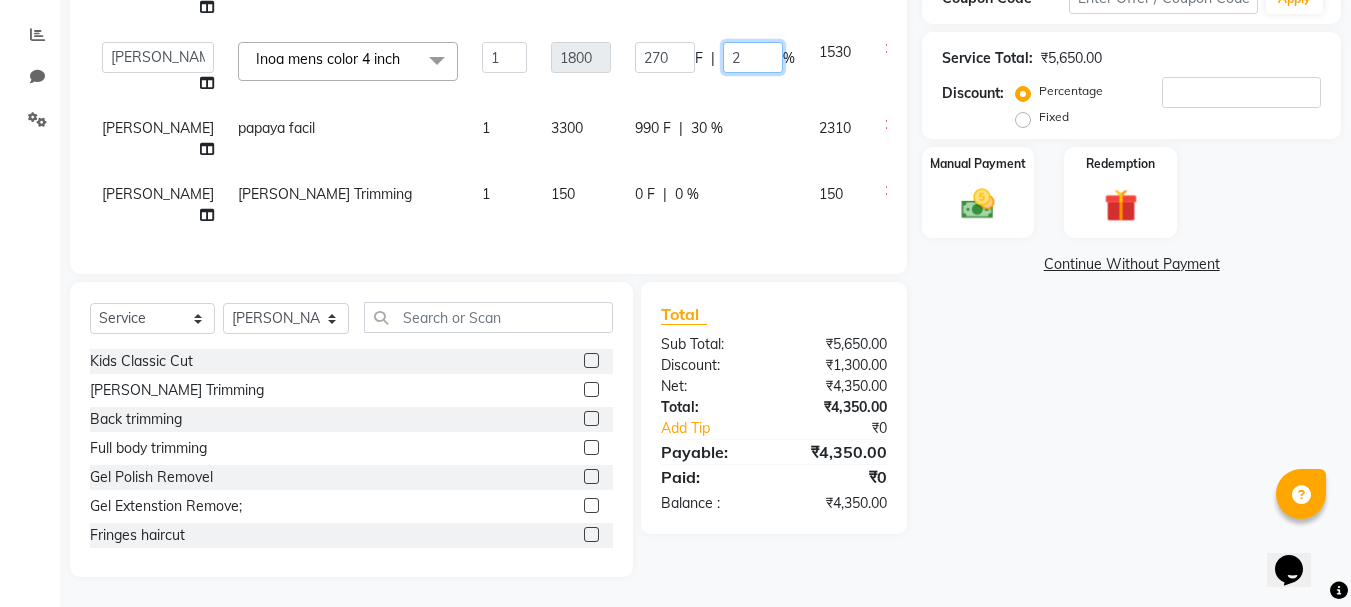 type on "20" 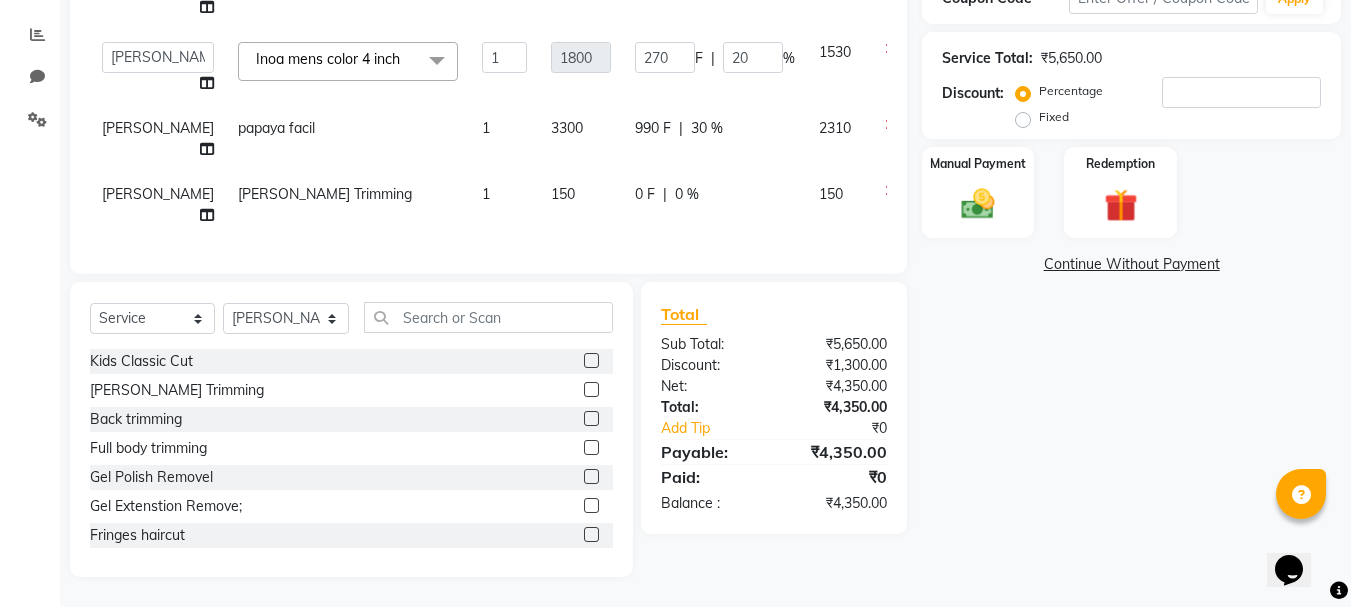 click on "Name: Ankura  Membership:  No Active Membership  Total Visits:  2 Card on file:  0 Last Visit:   [DATE] Points:   0  Coupon Code Apply Service Total:  ₹5,650.00  Discount:  Percentage   Fixed  Manual Payment Redemption  Continue Without Payment" 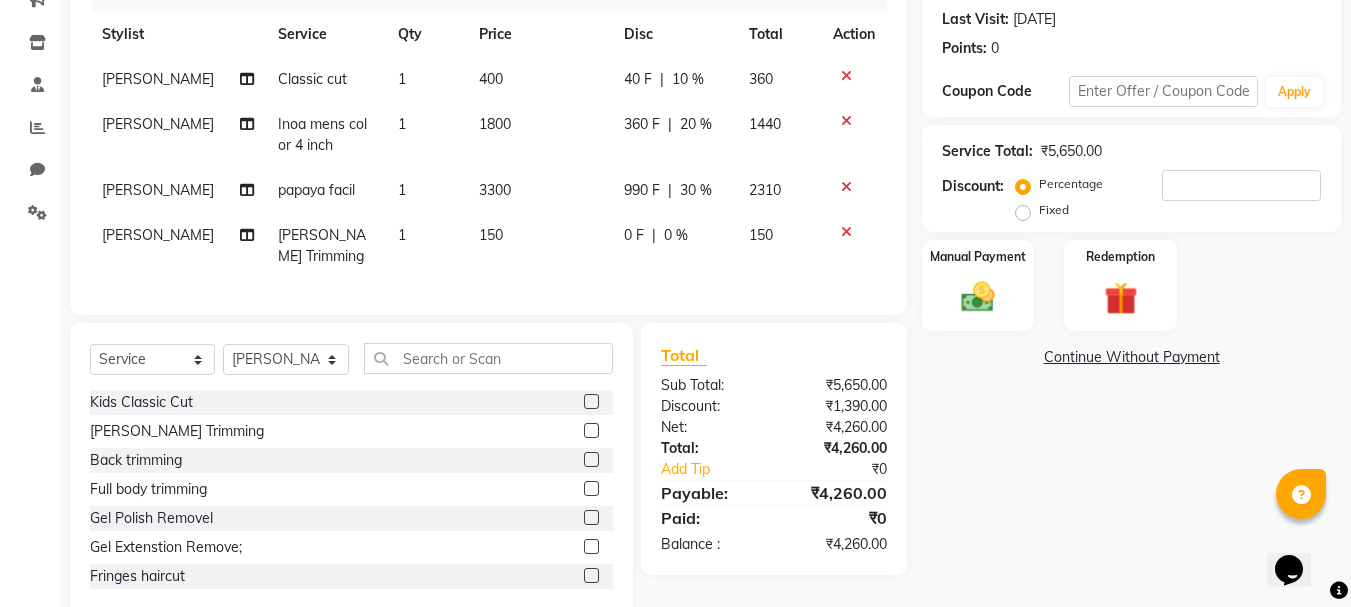 scroll, scrollTop: 229, scrollLeft: 0, axis: vertical 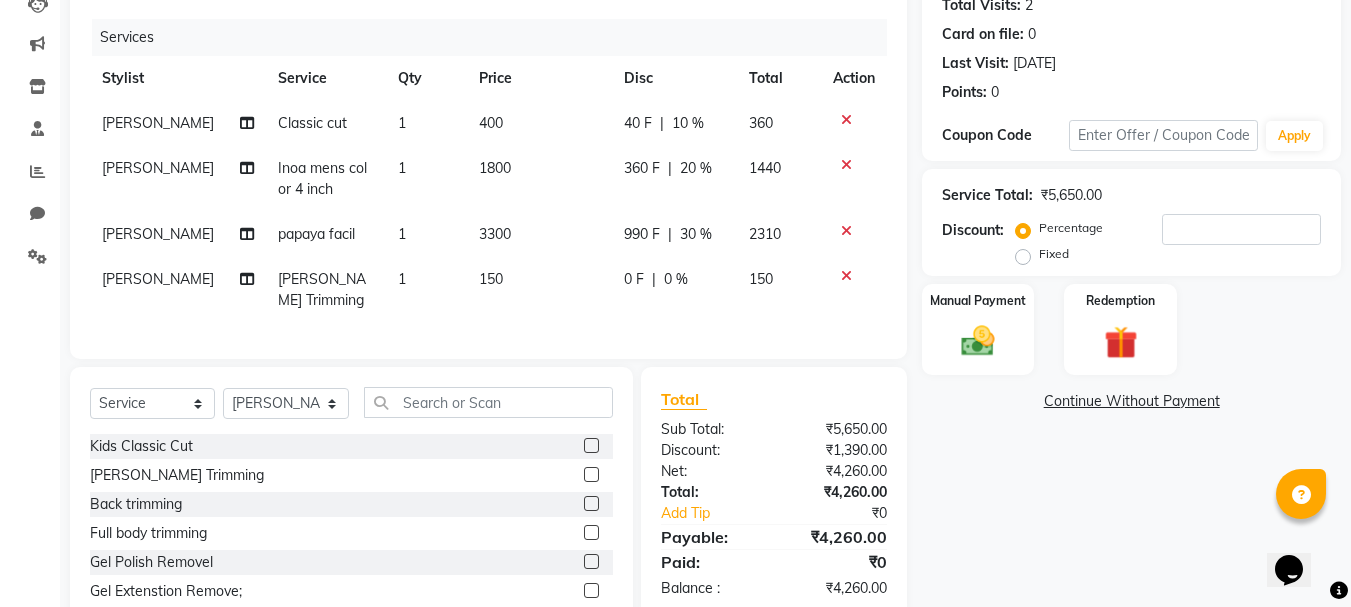 click on "40 F | 10 %" 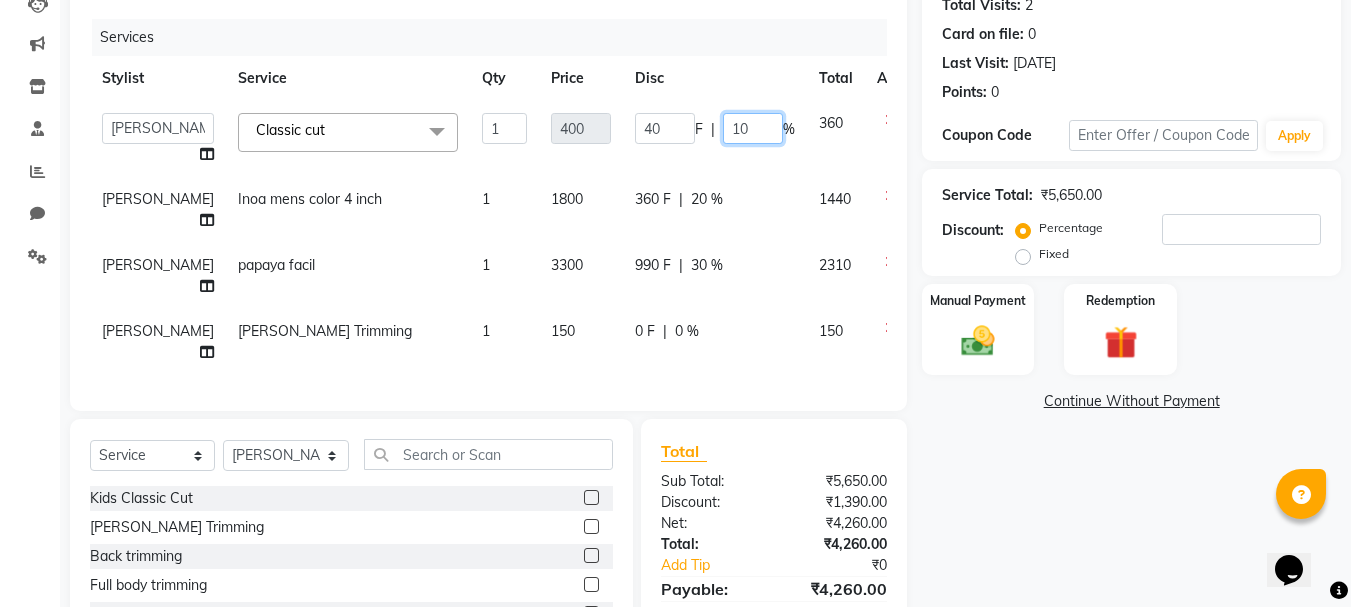 click on "10" 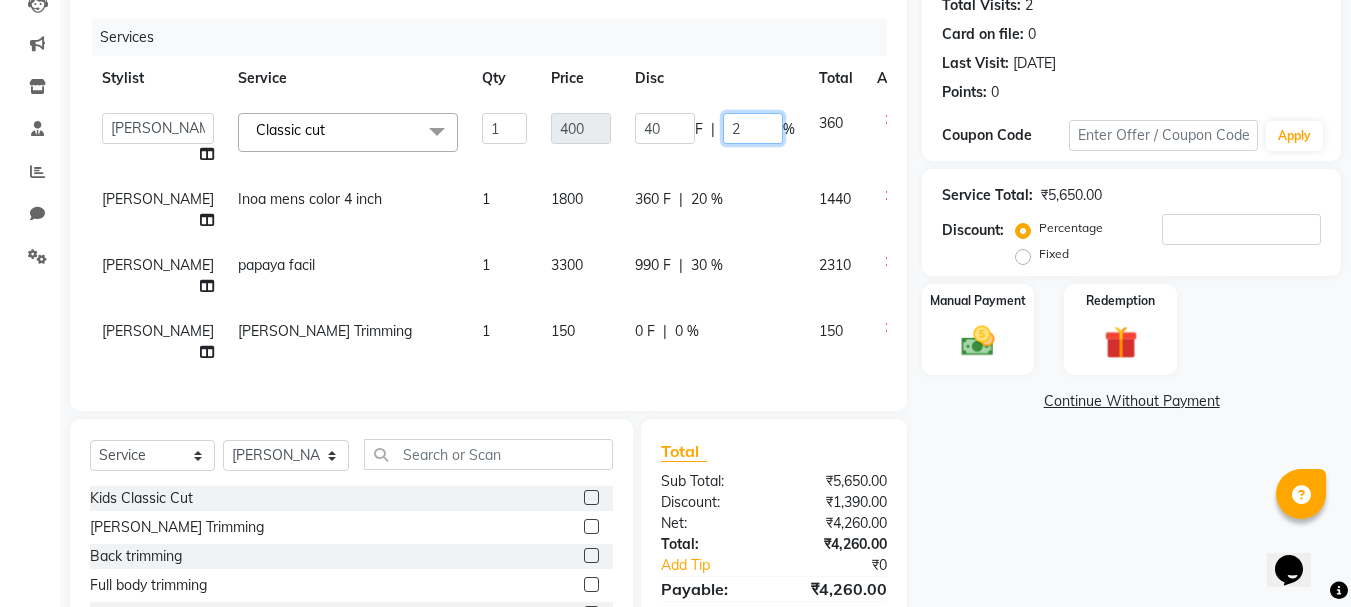 type on "20" 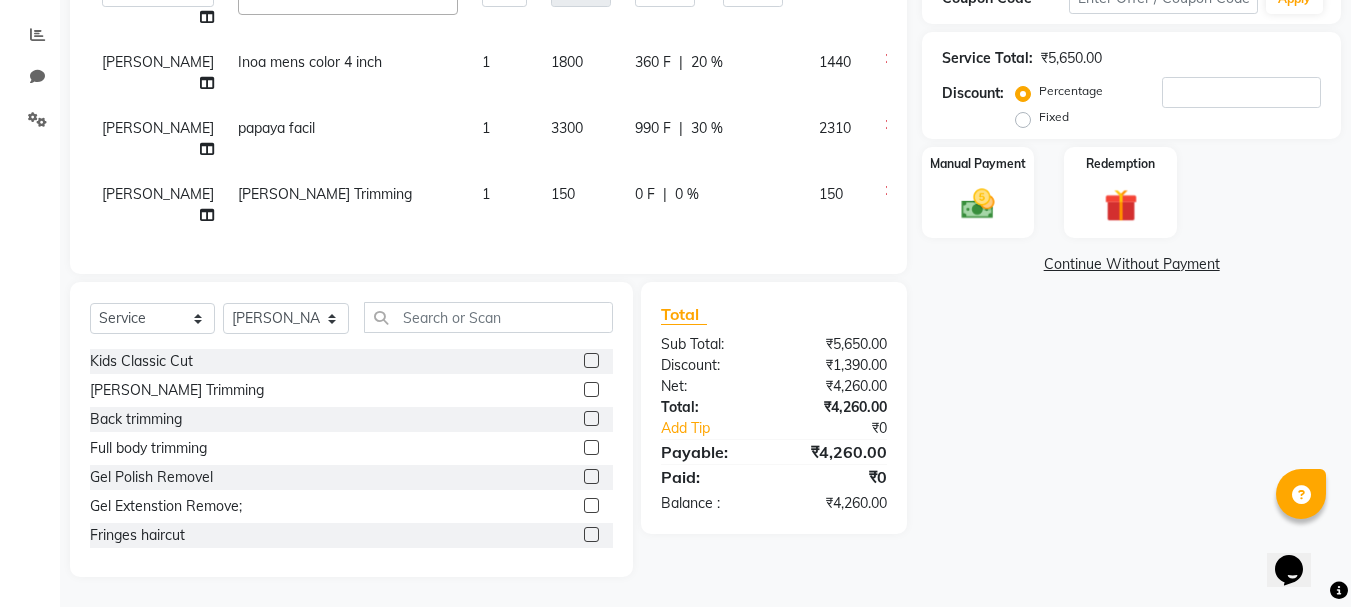 click on "Name: Ankura  Membership:  No Active Membership  Total Visits:  2 Card on file:  0 Last Visit:   [DATE] Points:   0  Coupon Code Apply Service Total:  ₹5,650.00  Discount:  Percentage   Fixed  Manual Payment Redemption  Continue Without Payment" 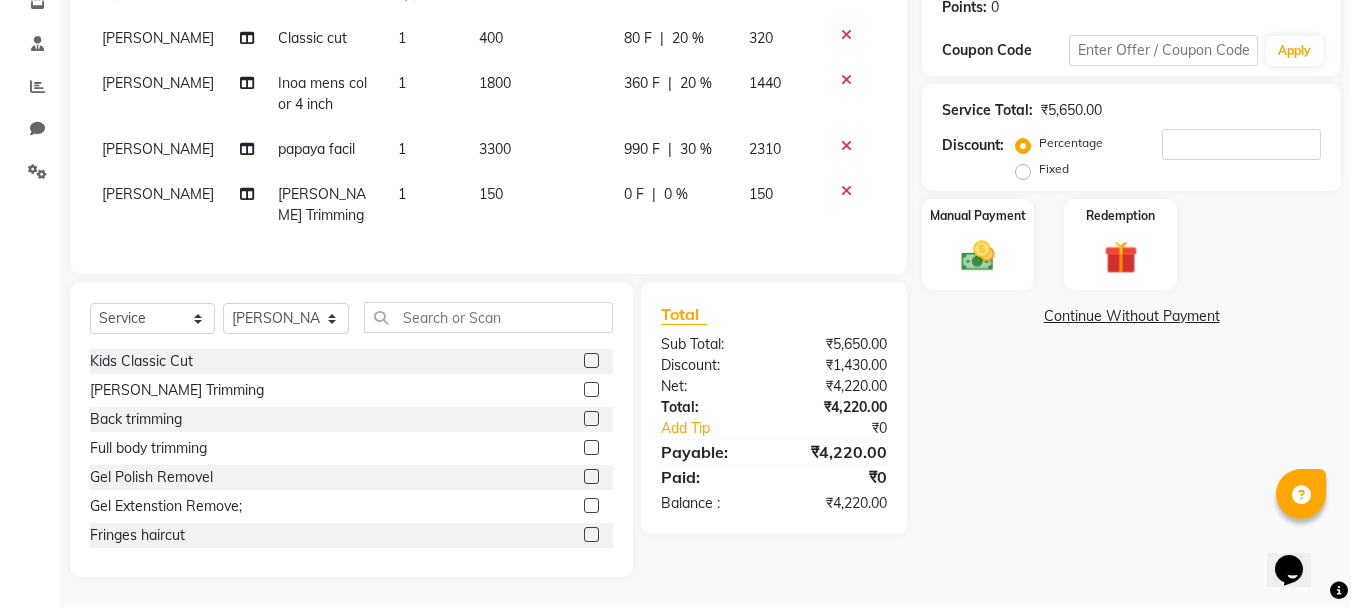 click on "0 F | 0 %" 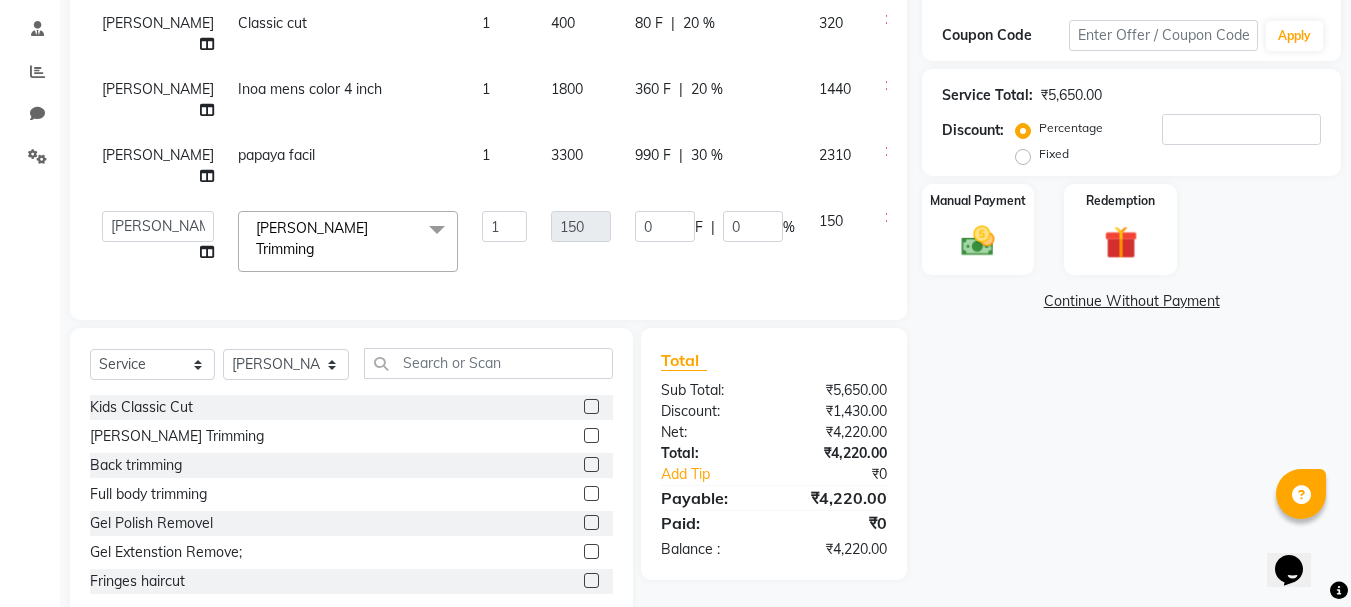 scroll, scrollTop: 381, scrollLeft: 0, axis: vertical 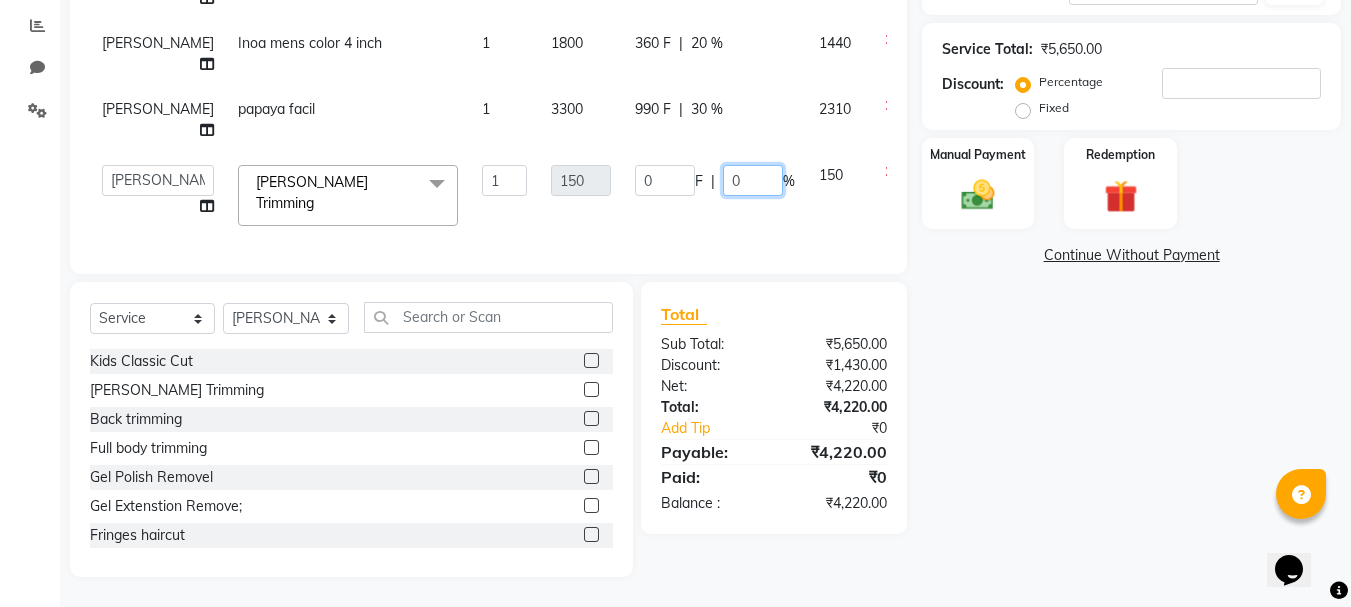 click on "0" 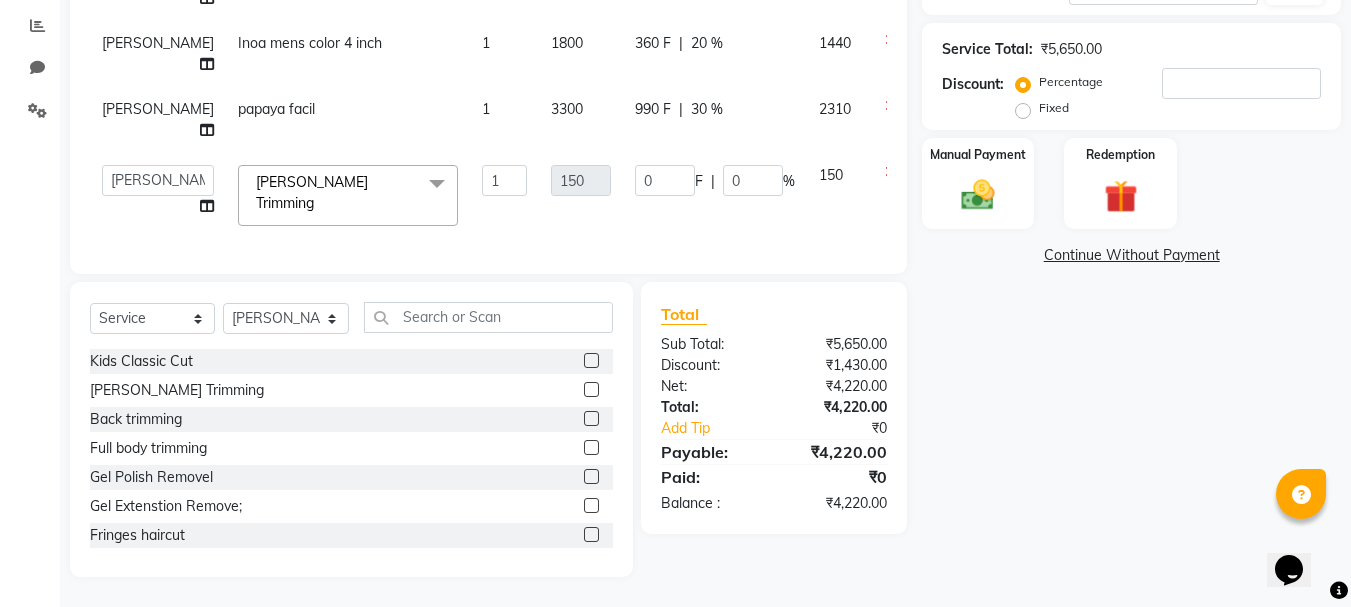 click on "360 F | 20 %" 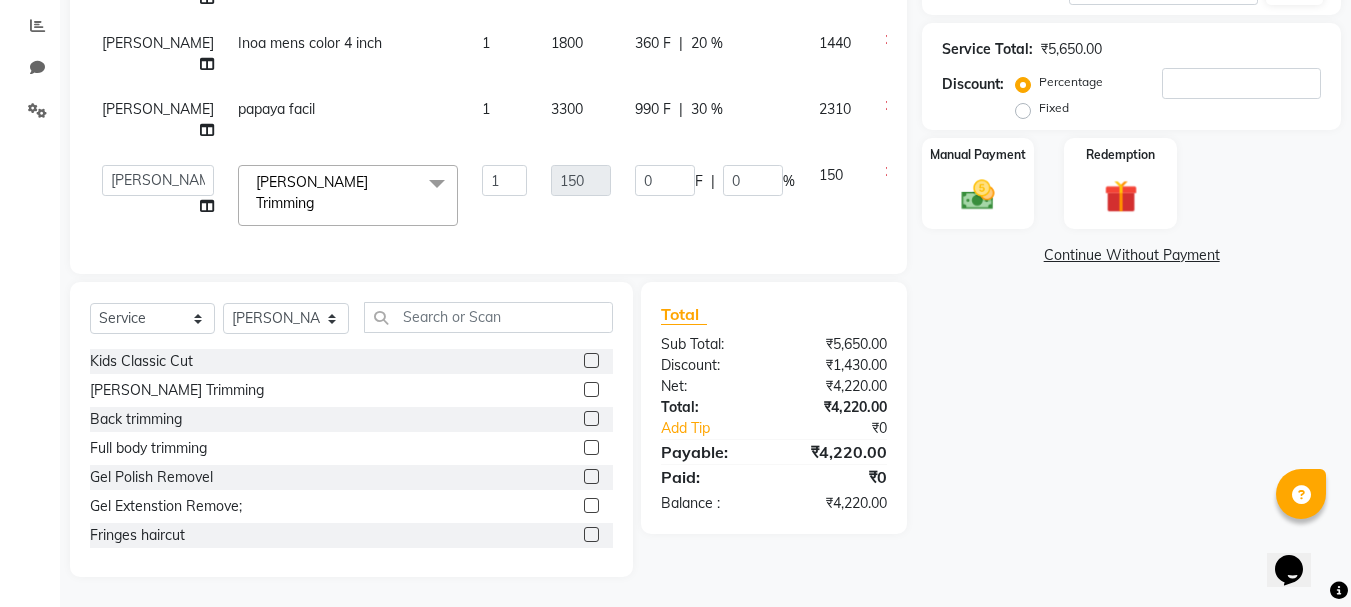 select on "76518" 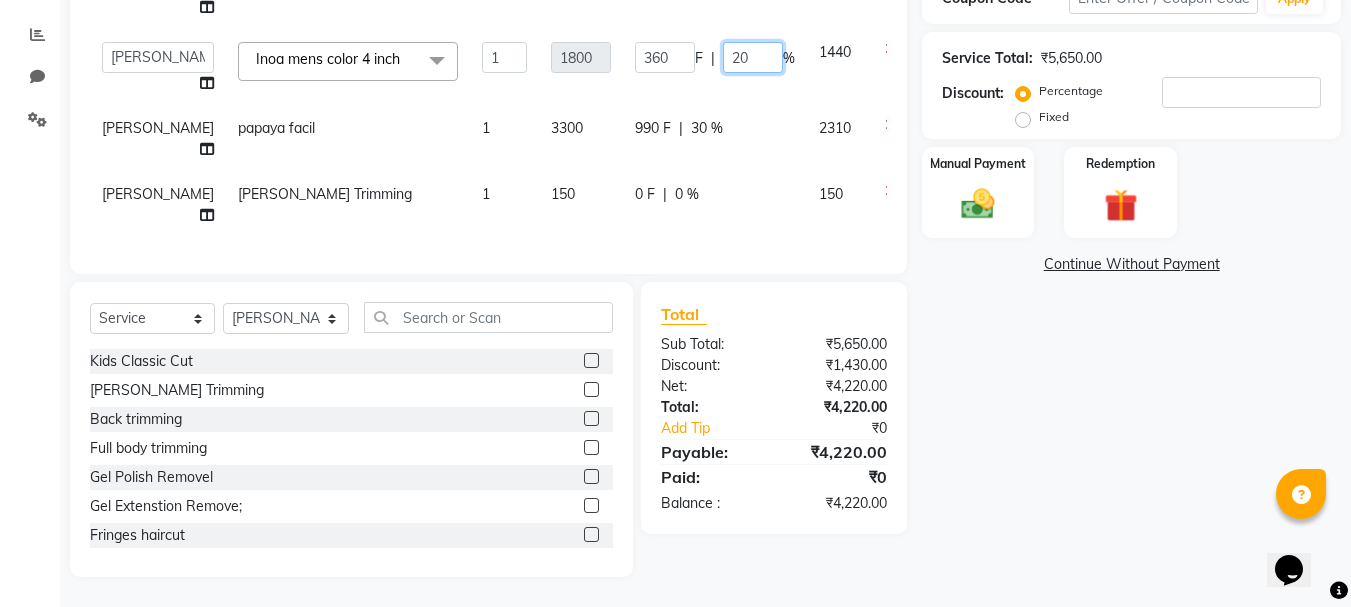 click on "20" 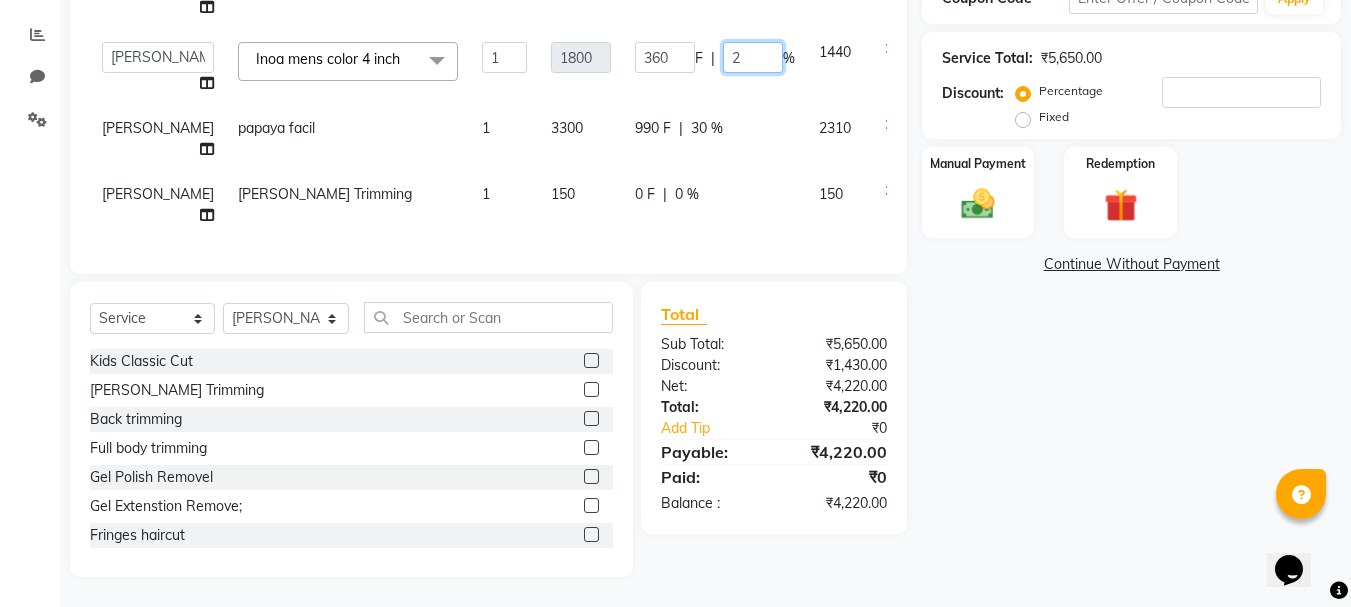 type on "25" 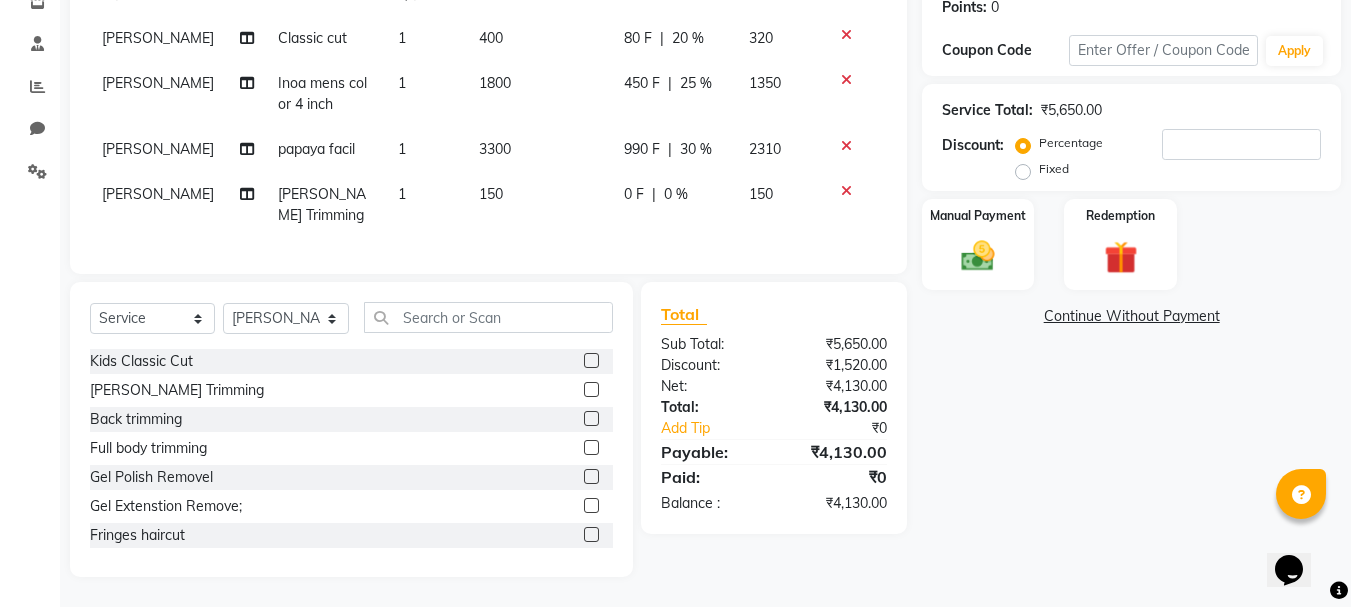 click on "Name: Ankura  Membership:  No Active Membership  Total Visits:  2 Card on file:  0 Last Visit:   [DATE] Points:   0  Coupon Code Apply Service Total:  ₹5,650.00  Discount:  Percentage   Fixed  Manual Payment Redemption  Continue Without Payment" 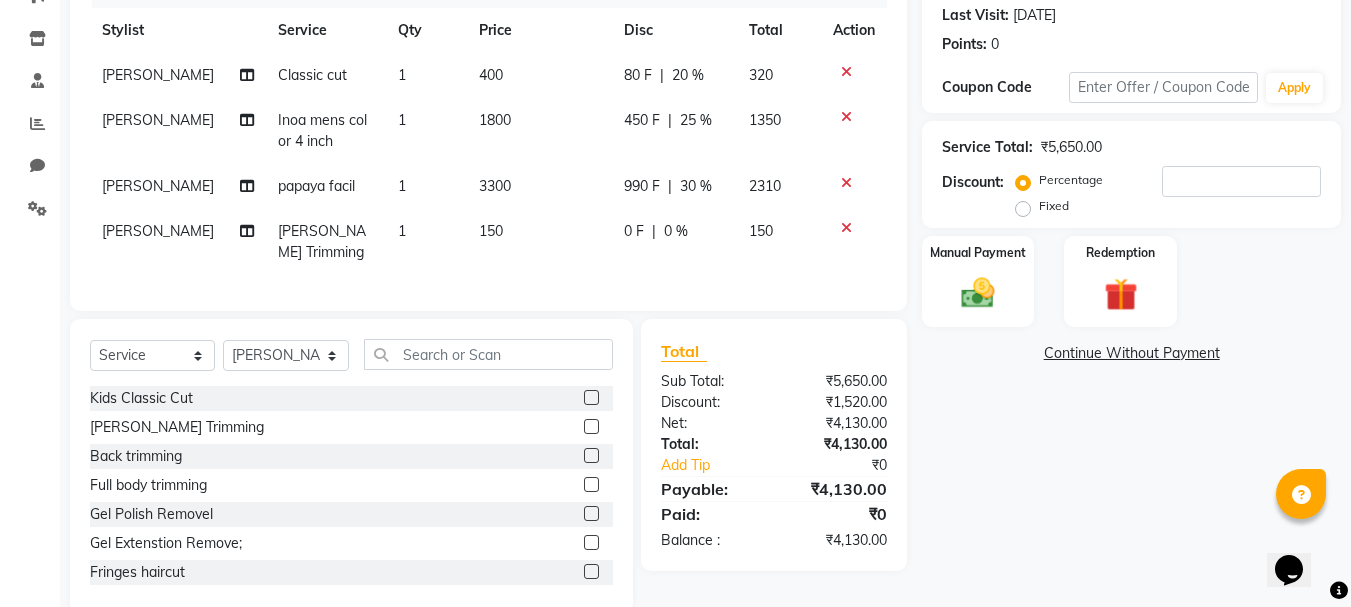 scroll, scrollTop: 229, scrollLeft: 0, axis: vertical 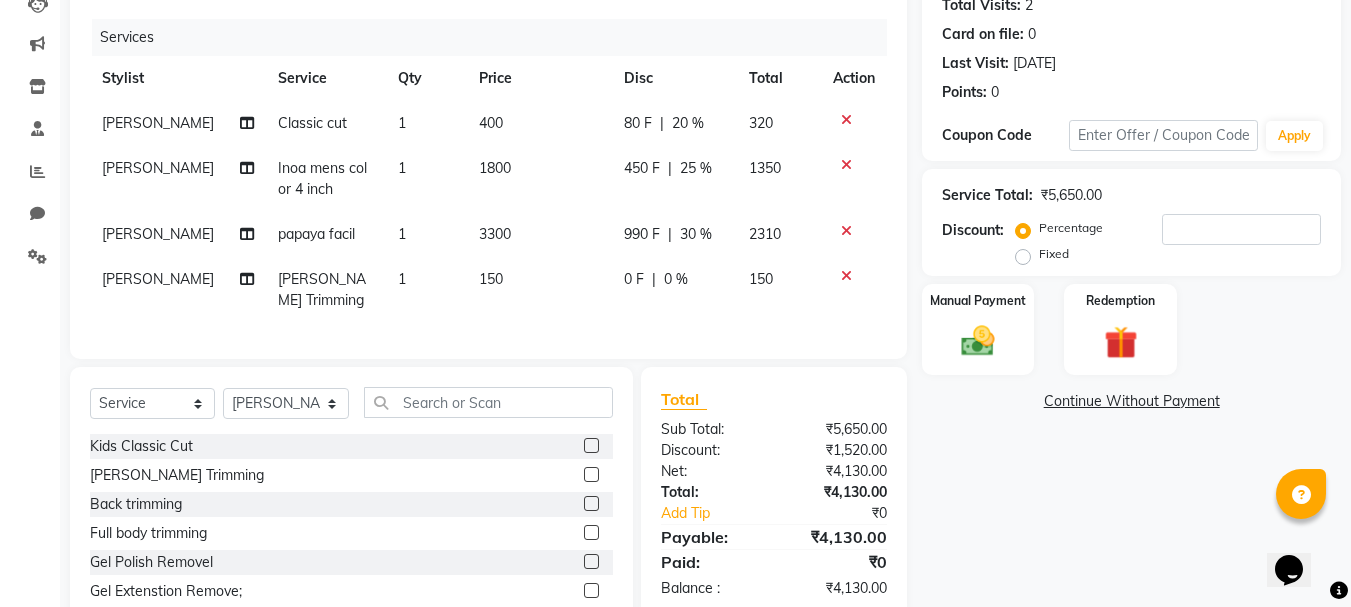 click on "80 F | 20 %" 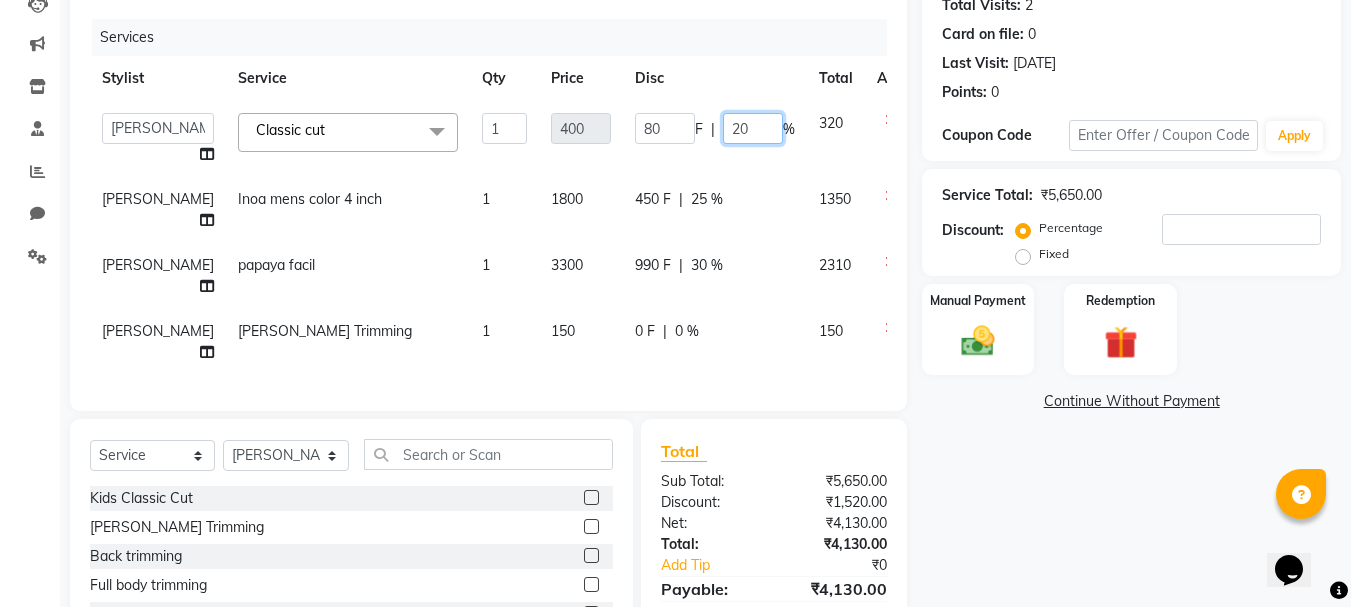 click on "20" 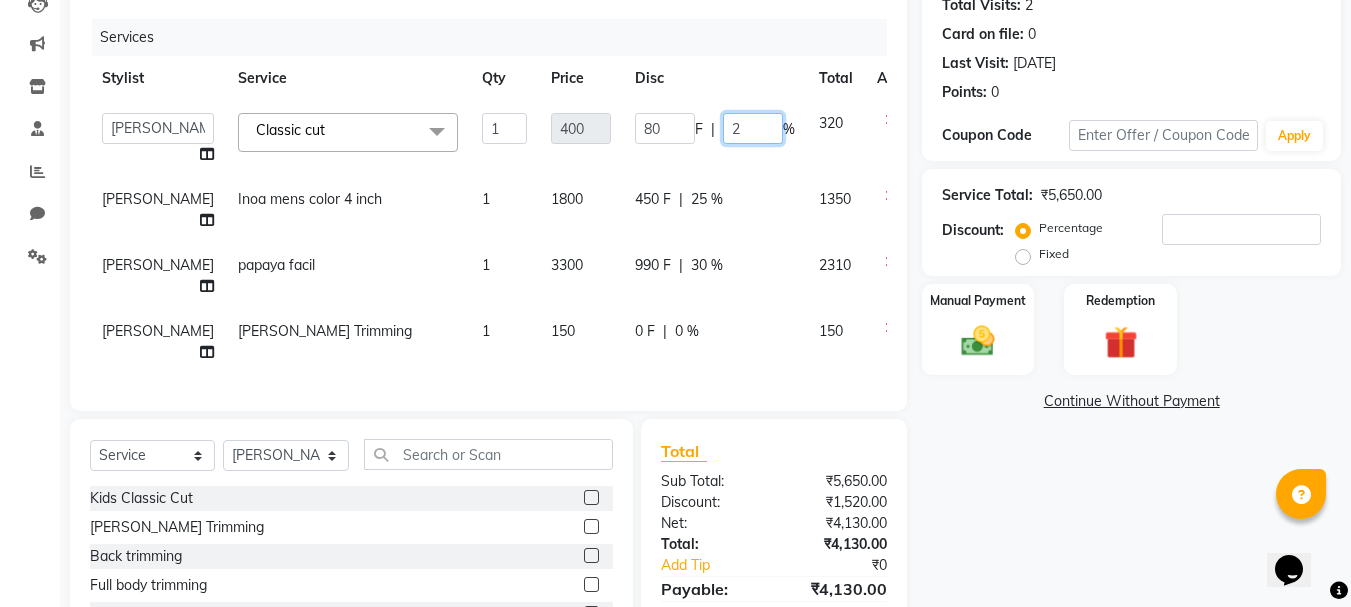 type on "25" 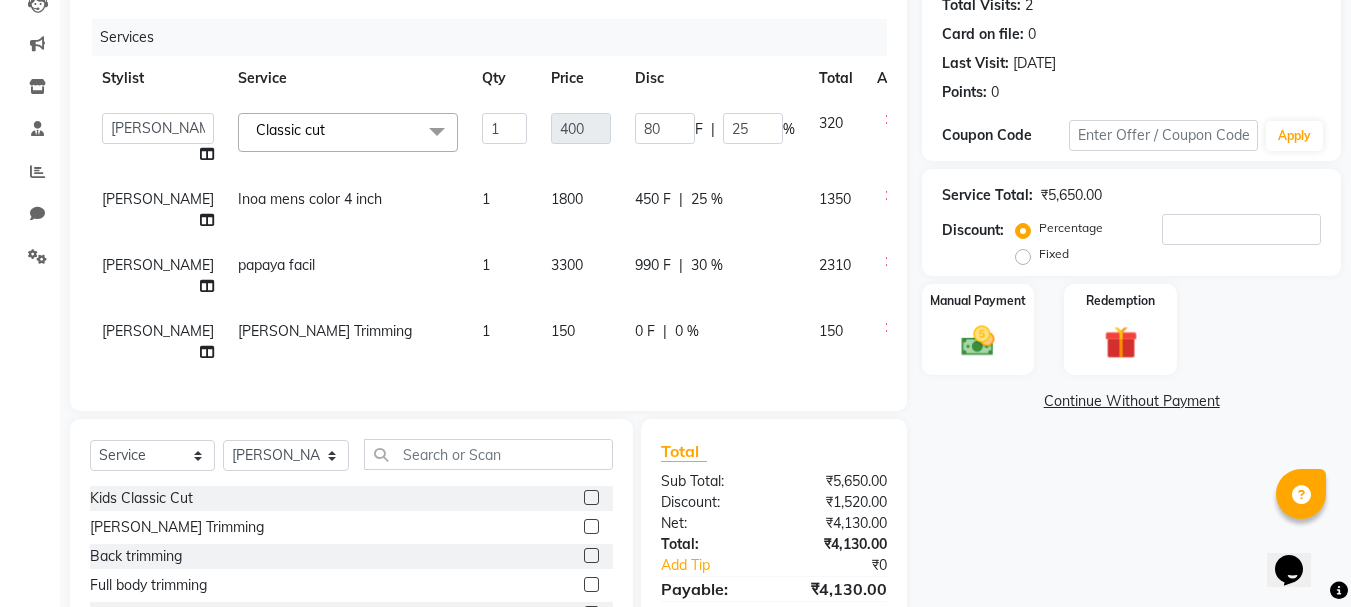 click on "Name: Ankura  Membership:  No Active Membership  Total Visits:  2 Card on file:  0 Last Visit:   [DATE] Points:   0  Coupon Code Apply Service Total:  ₹5,650.00  Discount:  Percentage   Fixed  Manual Payment Redemption  Continue Without Payment" 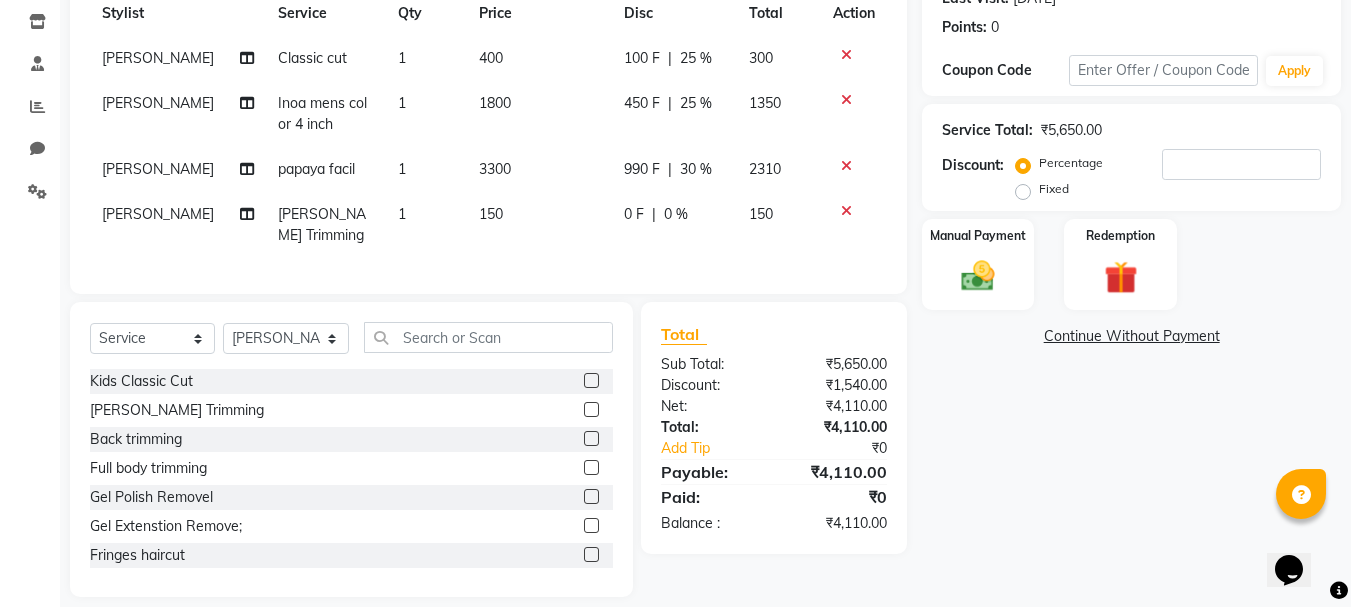 scroll, scrollTop: 329, scrollLeft: 0, axis: vertical 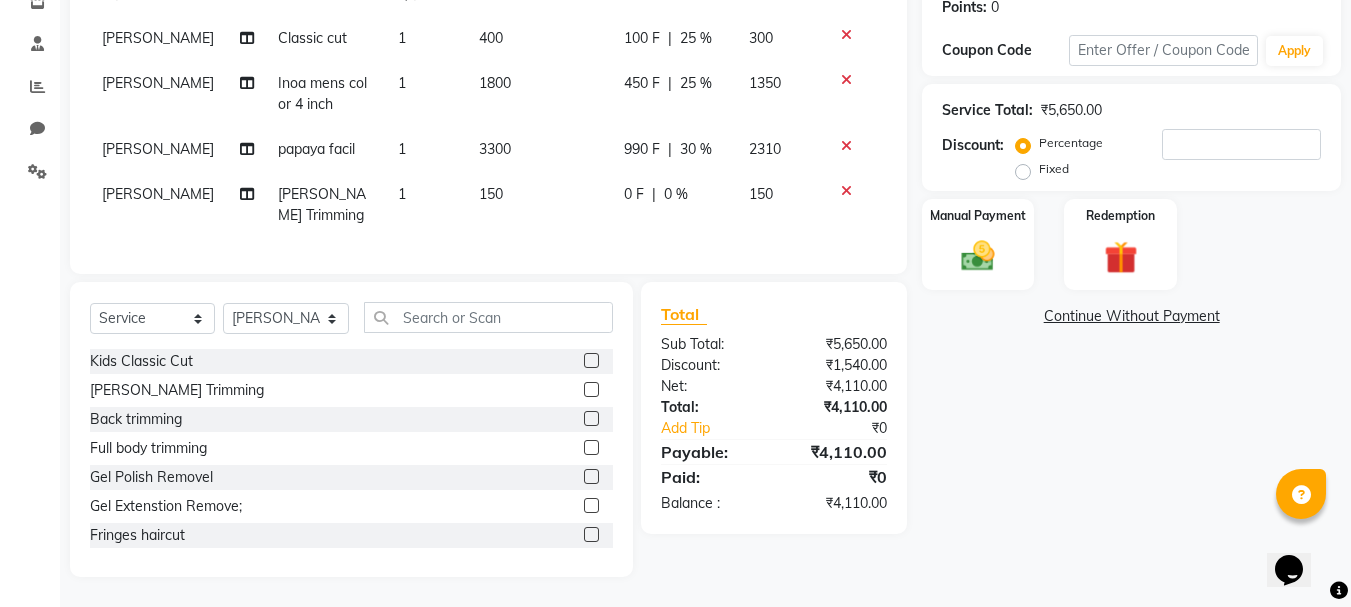 click on "0 F | 0 %" 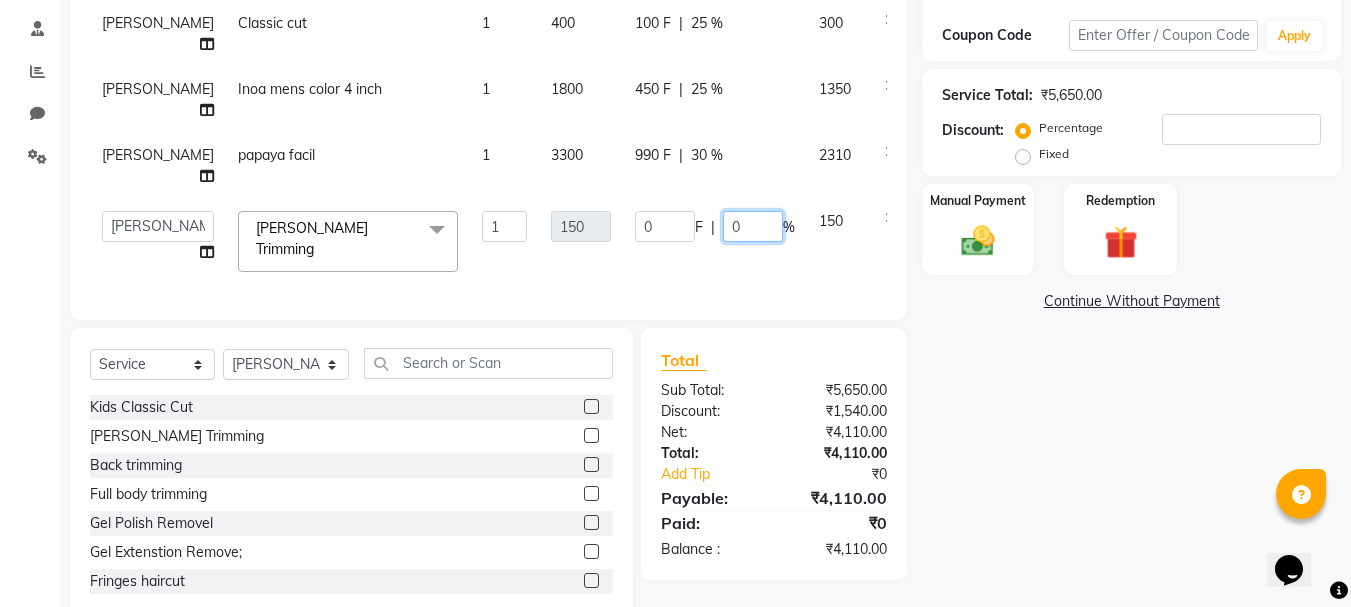 click on "0" 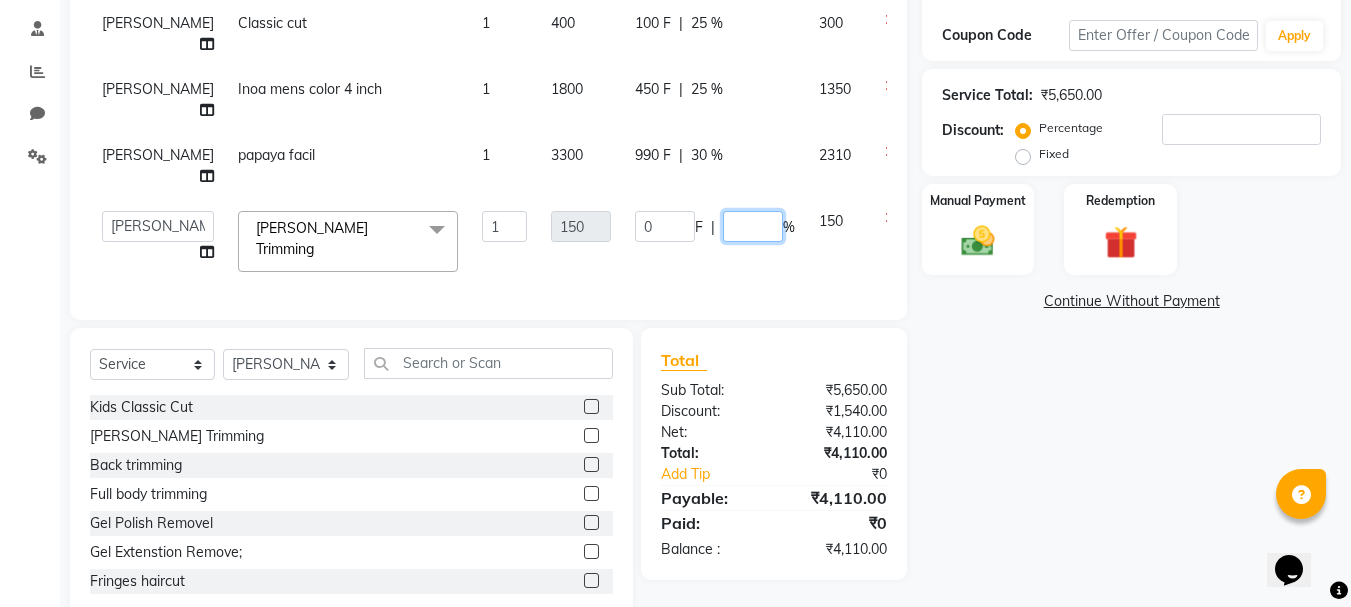 type on "5" 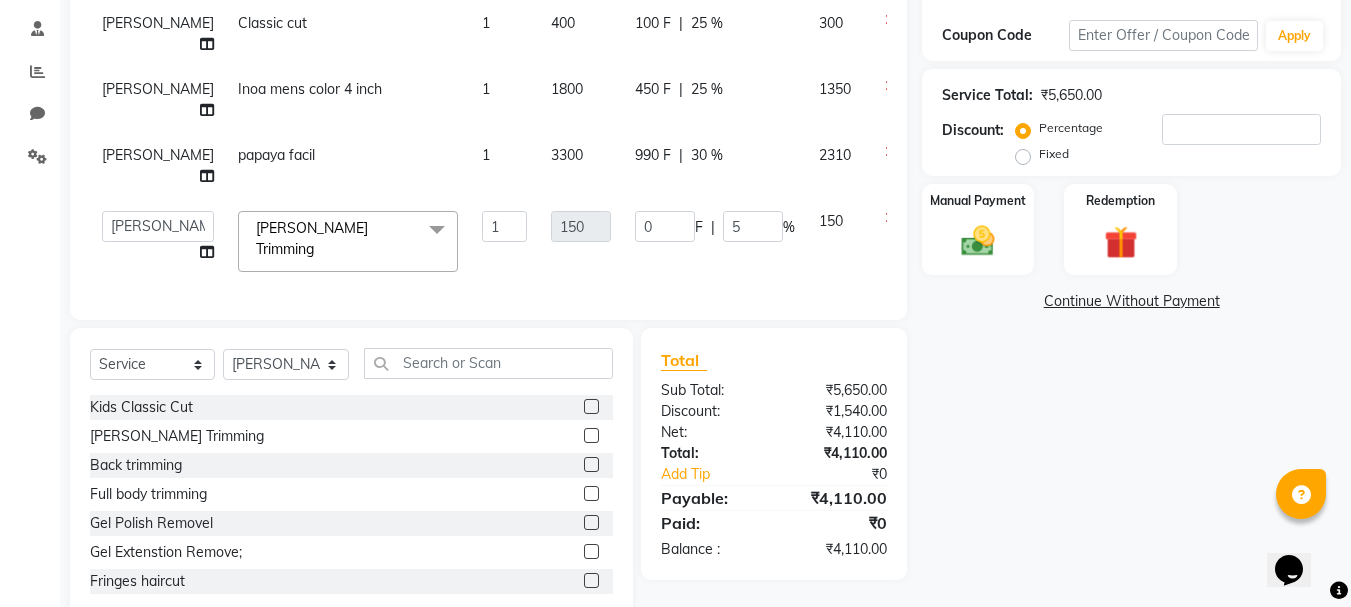 click on "Name: Ankura  Membership:  No Active Membership  Total Visits:  2 Card on file:  0 Last Visit:   [DATE] Points:   0  Coupon Code Apply Service Total:  ₹5,650.00  Discount:  Percentage   Fixed  Manual Payment Redemption  Continue Without Payment" 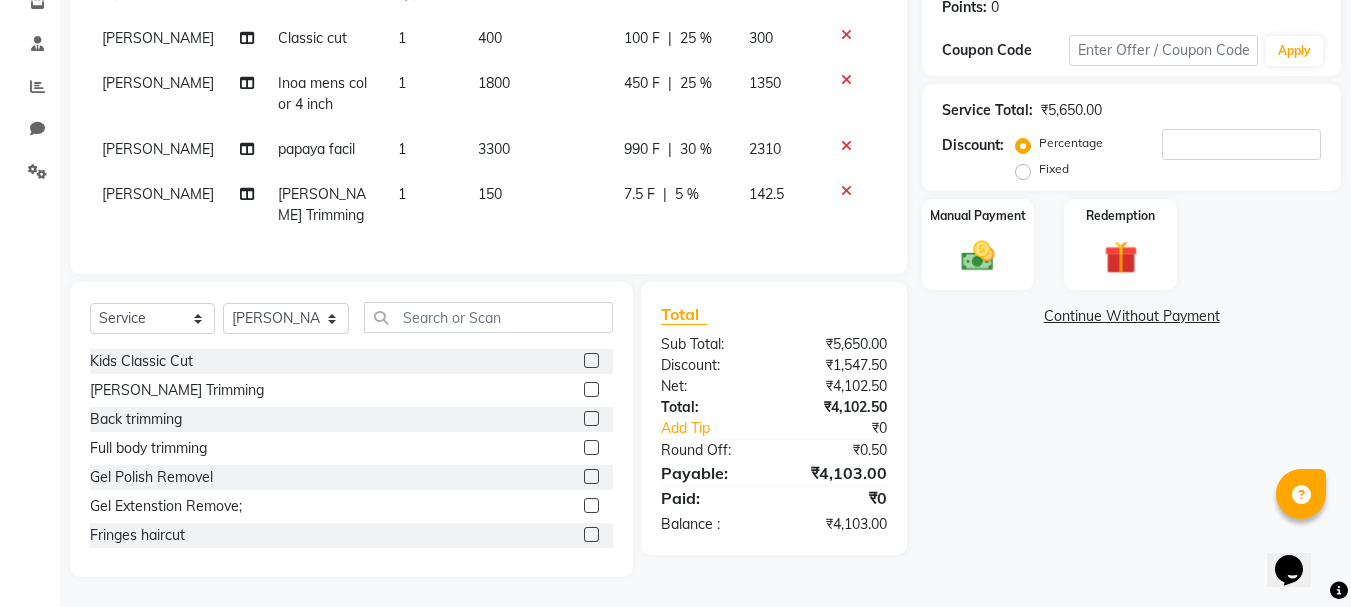 click on "5 %" 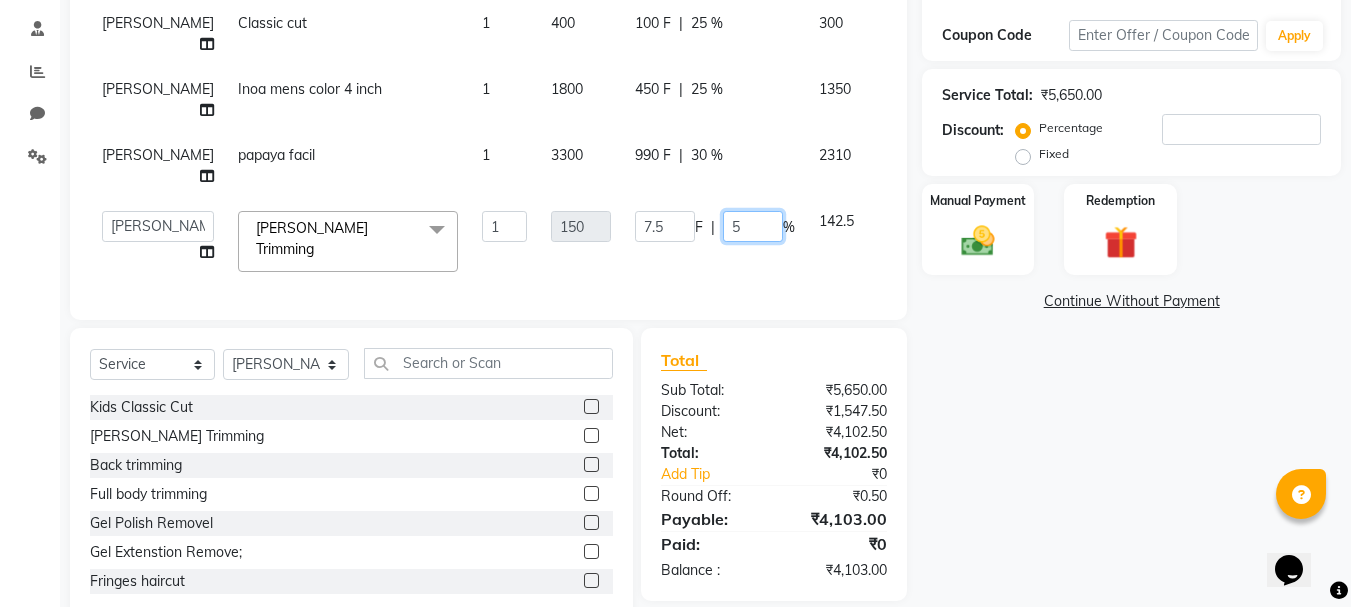click on "5" 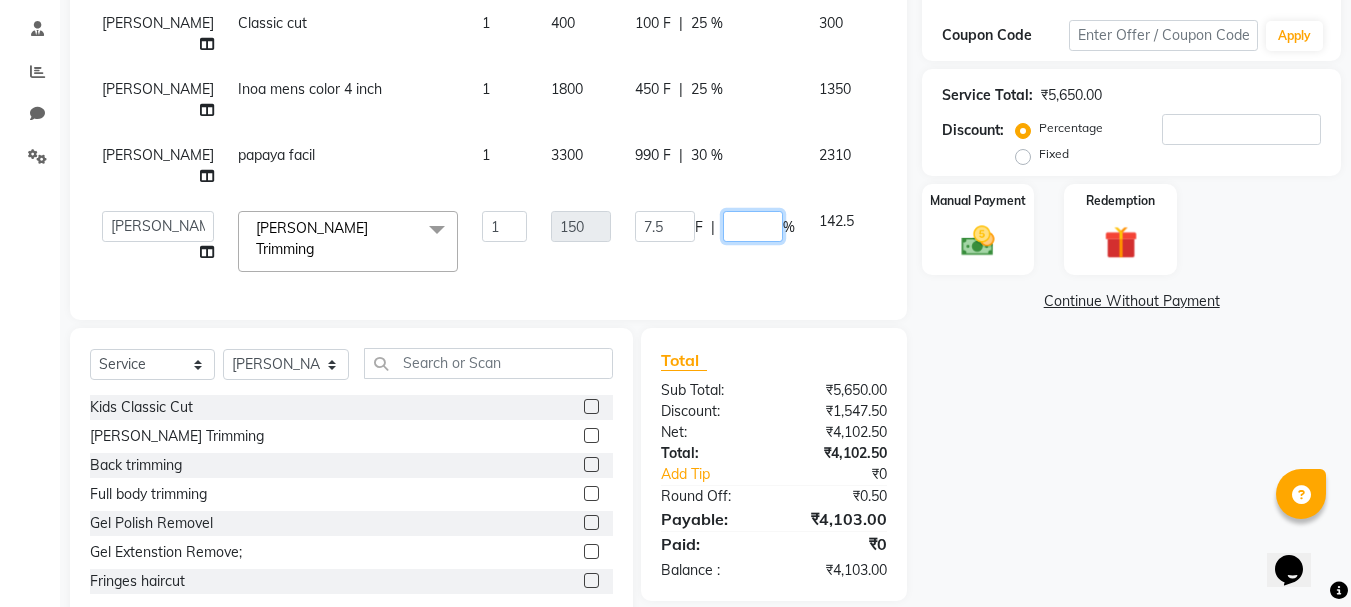 type on "6" 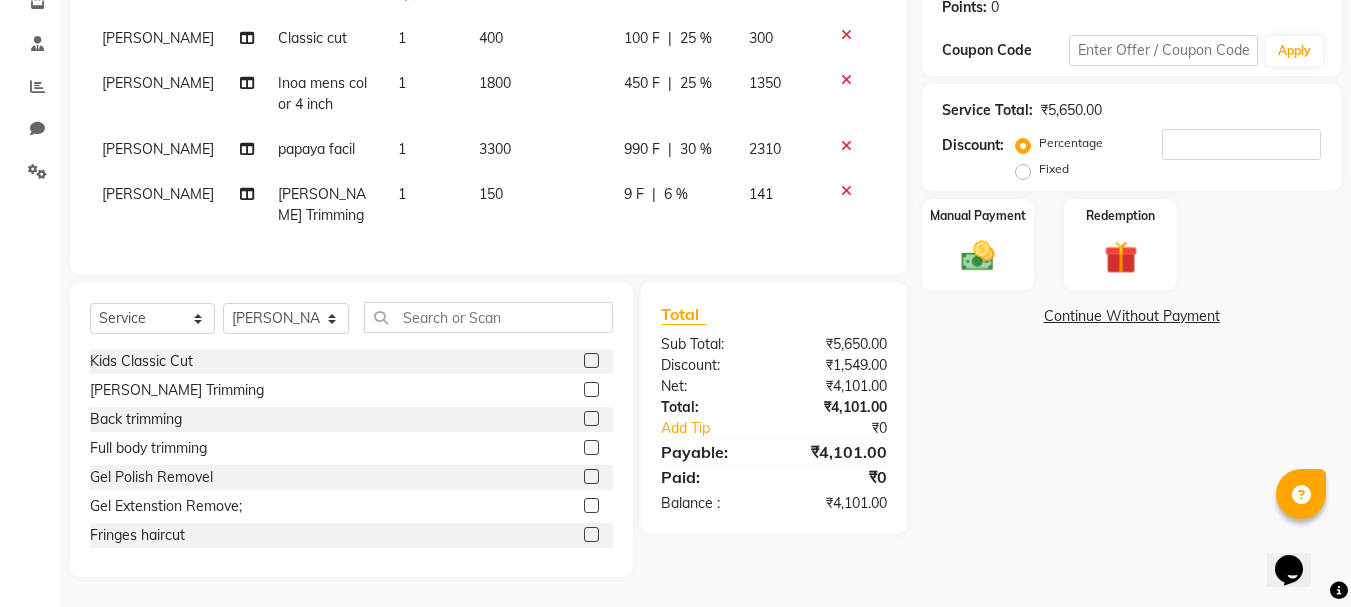 click on "Name: Ankura  Membership:  No Active Membership  Total Visits:  2 Card on file:  0 Last Visit:   [DATE] Points:   0  Coupon Code Apply Service Total:  ₹5,650.00  Discount:  Percentage   Fixed  Manual Payment Redemption  Continue Without Payment" 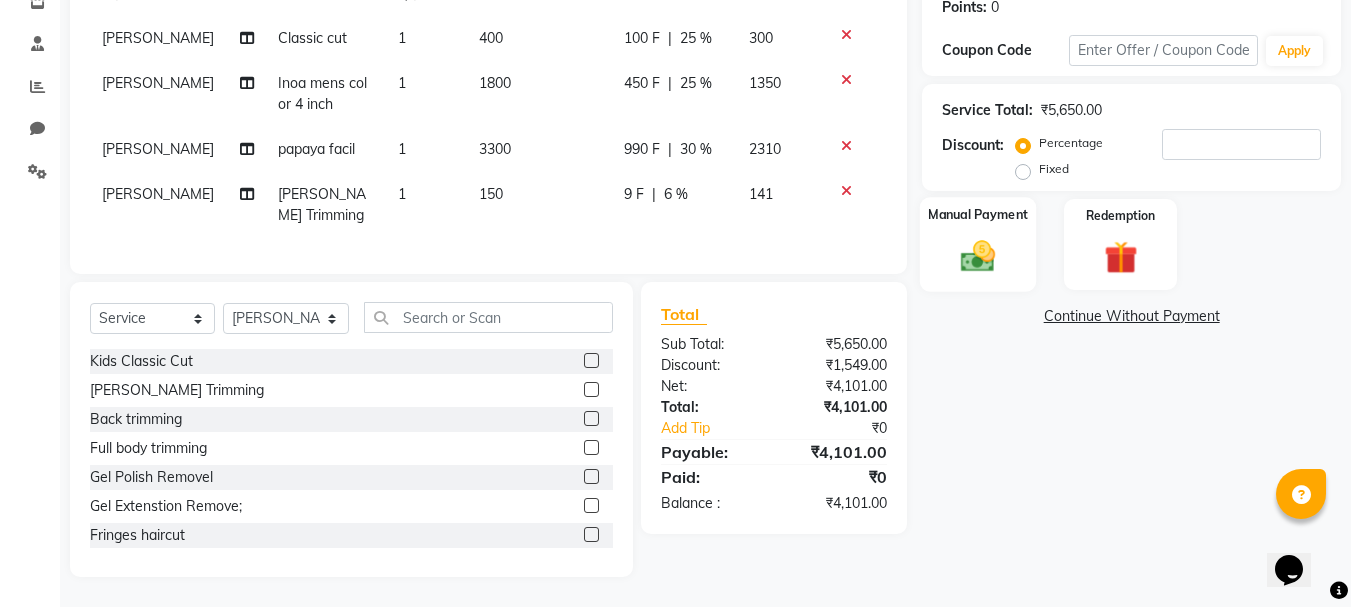 click on "Manual Payment" 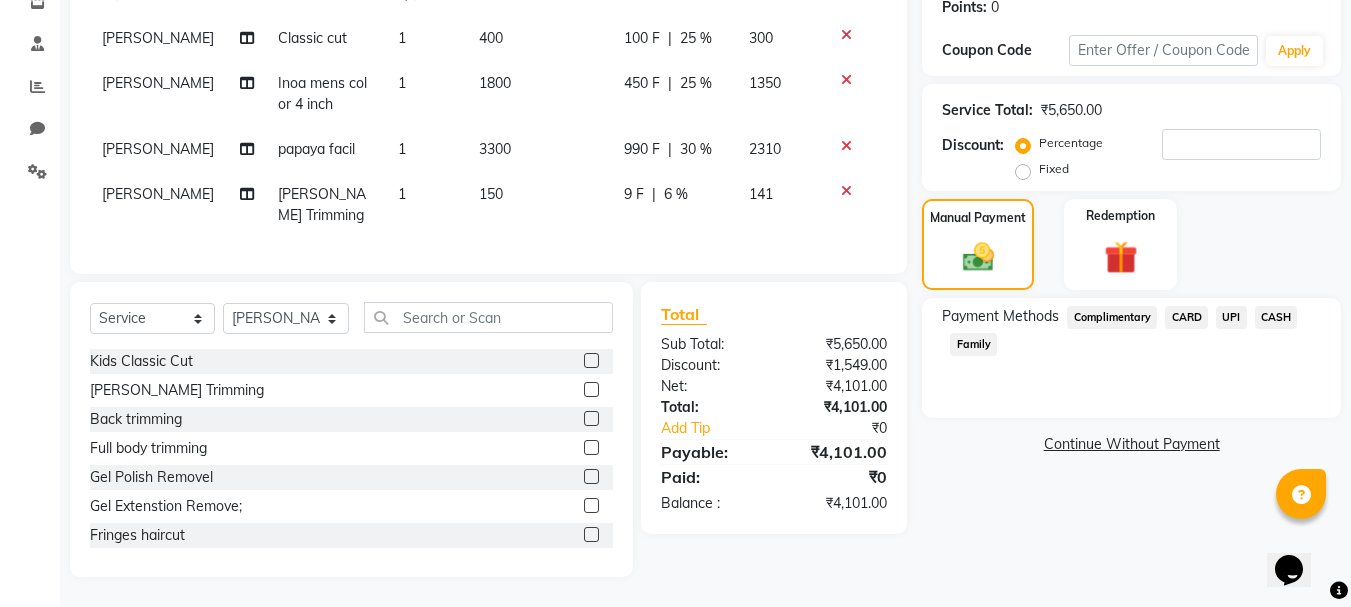 click on "CARD" 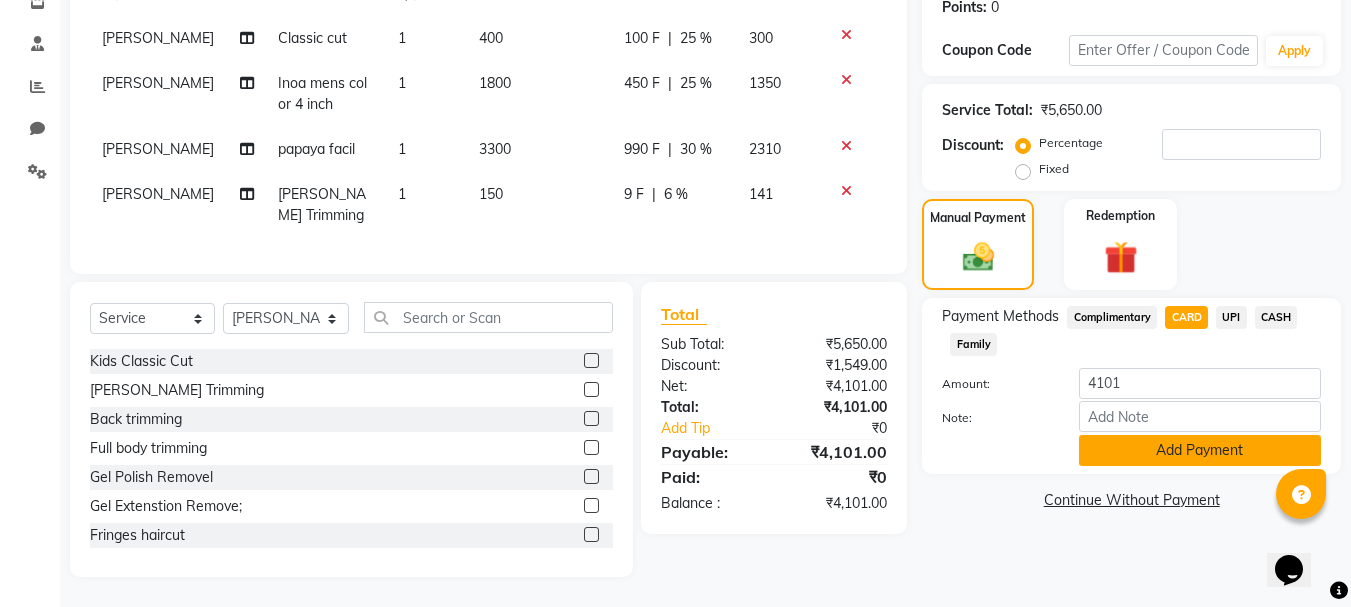 click on "Add Payment" 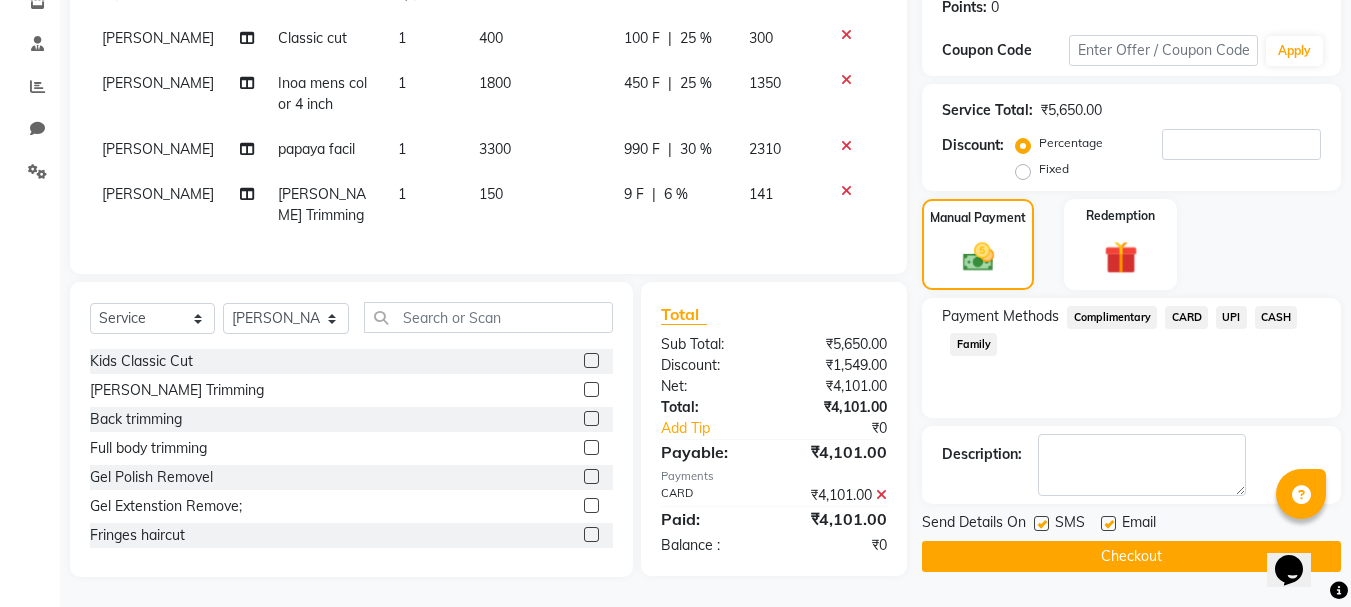 click on "Checkout" 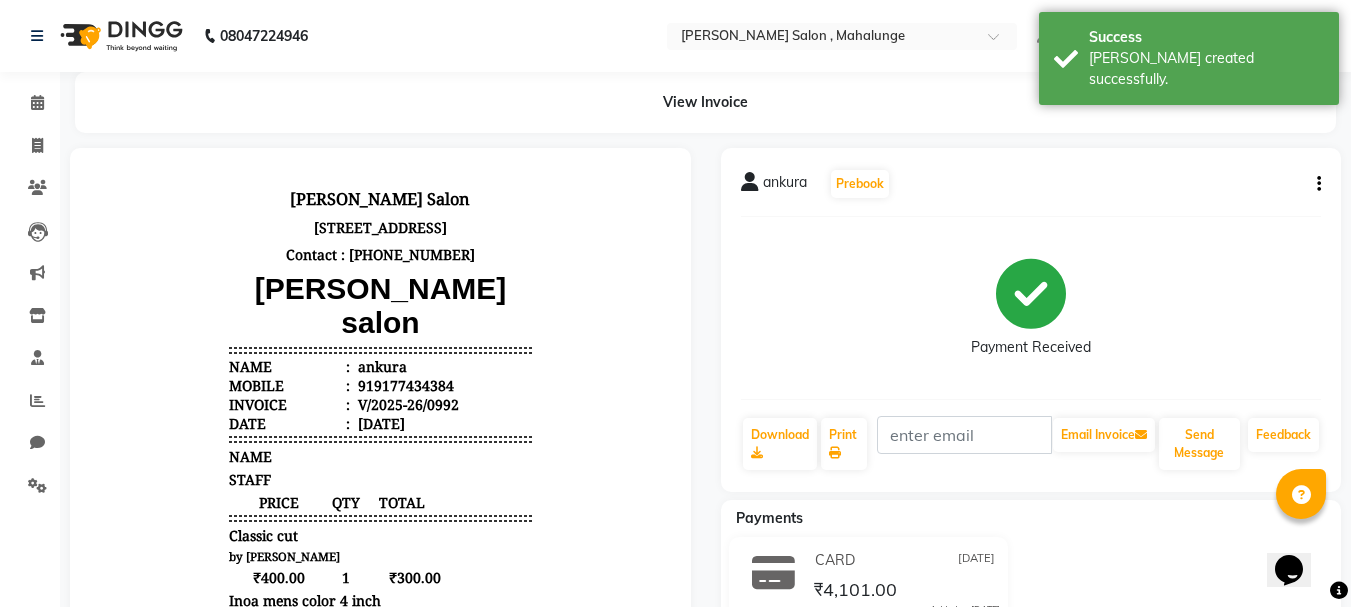 scroll, scrollTop: 0, scrollLeft: 0, axis: both 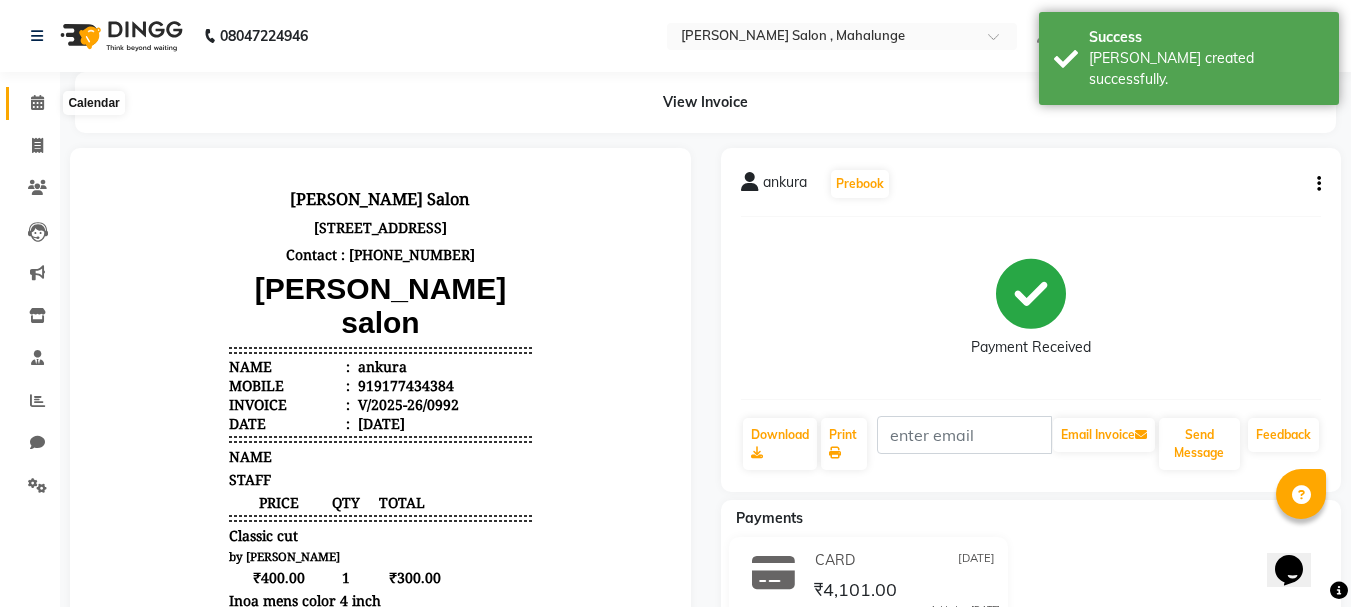 click 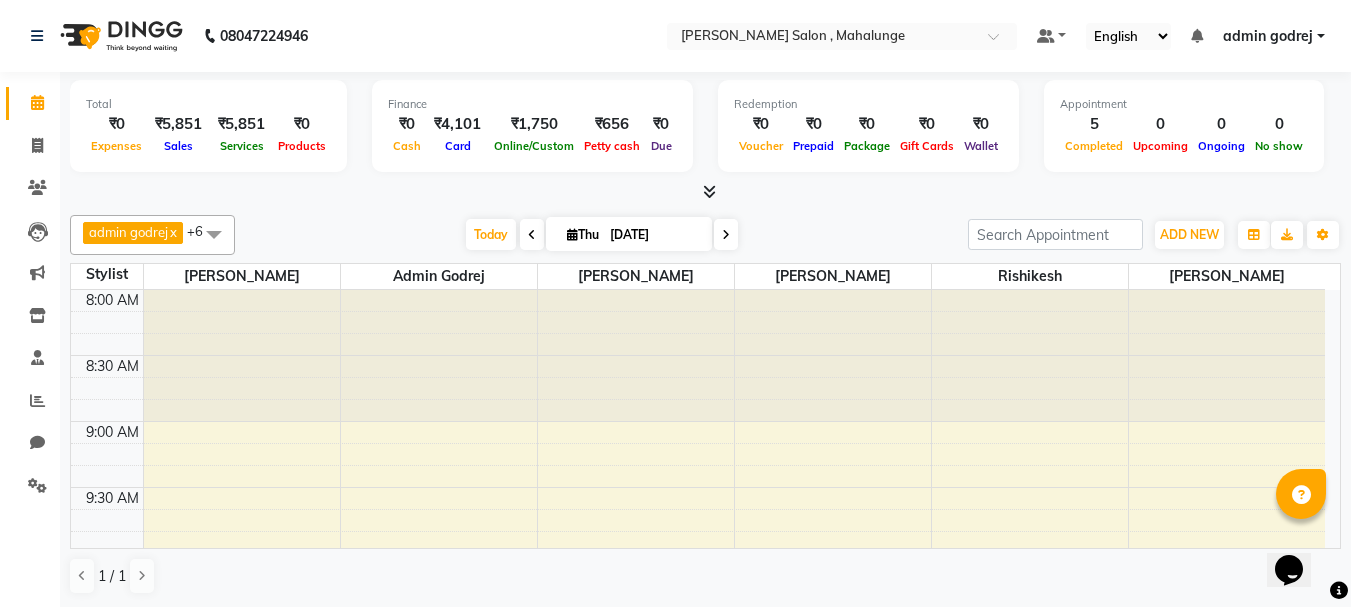 click at bounding box center (709, 191) 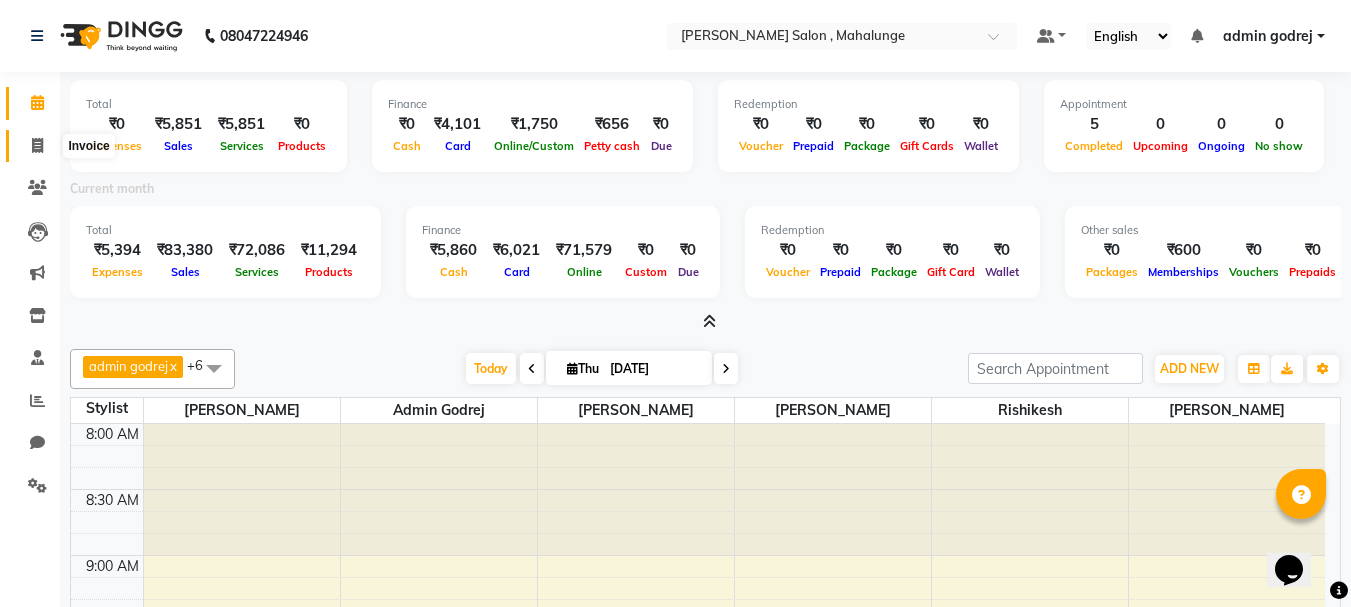 click 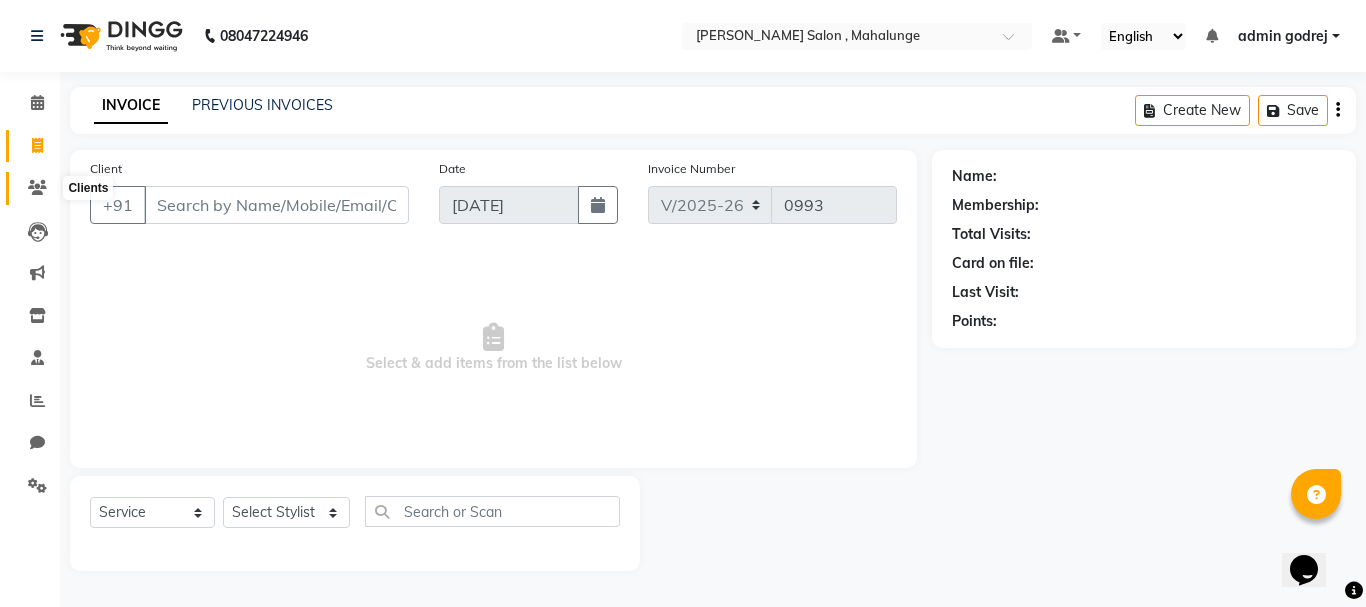 click 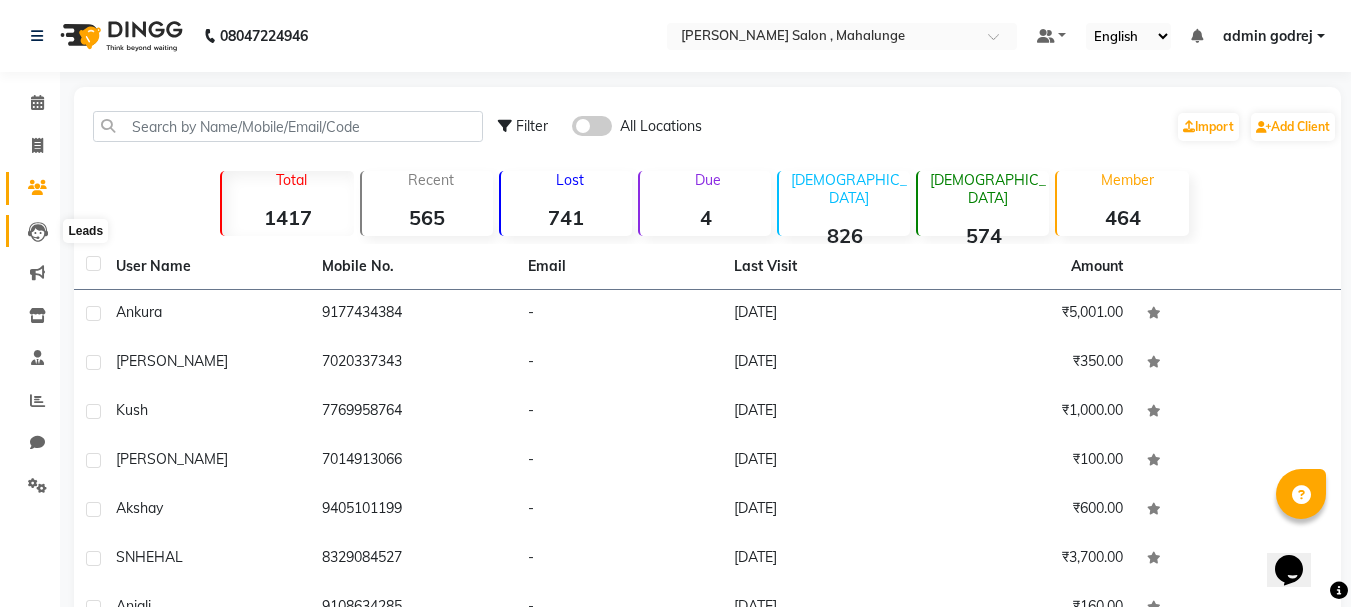 click 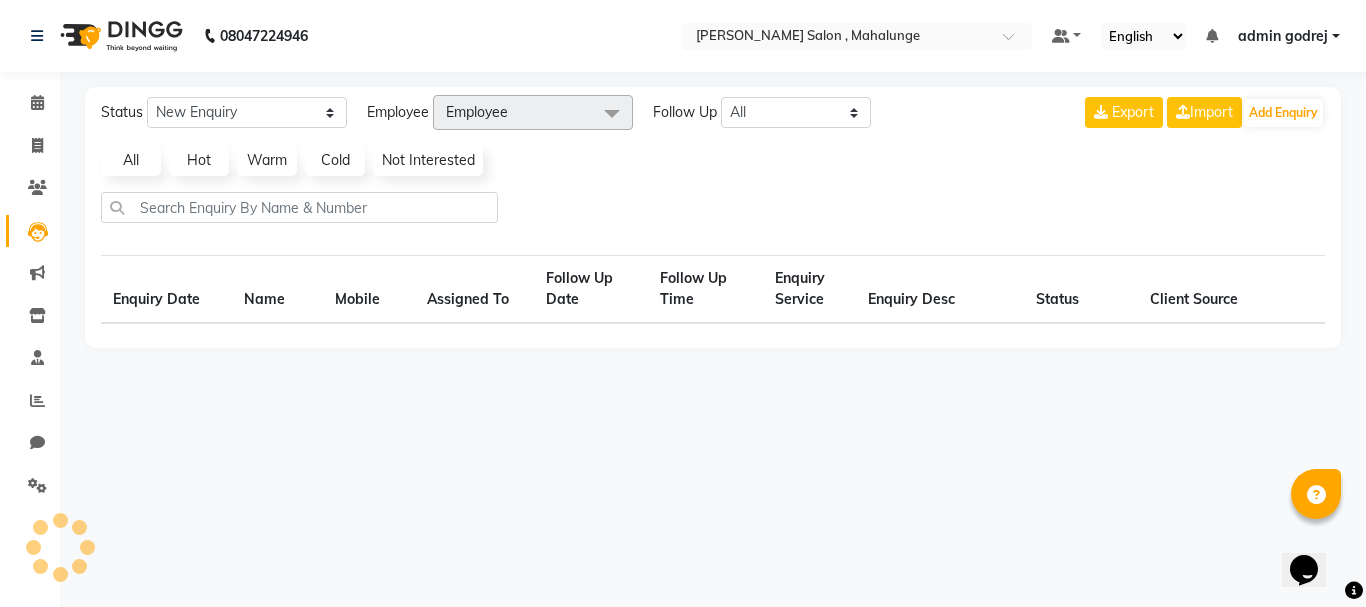 select on "10" 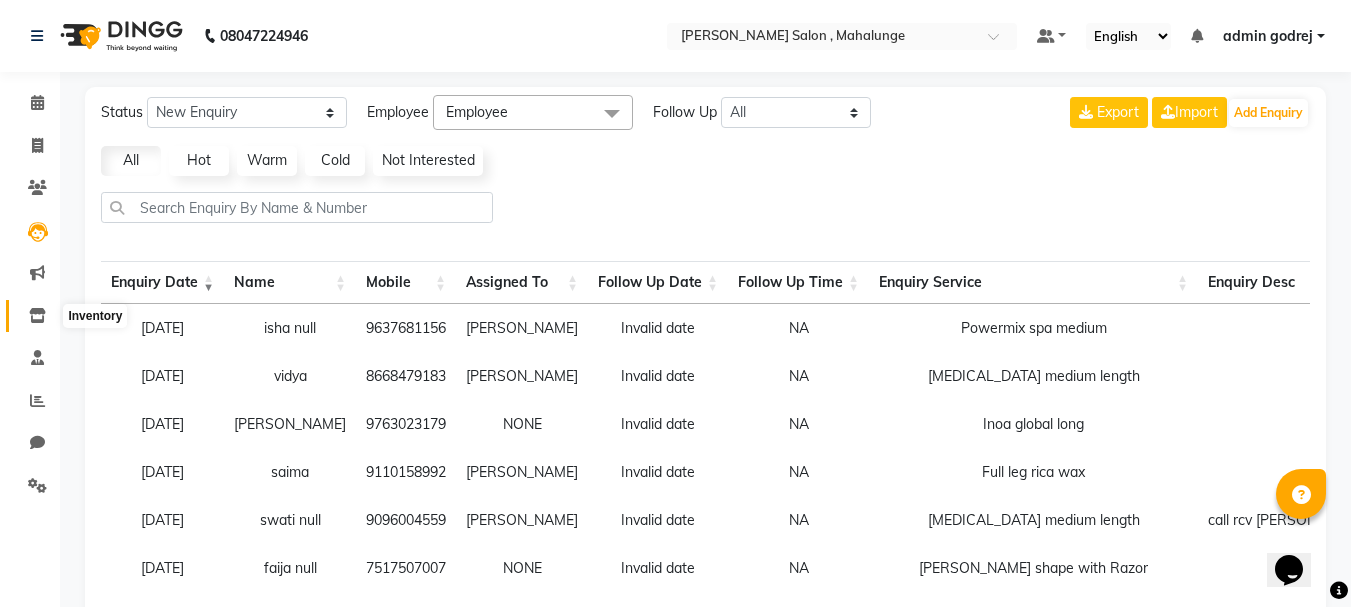 click 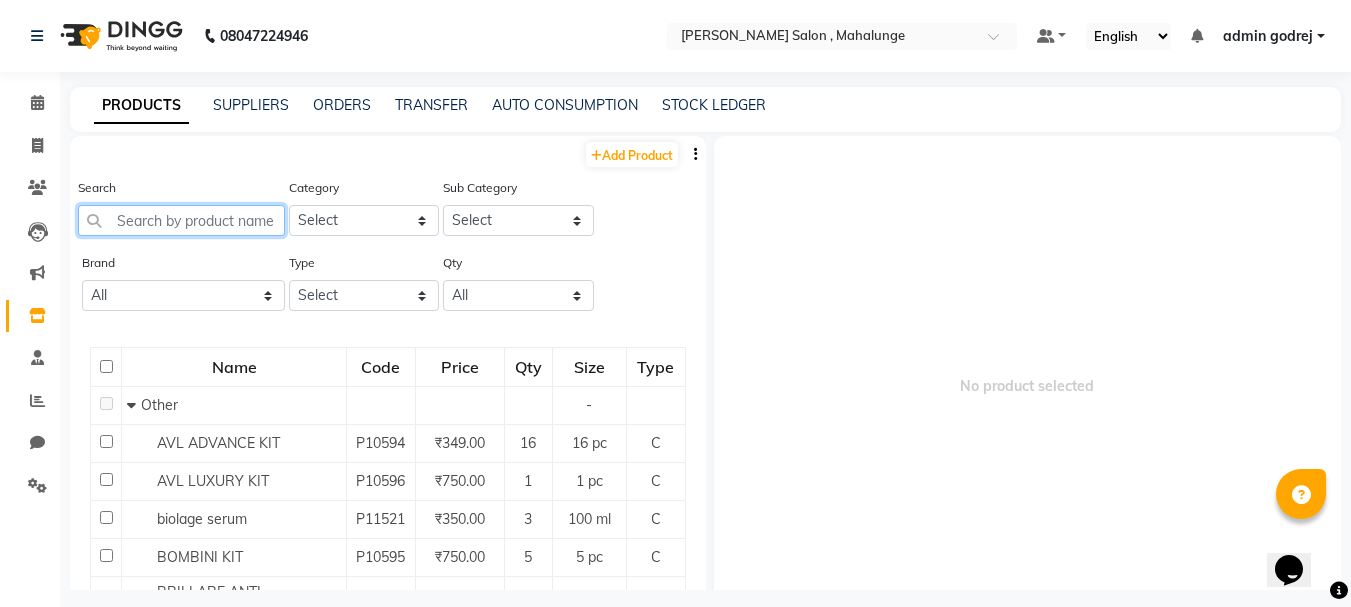 click 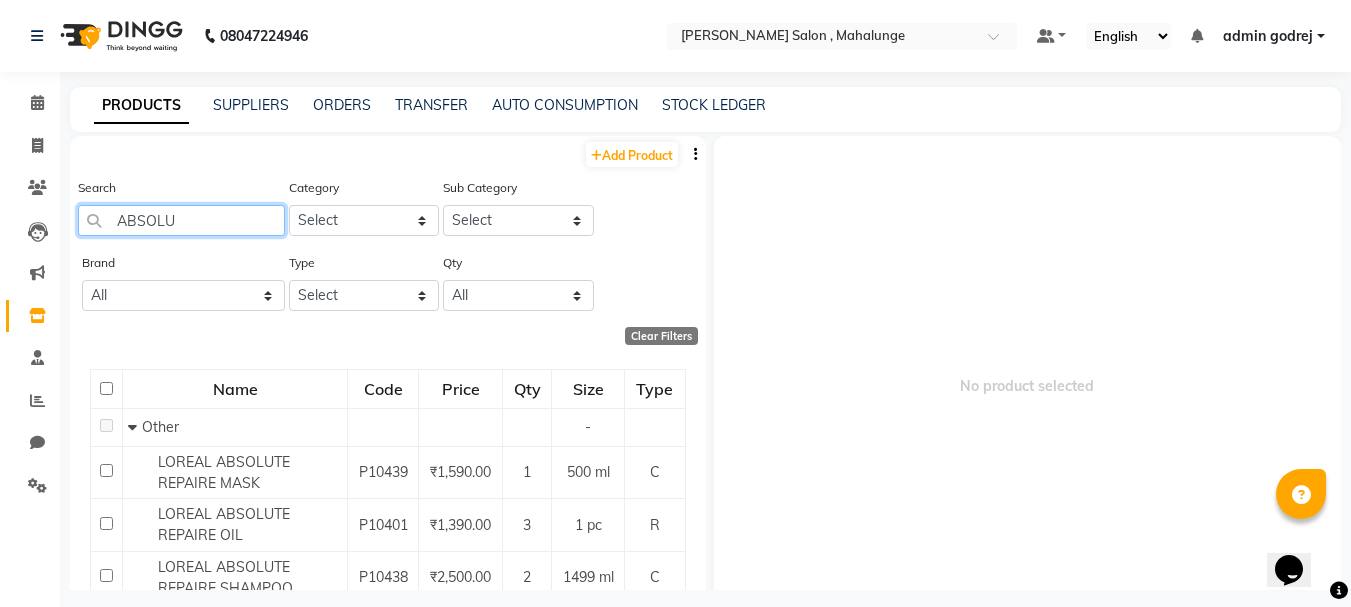 type on "ABSOLU" 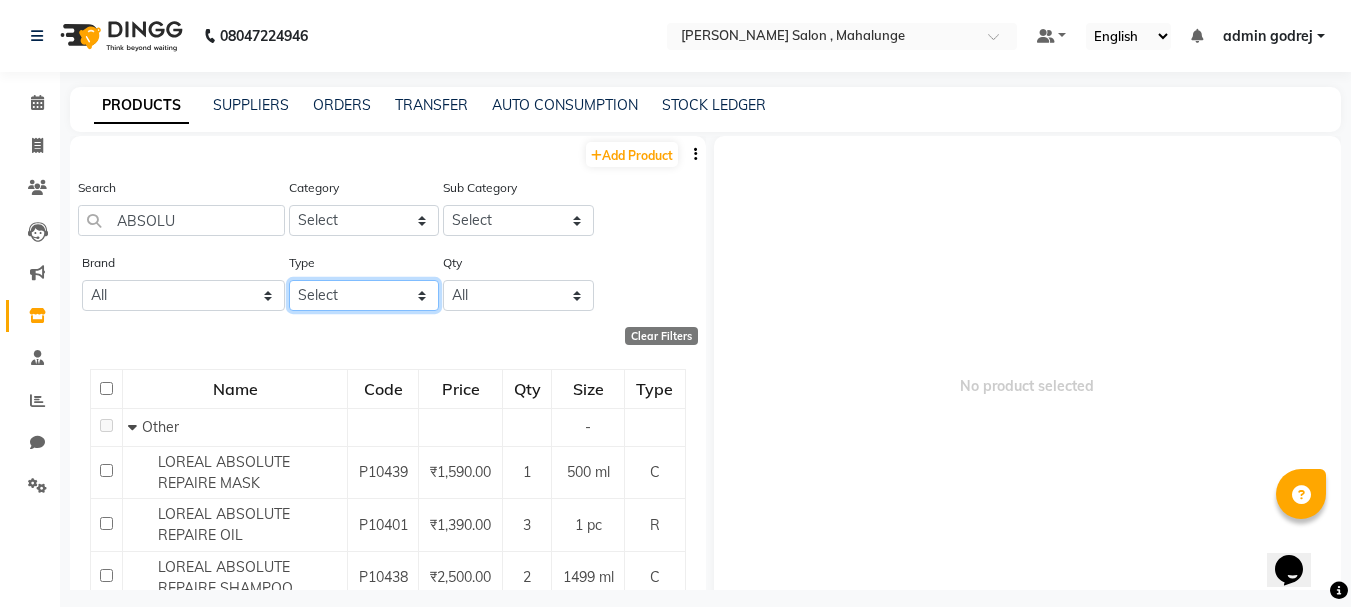 click on "Select Both Retail Consumable" 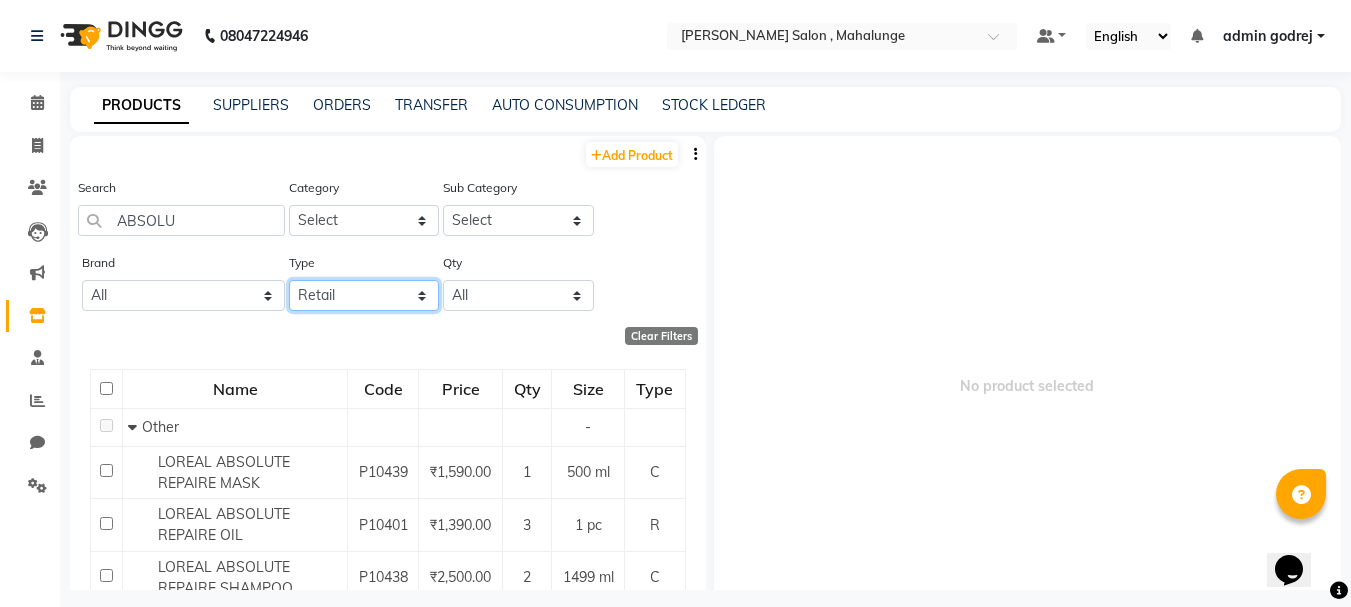 click on "Select Both Retail Consumable" 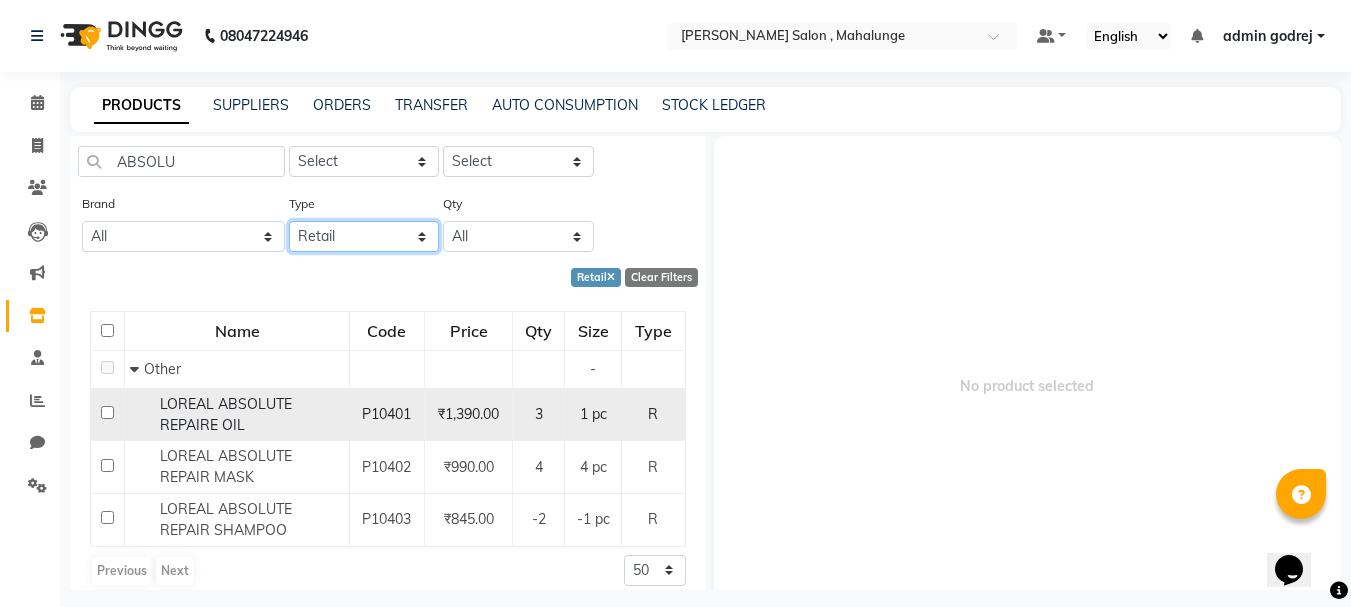scroll, scrollTop: 76, scrollLeft: 0, axis: vertical 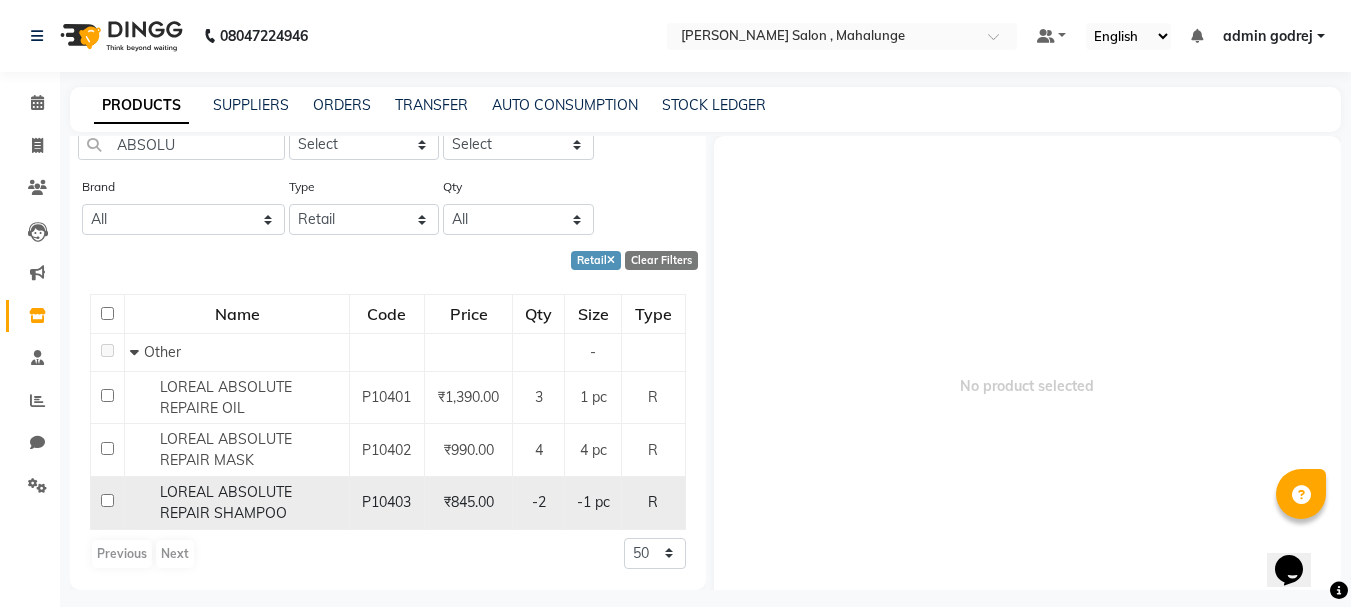 click 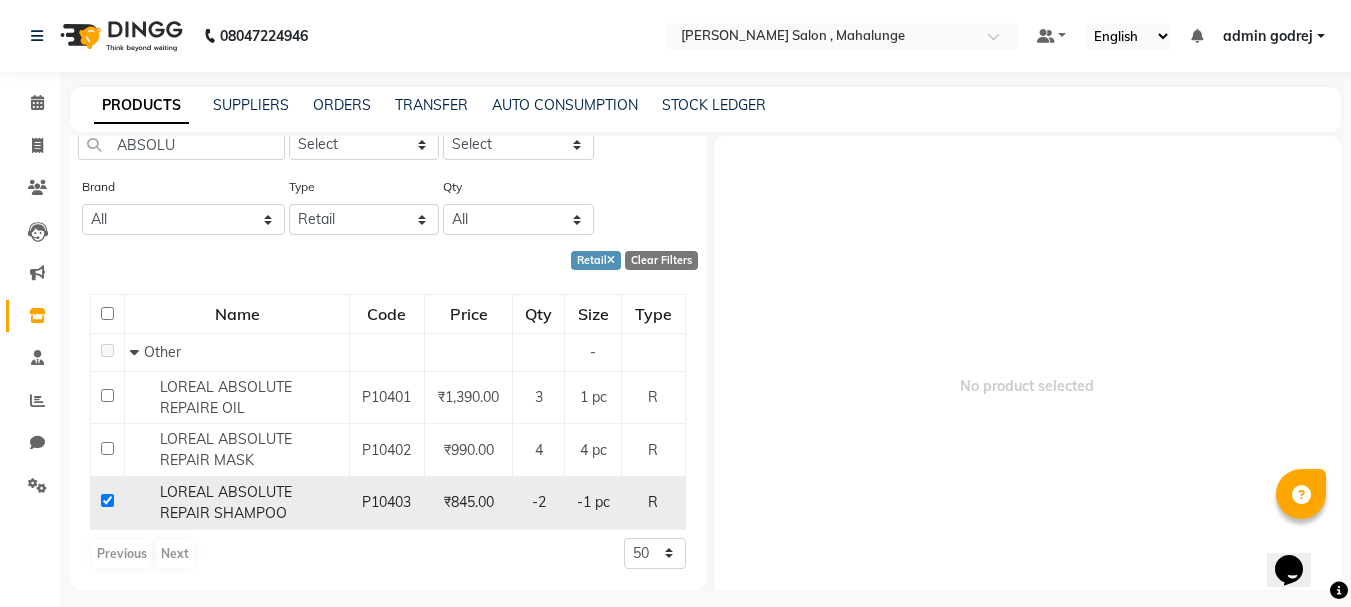 checkbox on "true" 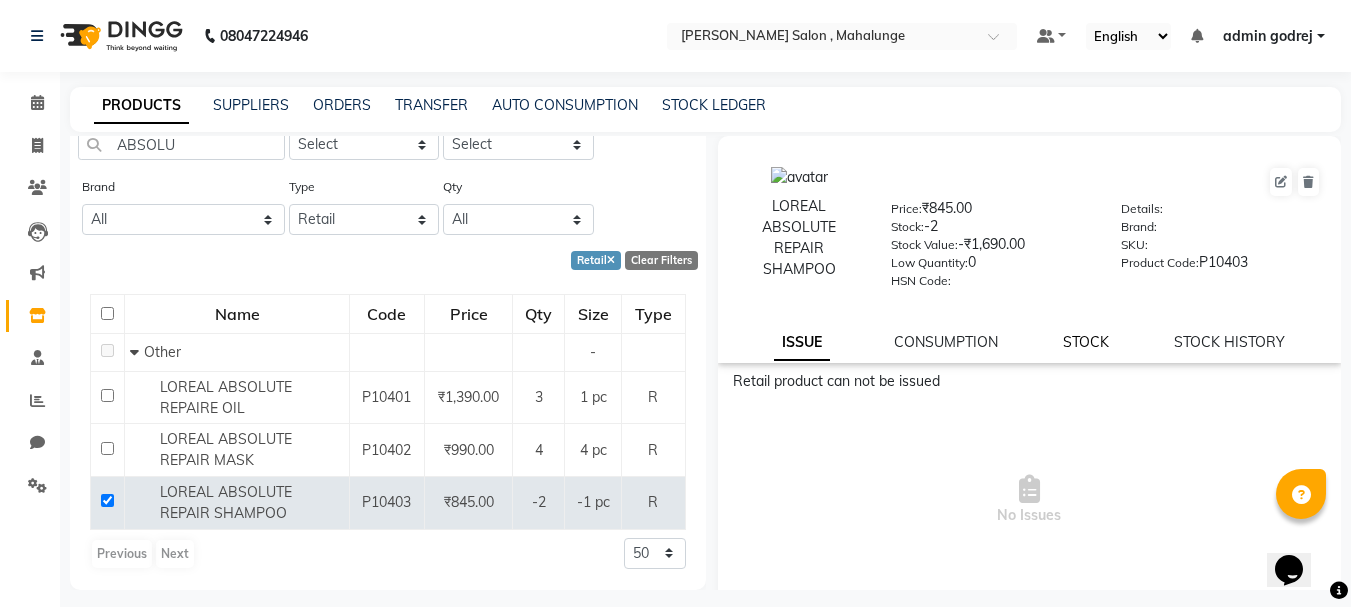 click on "STOCK" 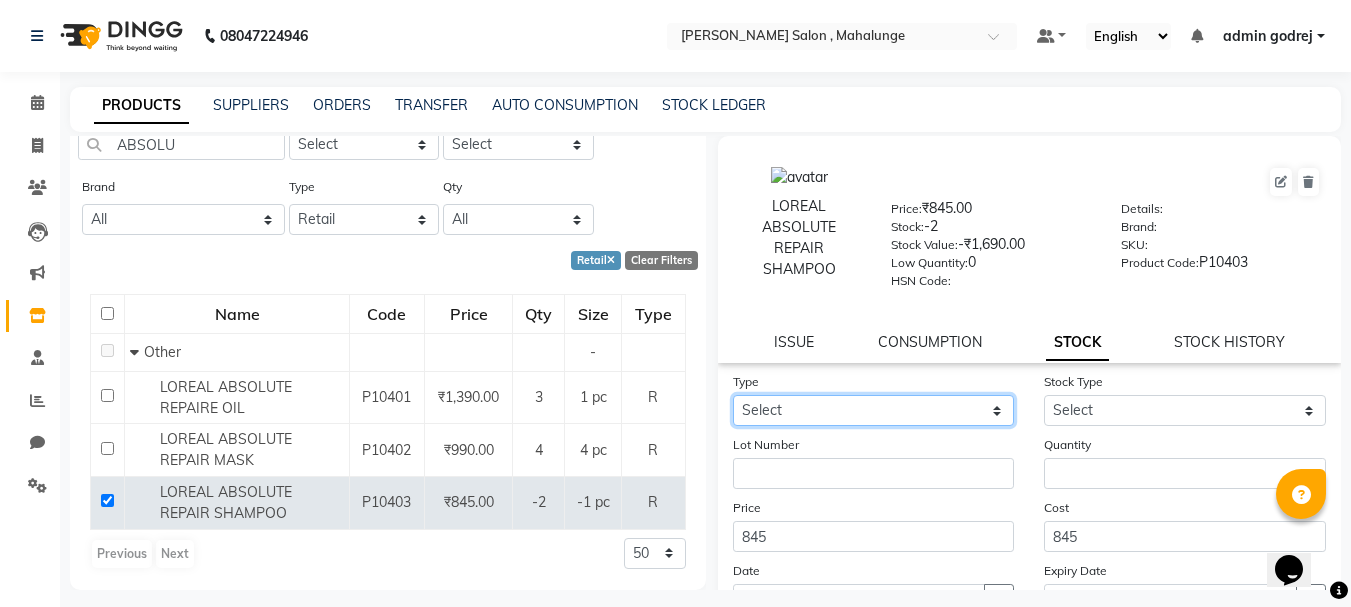 click on "Select In Out" 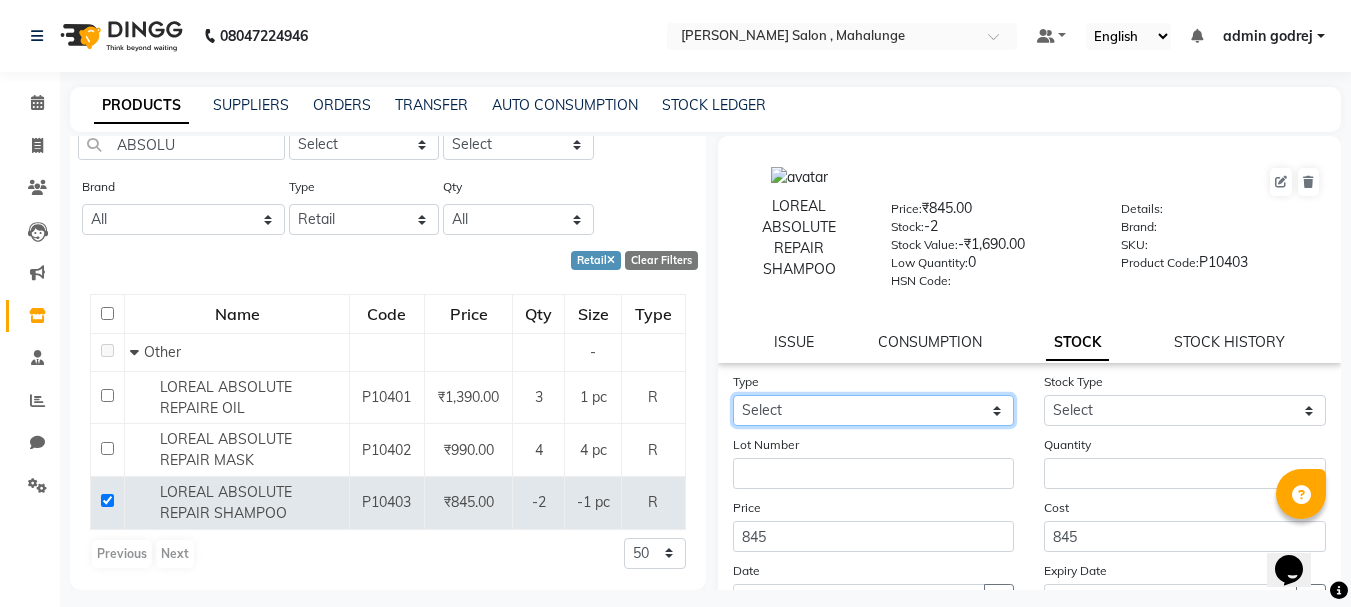 select on "in" 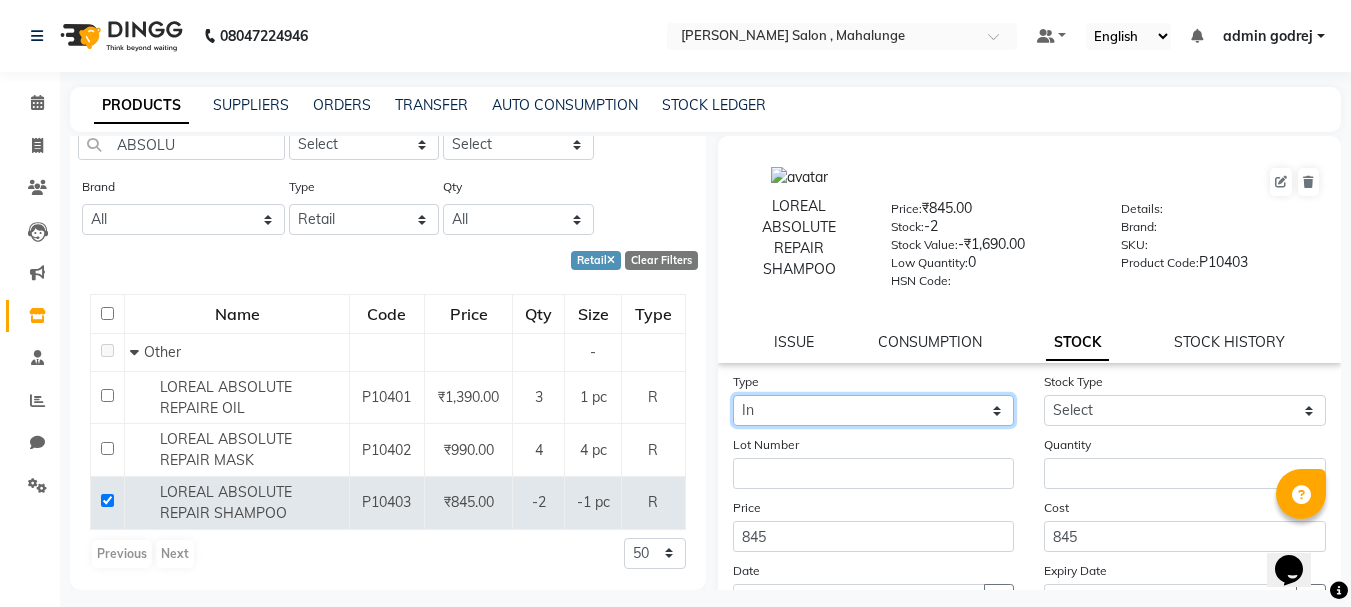 click on "Select In Out" 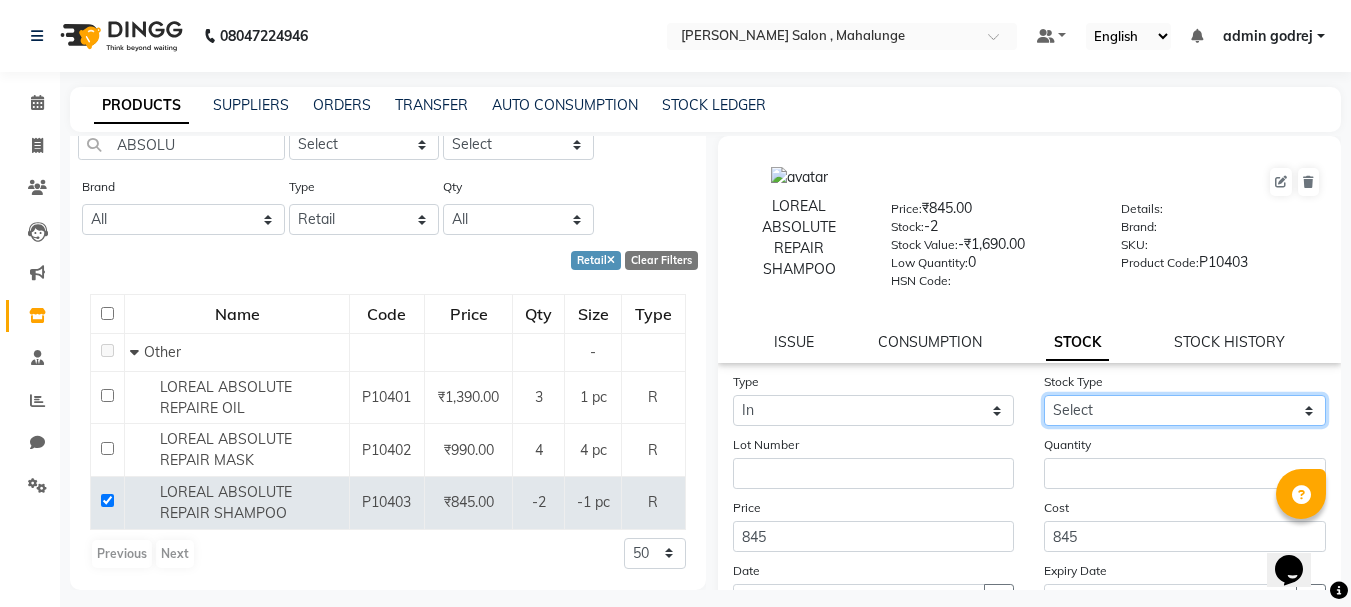 click on "Select New Stock Adjustment Return Other" 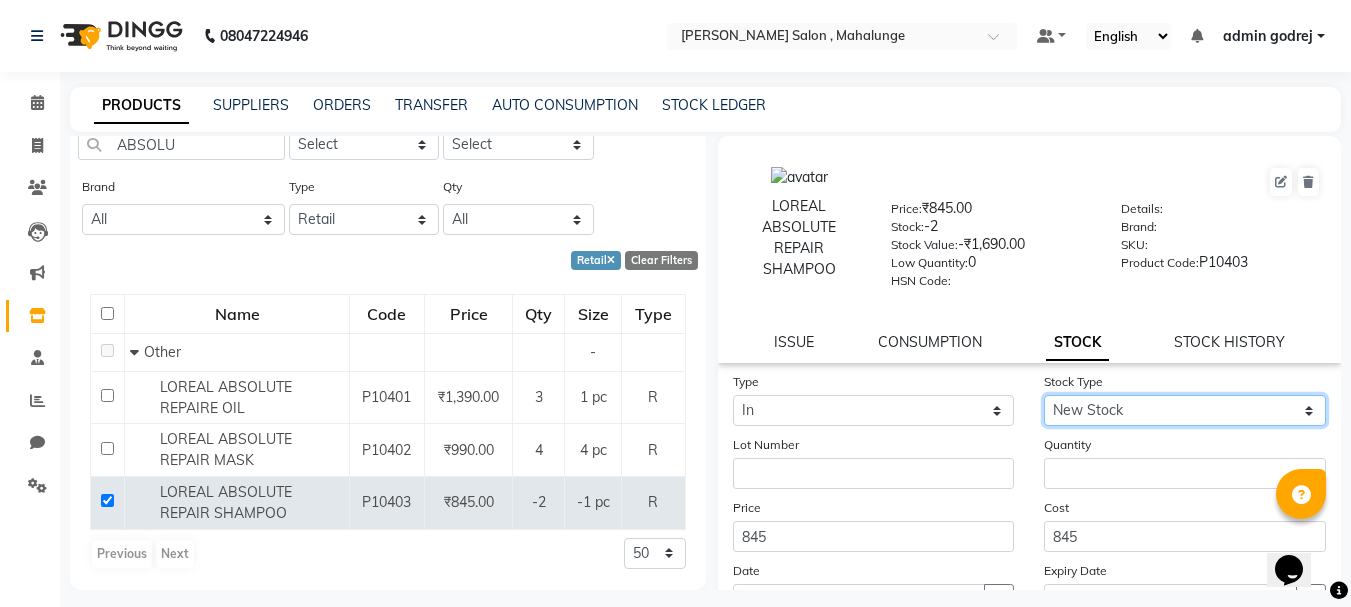 click on "Select New Stock Adjustment Return Other" 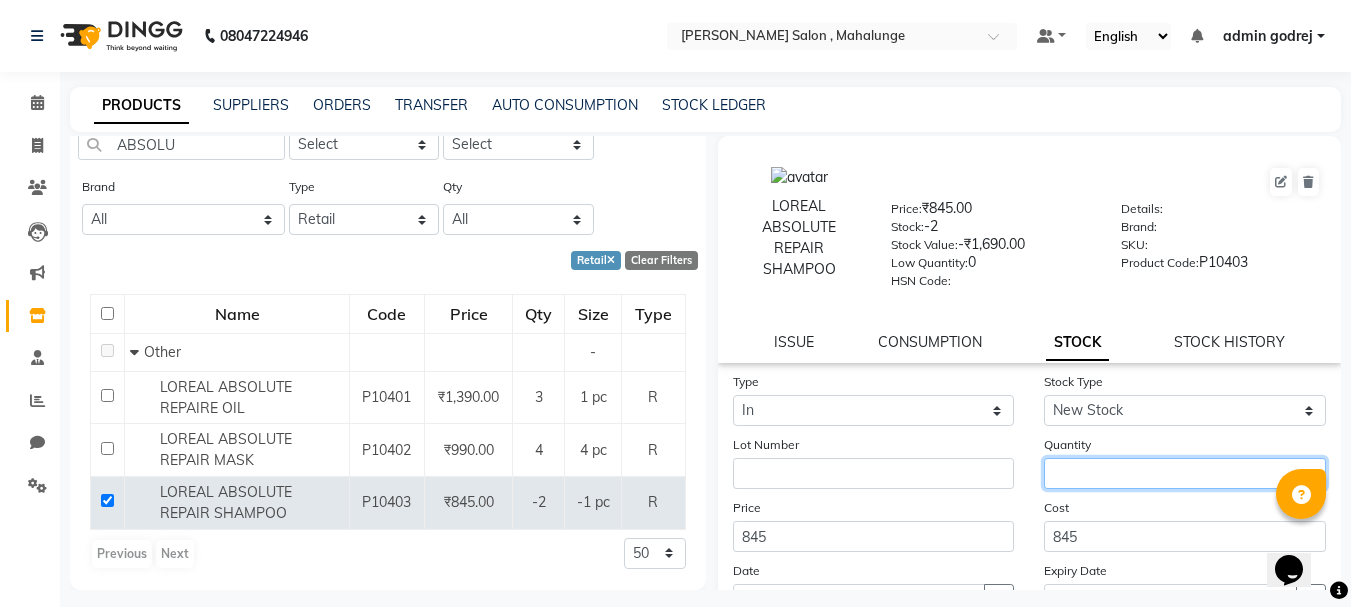 click 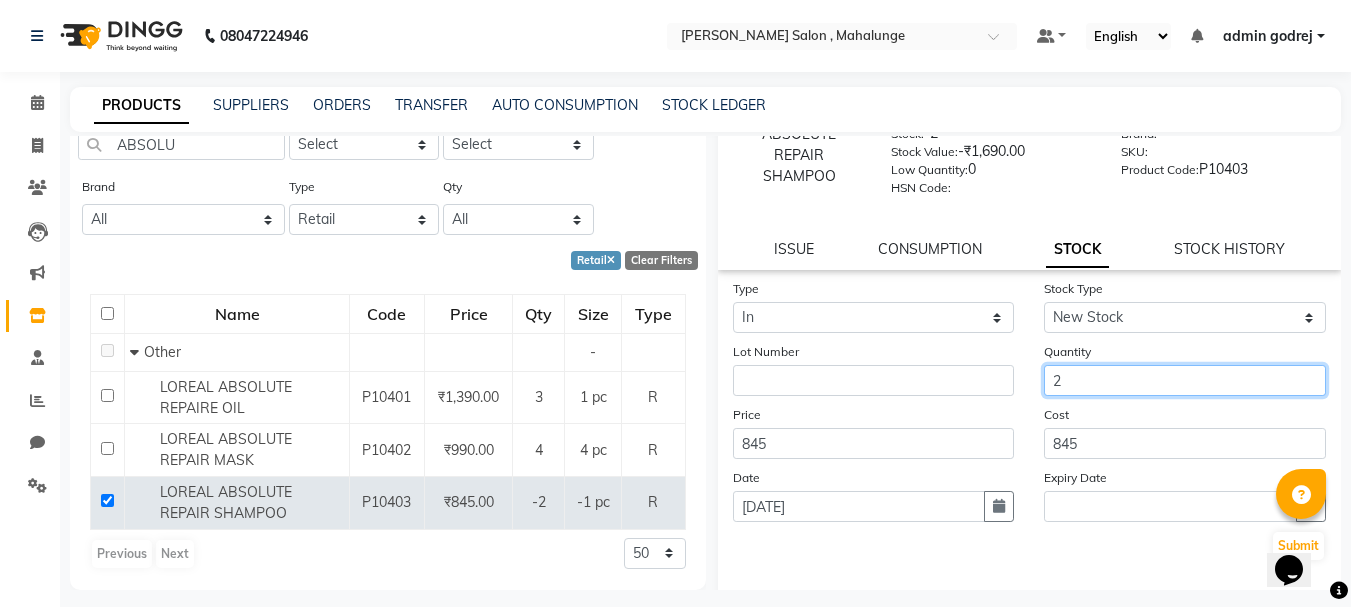 scroll, scrollTop: 181, scrollLeft: 0, axis: vertical 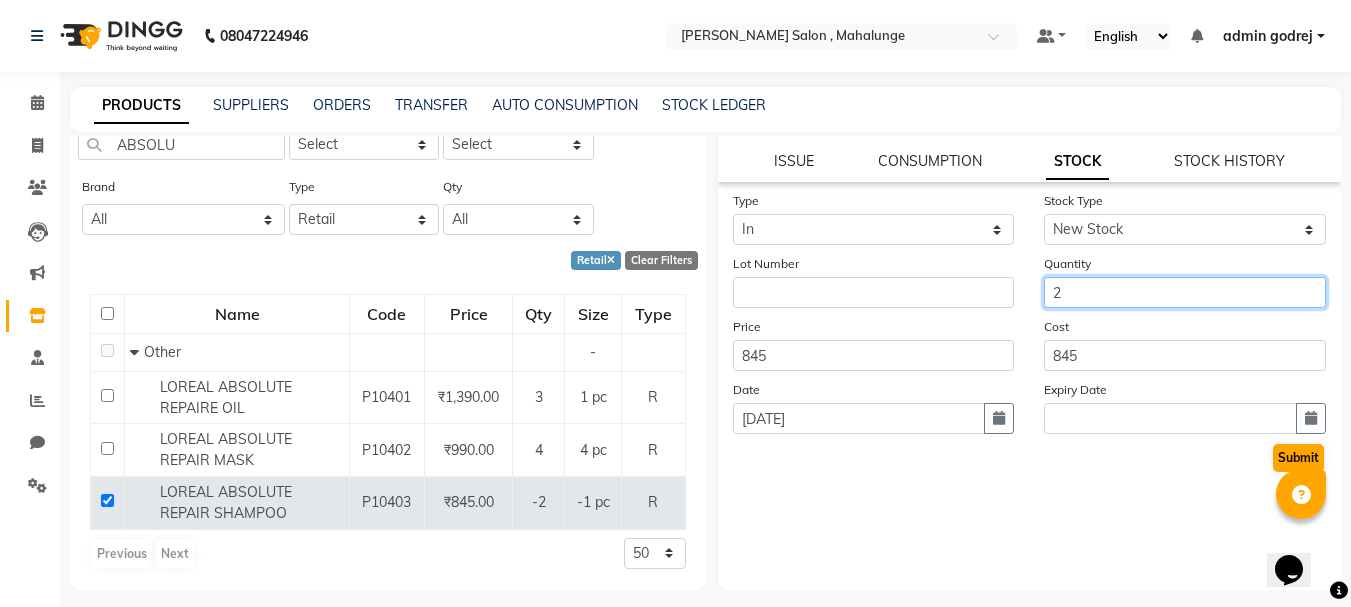 type on "2" 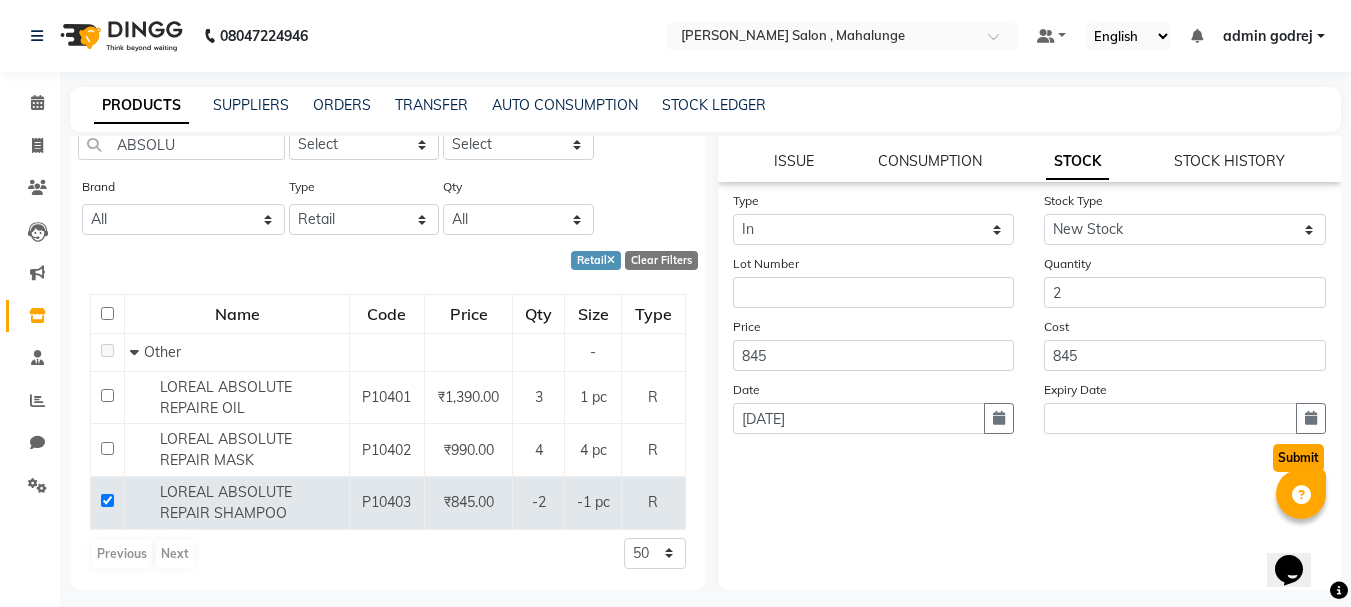 click on "Submit" 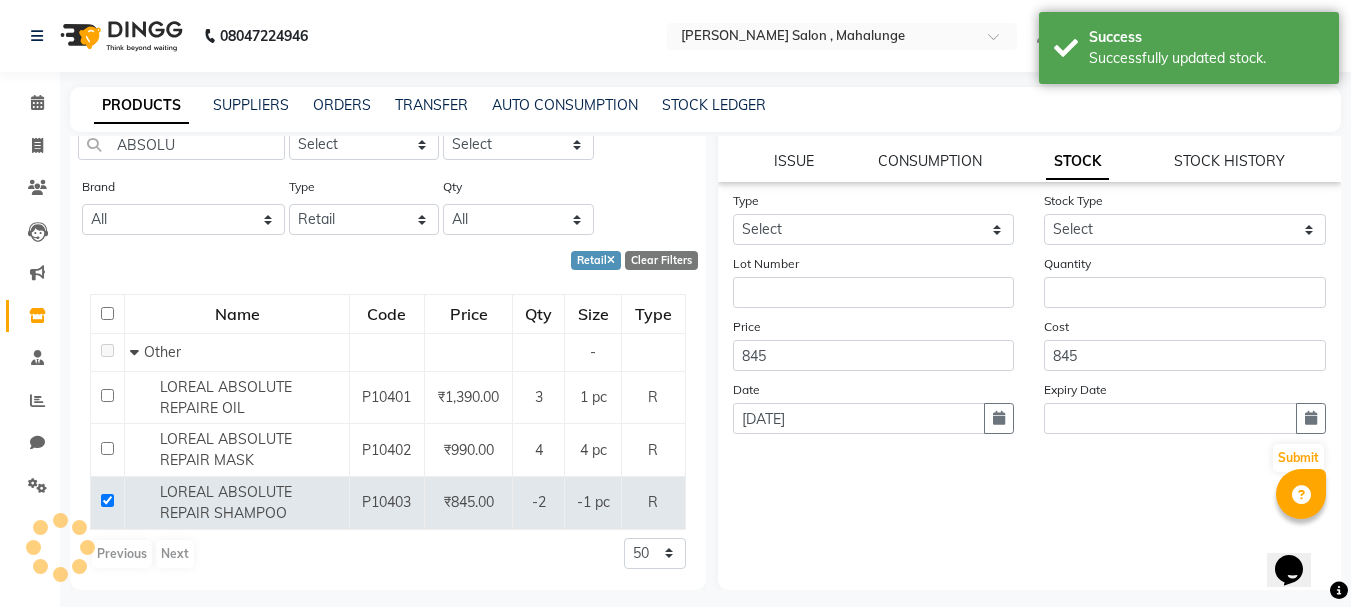 scroll, scrollTop: 0, scrollLeft: 0, axis: both 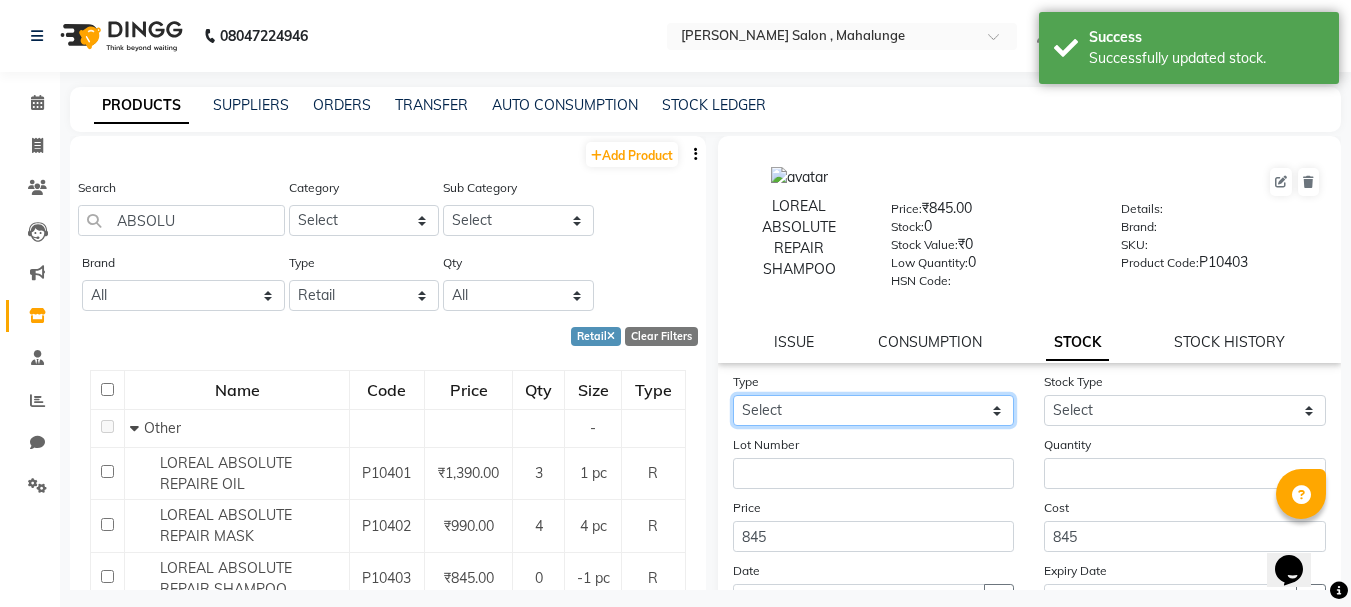 click on "Select In Out" 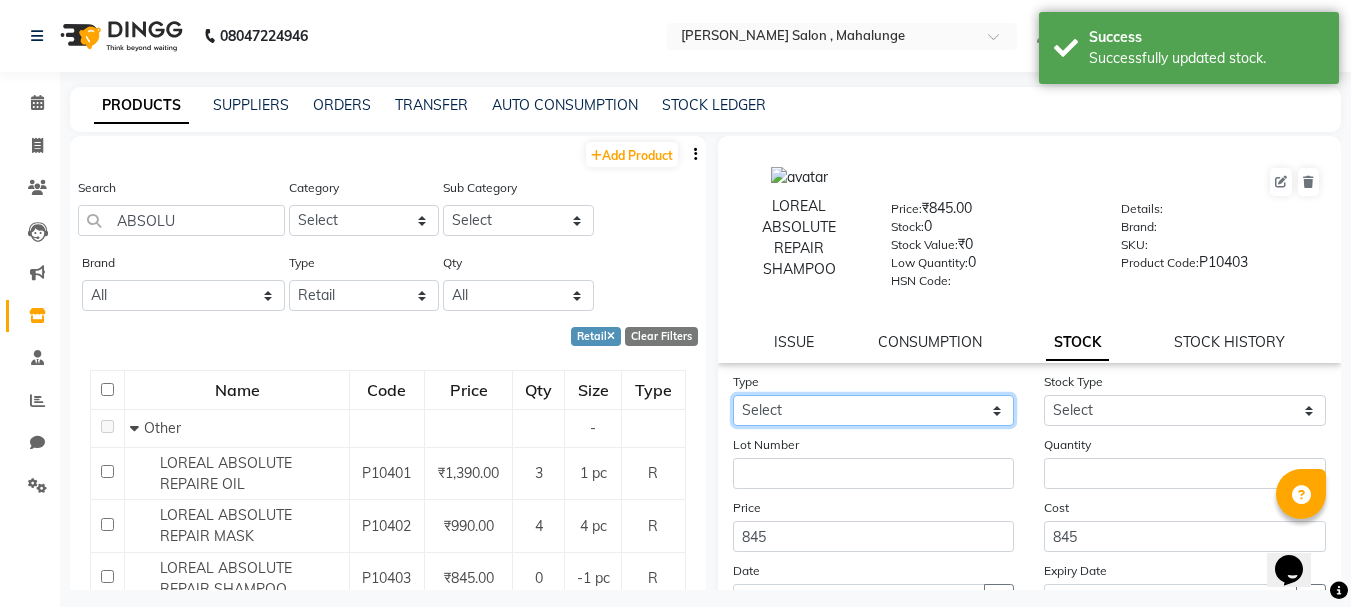 select on "in" 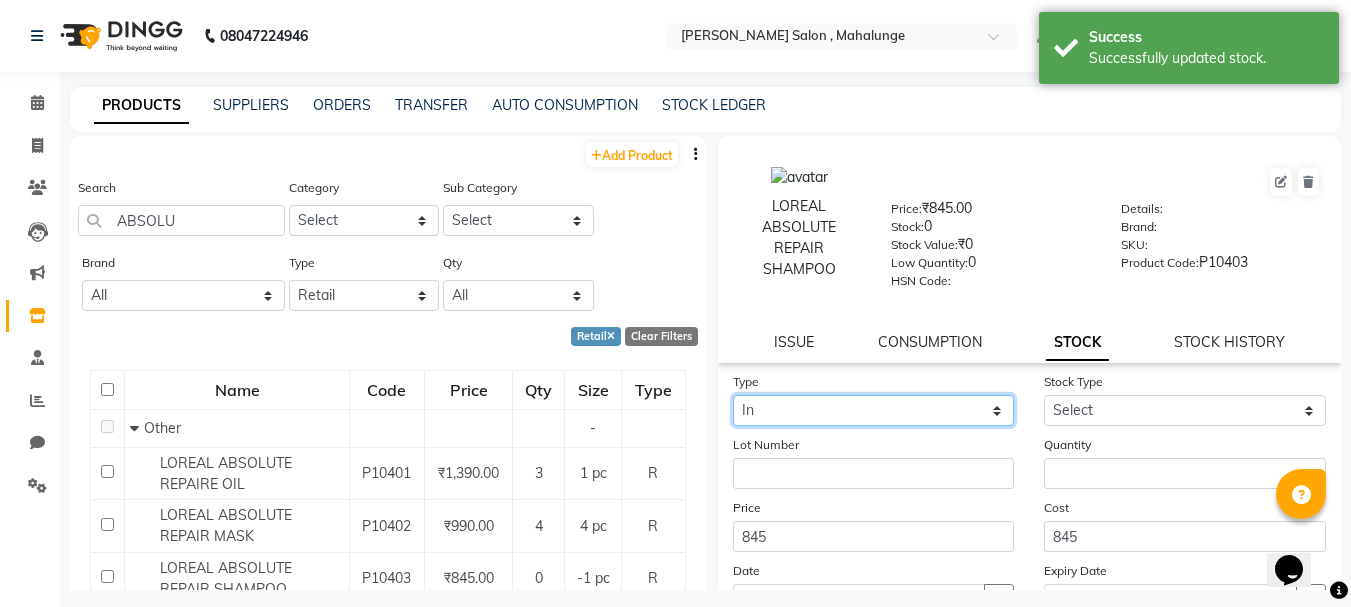 click on "Select In Out" 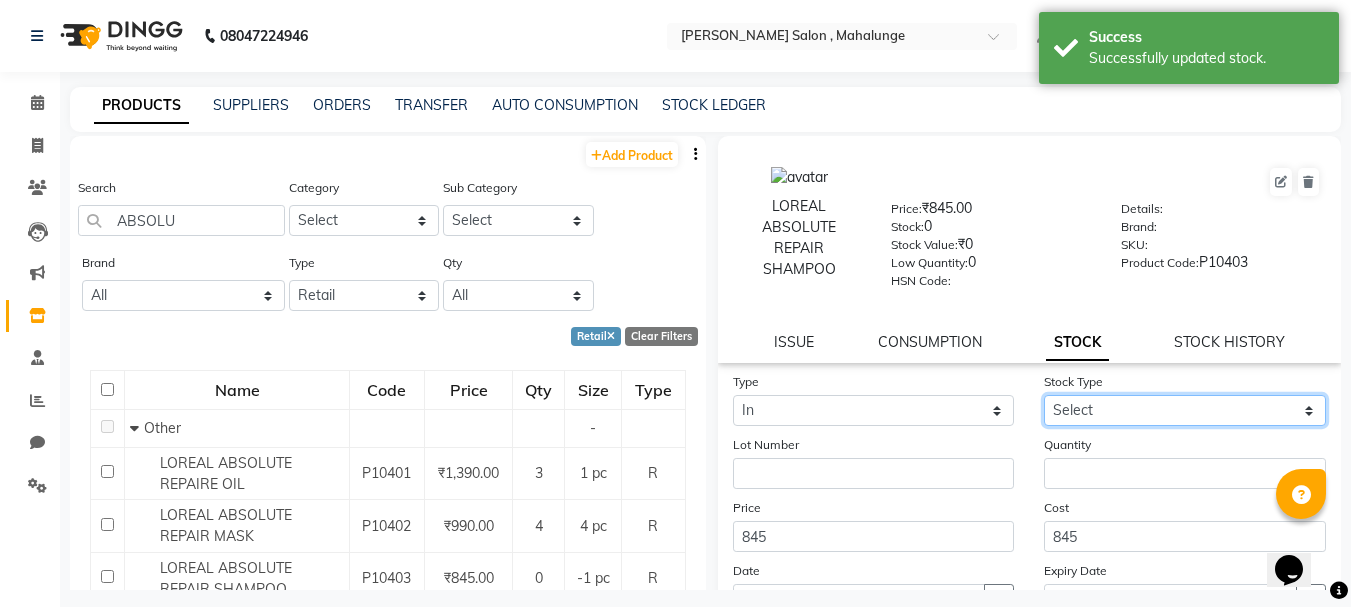 click on "Select New Stock Adjustment Return Other" 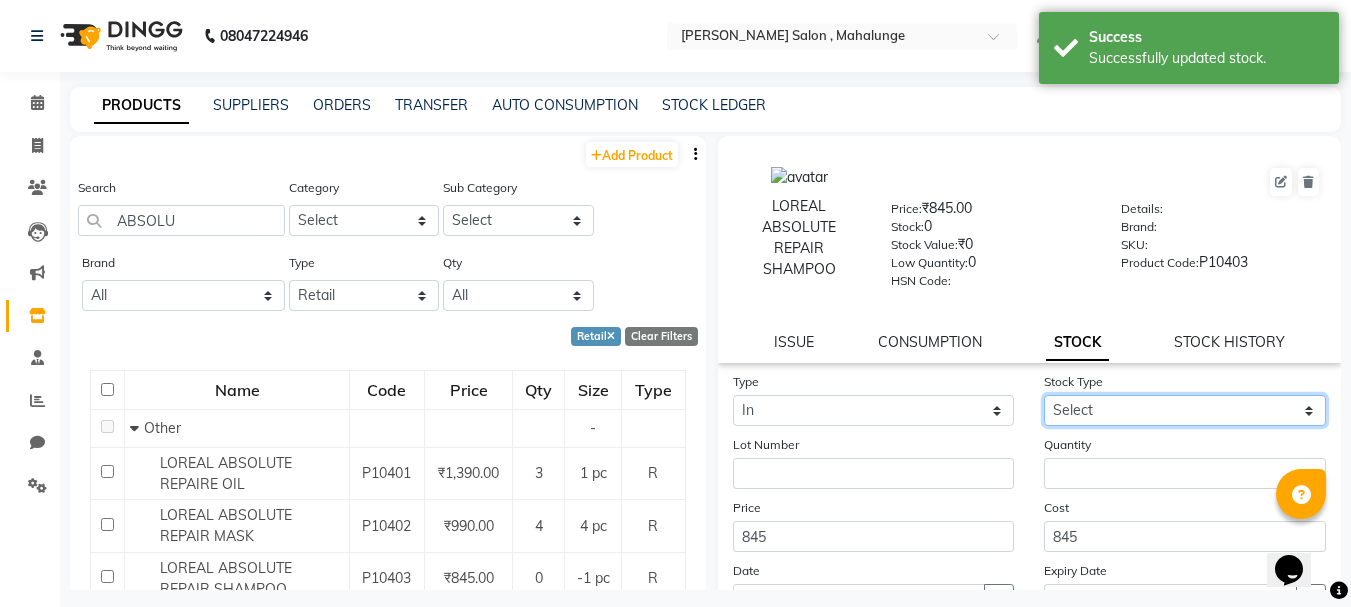 select on "new stock" 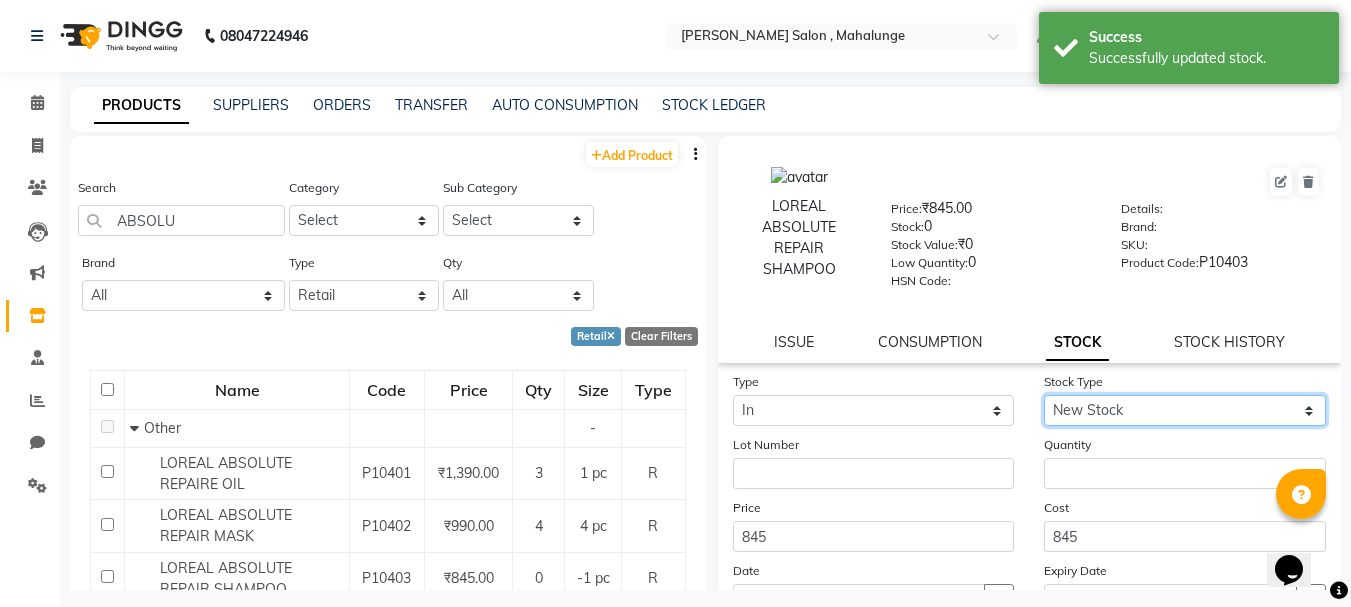 click on "Select New Stock Adjustment Return Other" 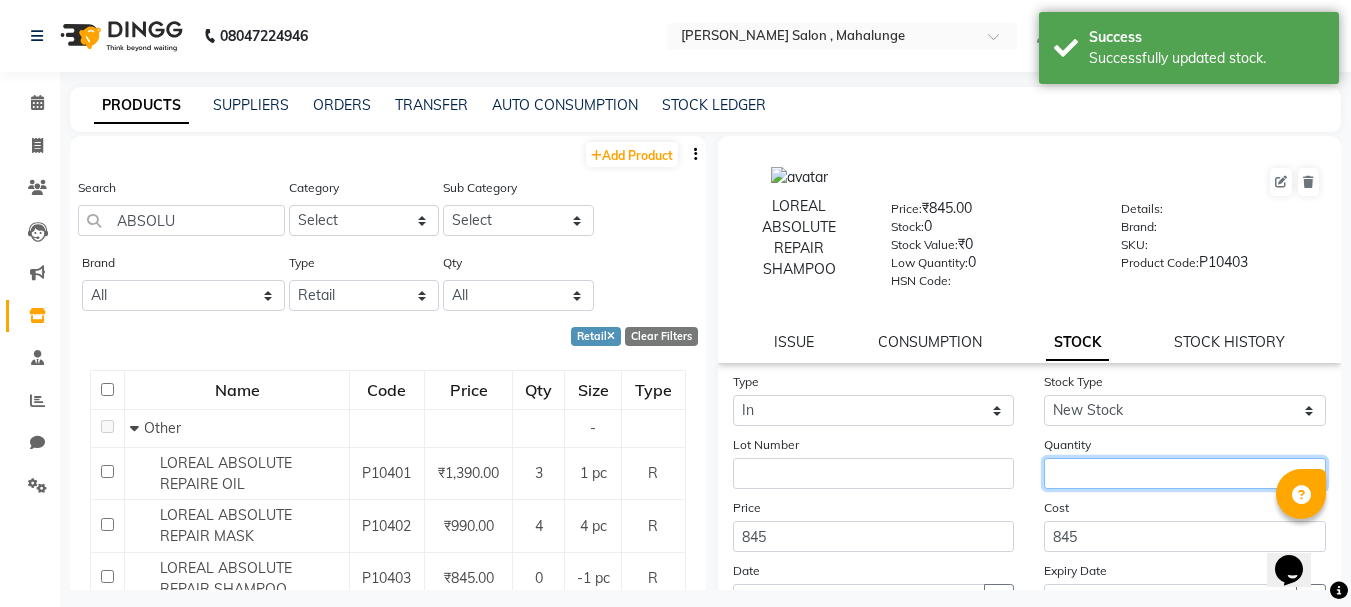 click 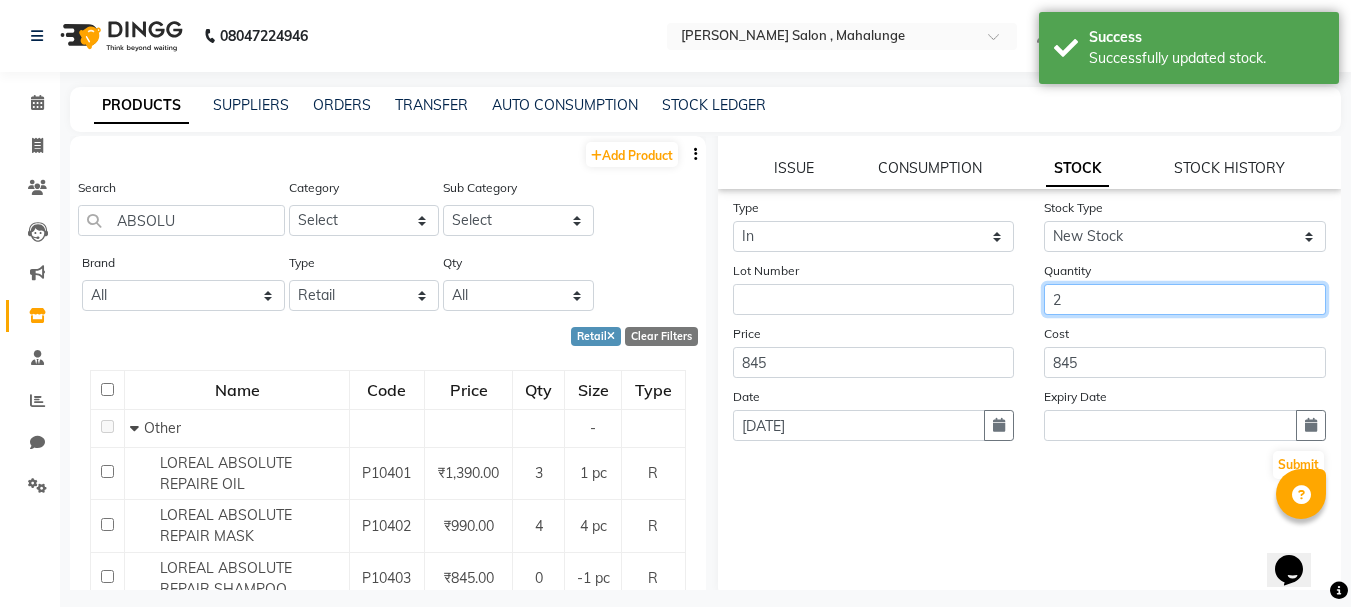 scroll, scrollTop: 181, scrollLeft: 0, axis: vertical 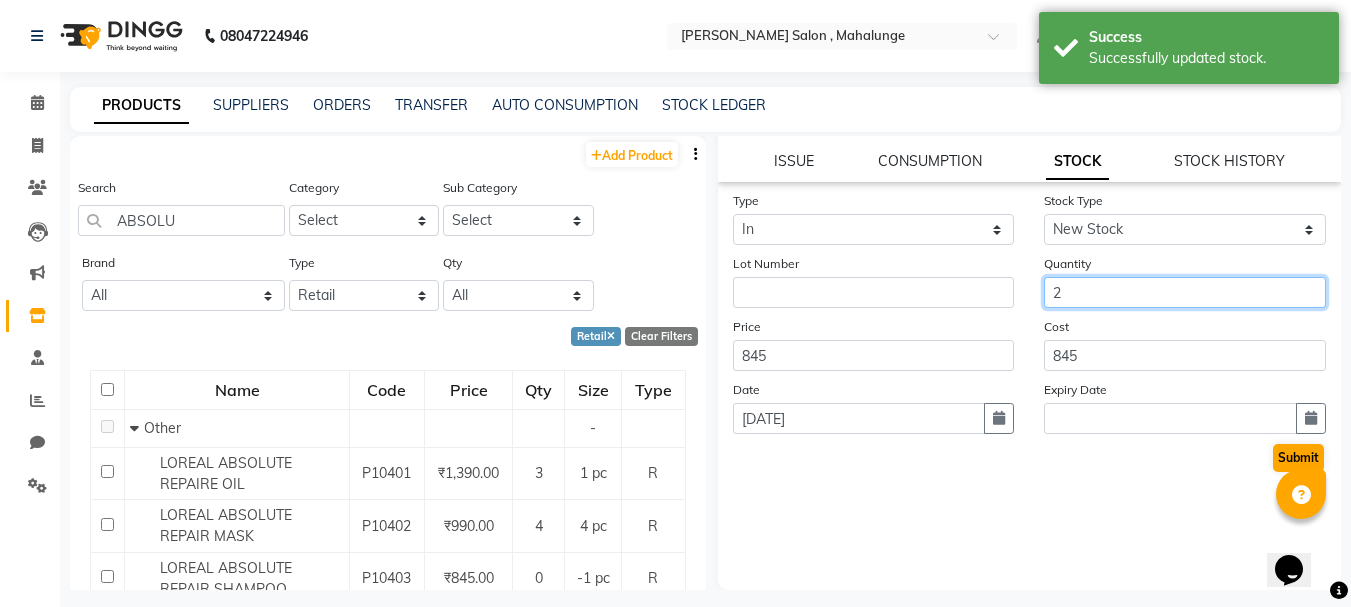 type on "2" 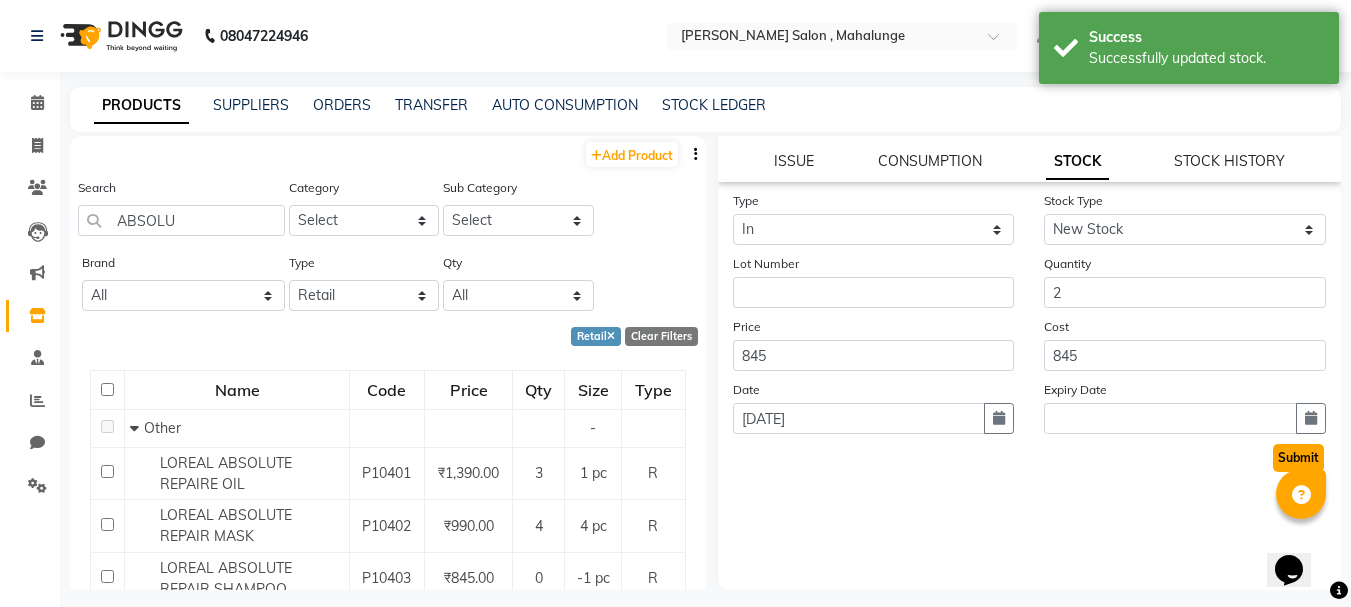 click on "Submit" 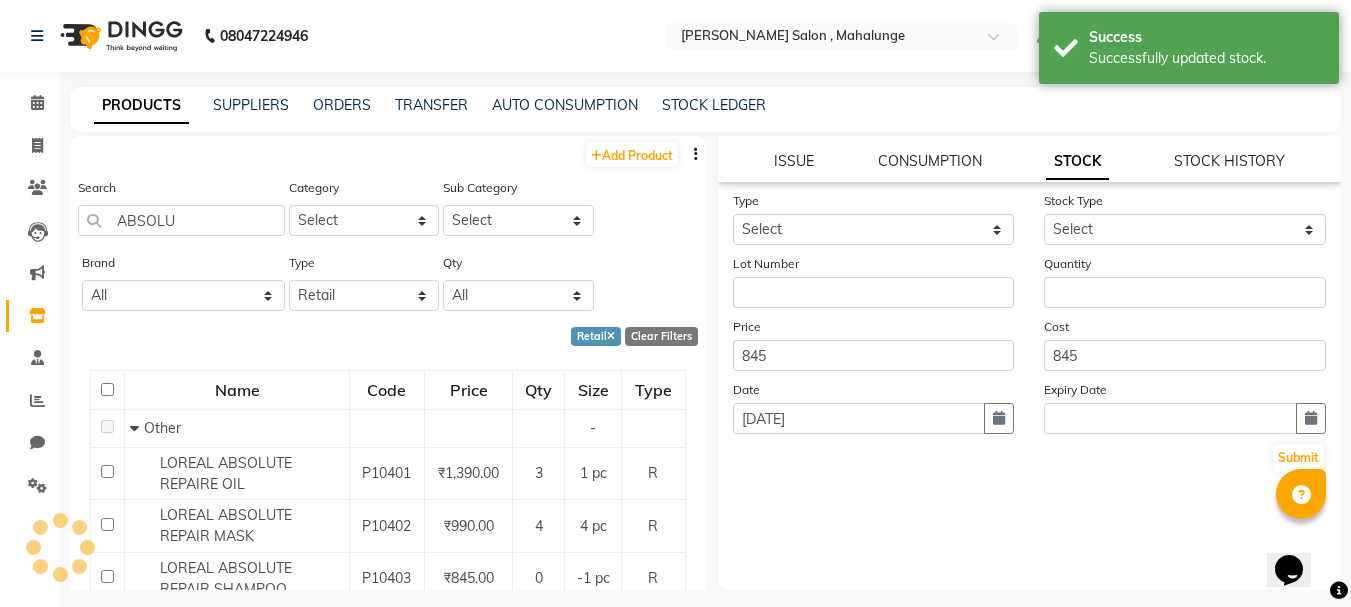 scroll, scrollTop: 0, scrollLeft: 0, axis: both 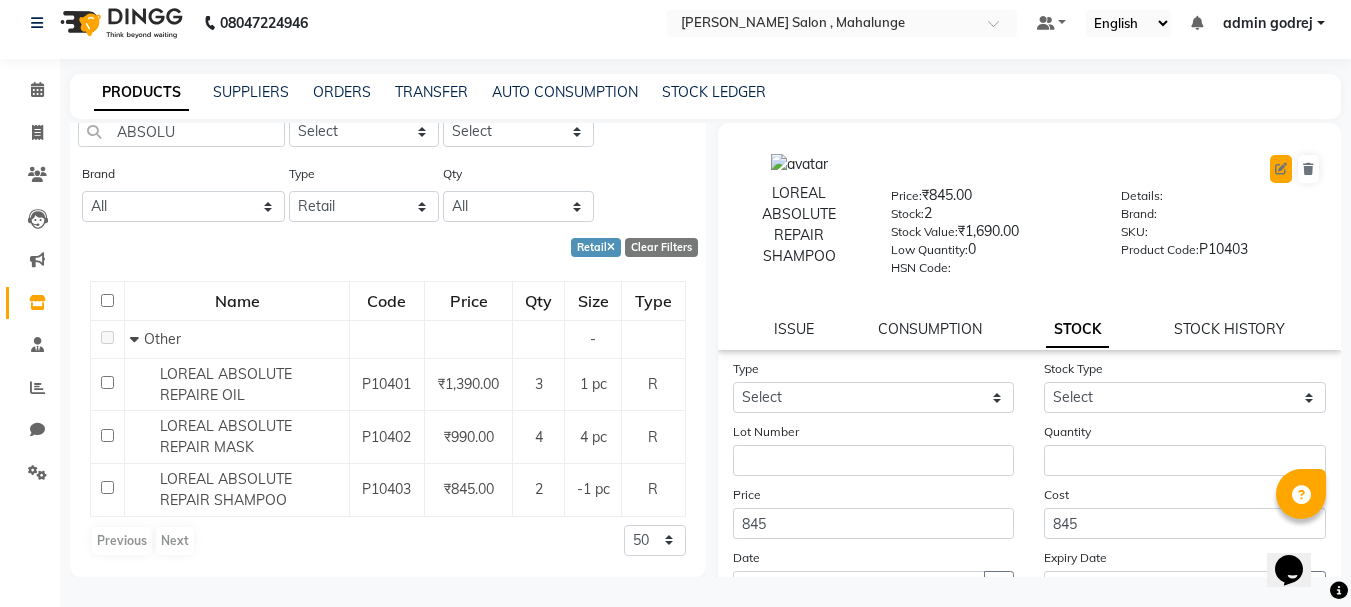 click 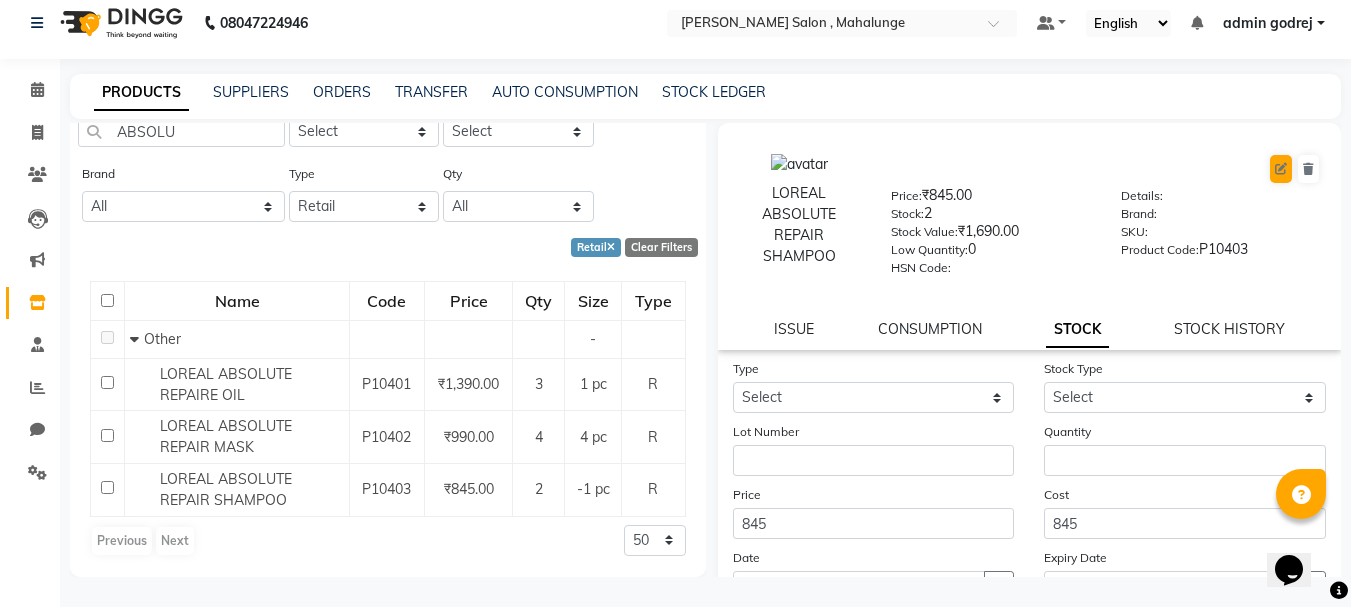 select on "R" 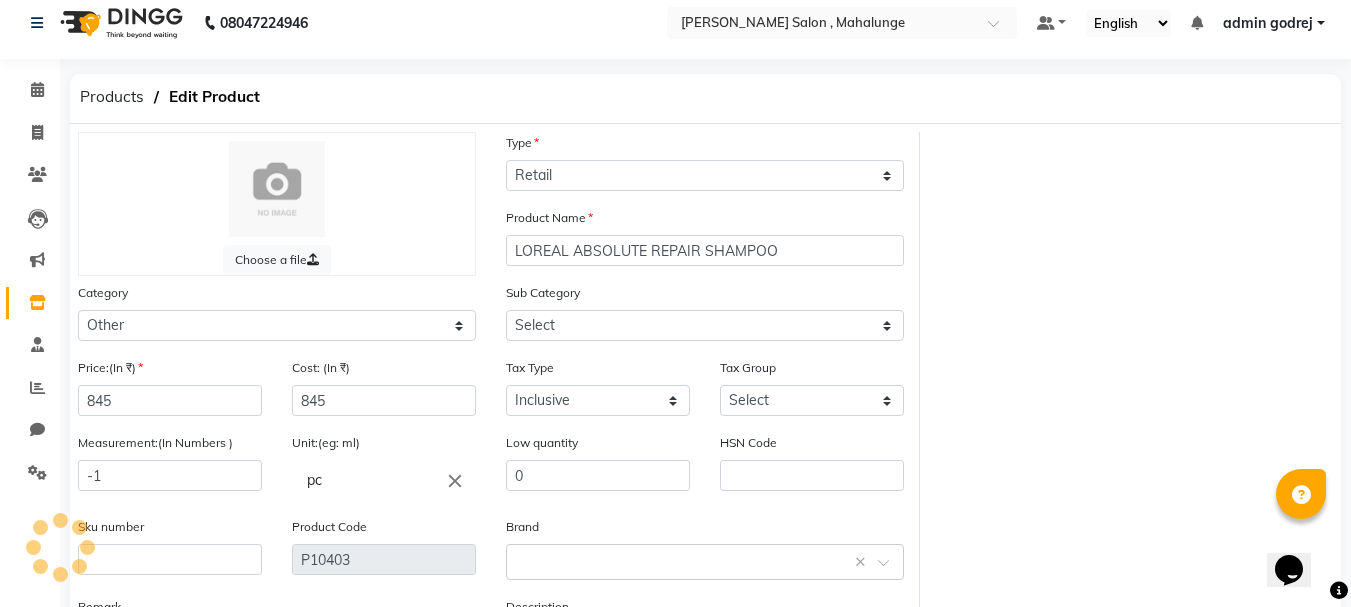 select on "1200601002" 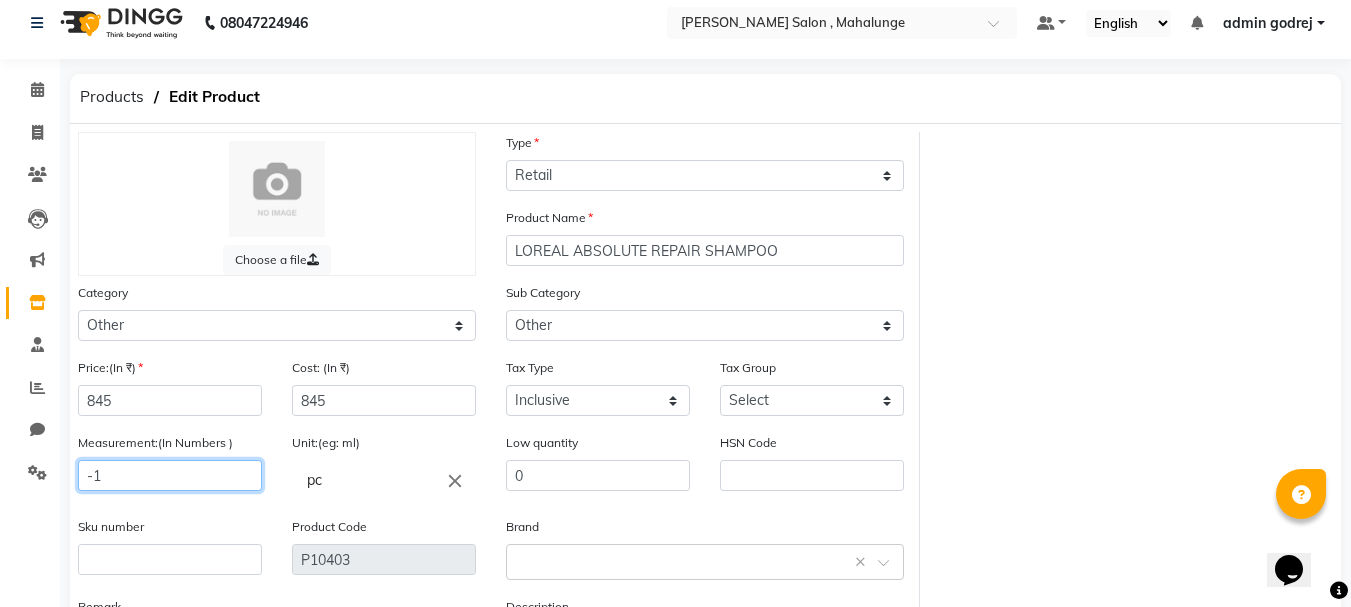 click on "-1" 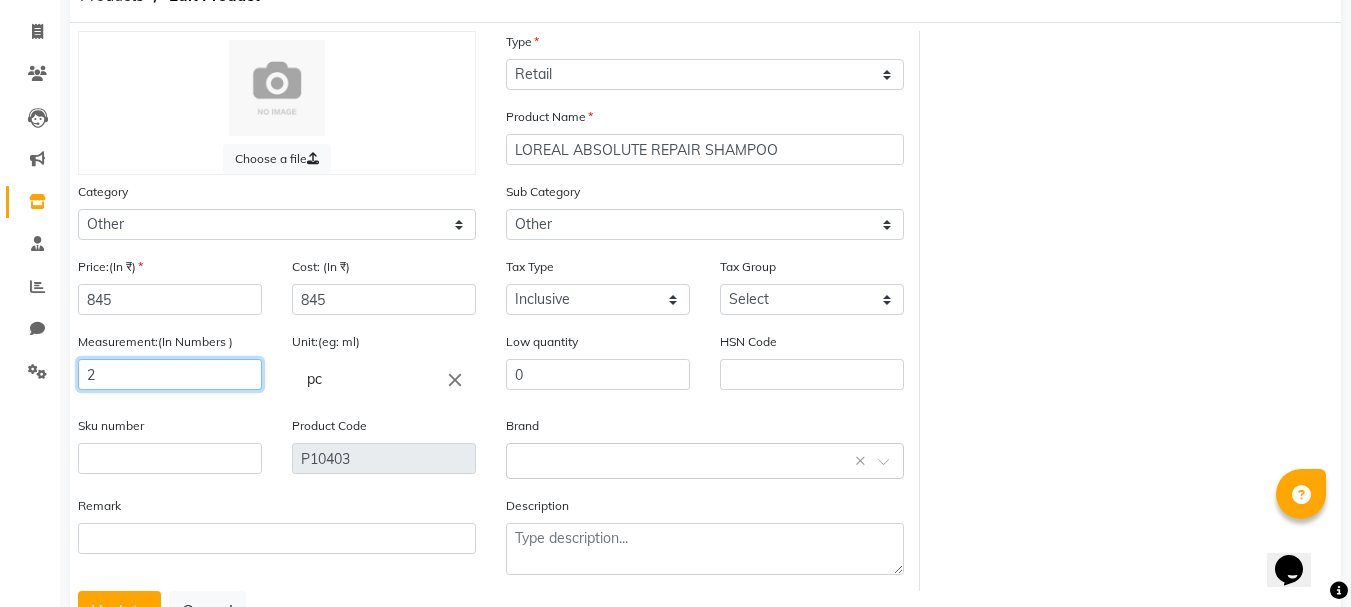 scroll, scrollTop: 194, scrollLeft: 0, axis: vertical 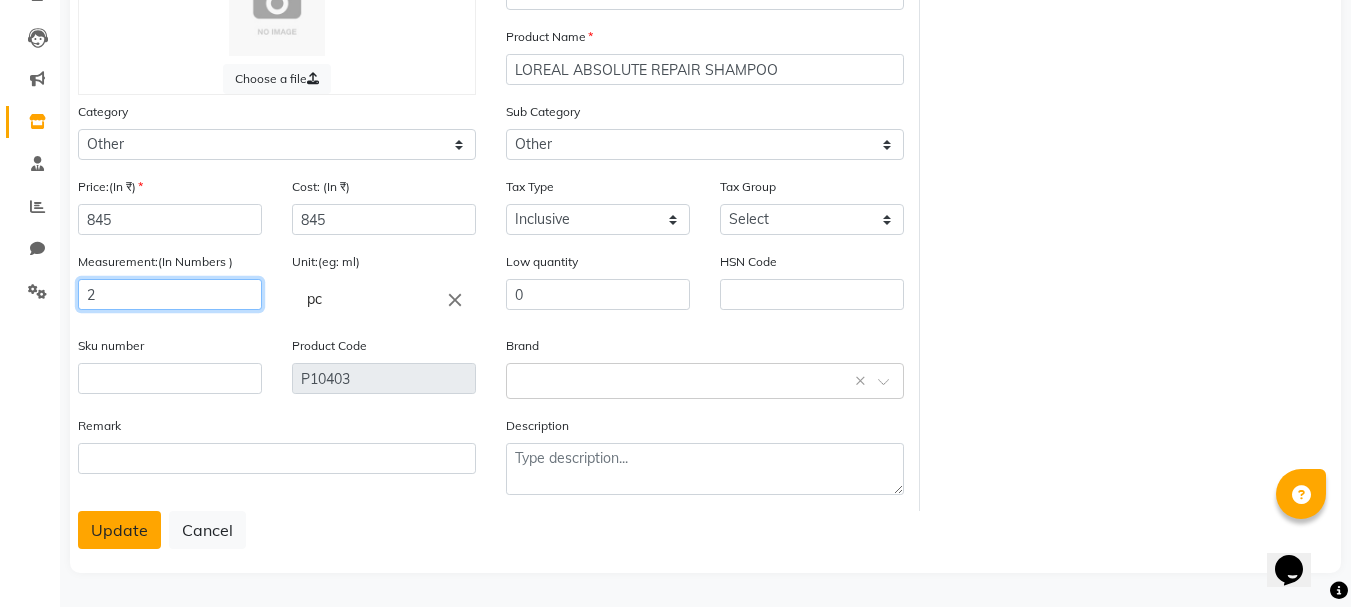type on "2" 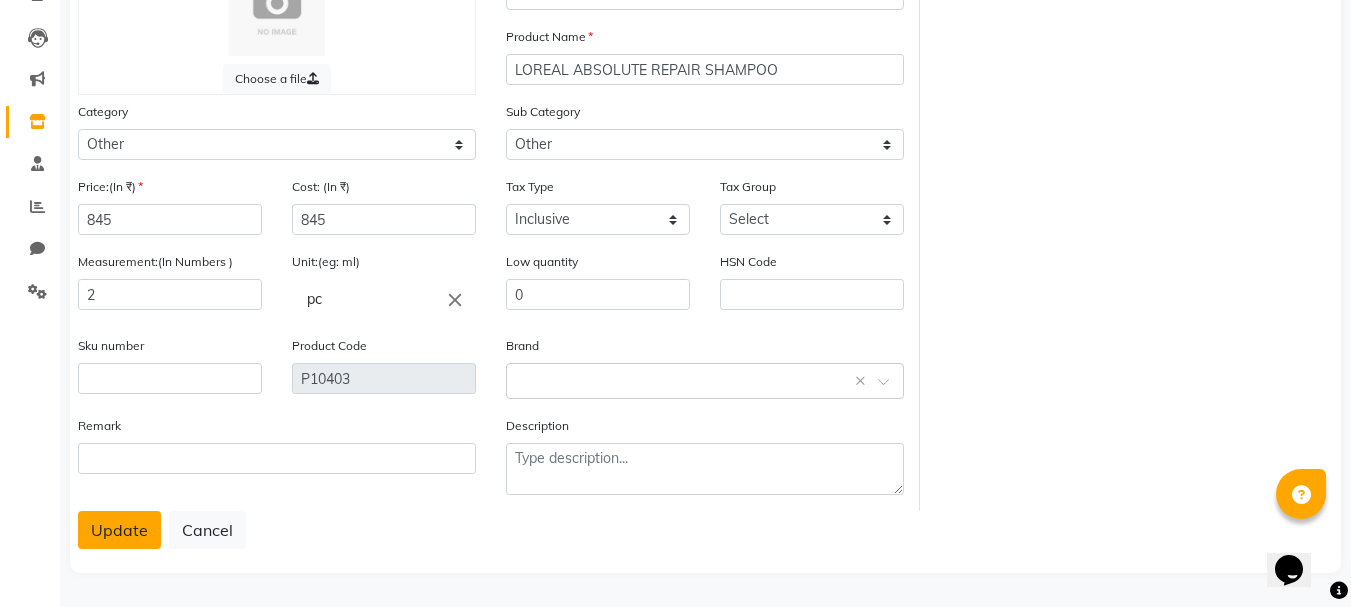 click on "Update" 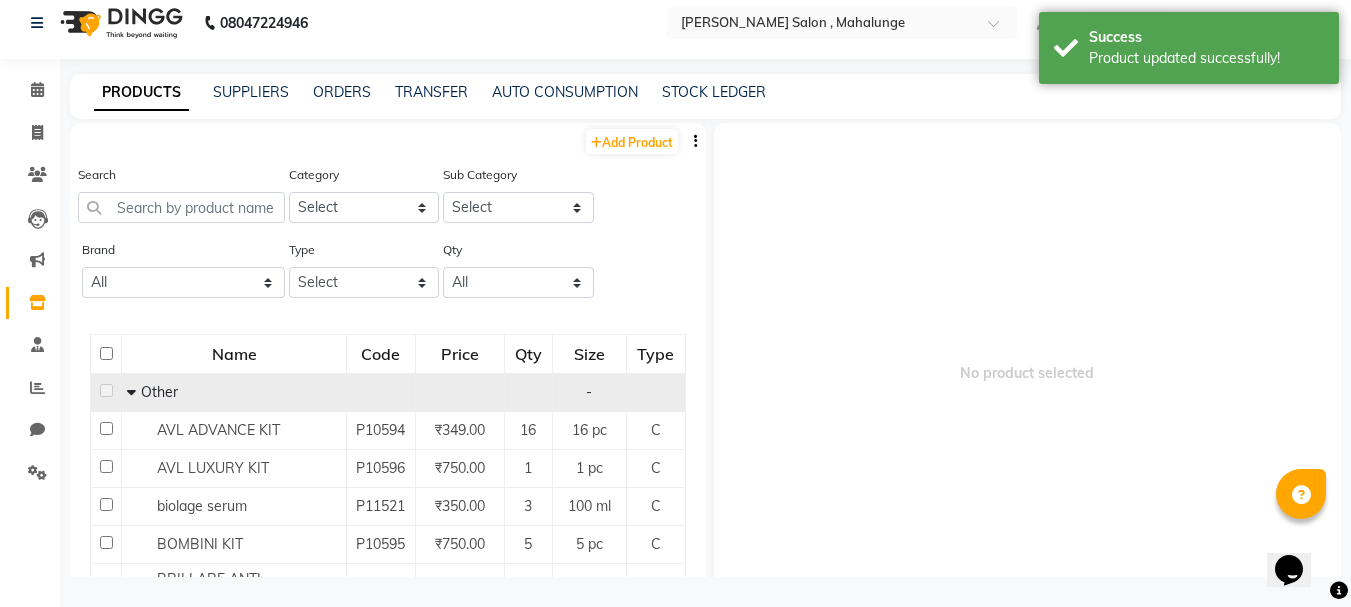 scroll, scrollTop: 13, scrollLeft: 0, axis: vertical 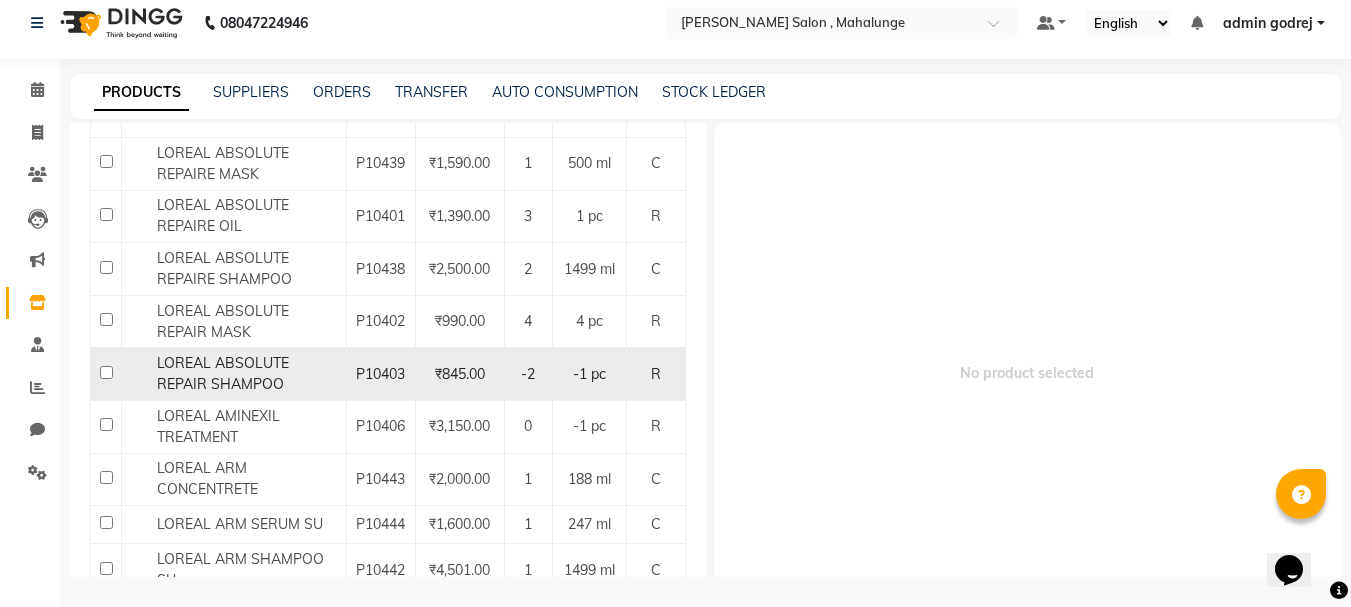 click 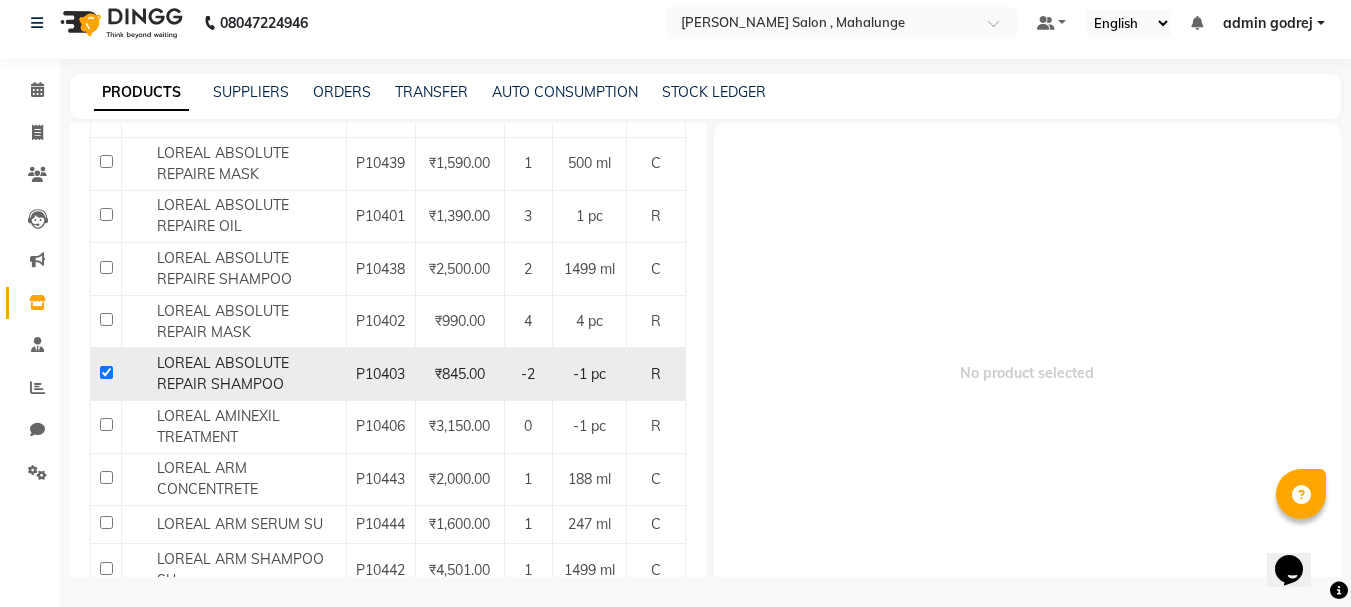 checkbox on "true" 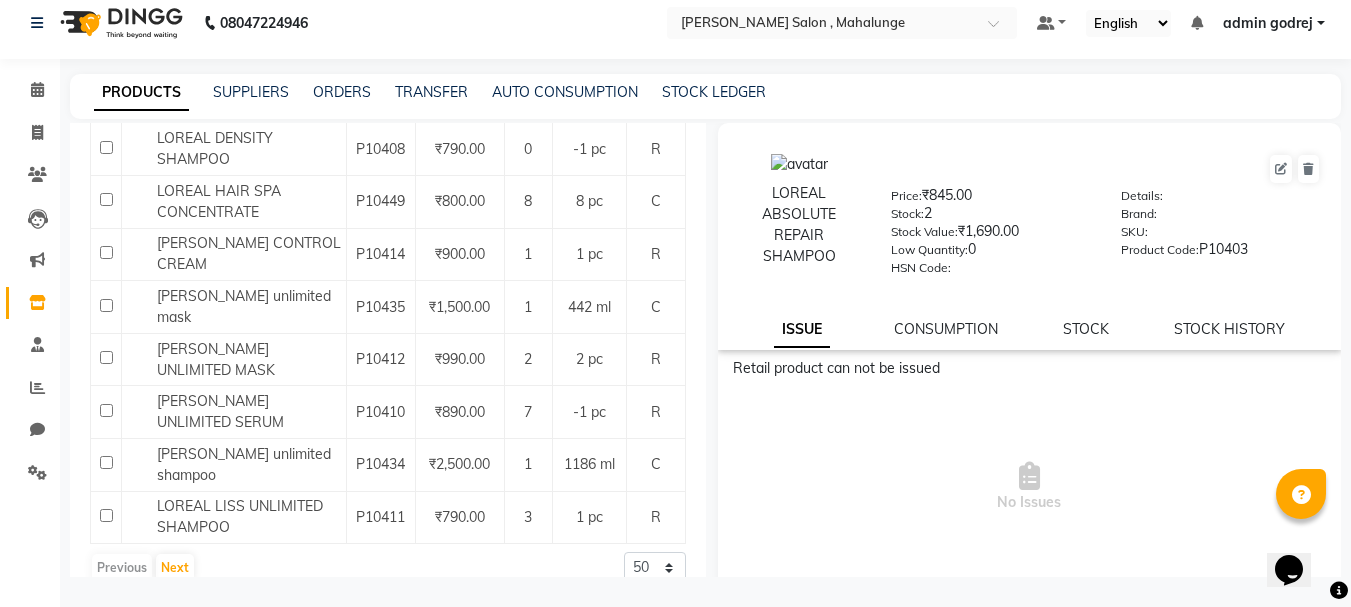 scroll, scrollTop: 2285, scrollLeft: 0, axis: vertical 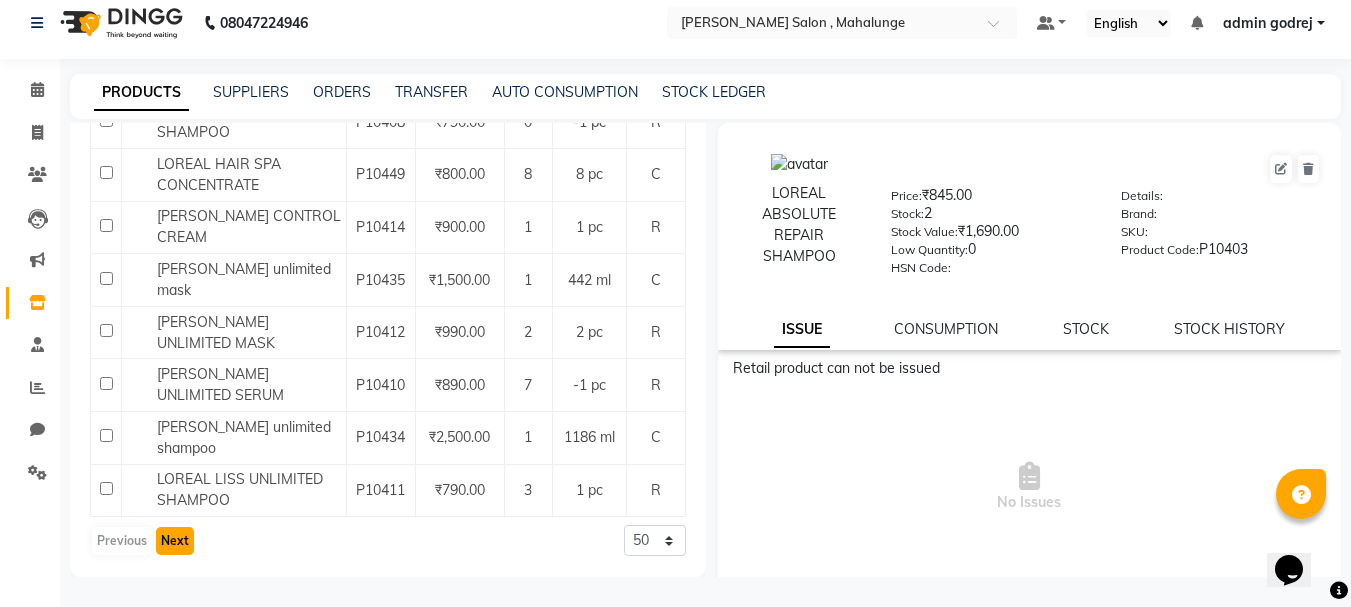 click on "Next" 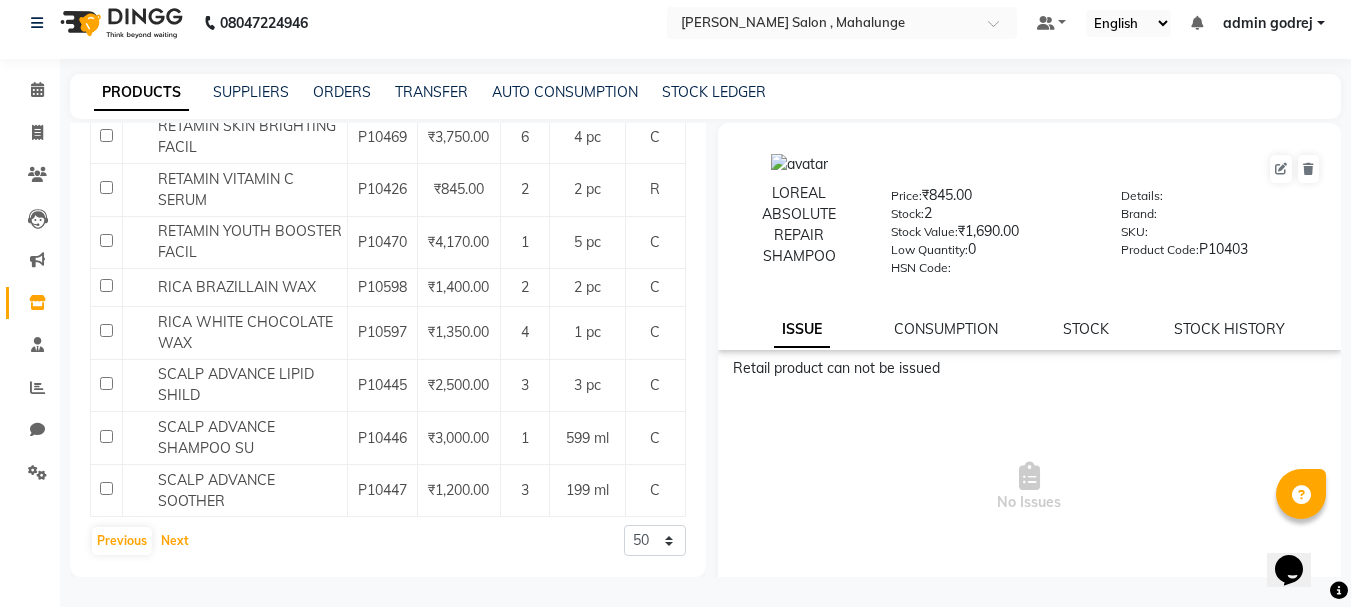 scroll, scrollTop: 0, scrollLeft: 0, axis: both 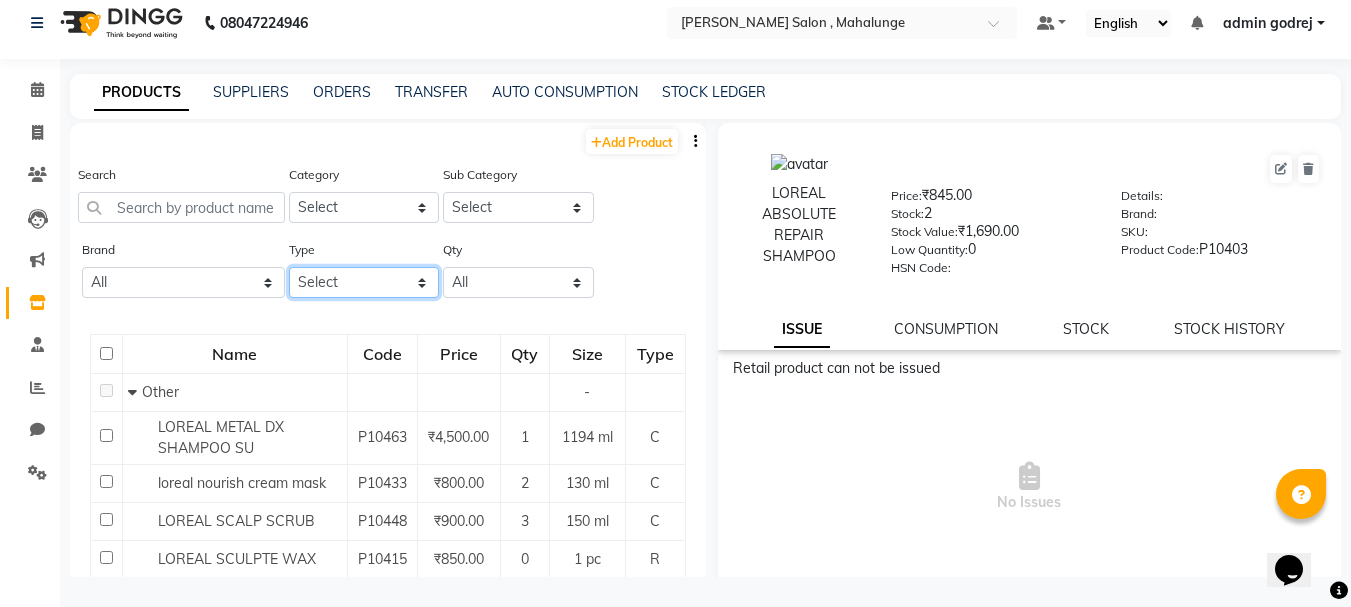 click on "Select Both Retail Consumable" 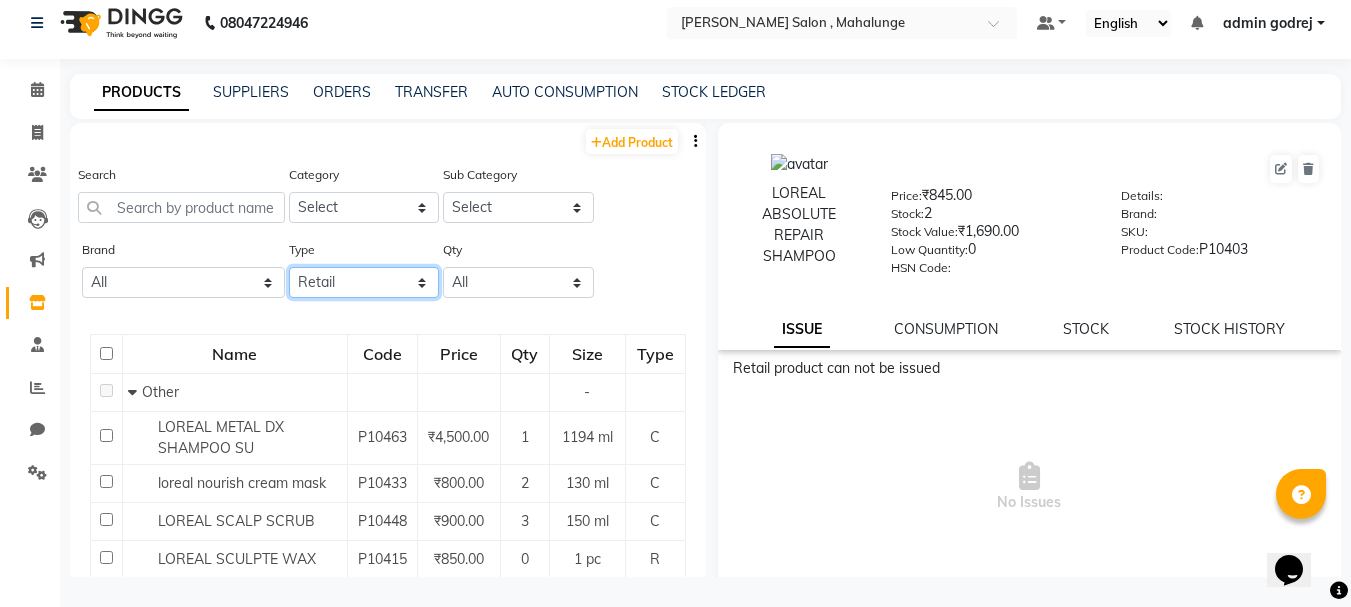 click on "Select Both Retail Consumable" 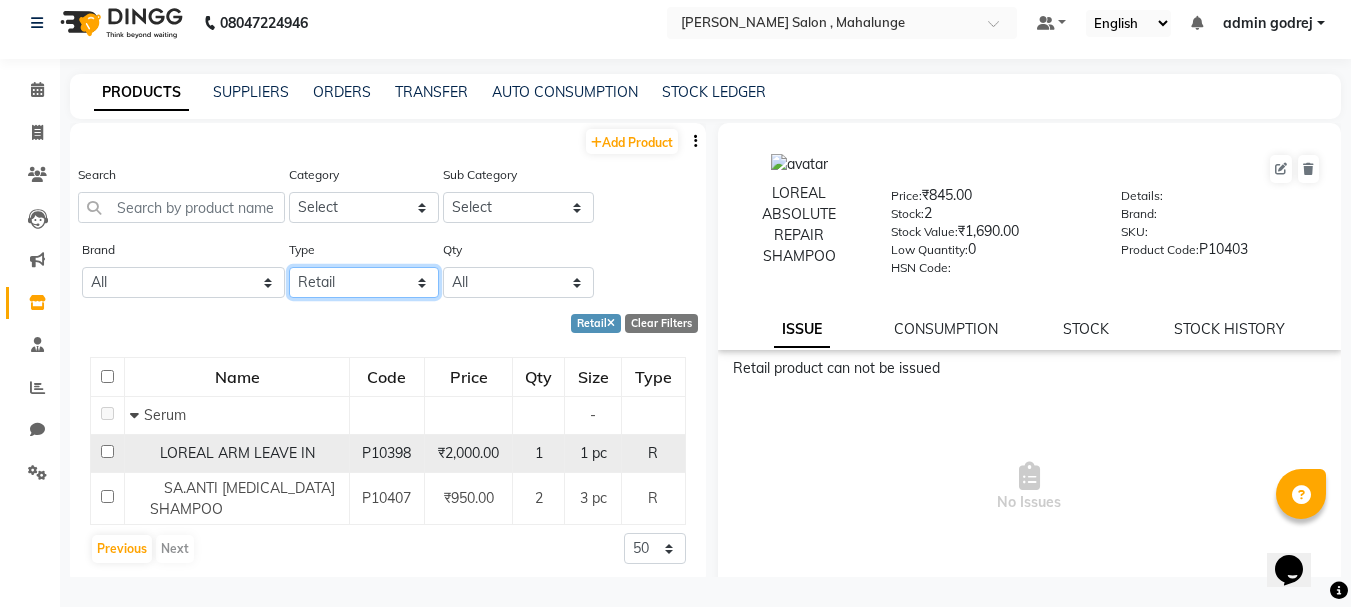 scroll, scrollTop: 8, scrollLeft: 0, axis: vertical 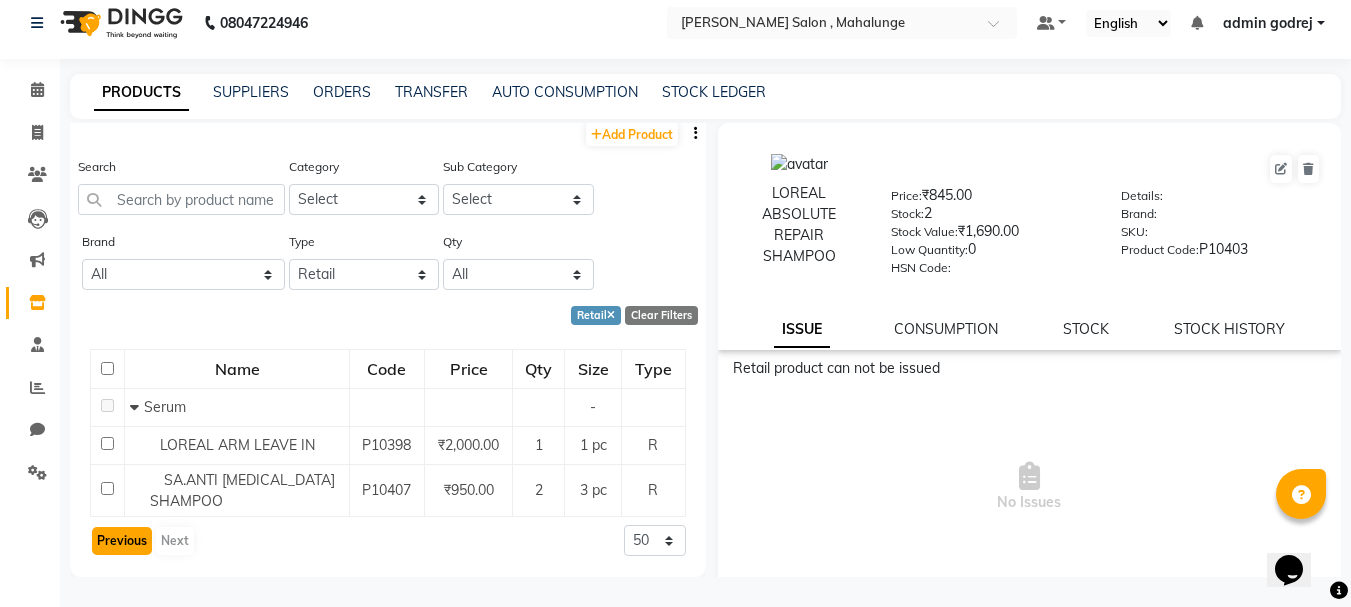 click on "Previous" 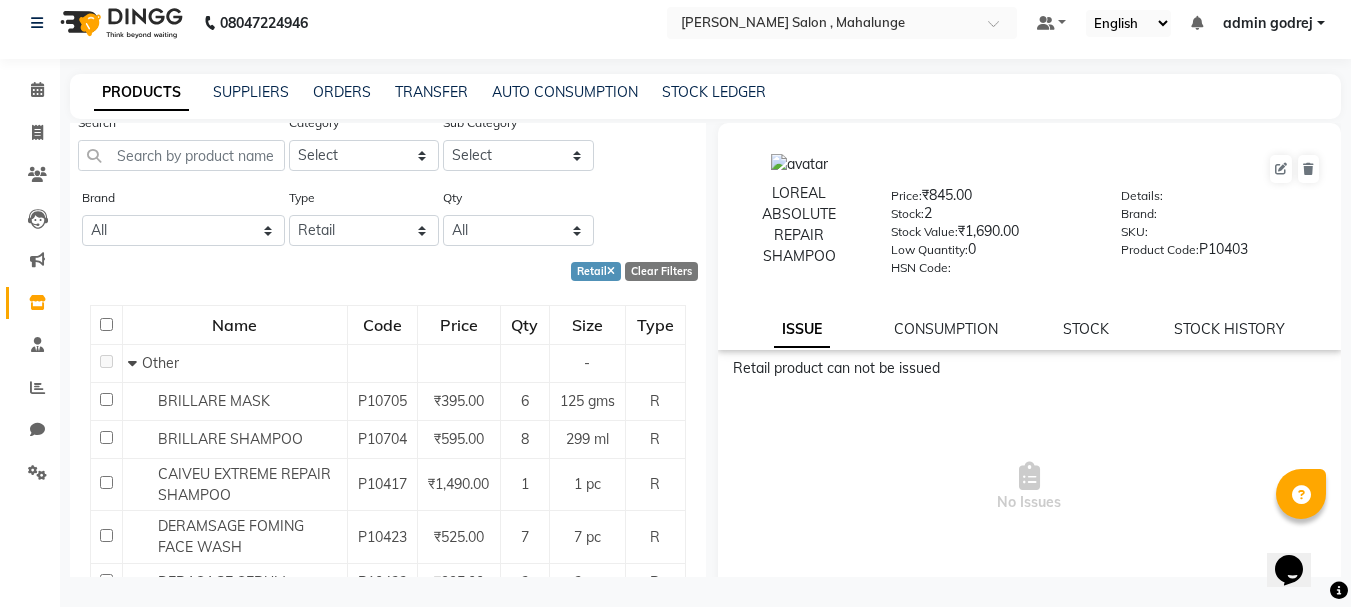 scroll, scrollTop: 0, scrollLeft: 0, axis: both 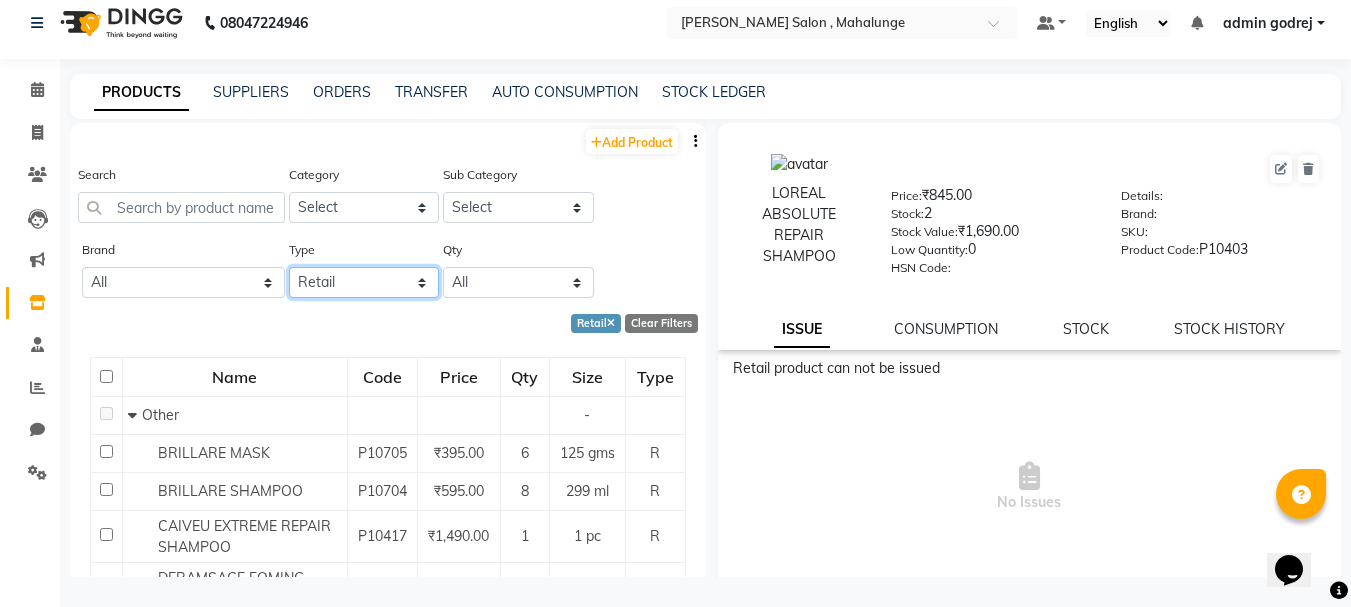 click on "Select Both Retail Consumable" 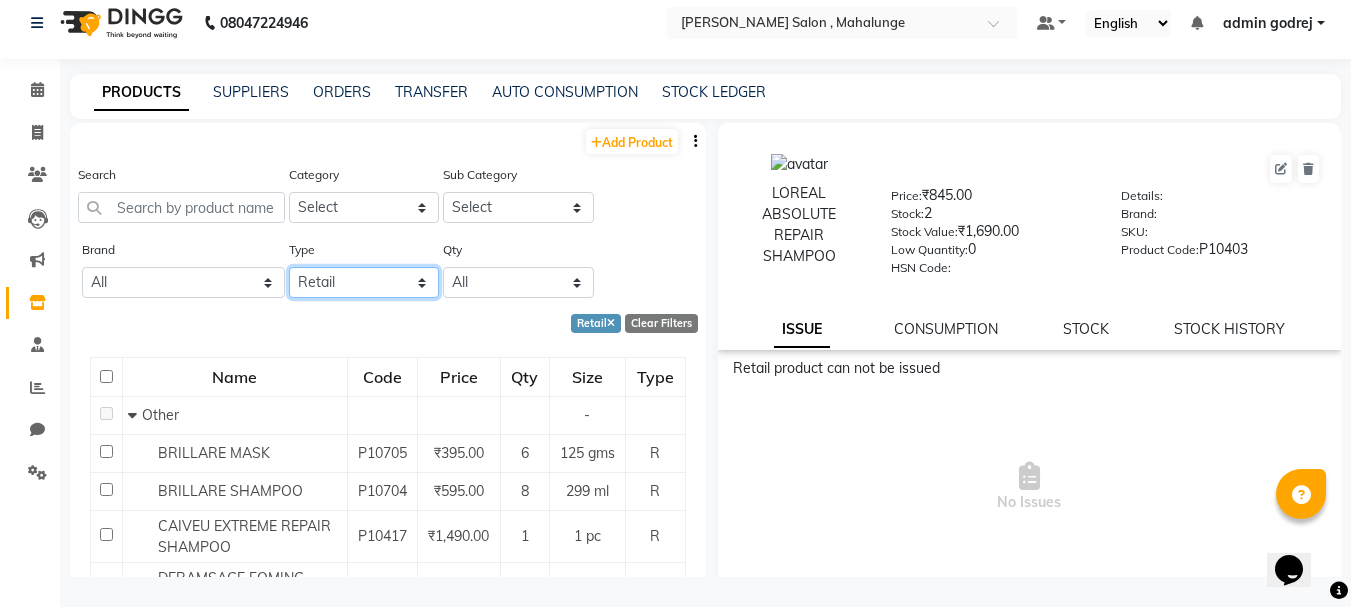 select on "C" 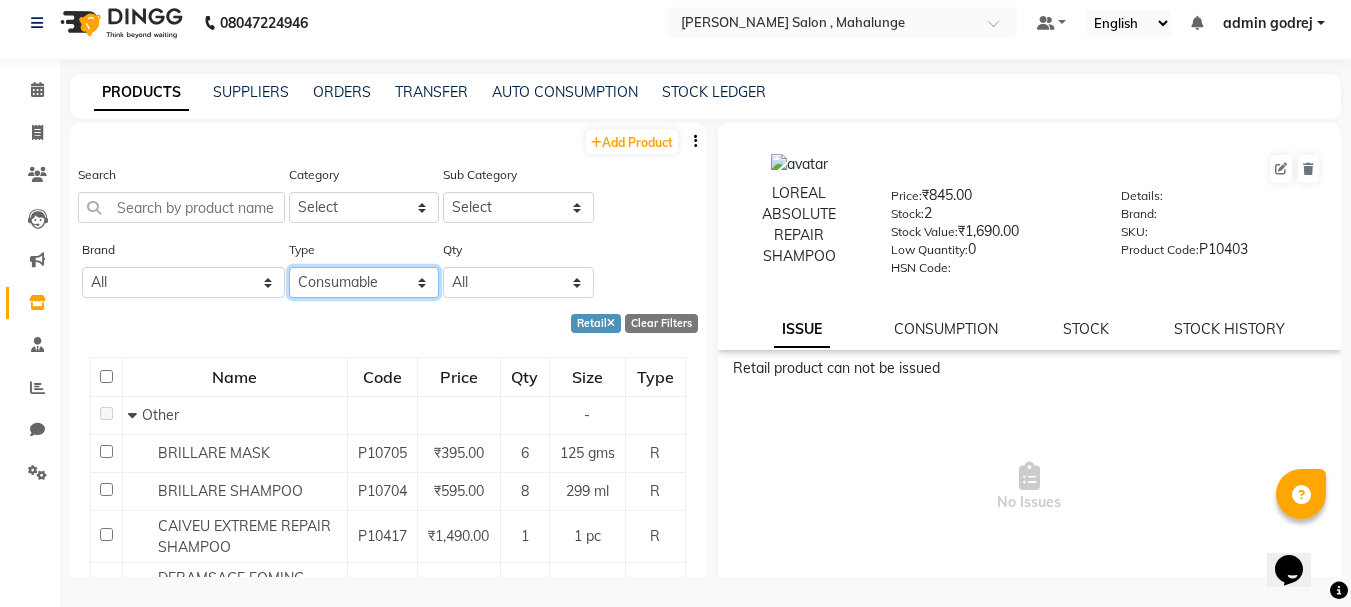 click on "Select Both Retail Consumable" 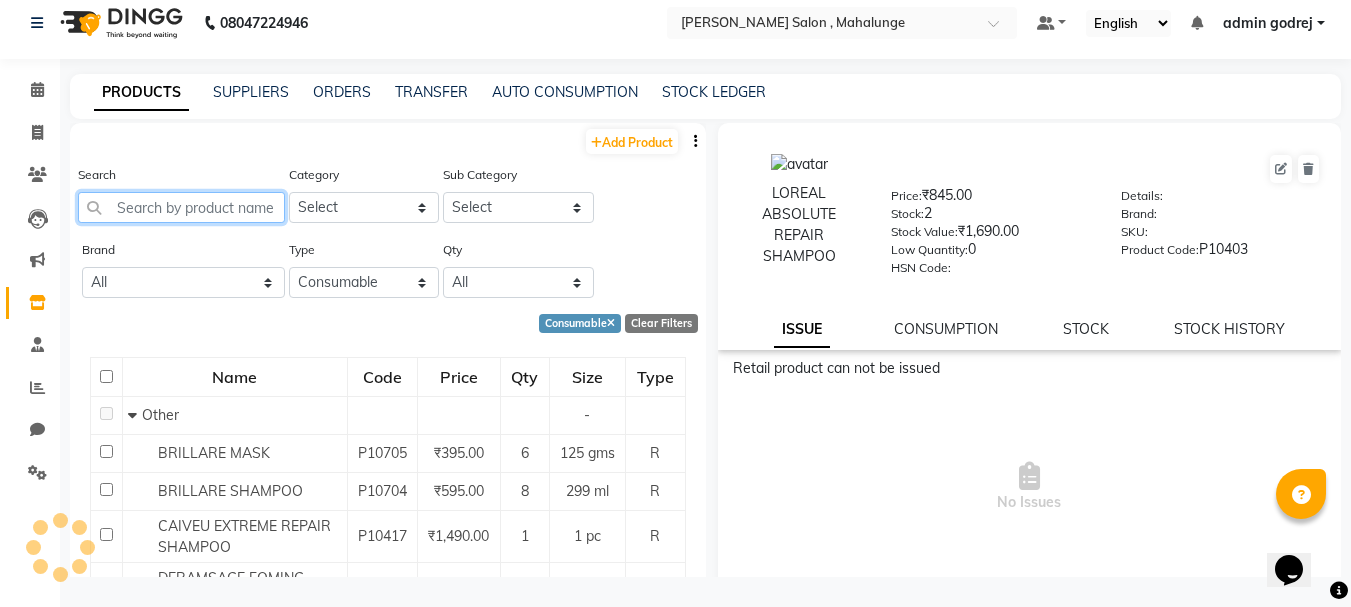 click 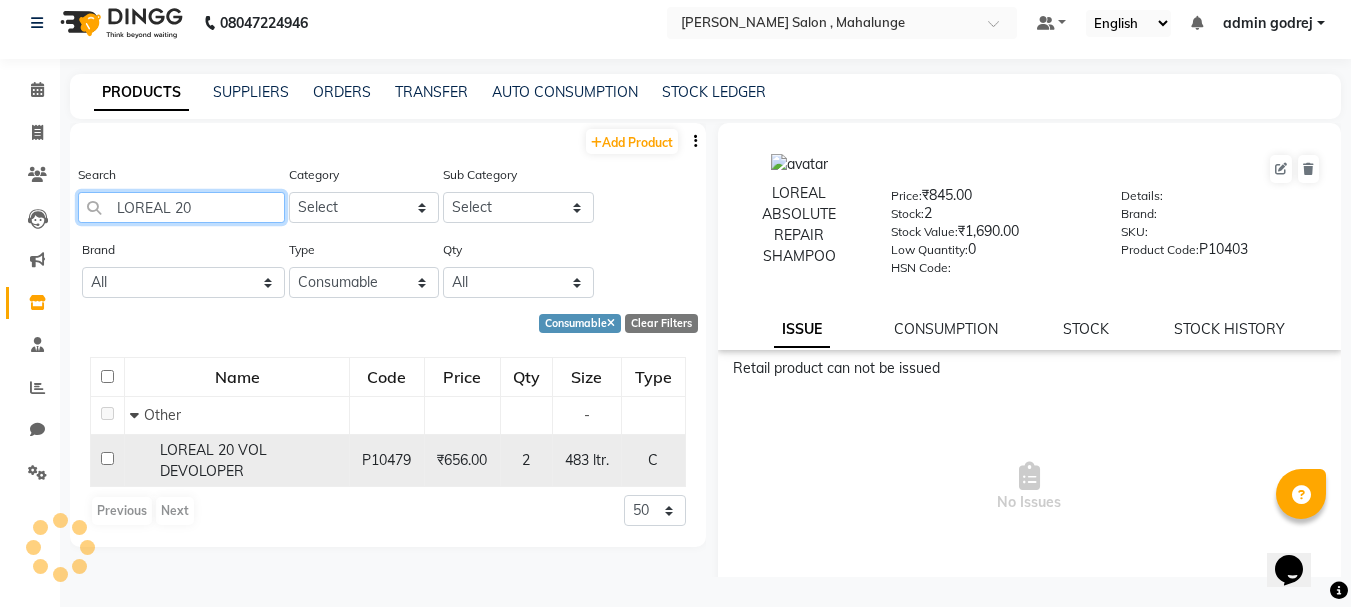 type on "LOREAL 20" 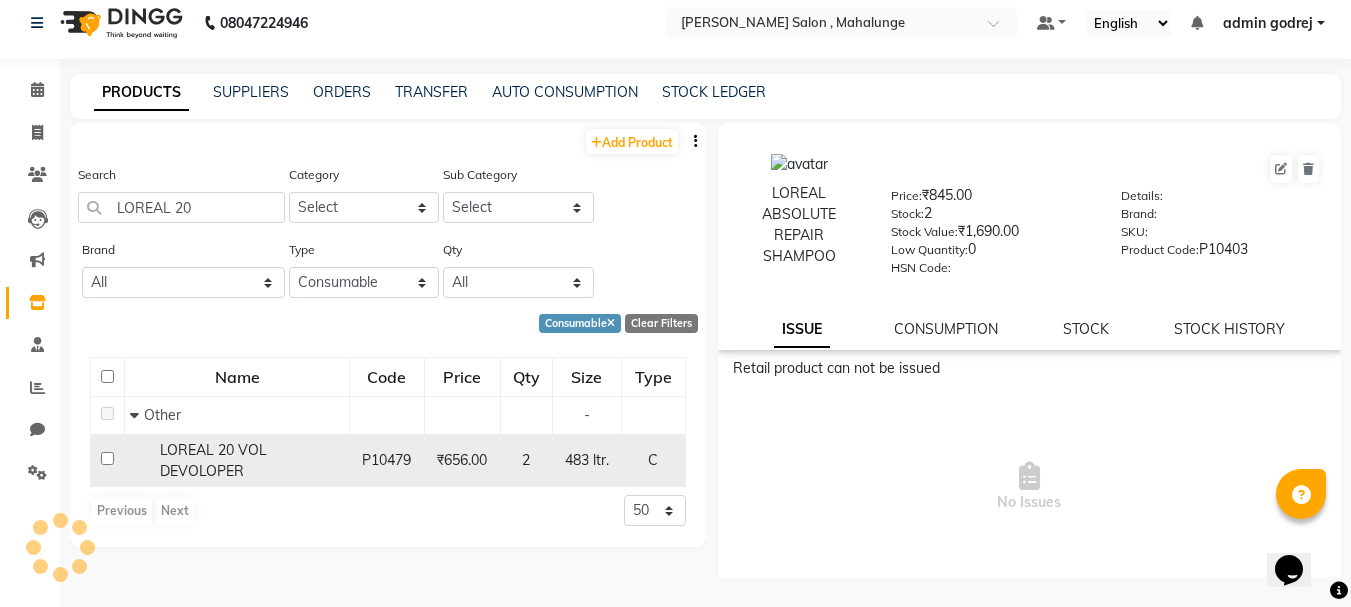 click 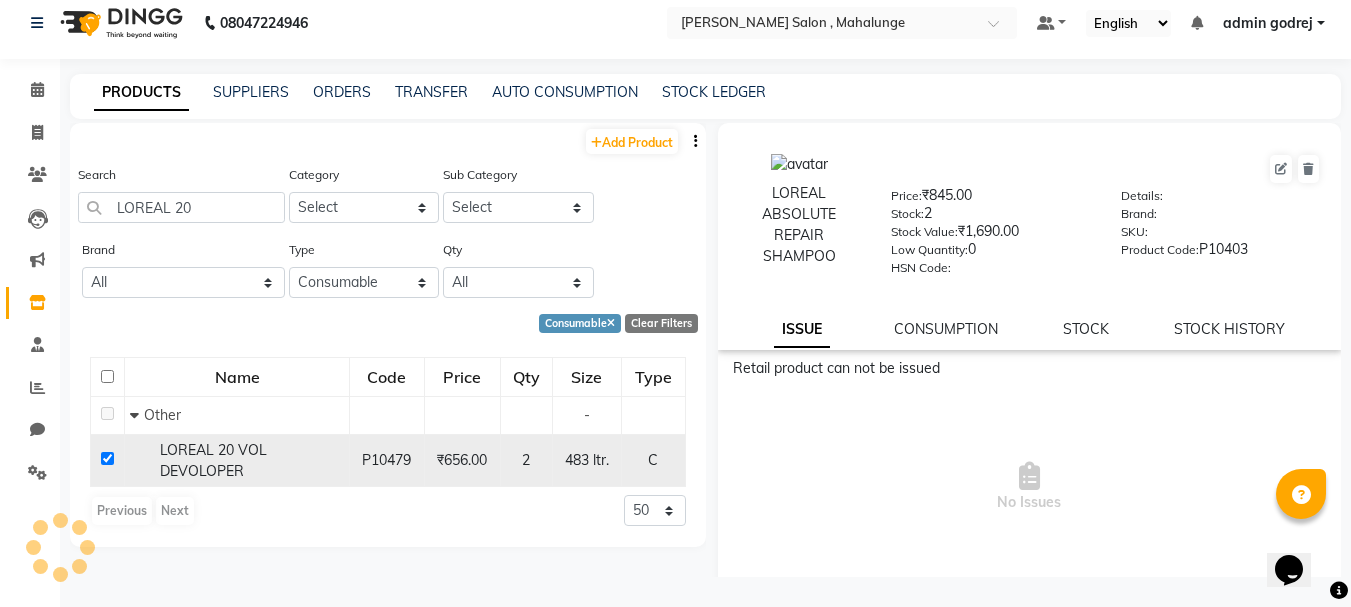 checkbox on "true" 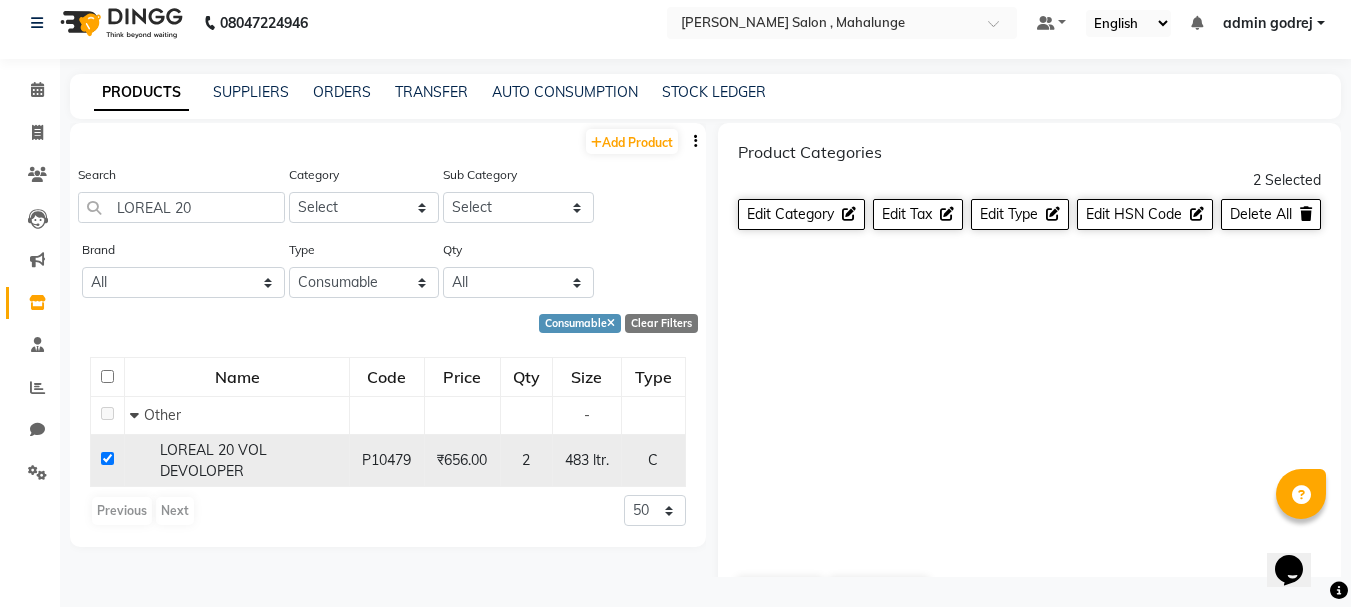 click on "LOREAL 20 VOL DEVOLOPER" 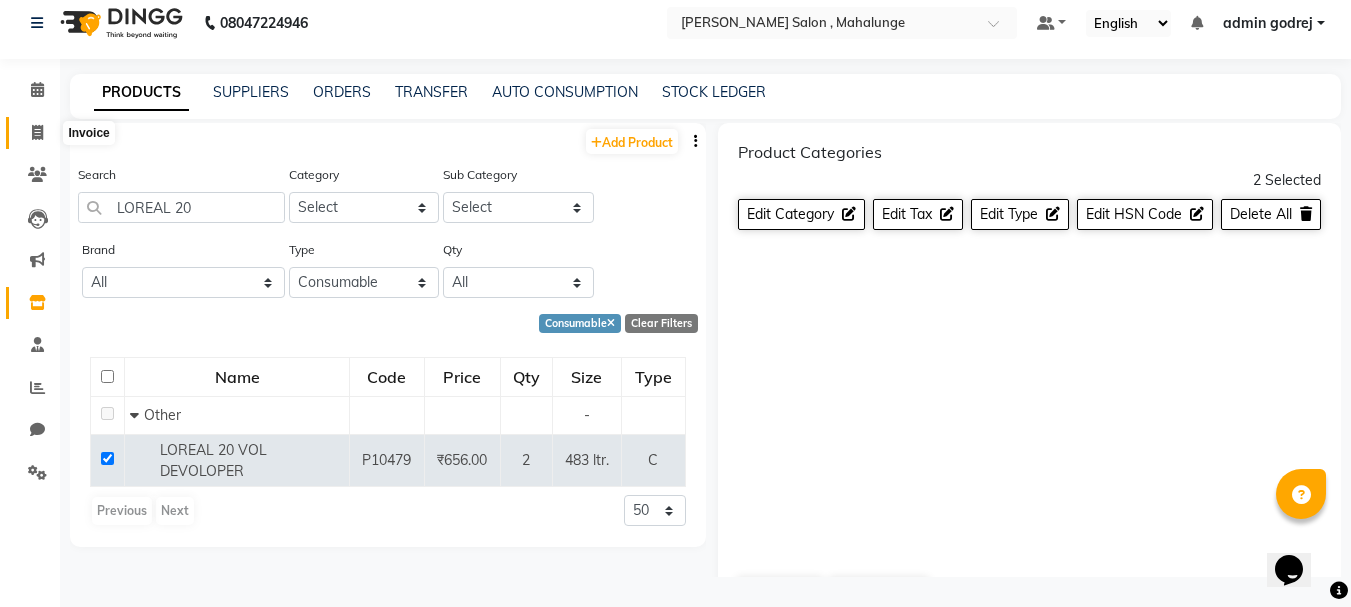 click 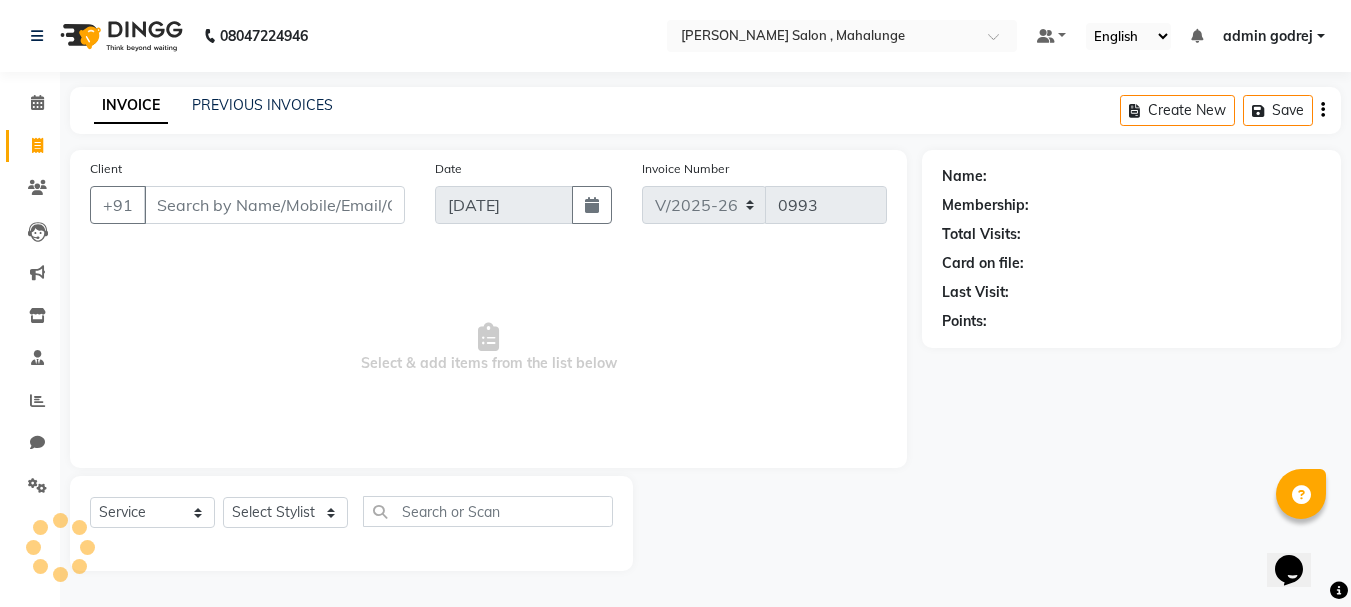 scroll, scrollTop: 0, scrollLeft: 0, axis: both 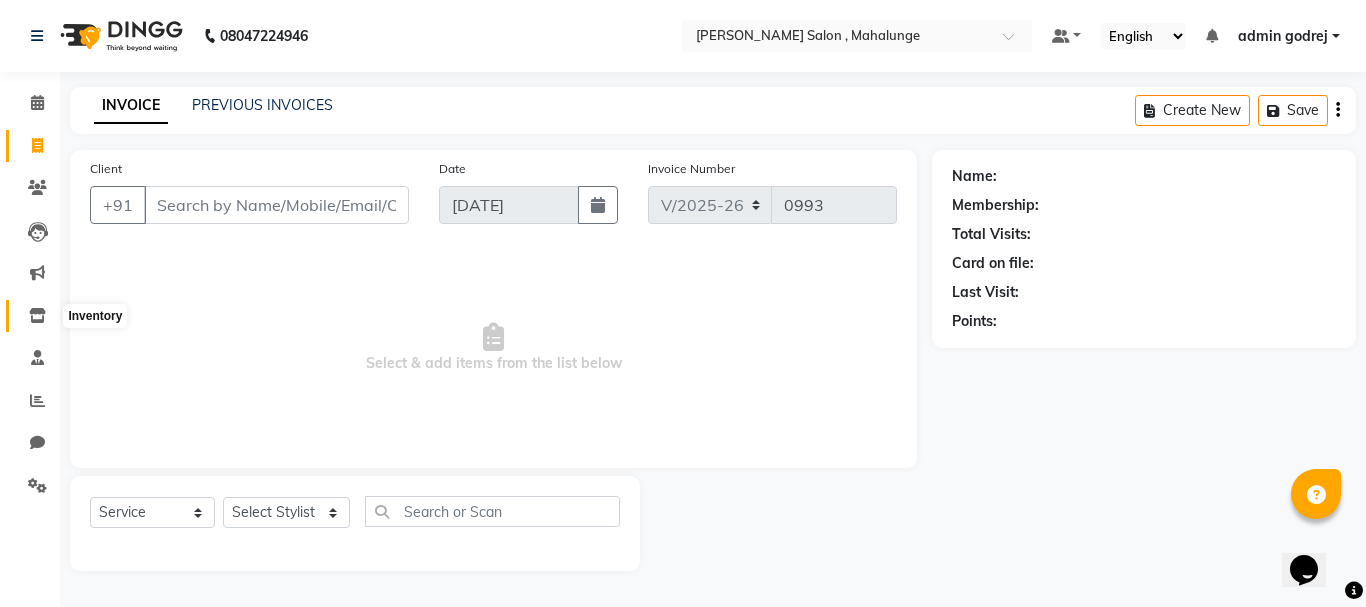 click 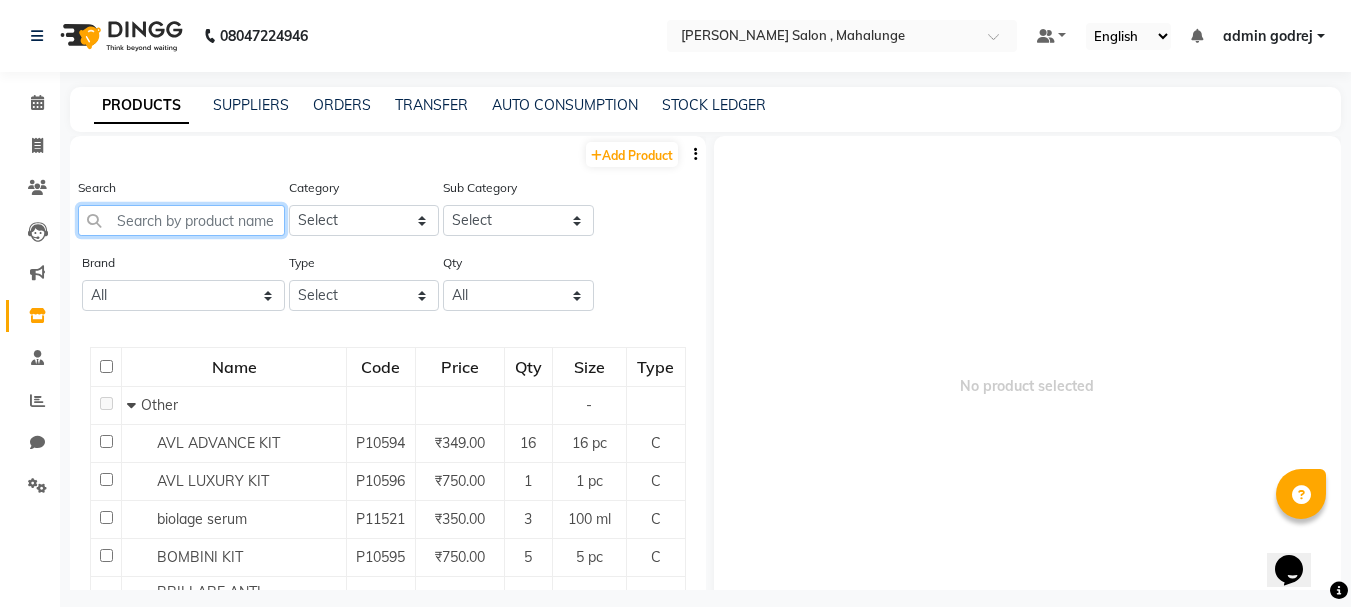 click 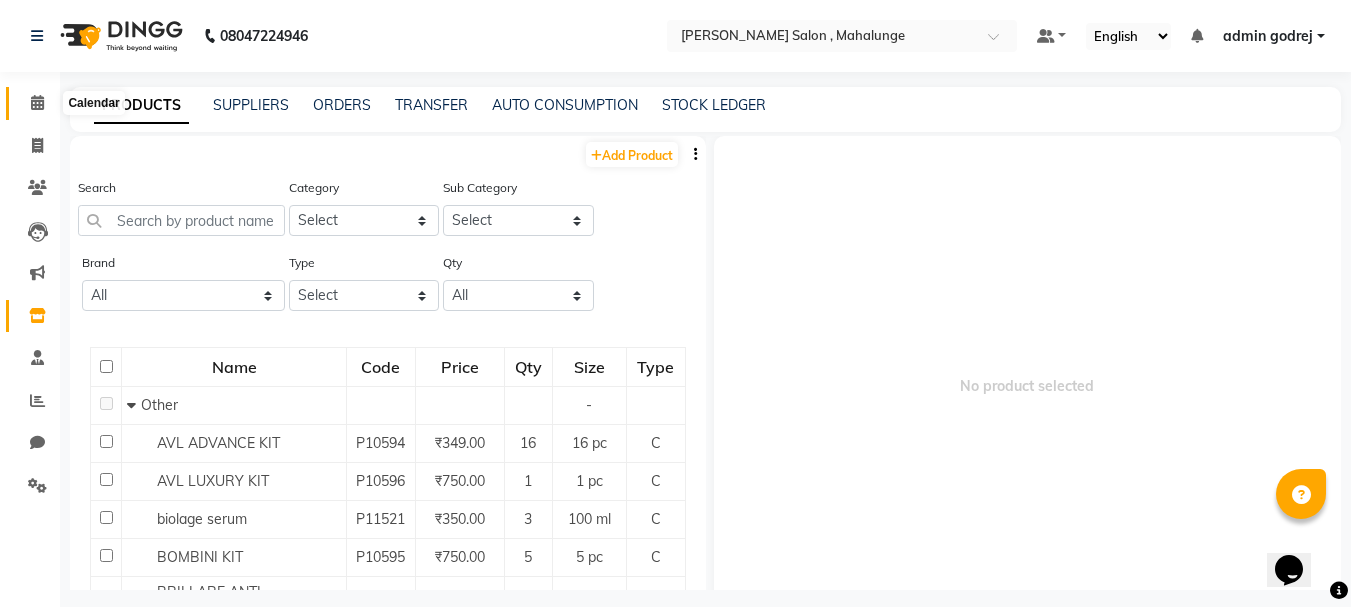 click 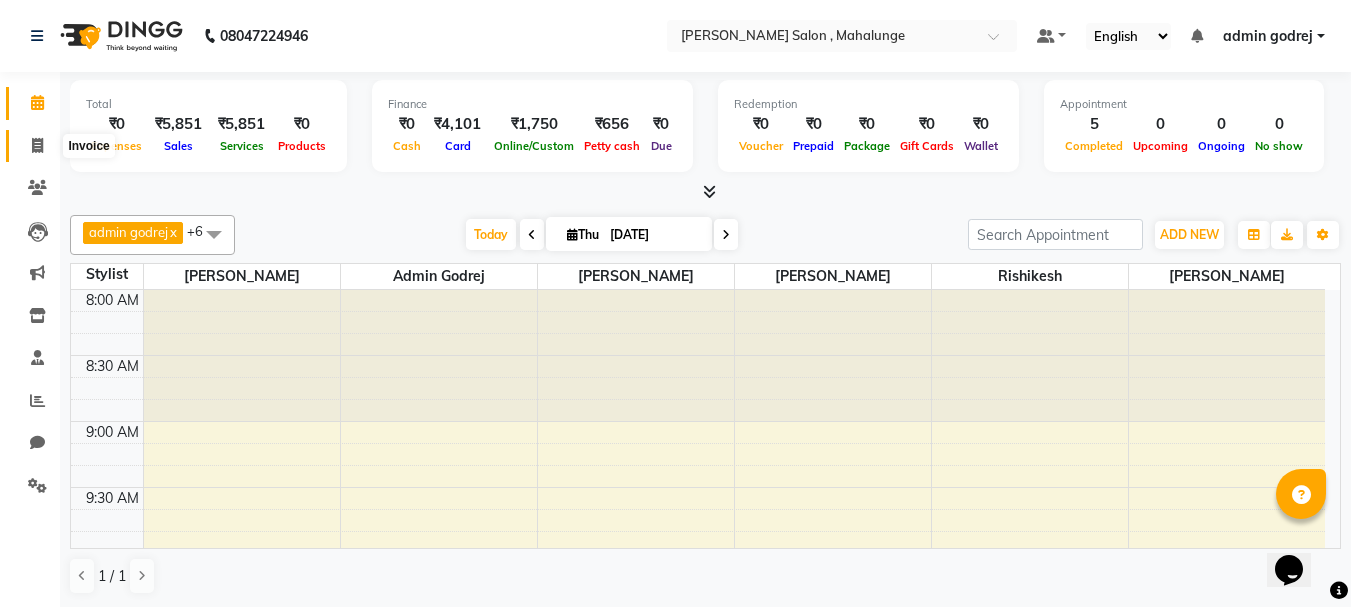 click 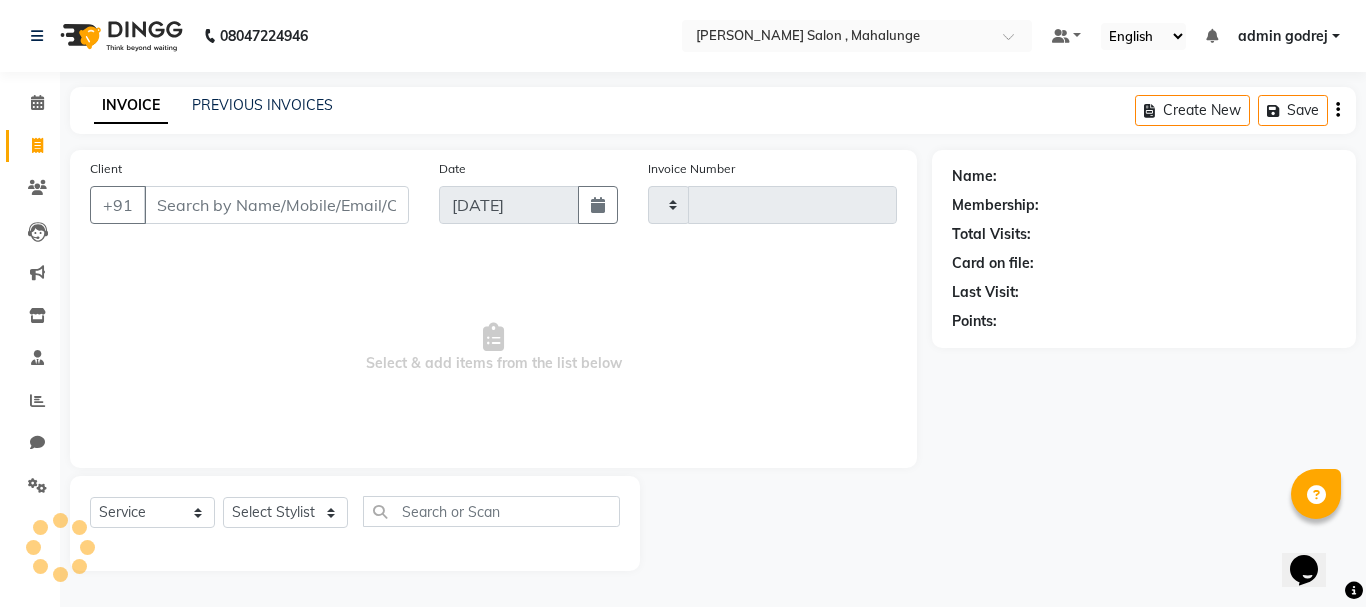 type on "0993" 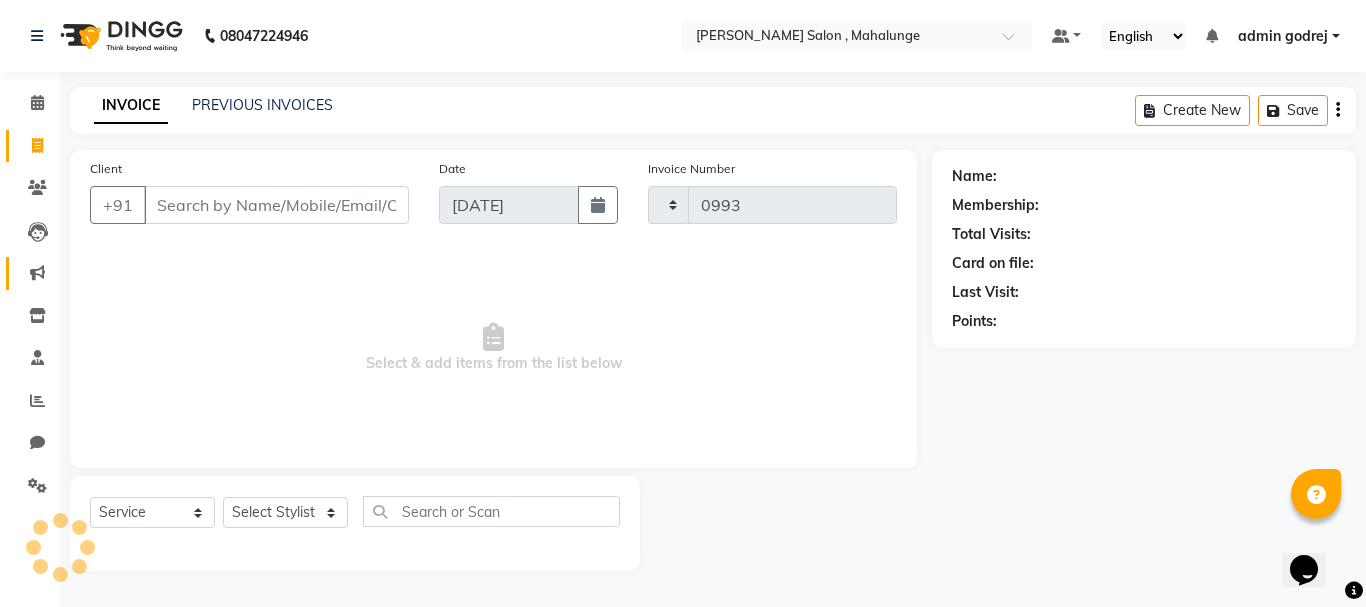 select on "7250" 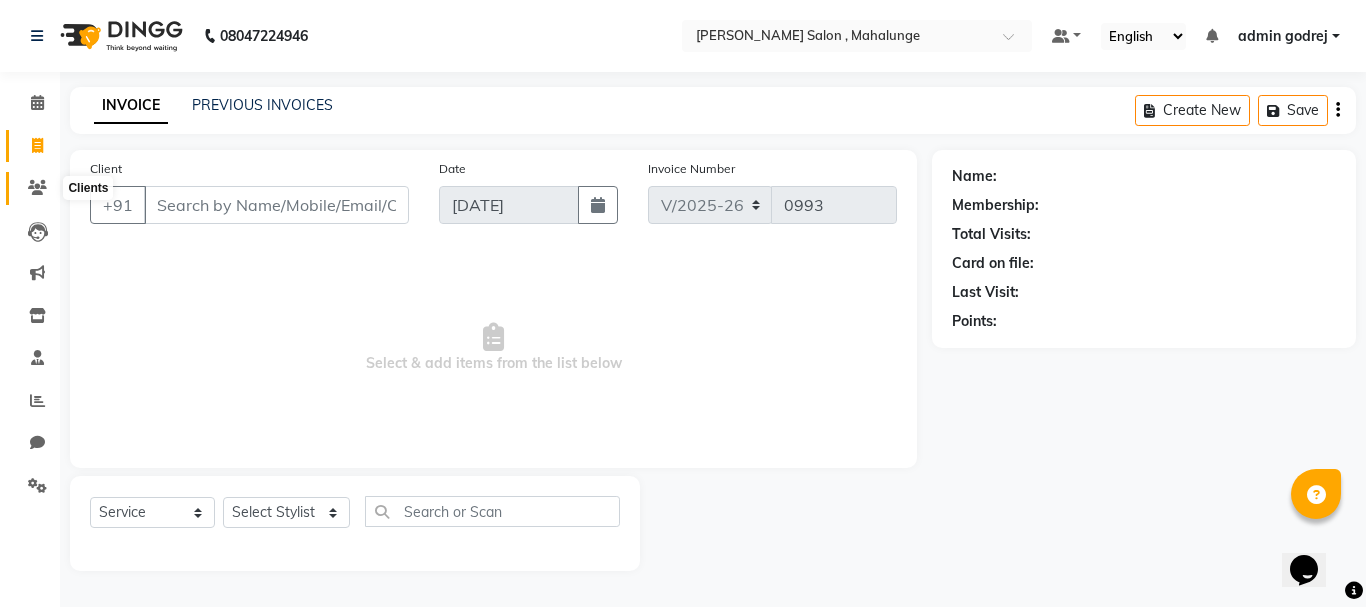click 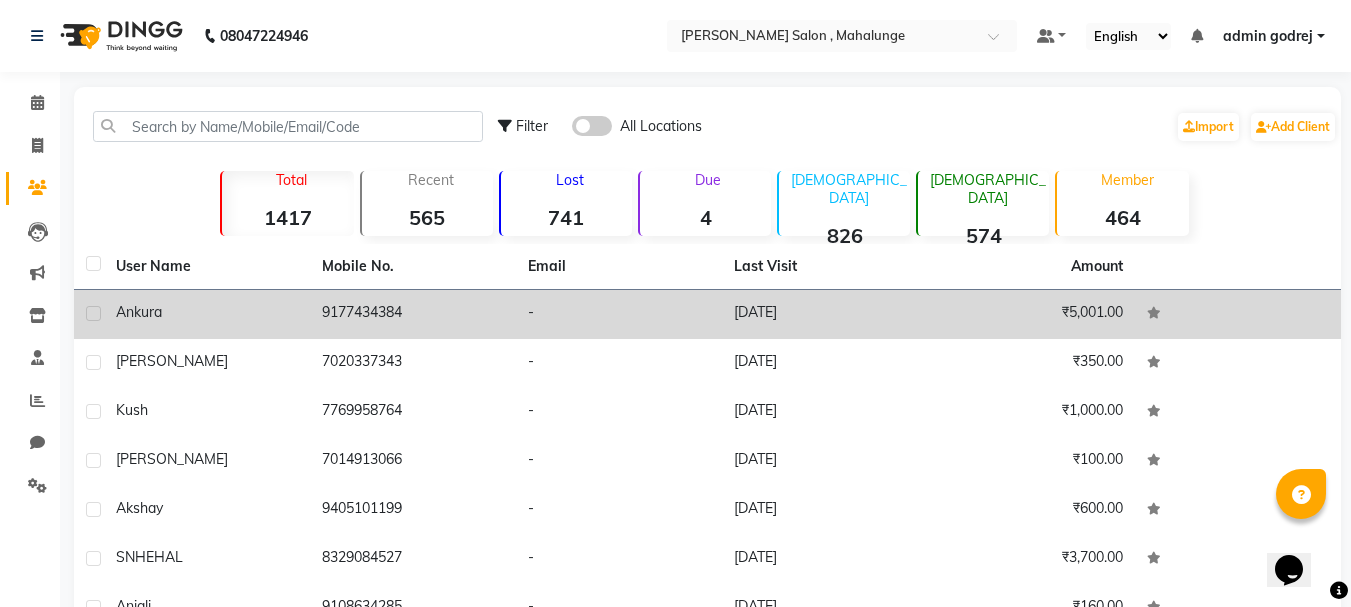 click on "-" 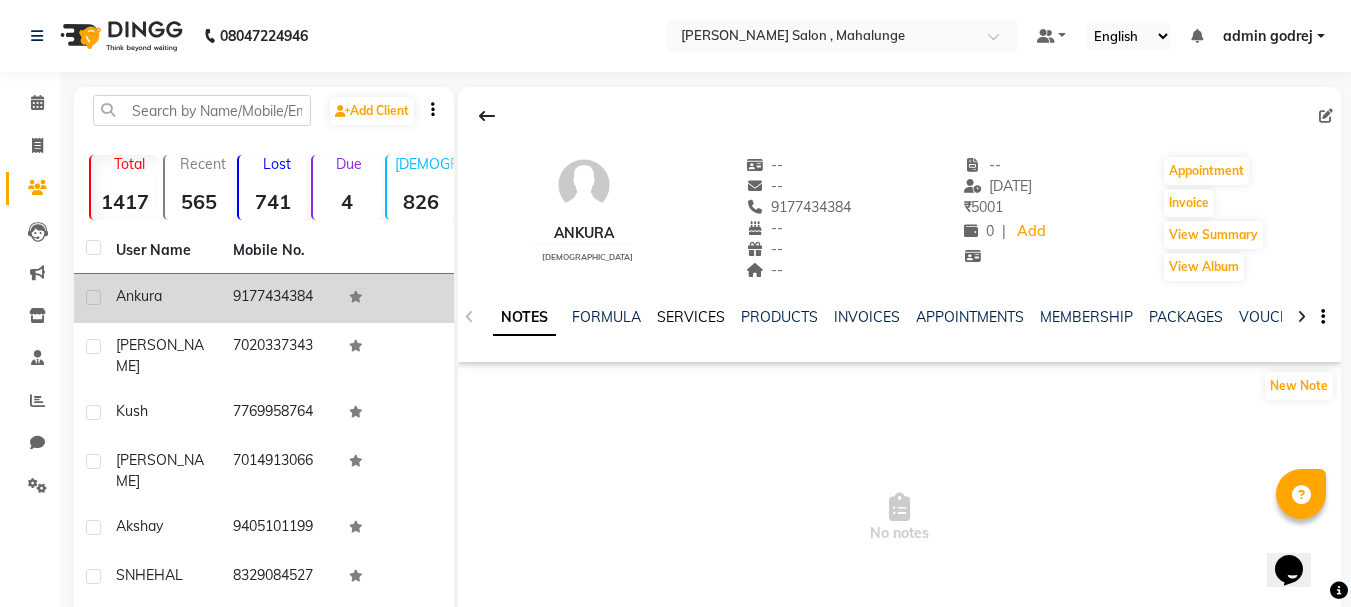 click on "SERVICES" 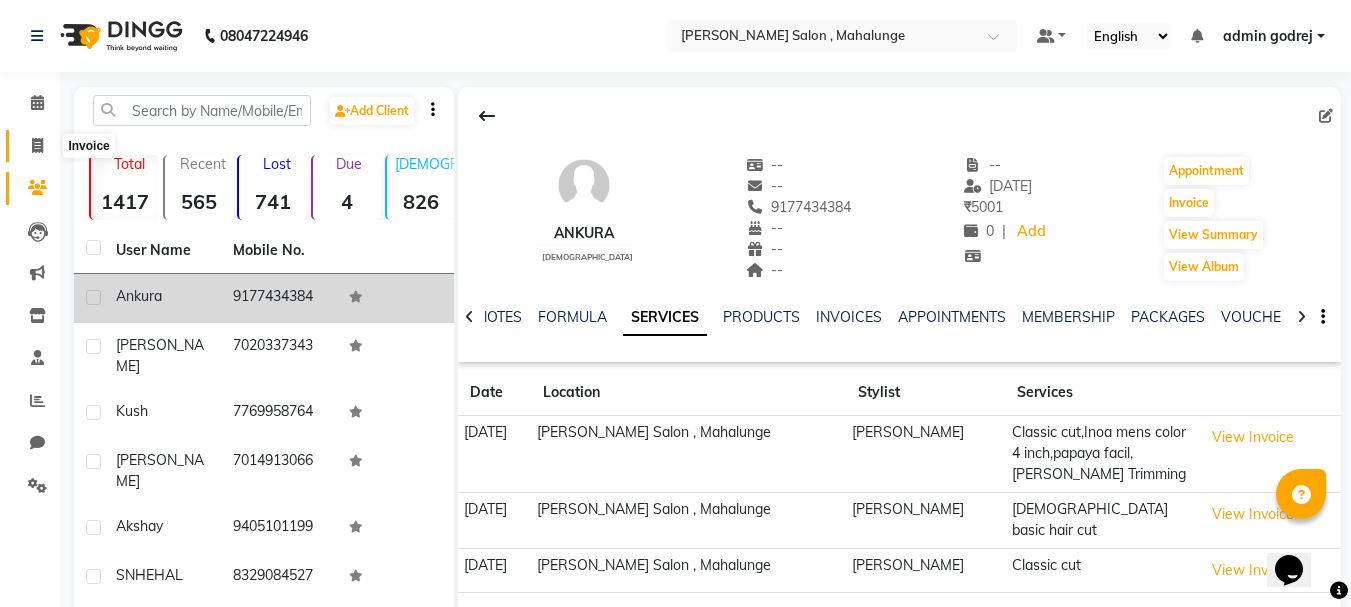 click 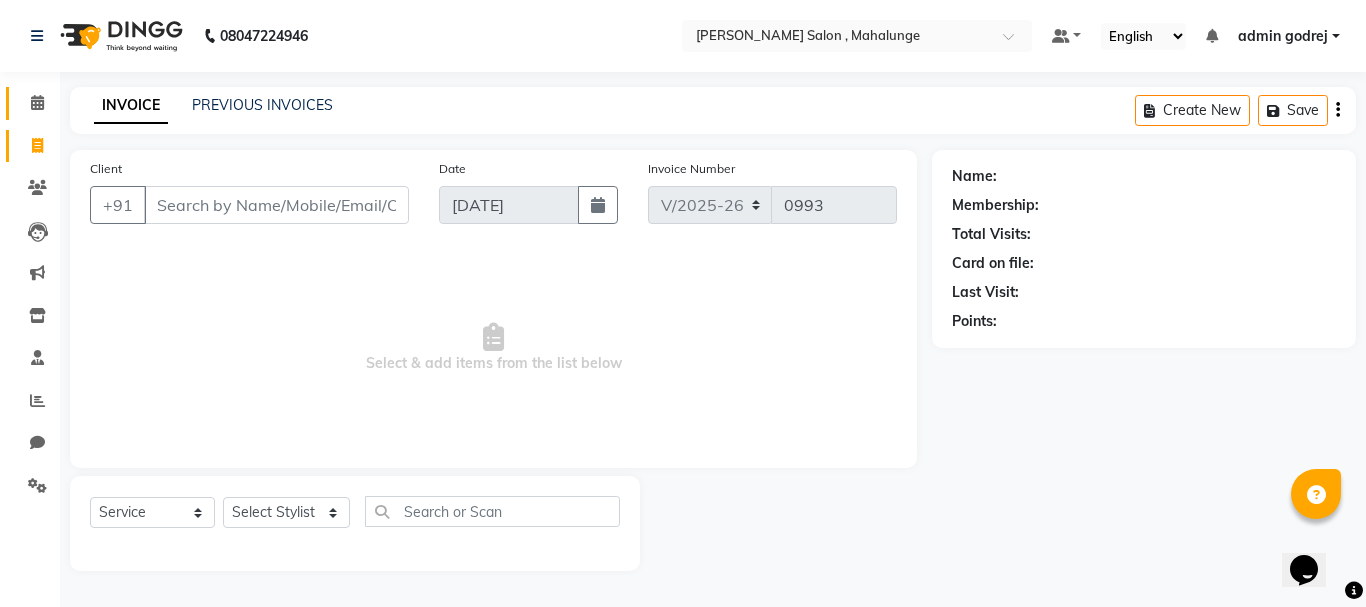 click 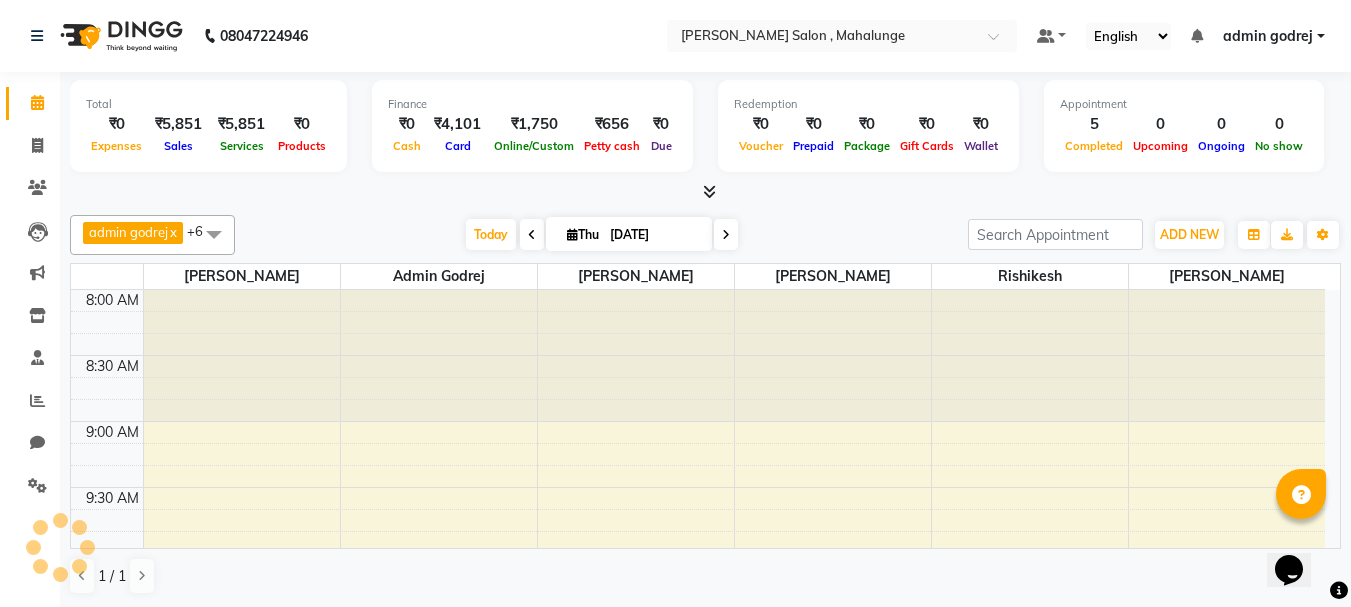 scroll, scrollTop: 0, scrollLeft: 0, axis: both 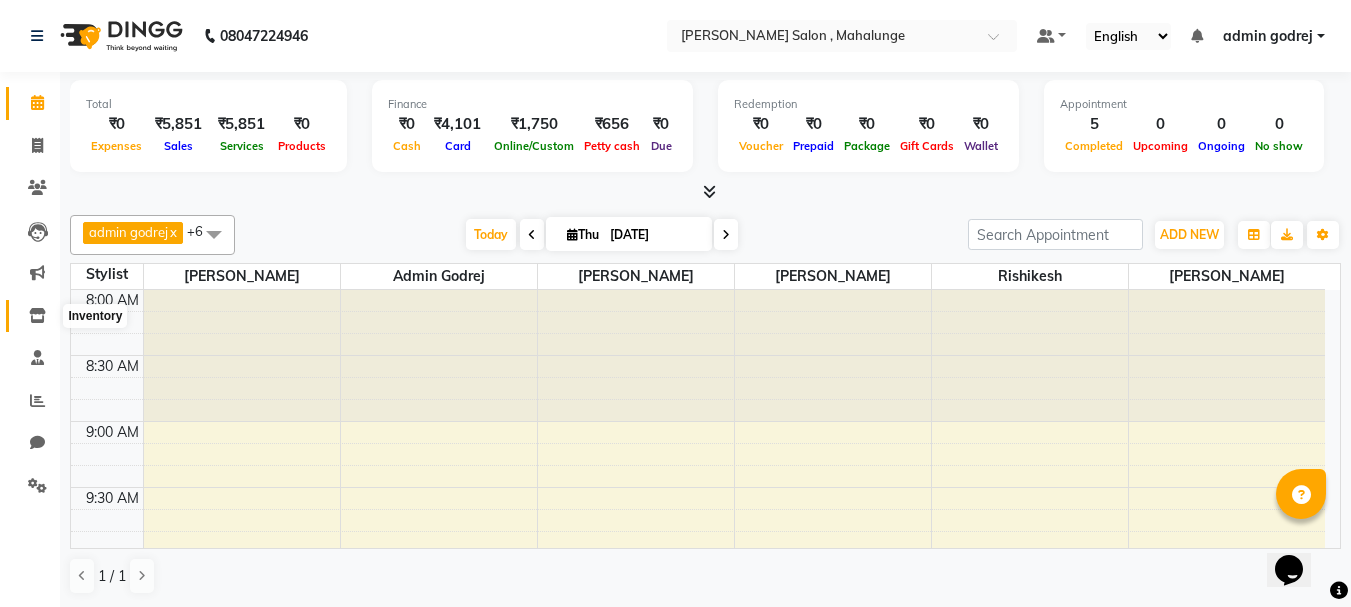 click 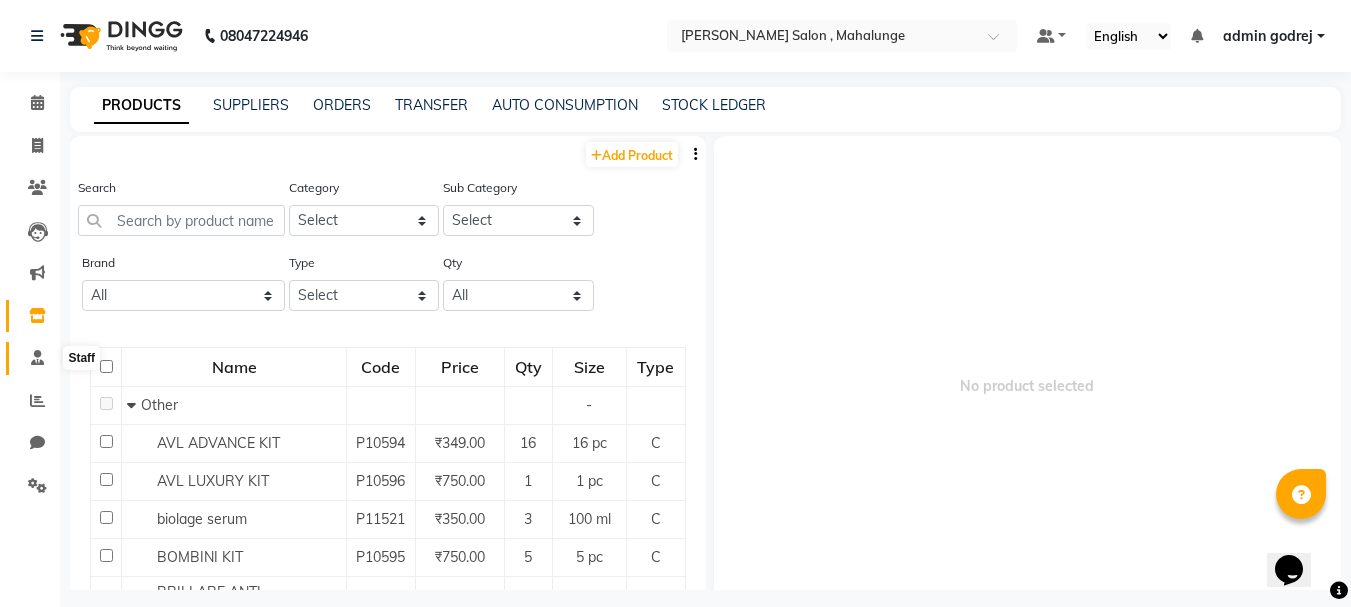click 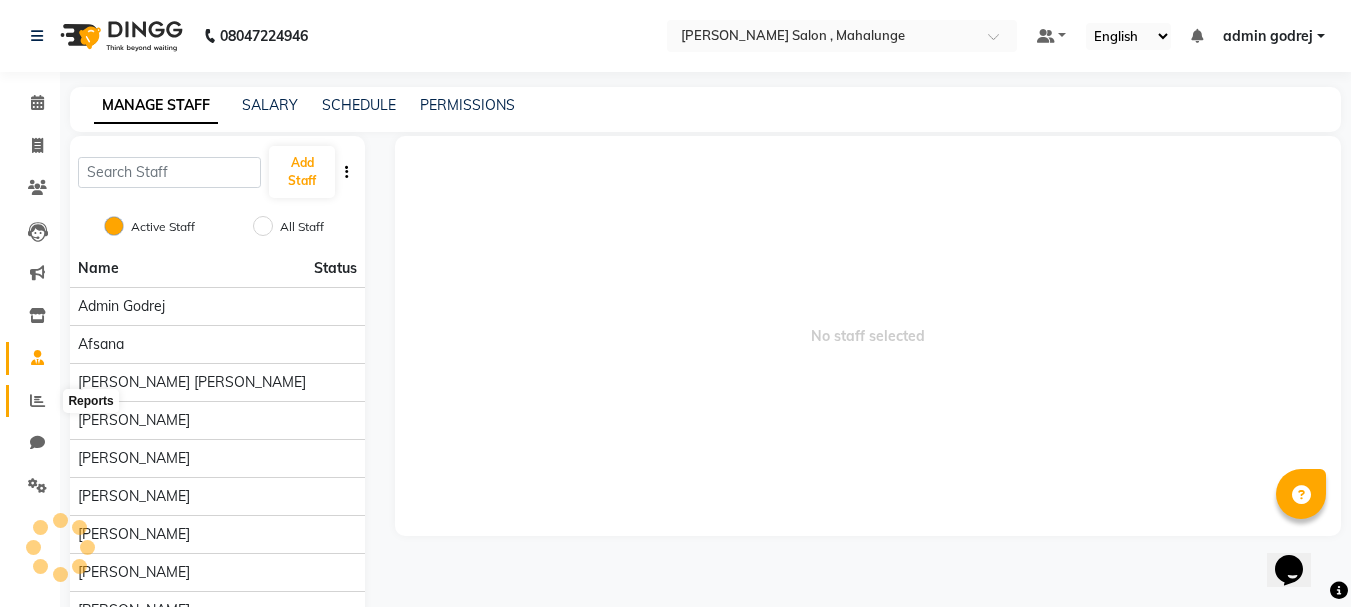 click 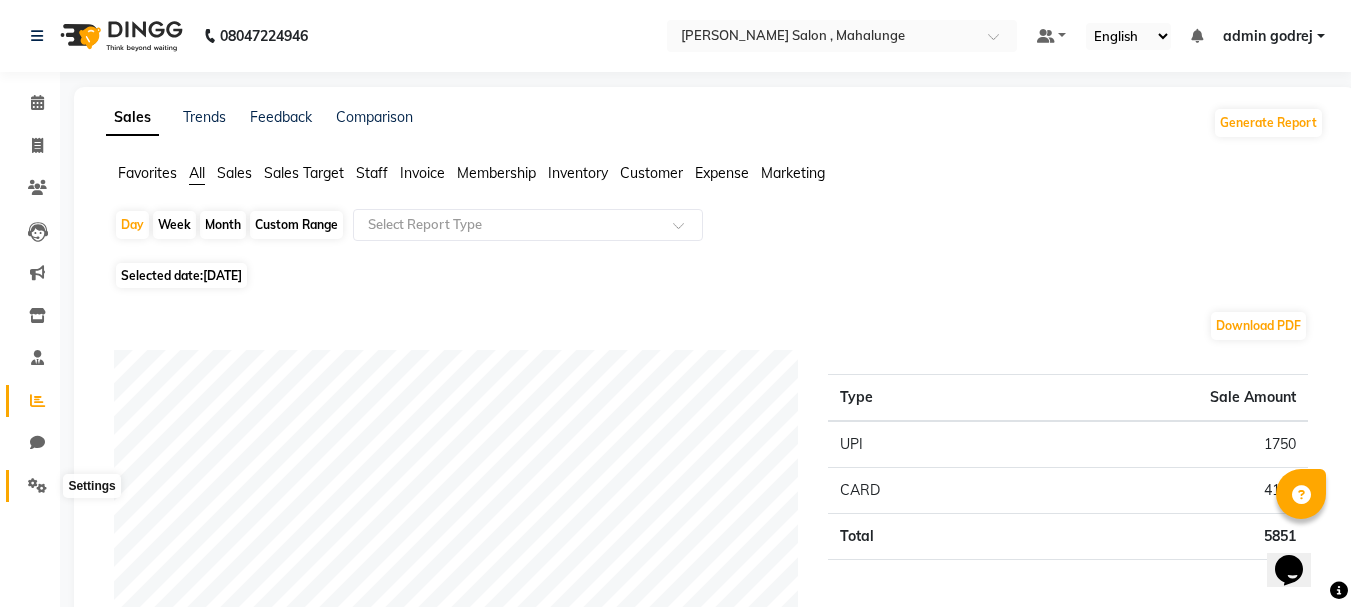 click 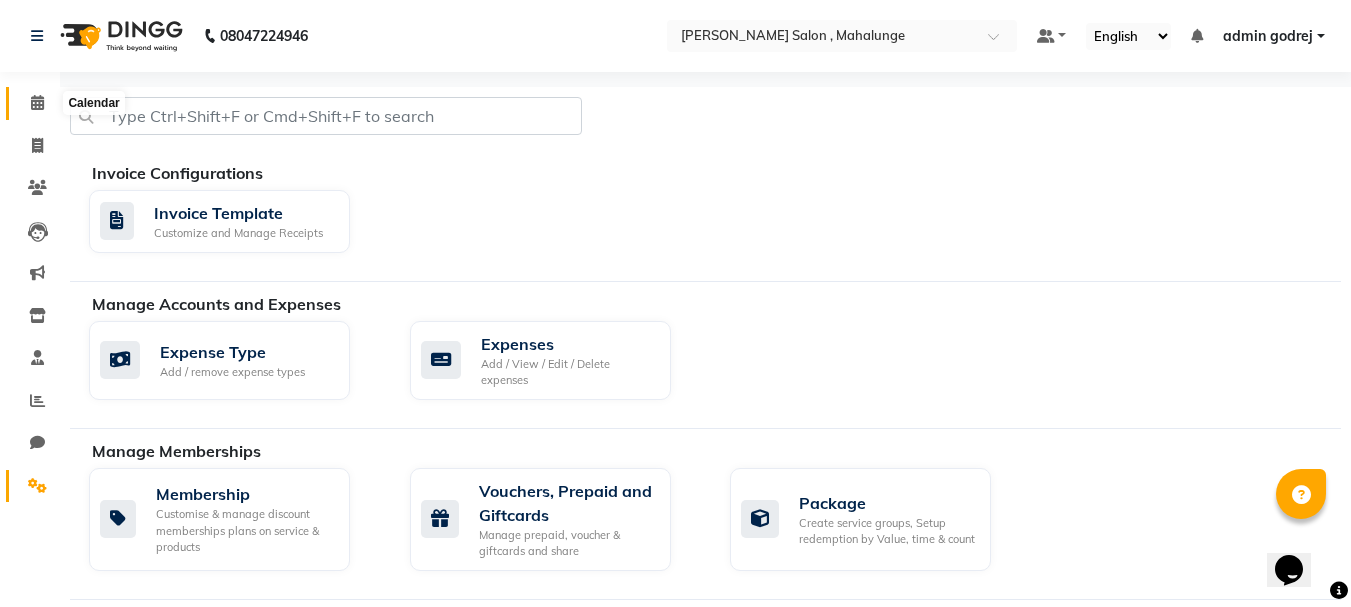 click 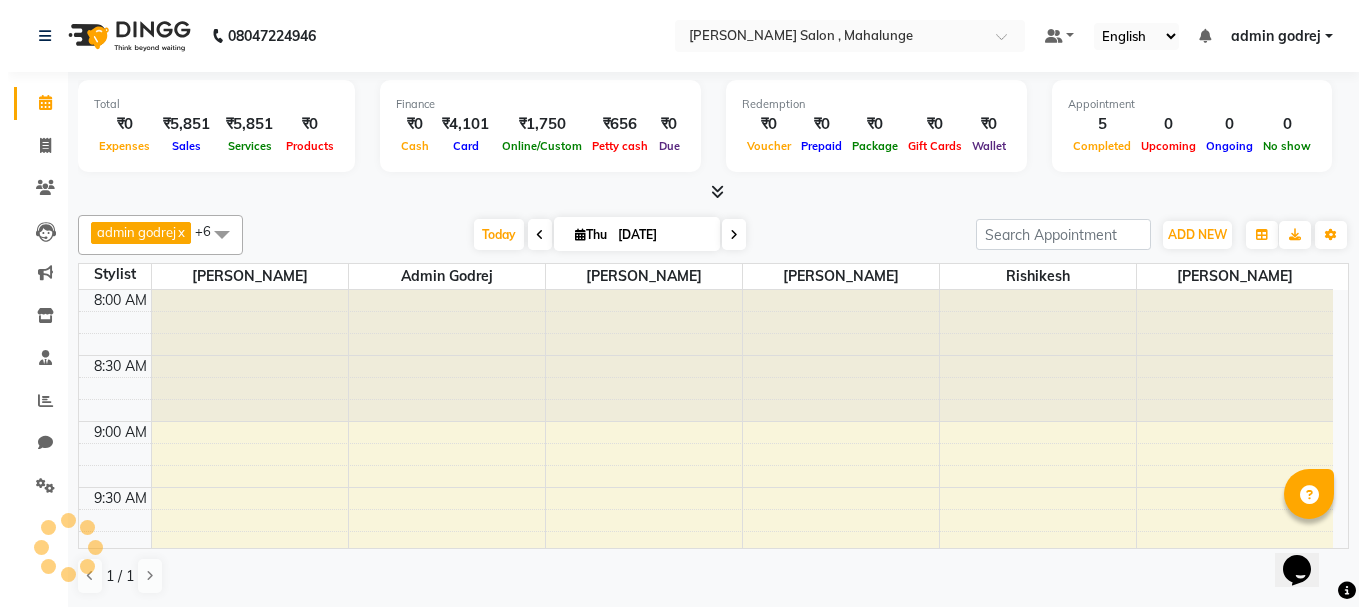scroll, scrollTop: 0, scrollLeft: 0, axis: both 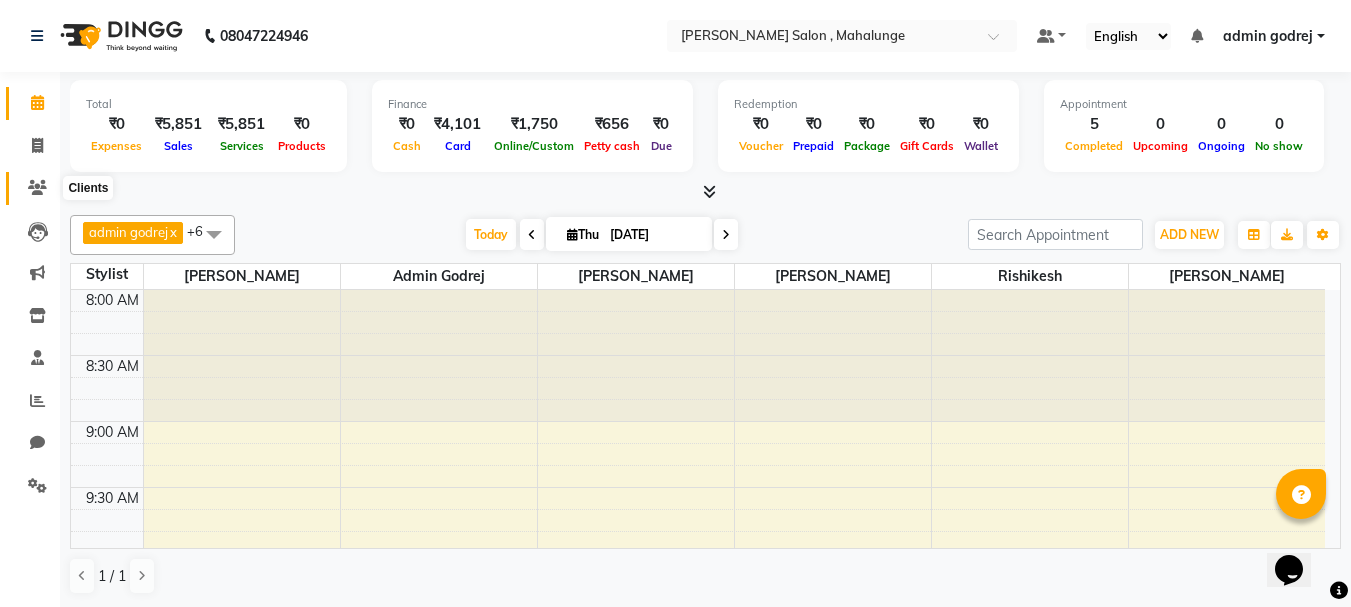 click 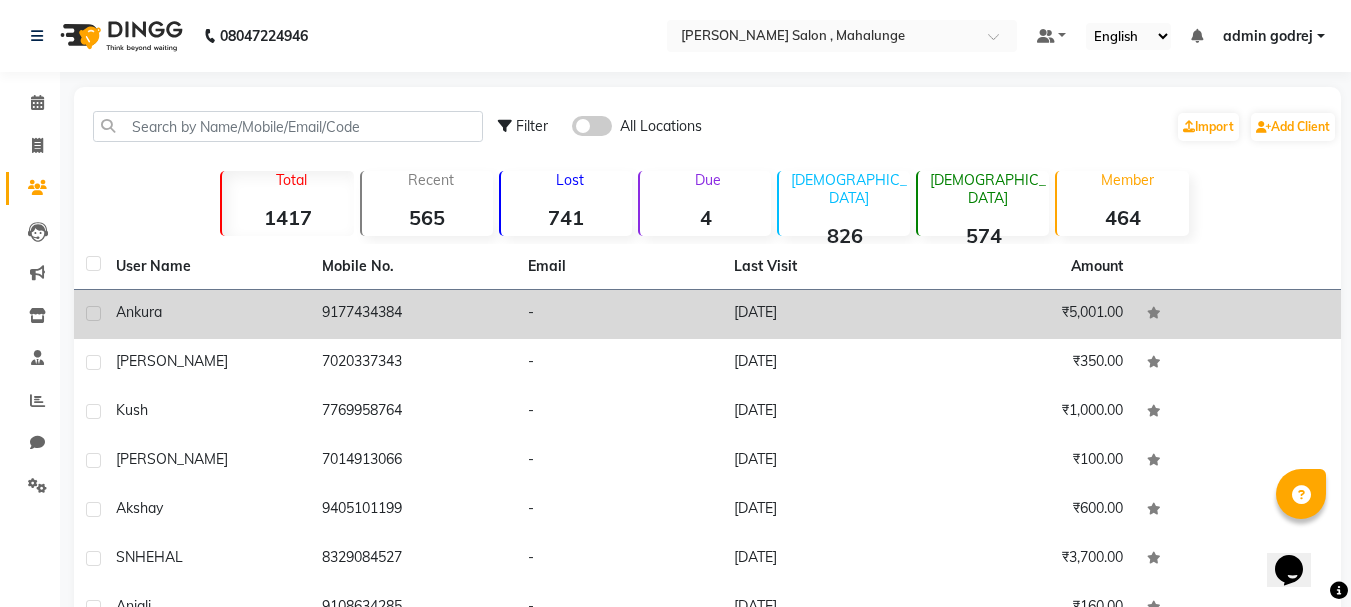 click on "9177434384" 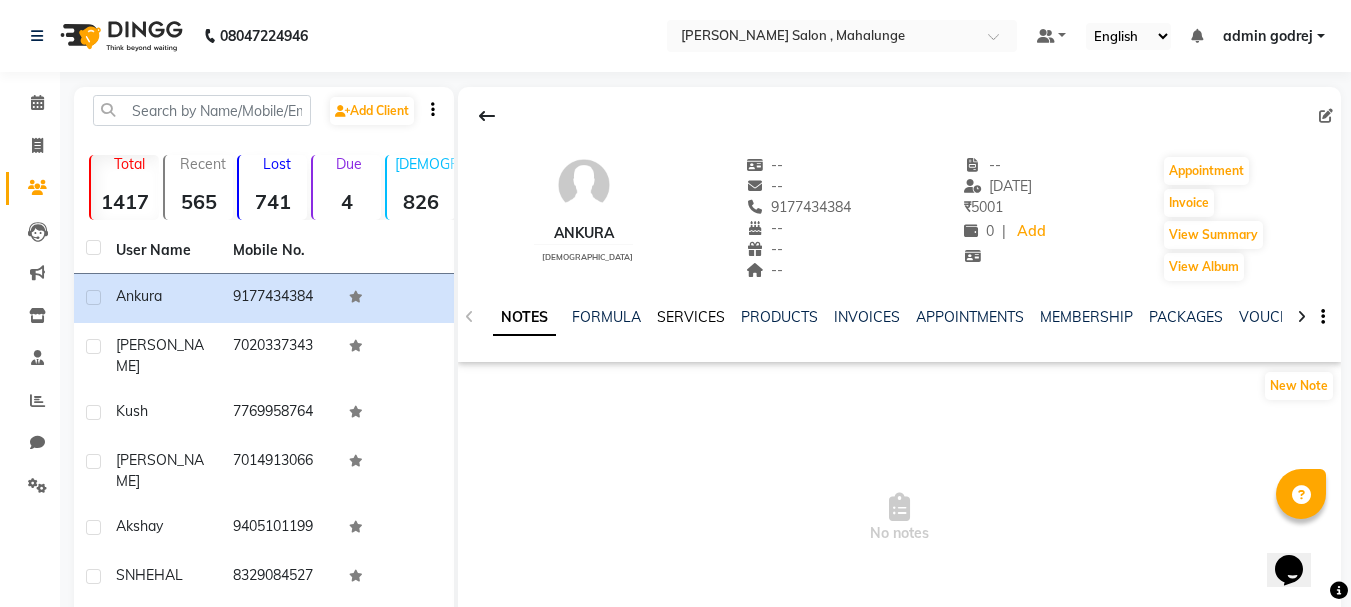 click on "SERVICES" 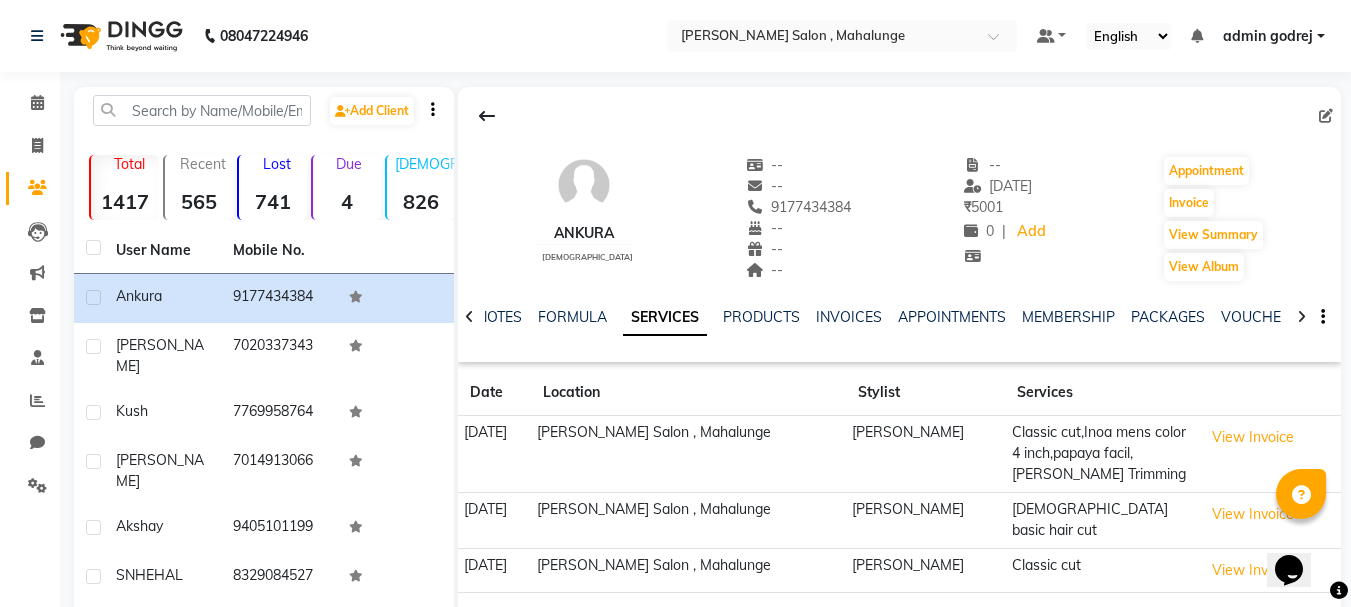 click on "Classic cut,Inoa mens color 4 inch,papaya facil,[PERSON_NAME] Trimming" 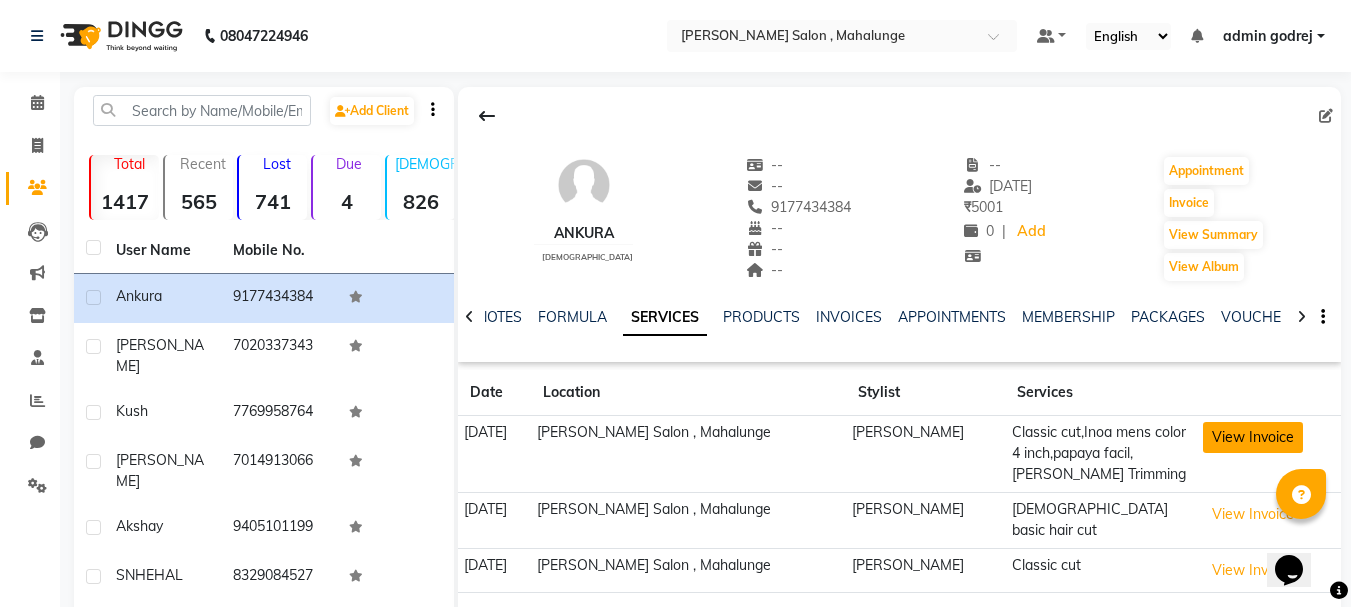 click on "View Invoice" 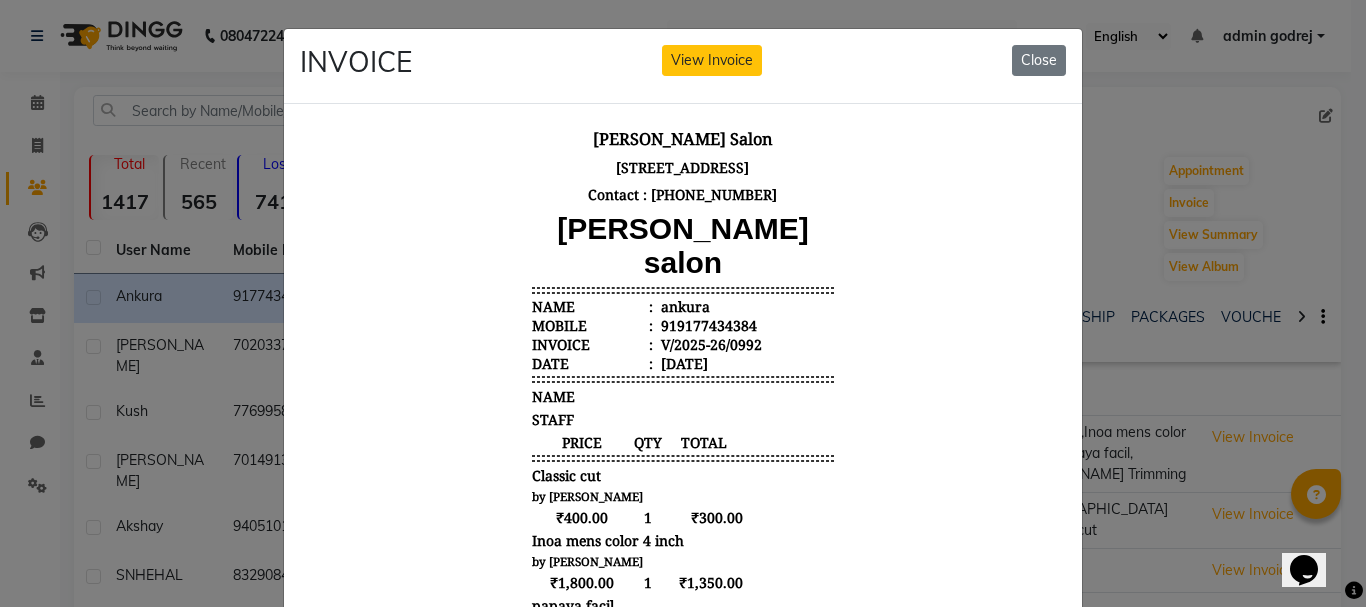 scroll, scrollTop: 16, scrollLeft: 0, axis: vertical 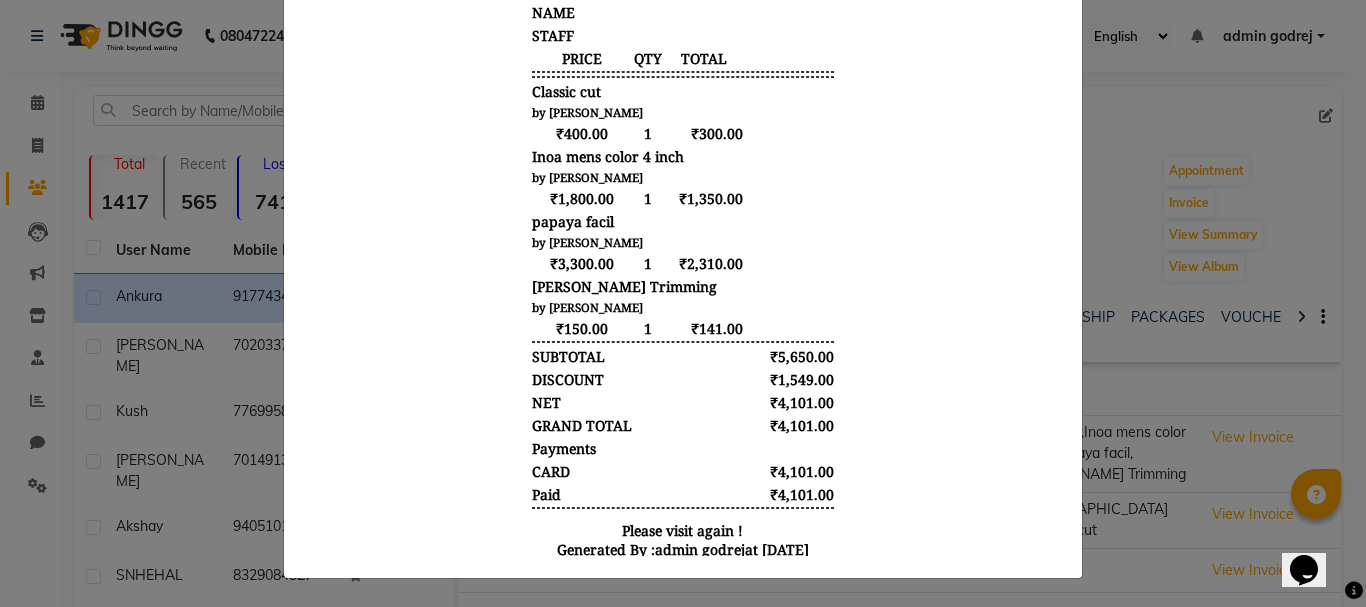 click at bounding box center (683, 143) 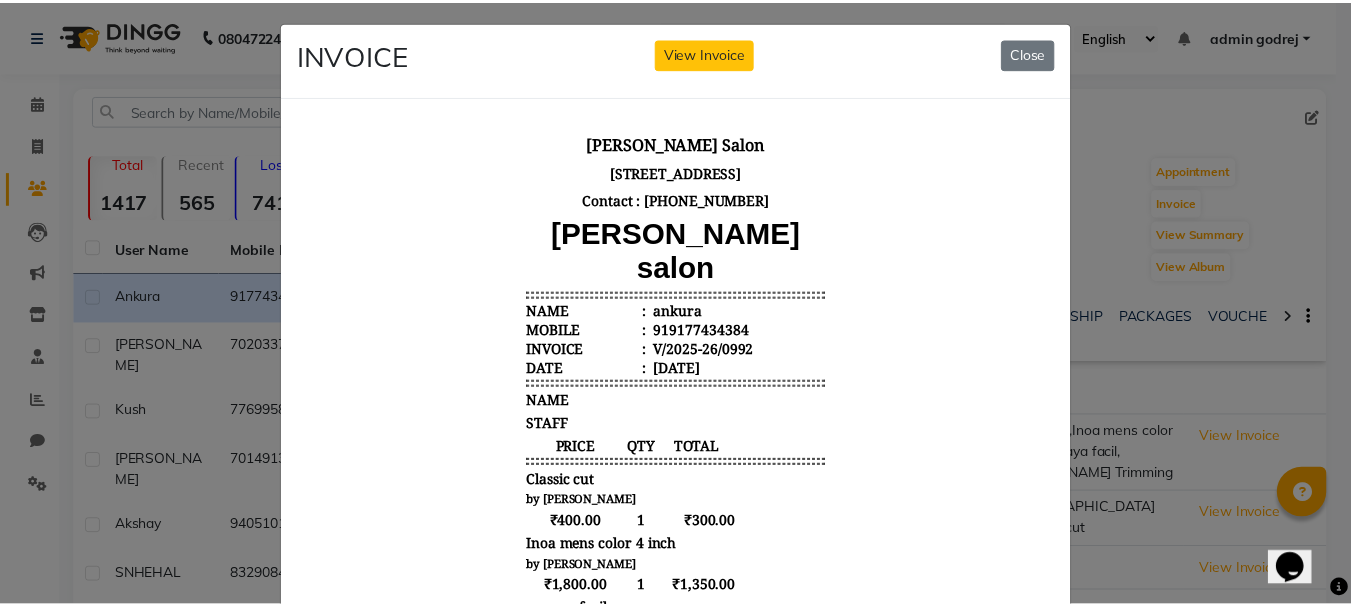 scroll, scrollTop: 0, scrollLeft: 0, axis: both 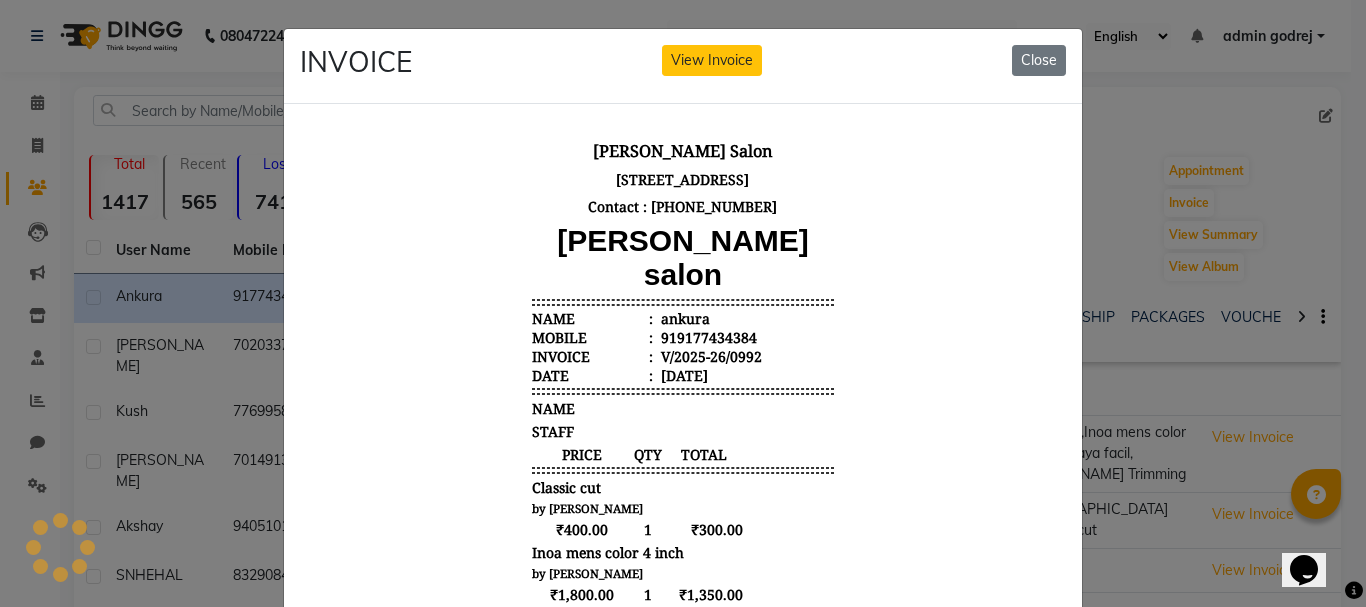 click on "INVOICE View Invoice Close" 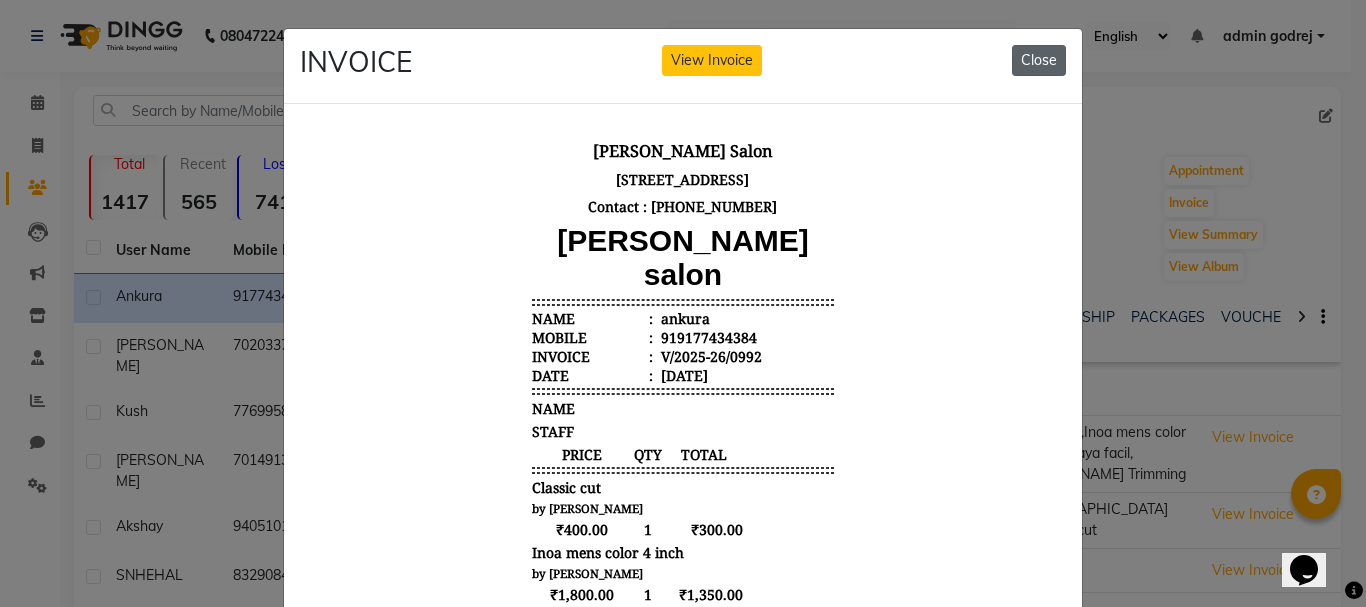 click on "Close" 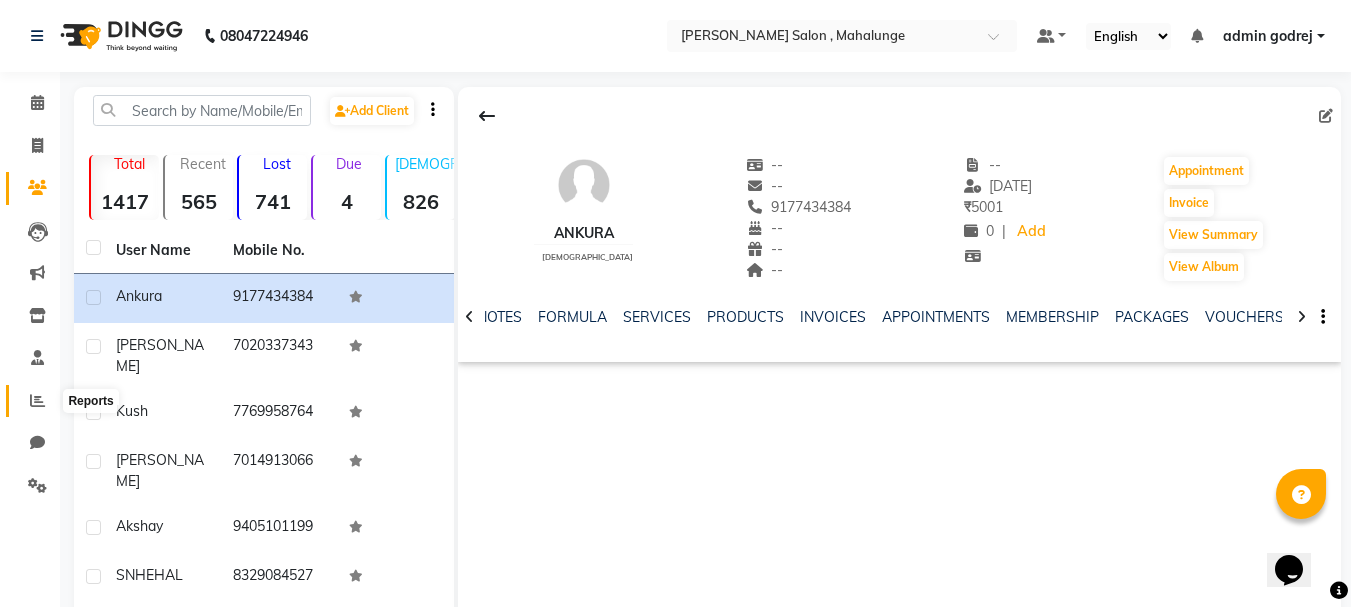 click 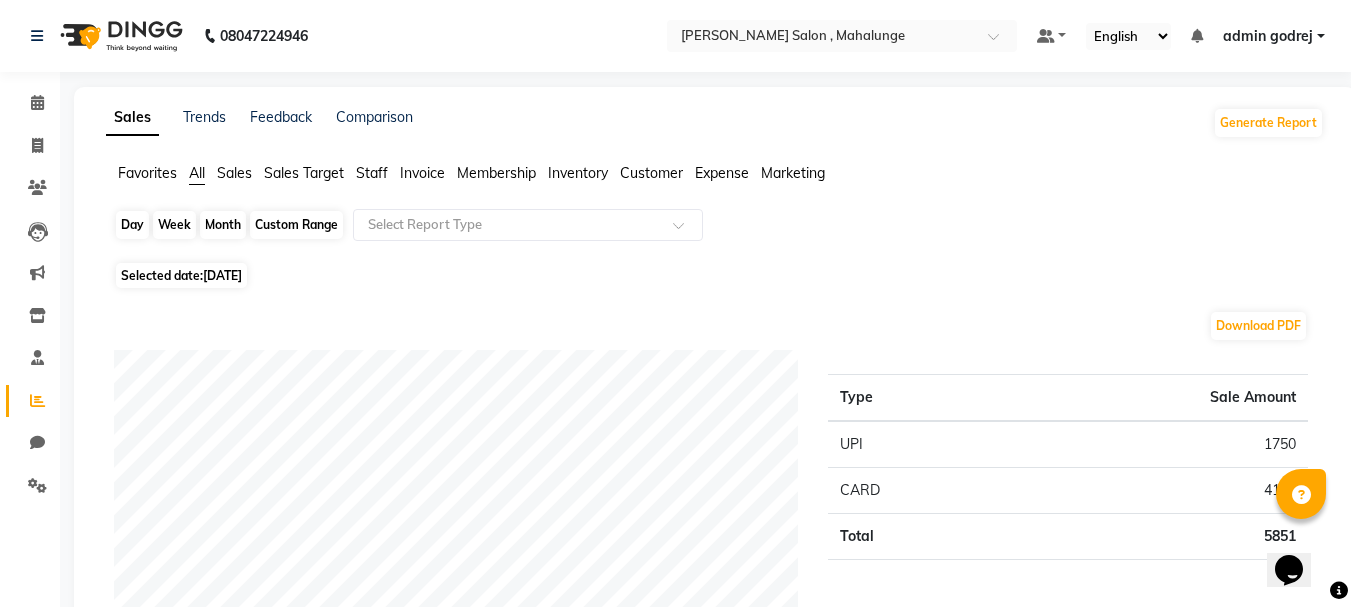 click on "Day" 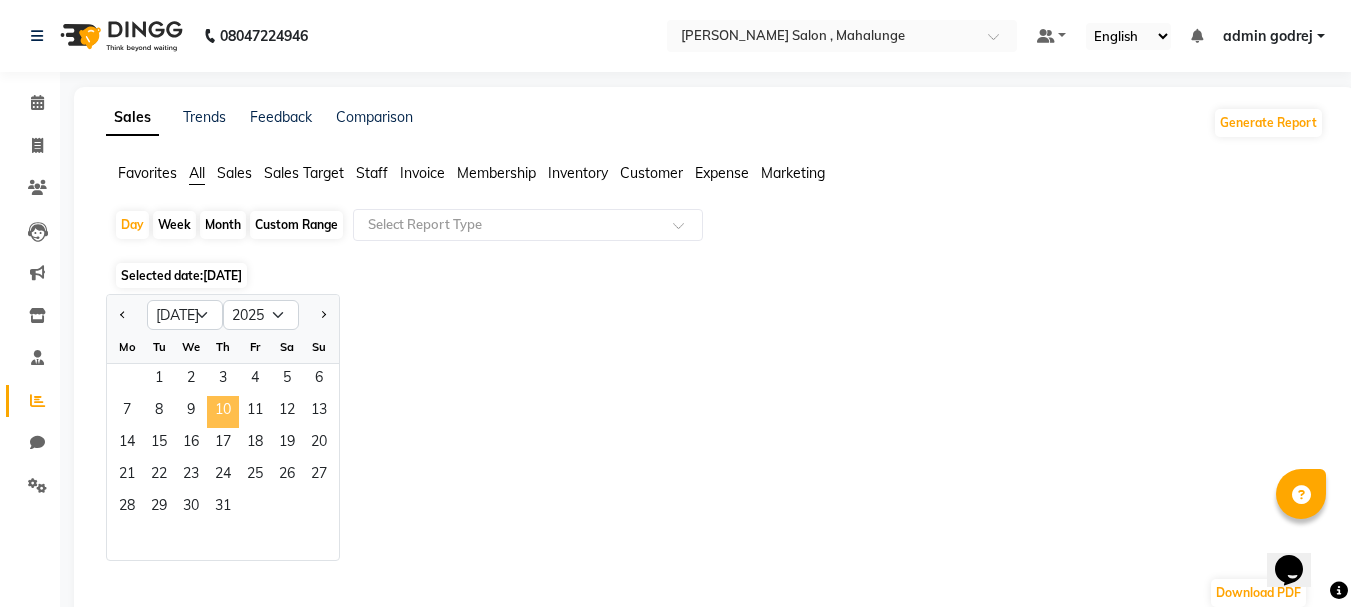 click on "10" 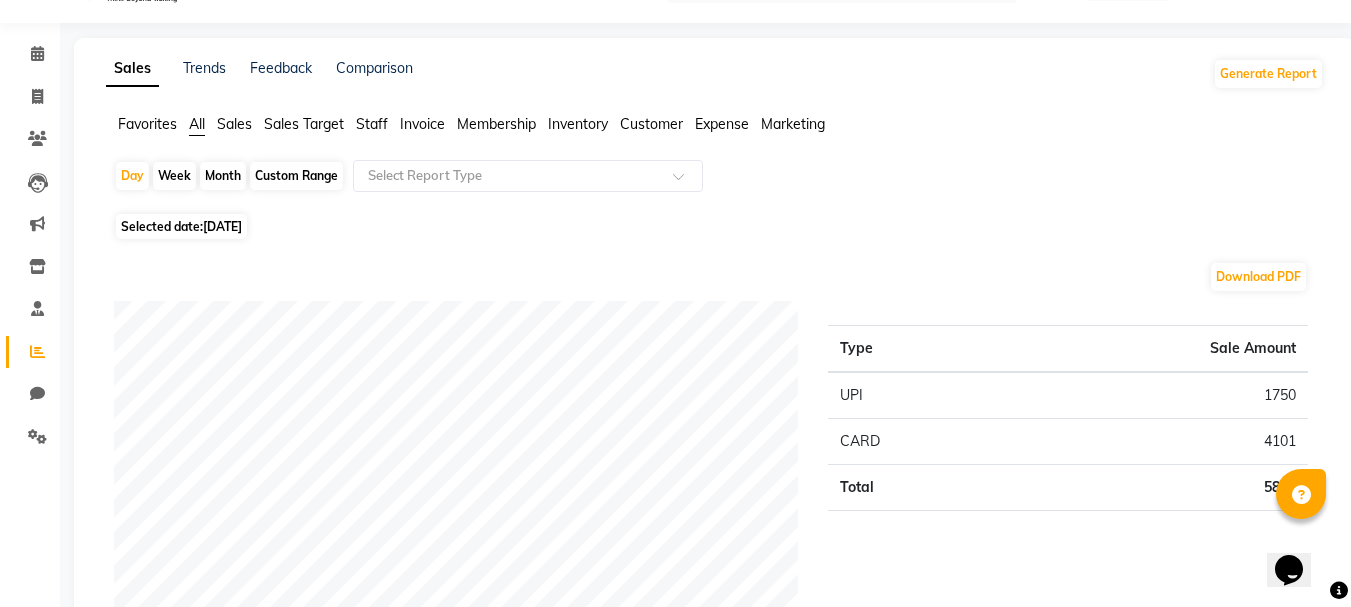 scroll, scrollTop: 0, scrollLeft: 0, axis: both 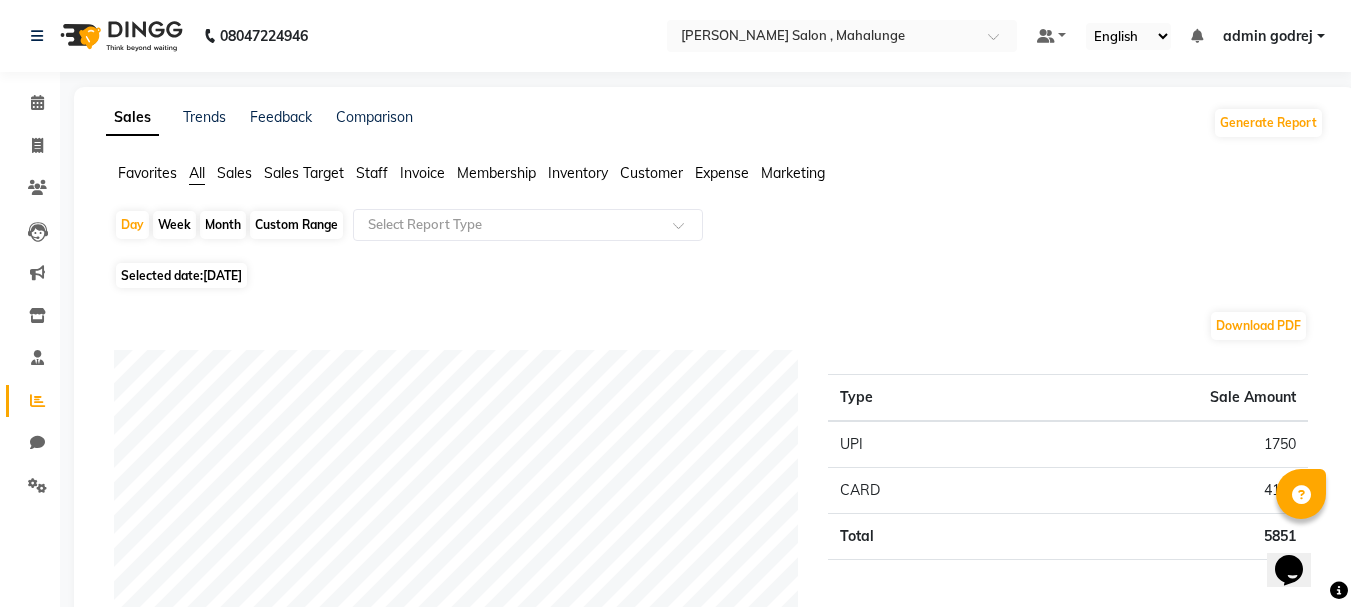 click on "Month" 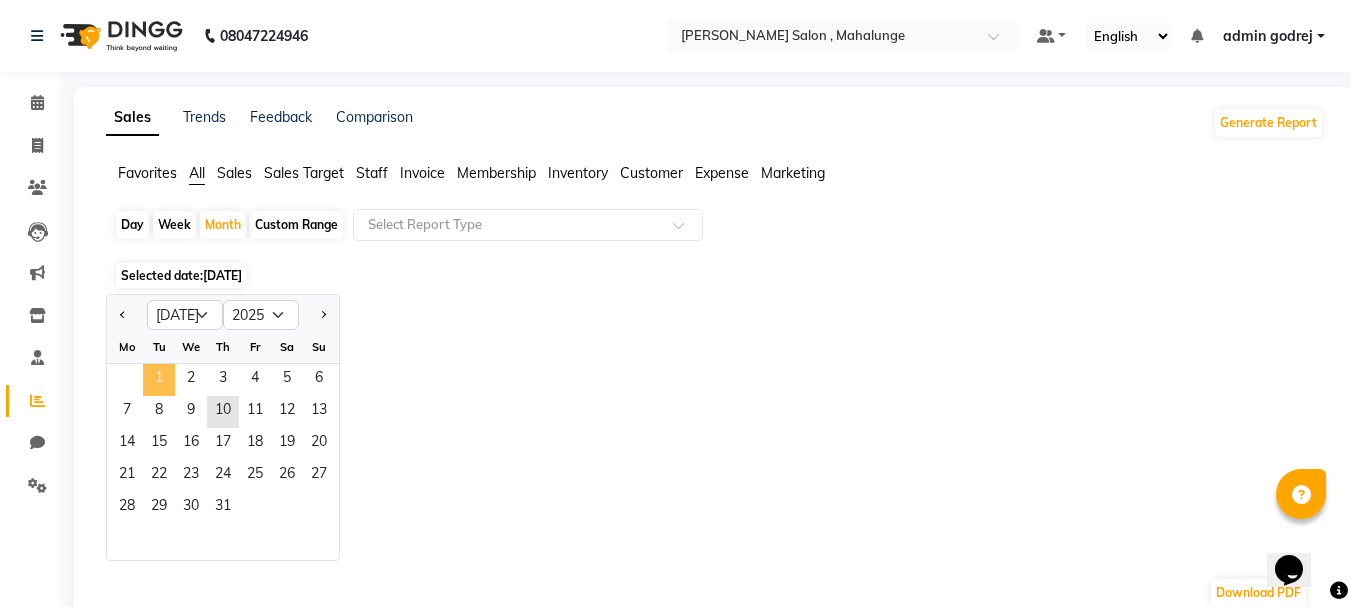 click on "1" 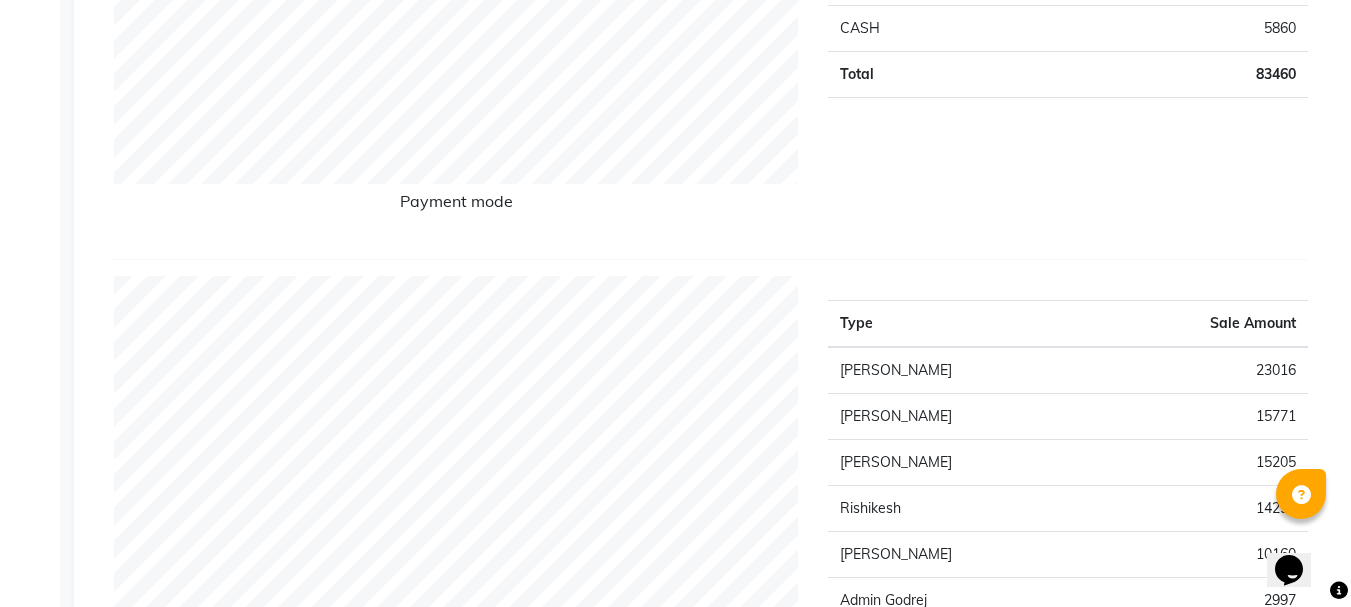 scroll, scrollTop: 300, scrollLeft: 0, axis: vertical 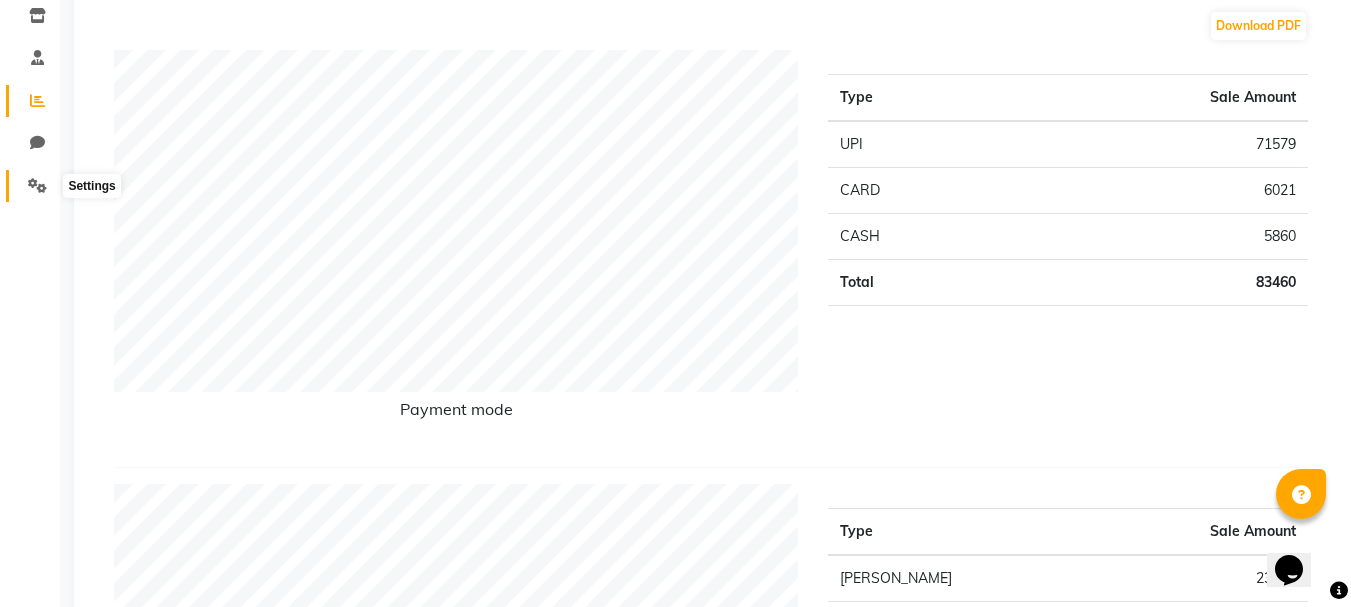 click 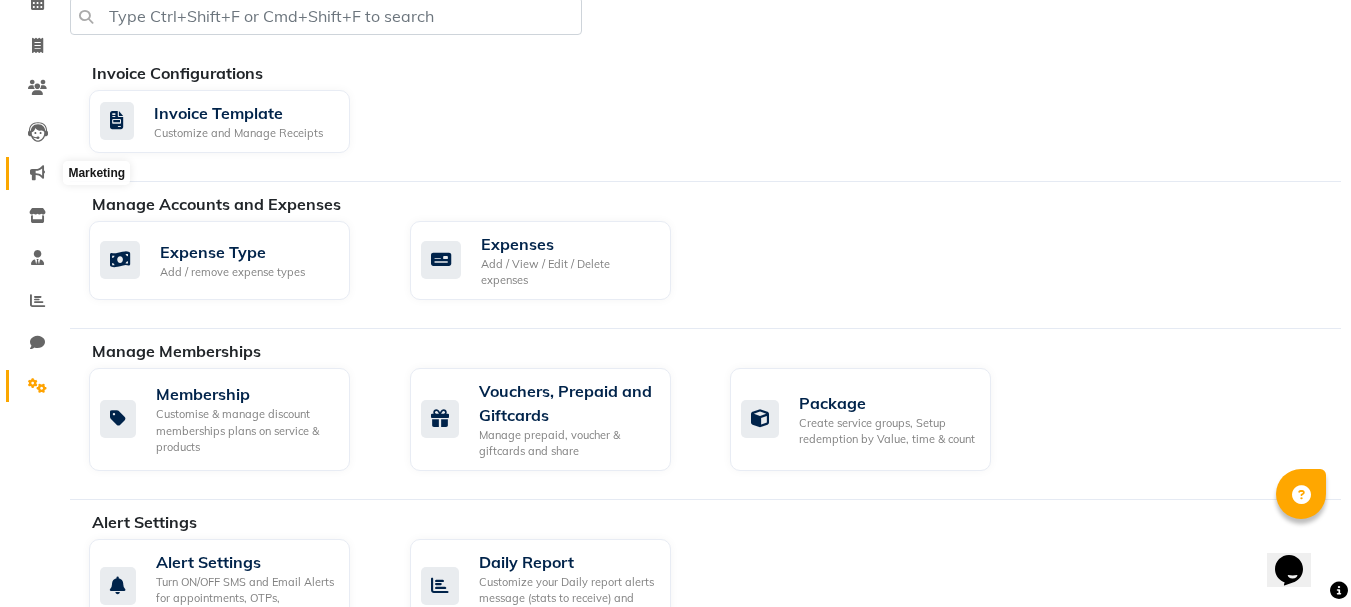 scroll, scrollTop: 0, scrollLeft: 0, axis: both 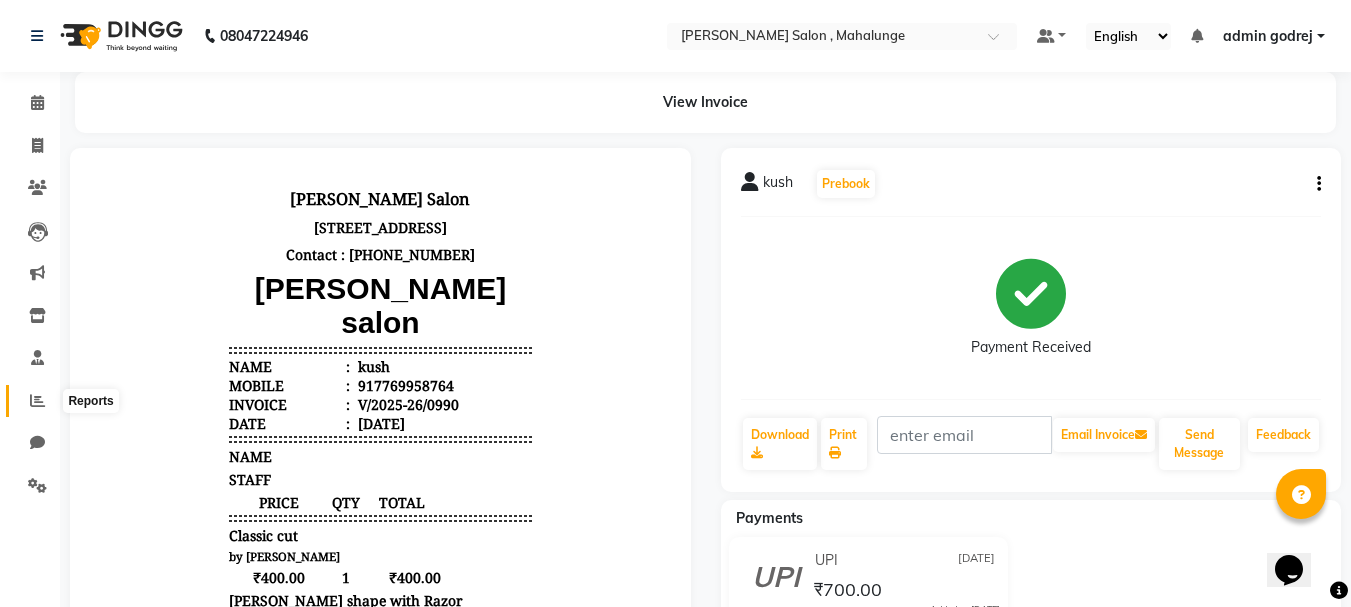 click 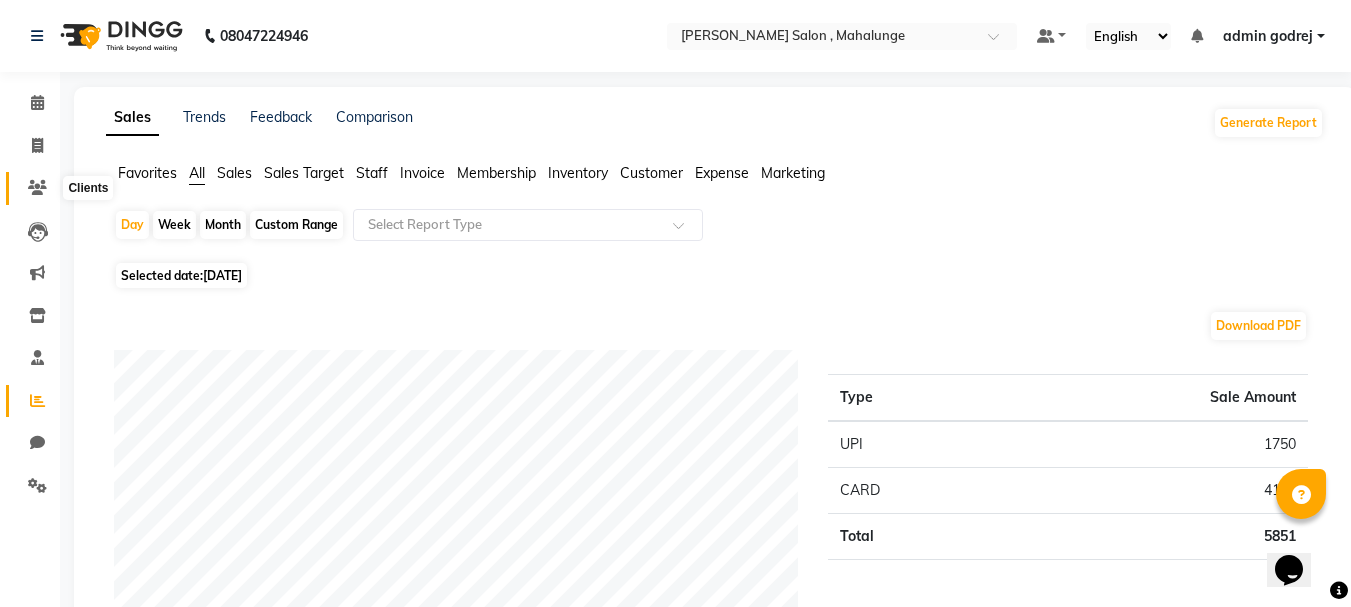 click 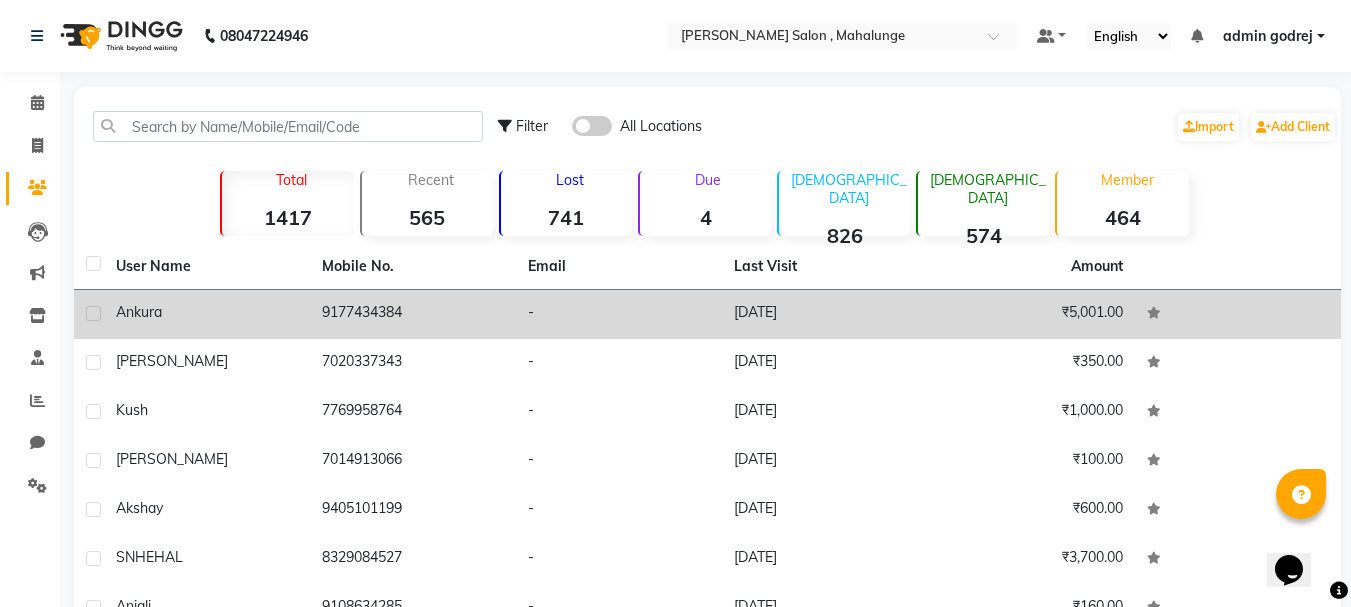 click on "9177434384" 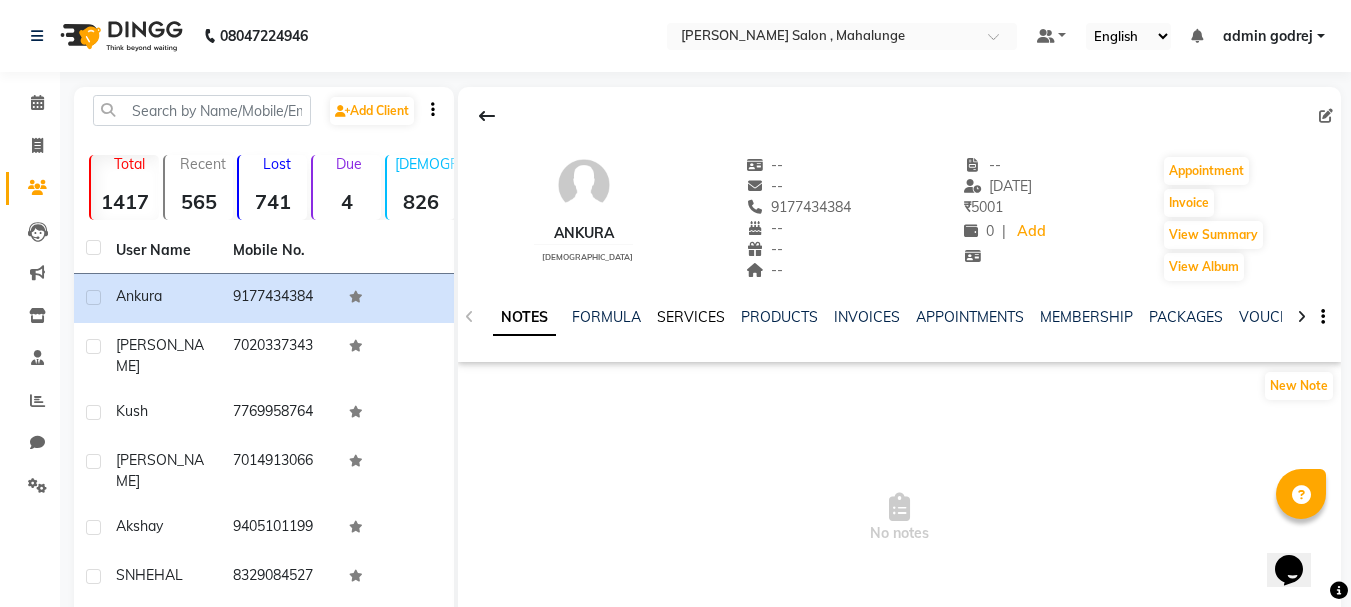 click on "SERVICES" 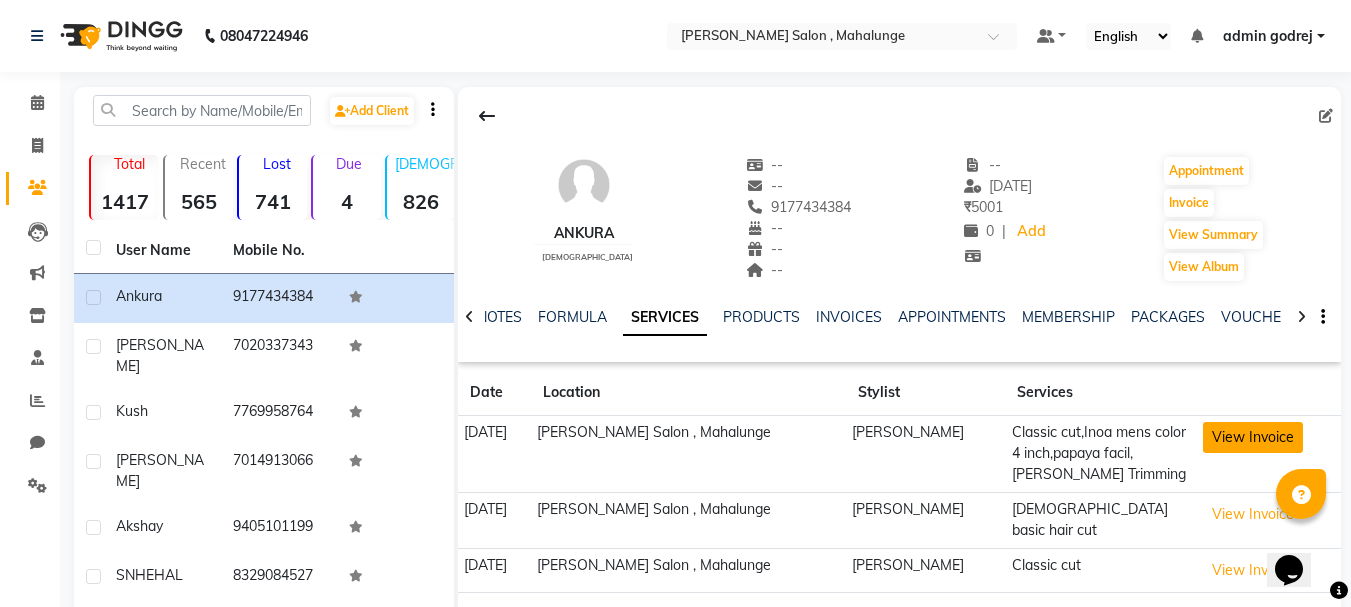 click on "View Invoice" 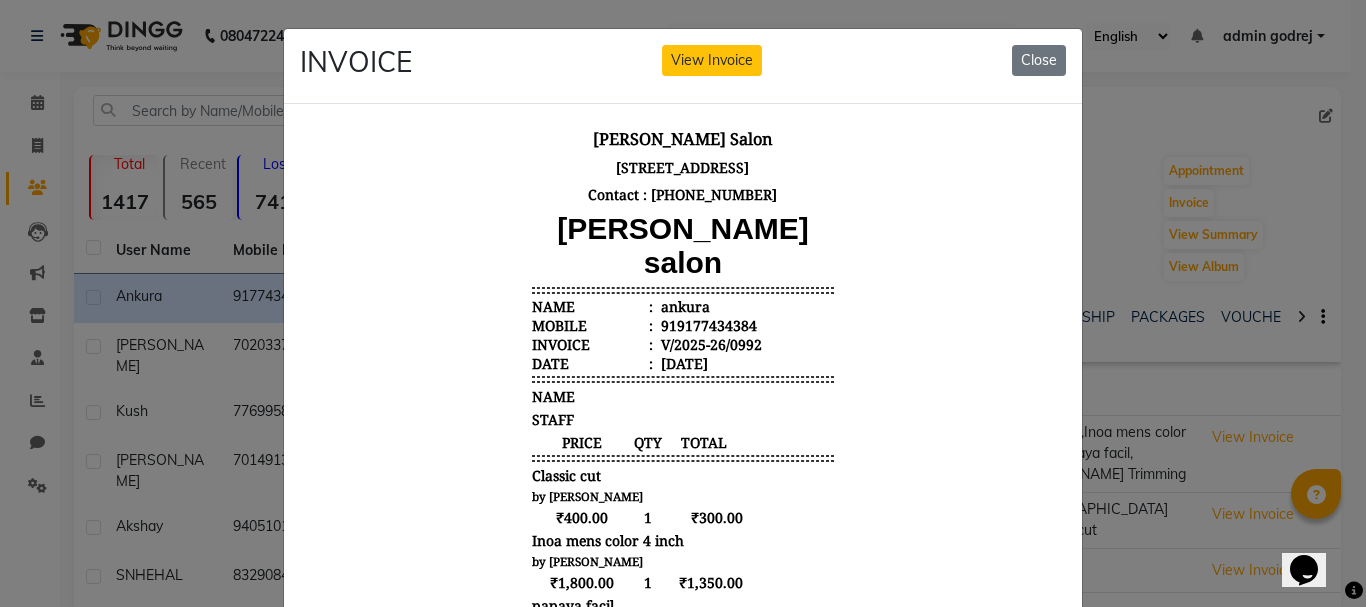 scroll, scrollTop: 16, scrollLeft: 0, axis: vertical 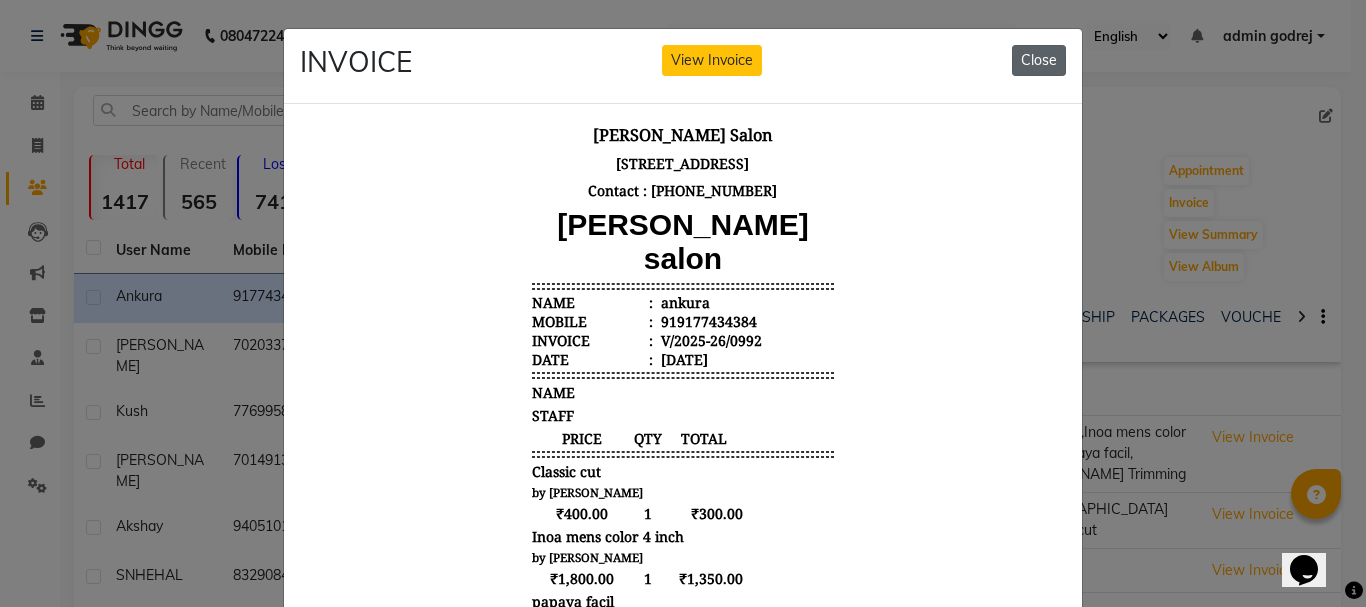 click on "Close" 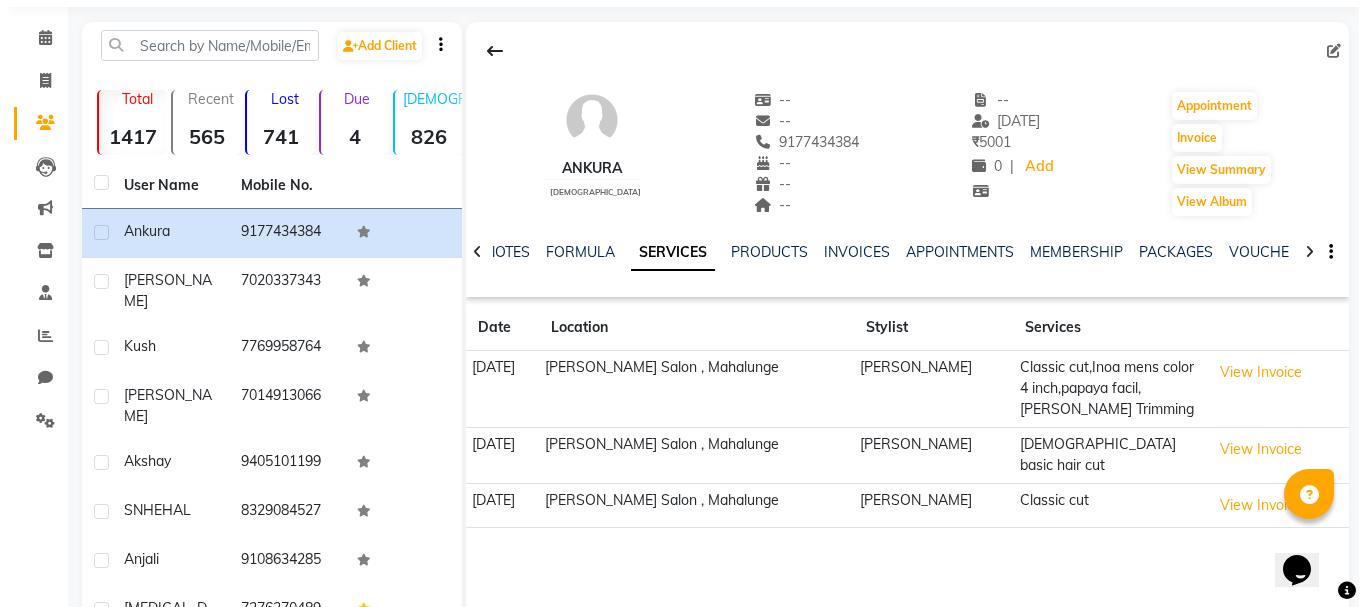 scroll, scrollTop: 100, scrollLeft: 0, axis: vertical 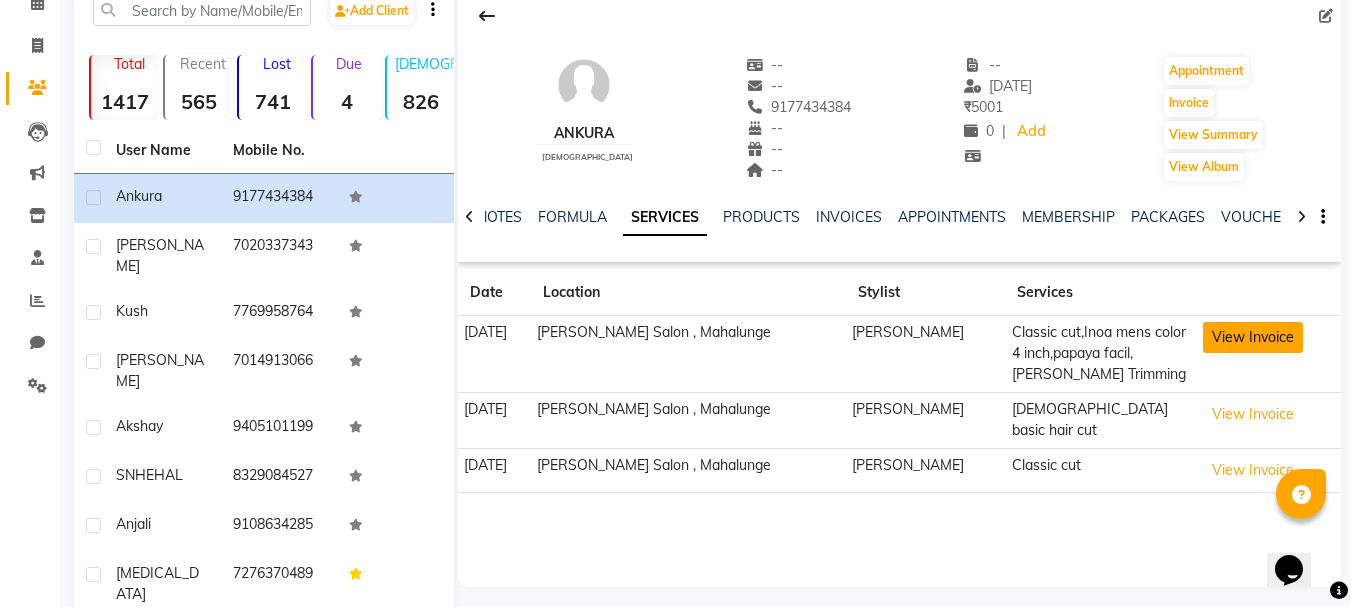 click on "View Invoice" 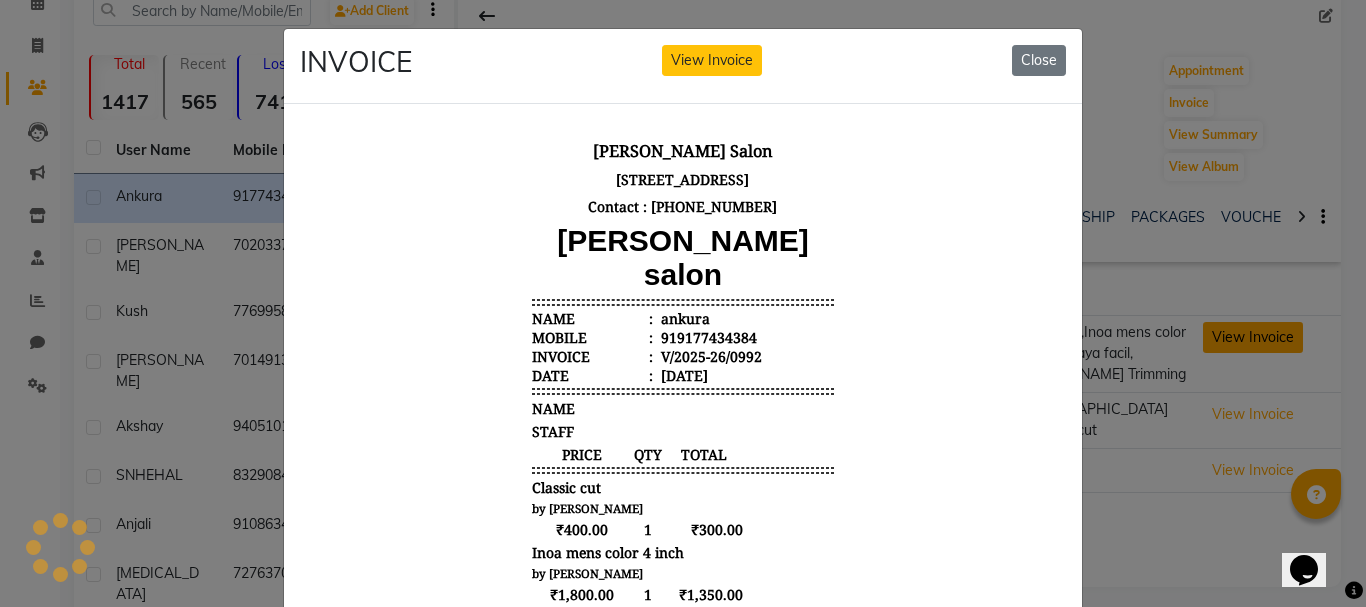 scroll, scrollTop: 0, scrollLeft: 0, axis: both 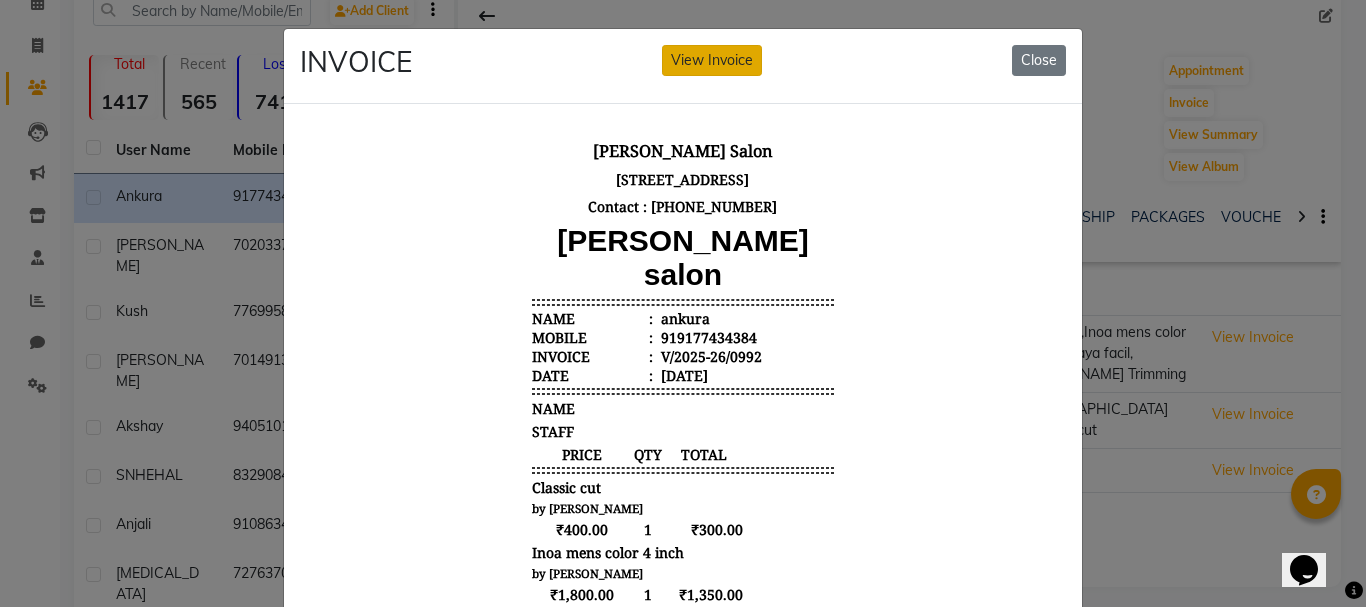 click on "View Invoice" 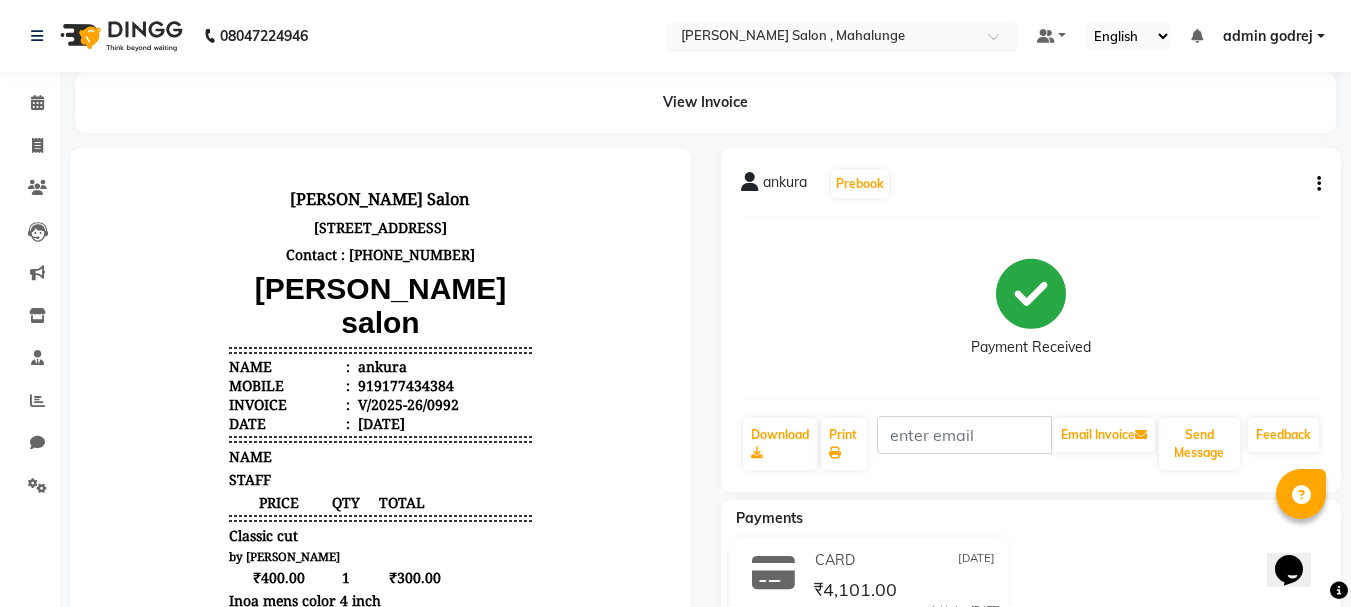 scroll, scrollTop: 0, scrollLeft: 0, axis: both 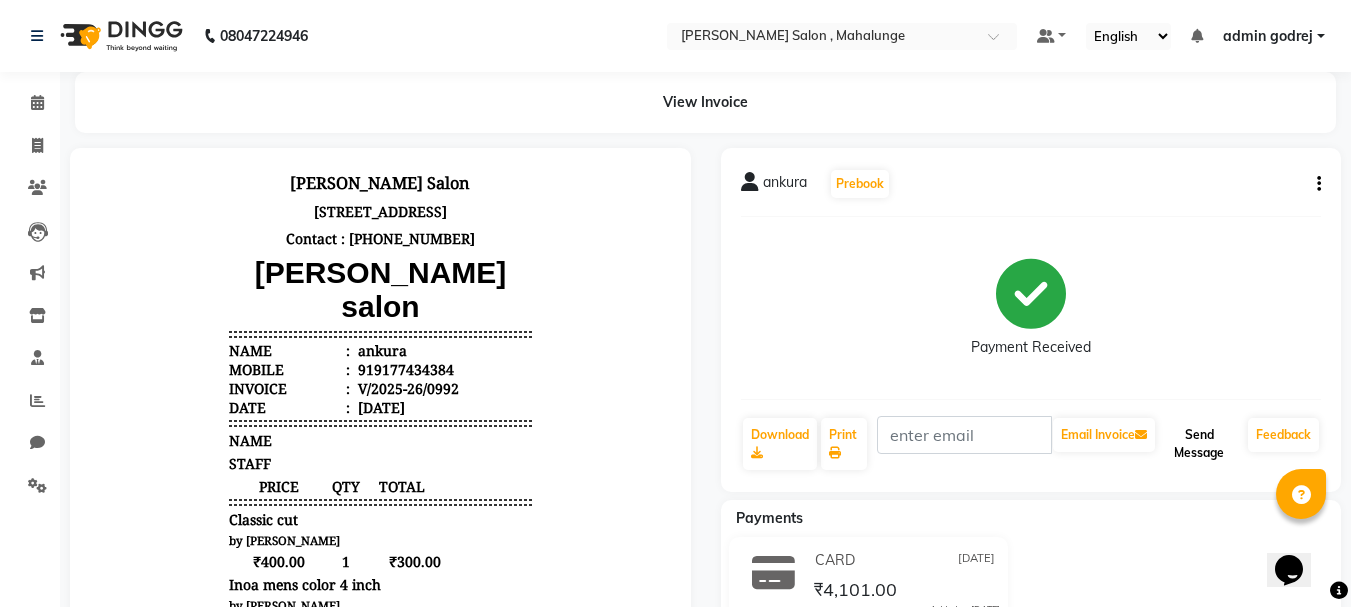 click on "Send Message" 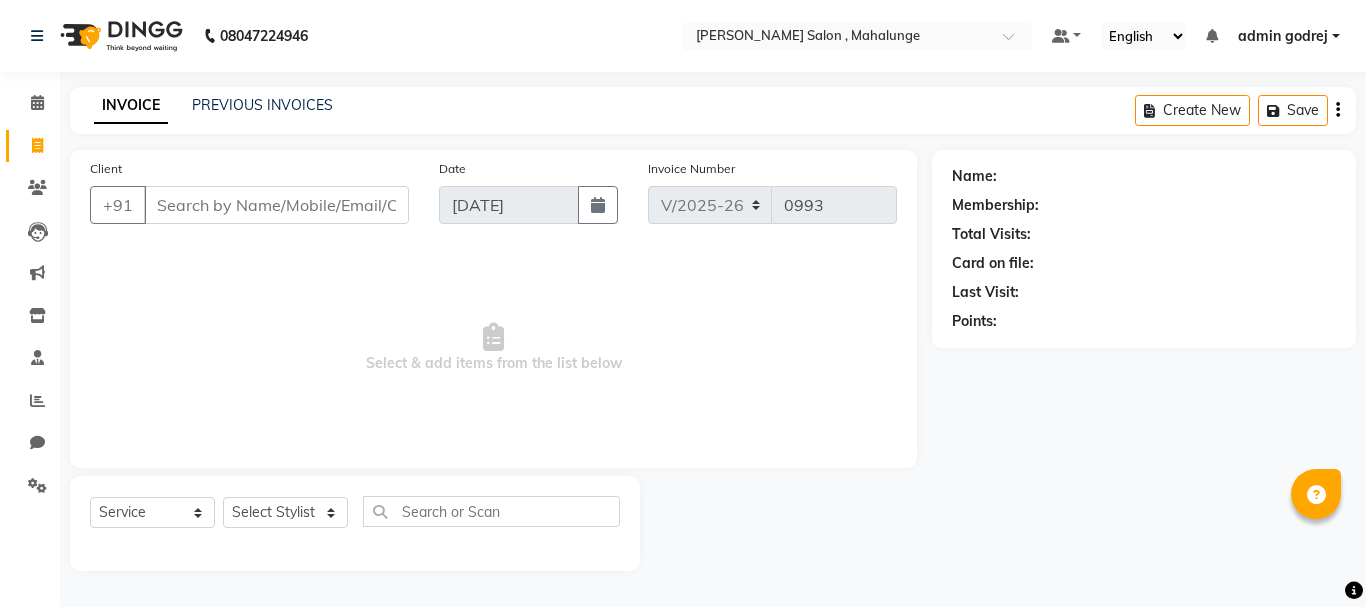select on "7250" 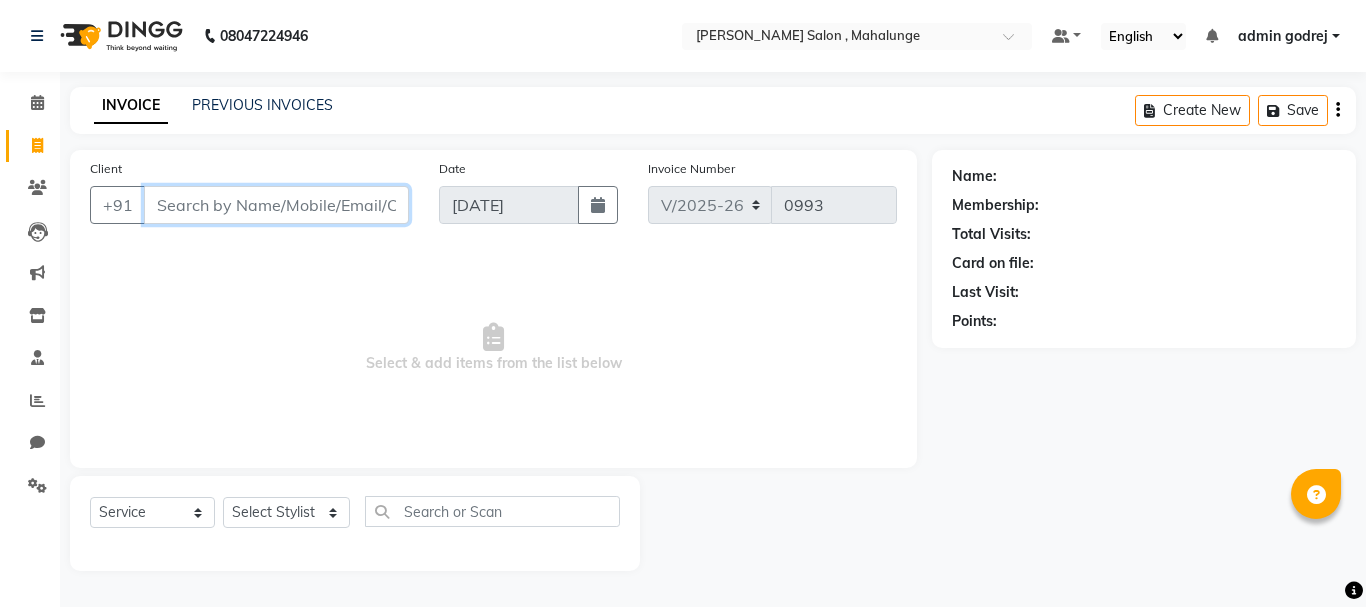 scroll, scrollTop: 0, scrollLeft: 0, axis: both 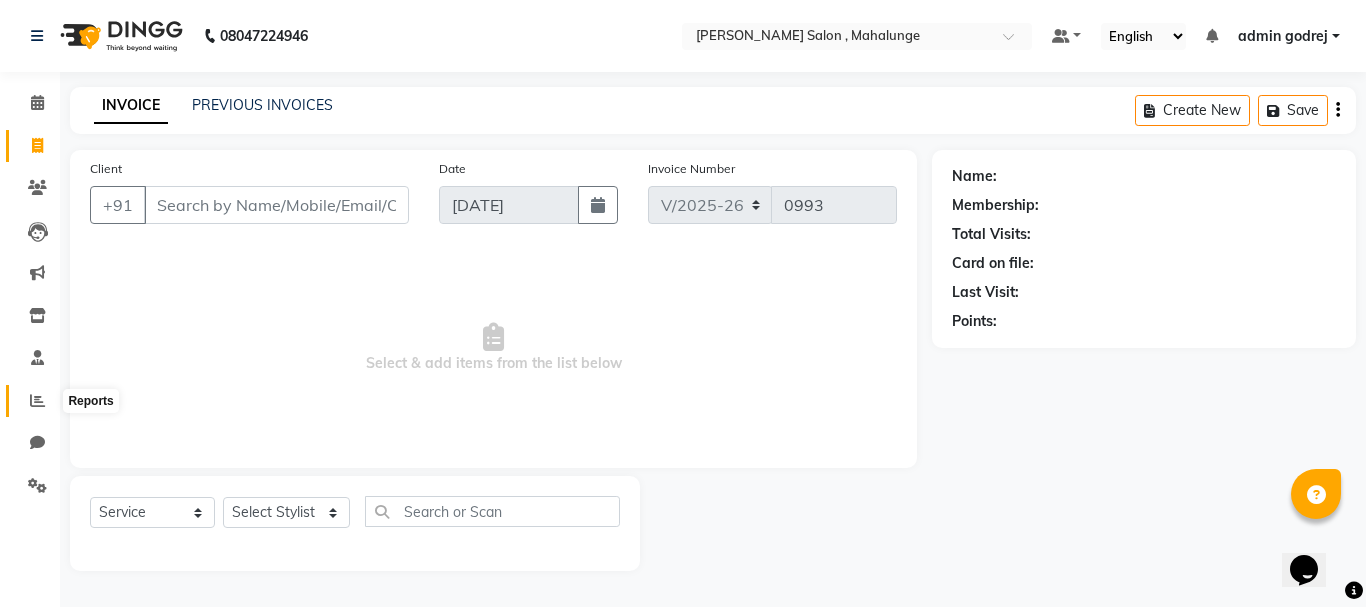 click 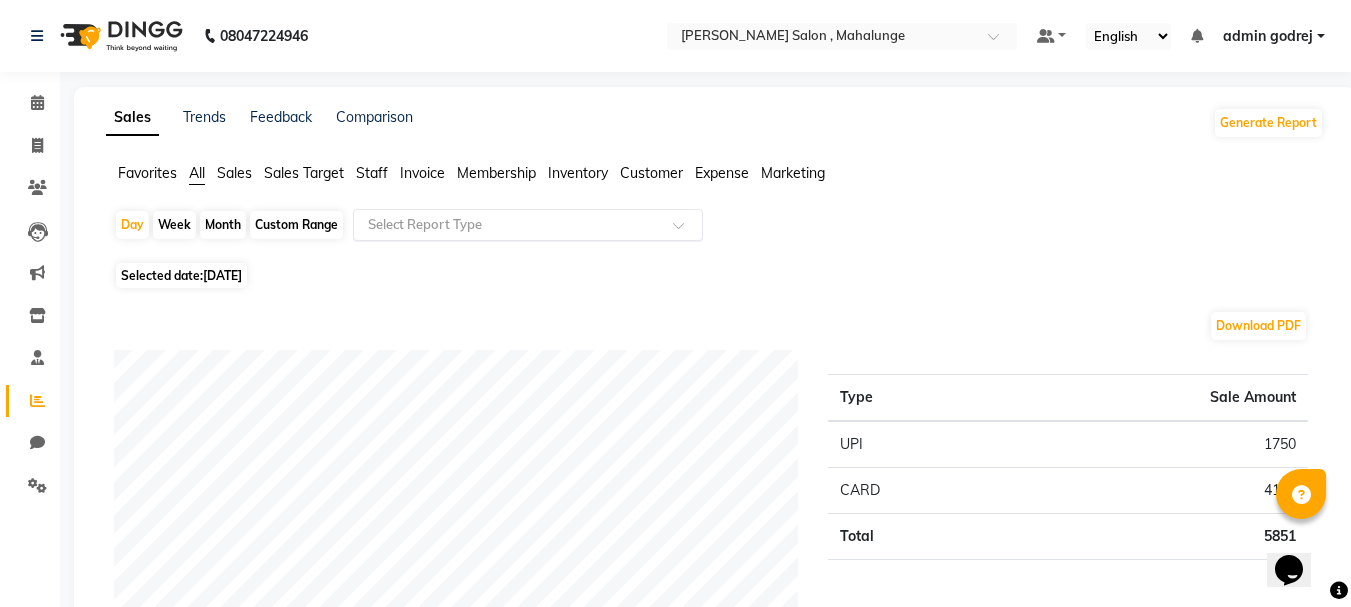 click 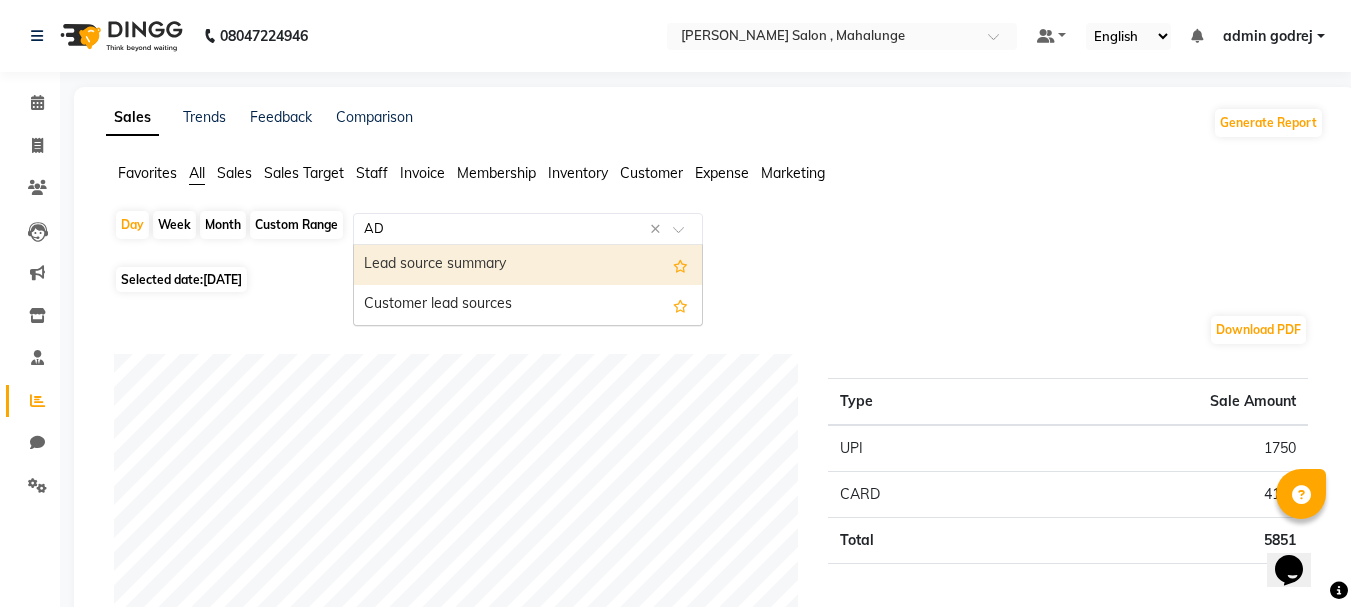 type on "A" 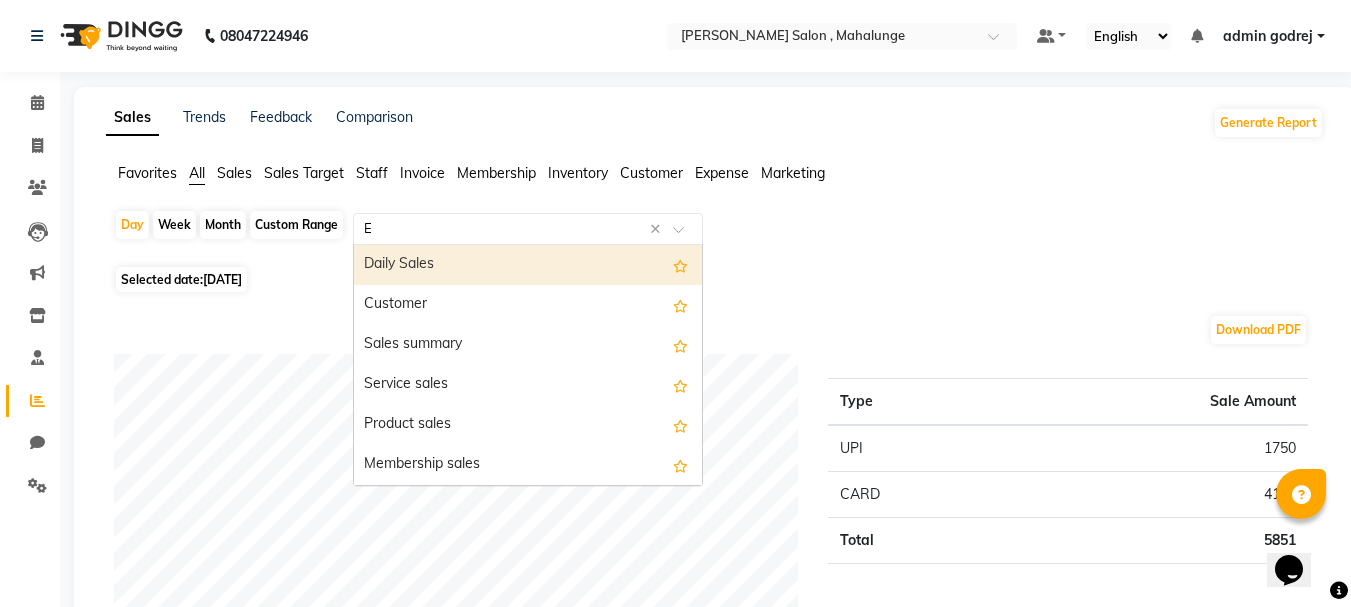 type on "EX" 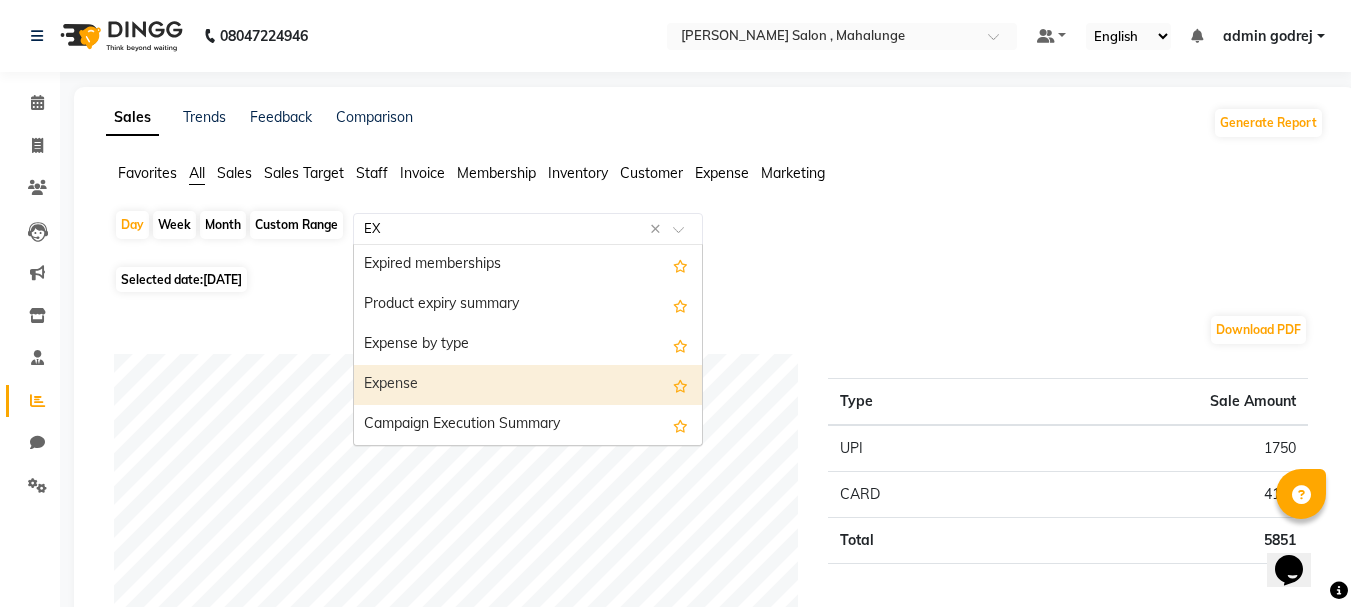 click on "Expense" at bounding box center [528, 385] 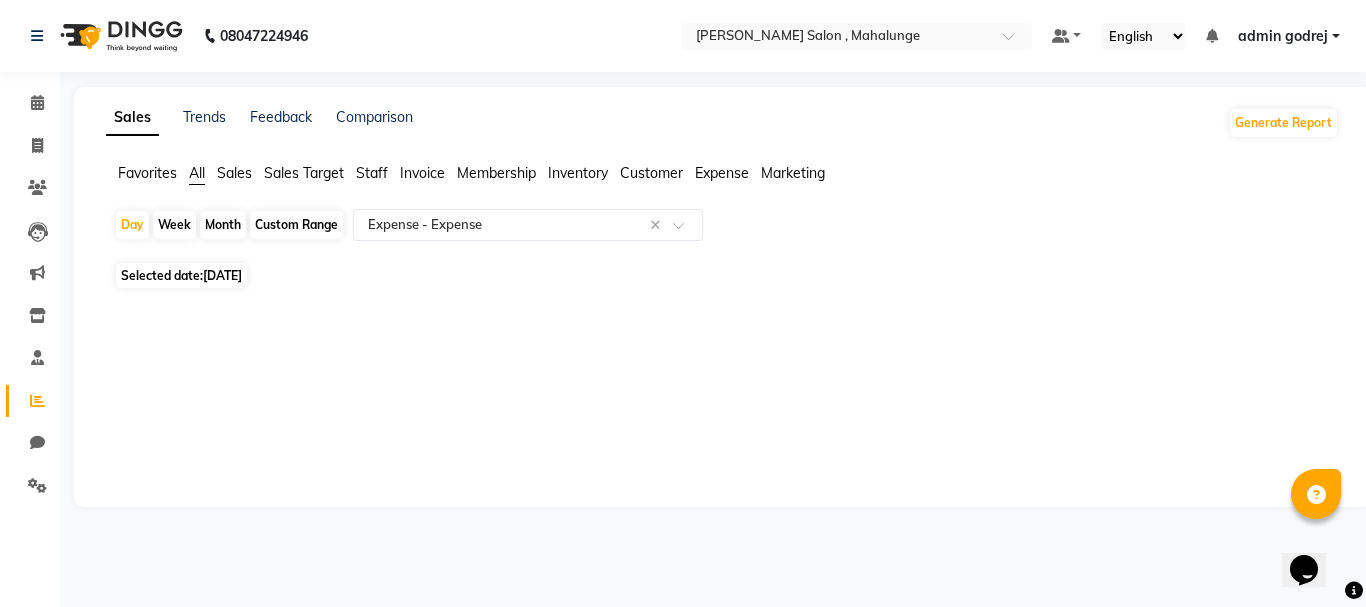 click on "Month" 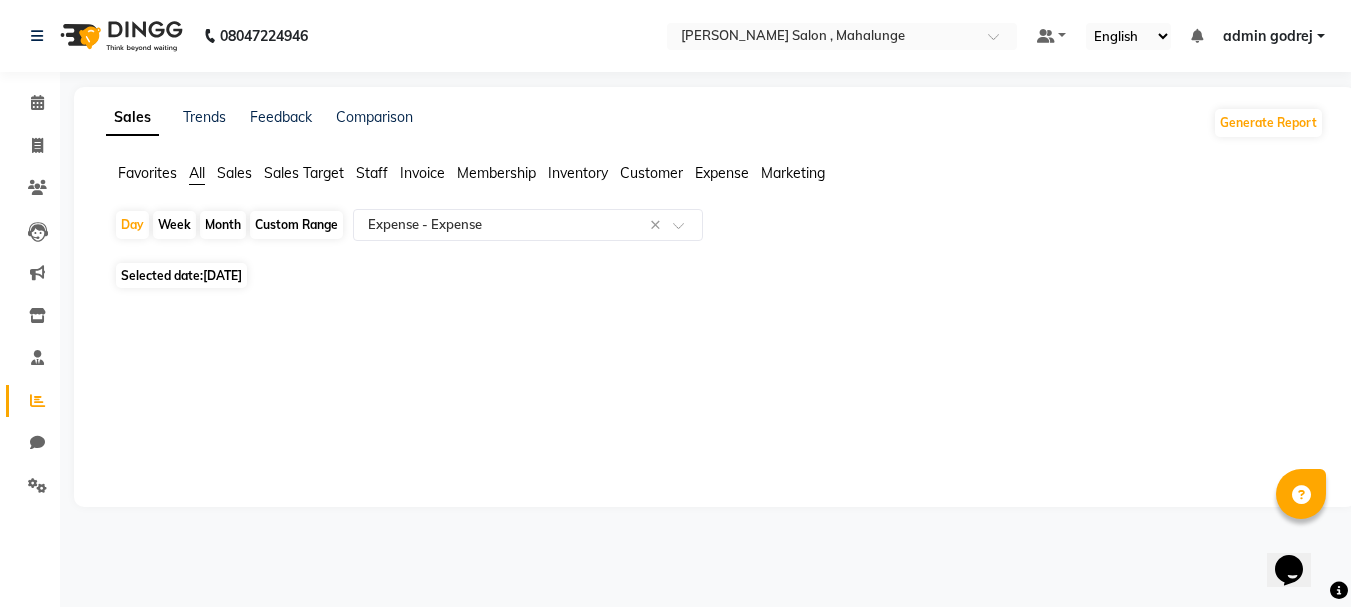 select on "7" 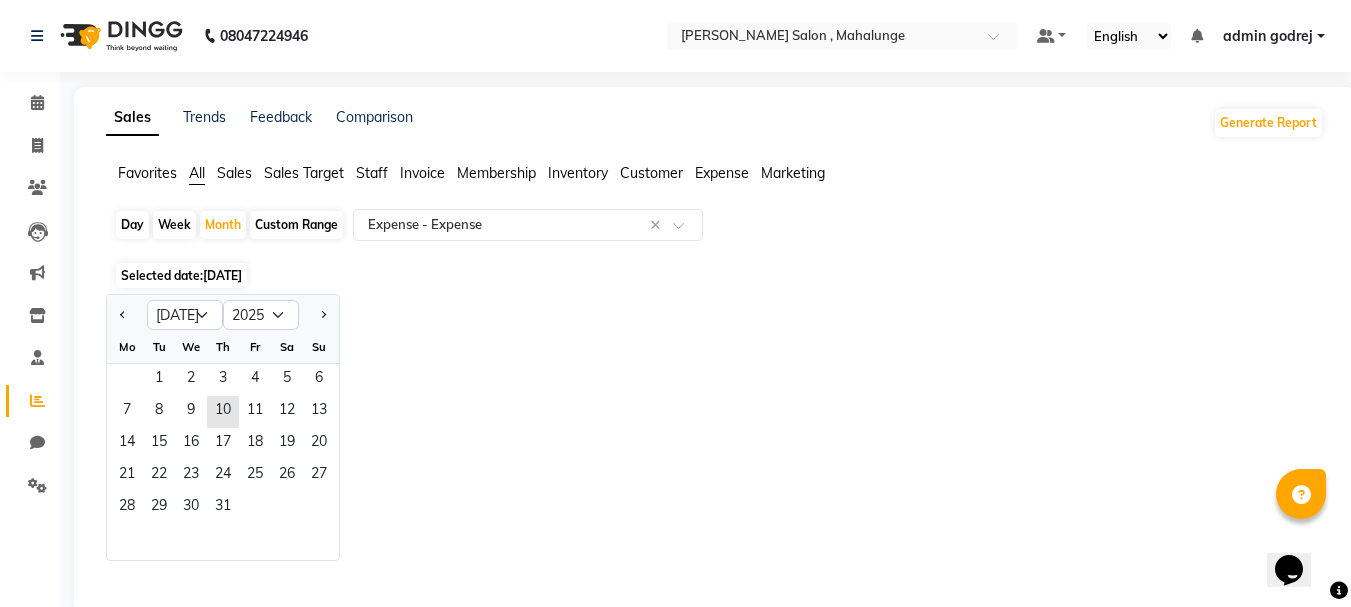 drag, startPoint x: 125, startPoint y: 314, endPoint x: 157, endPoint y: 376, distance: 69.77106 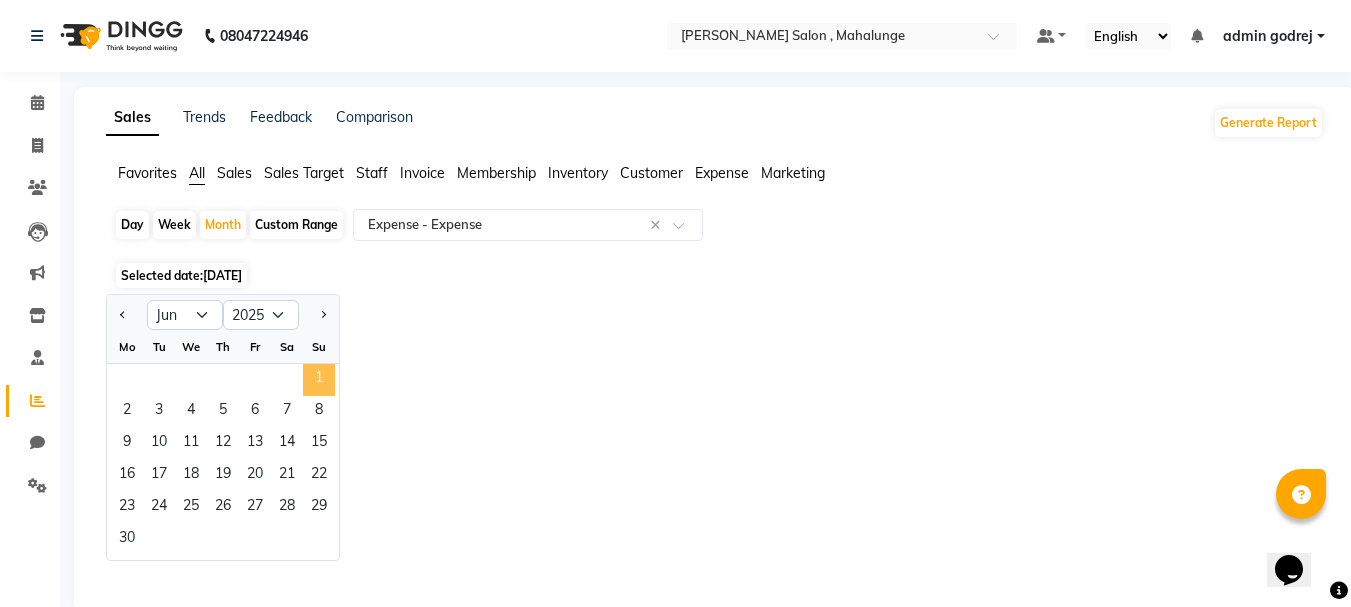 click on "1" 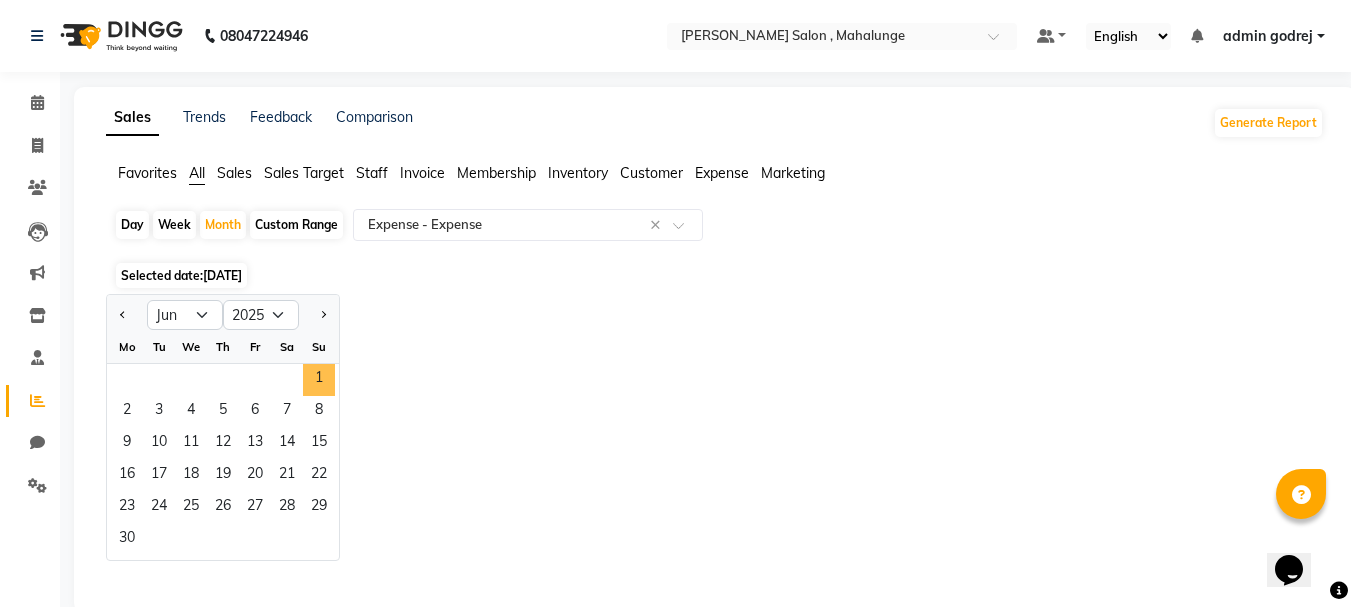 select on "full_report" 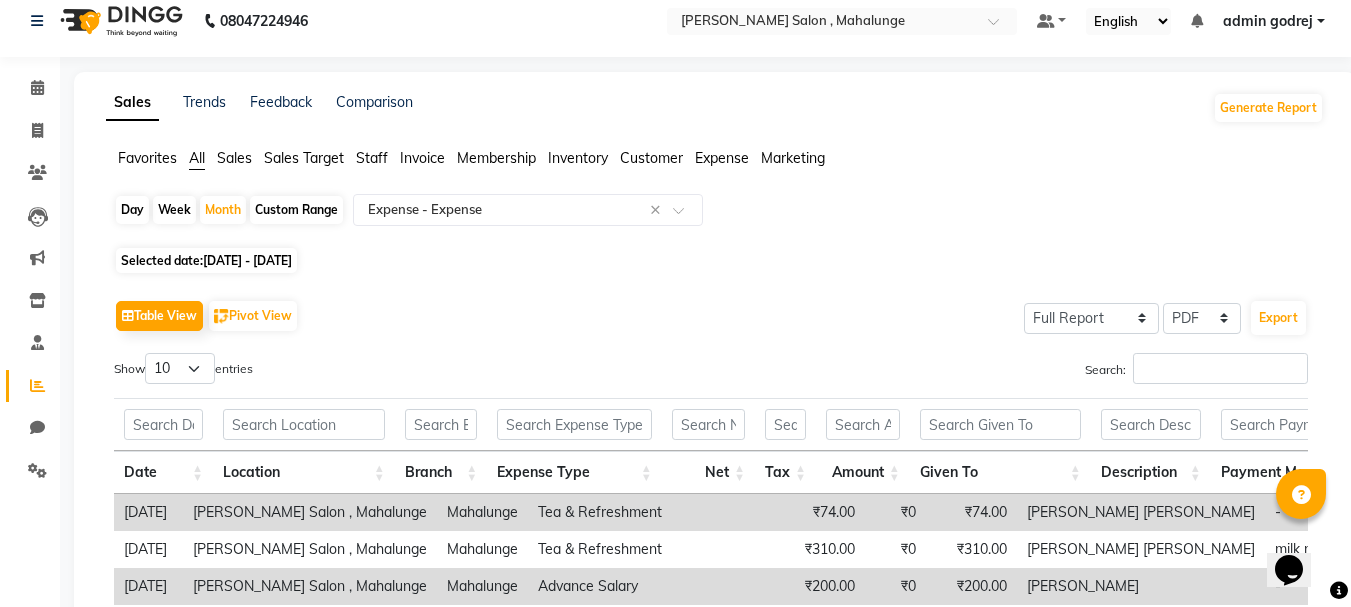 scroll, scrollTop: 0, scrollLeft: 0, axis: both 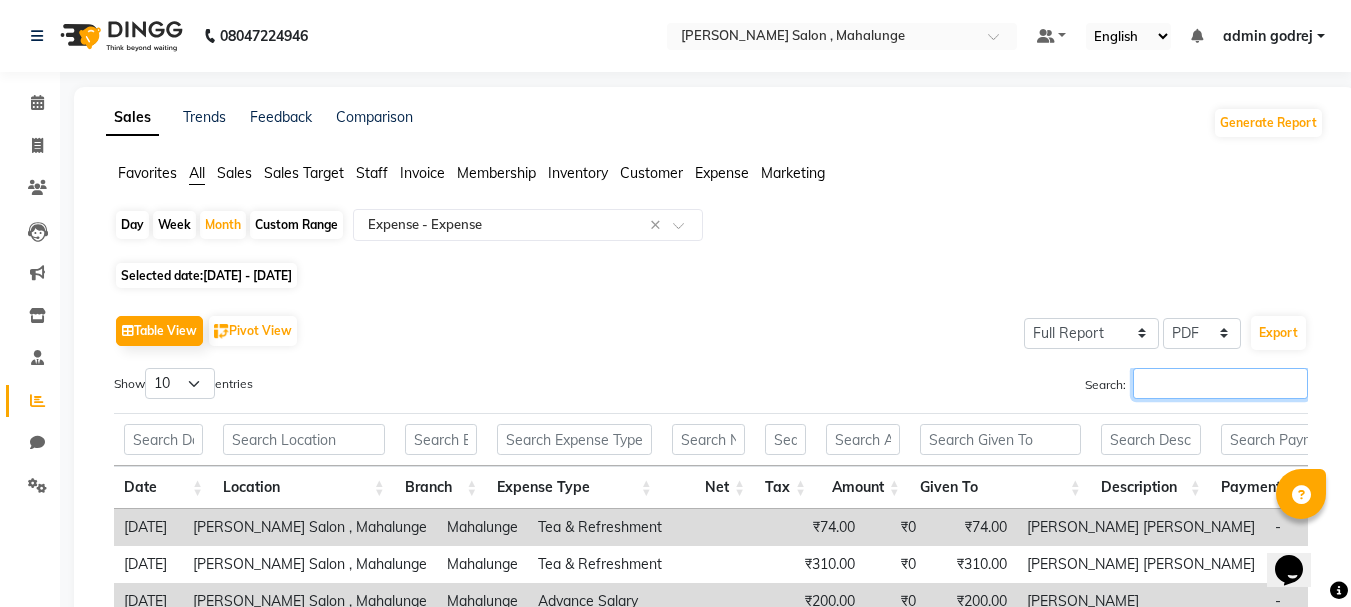 click on "Search:" at bounding box center [1220, 383] 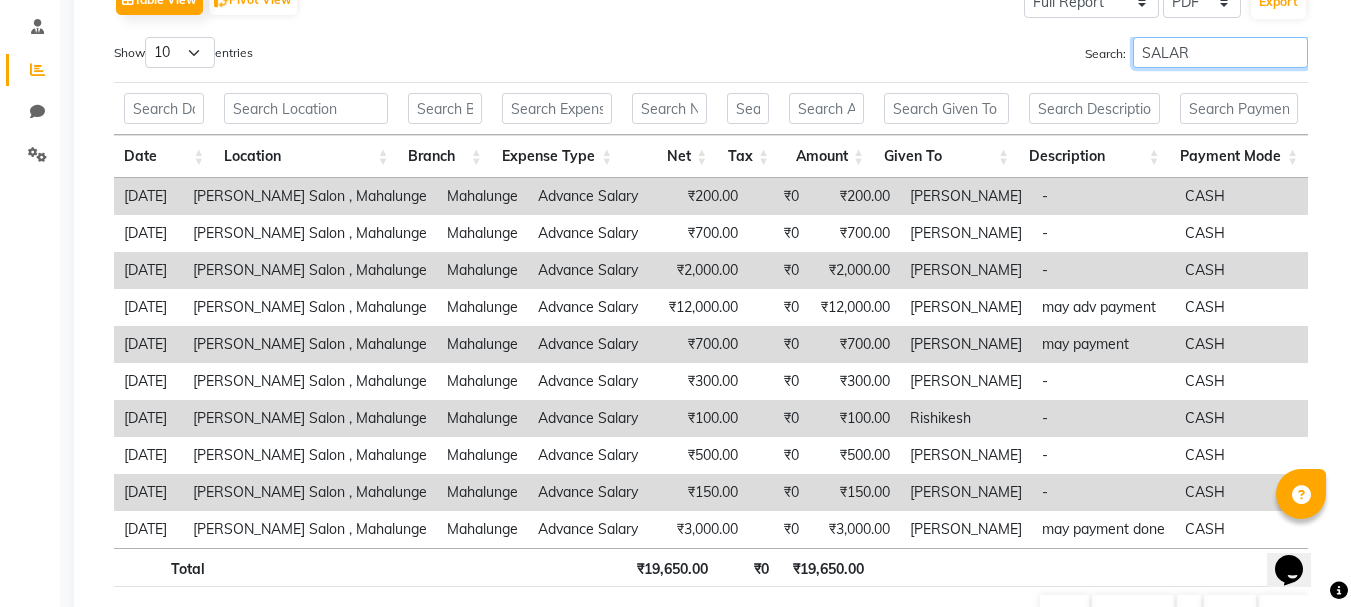 scroll, scrollTop: 100, scrollLeft: 0, axis: vertical 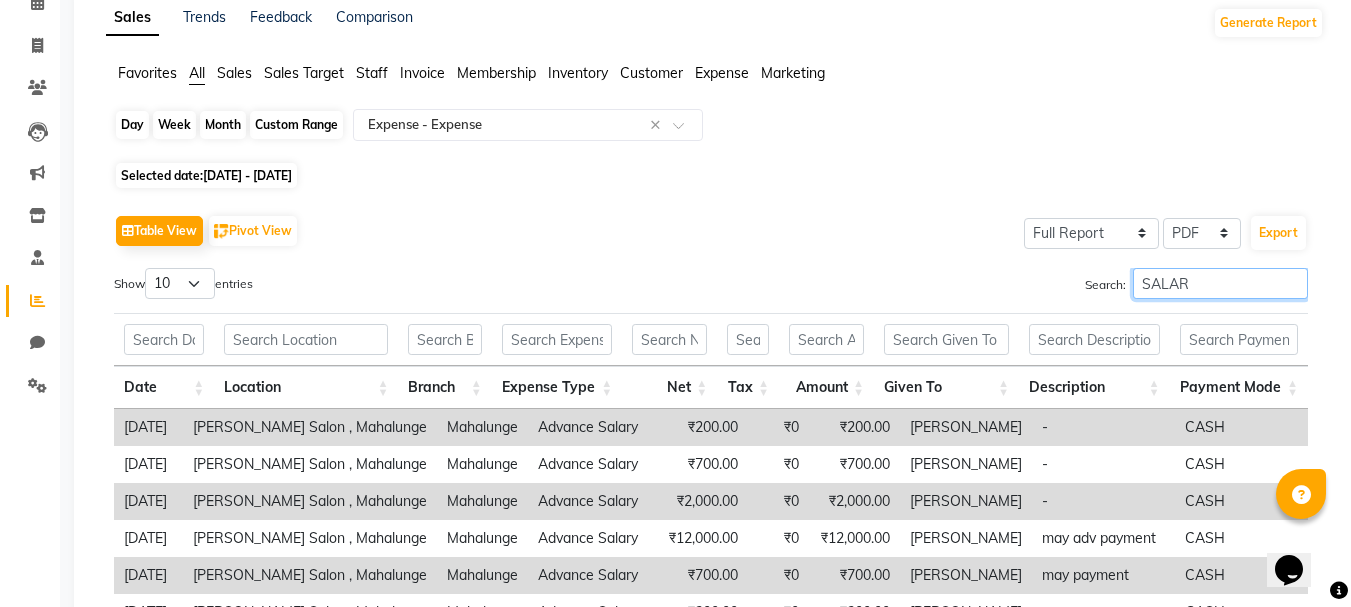 type on "SALAR" 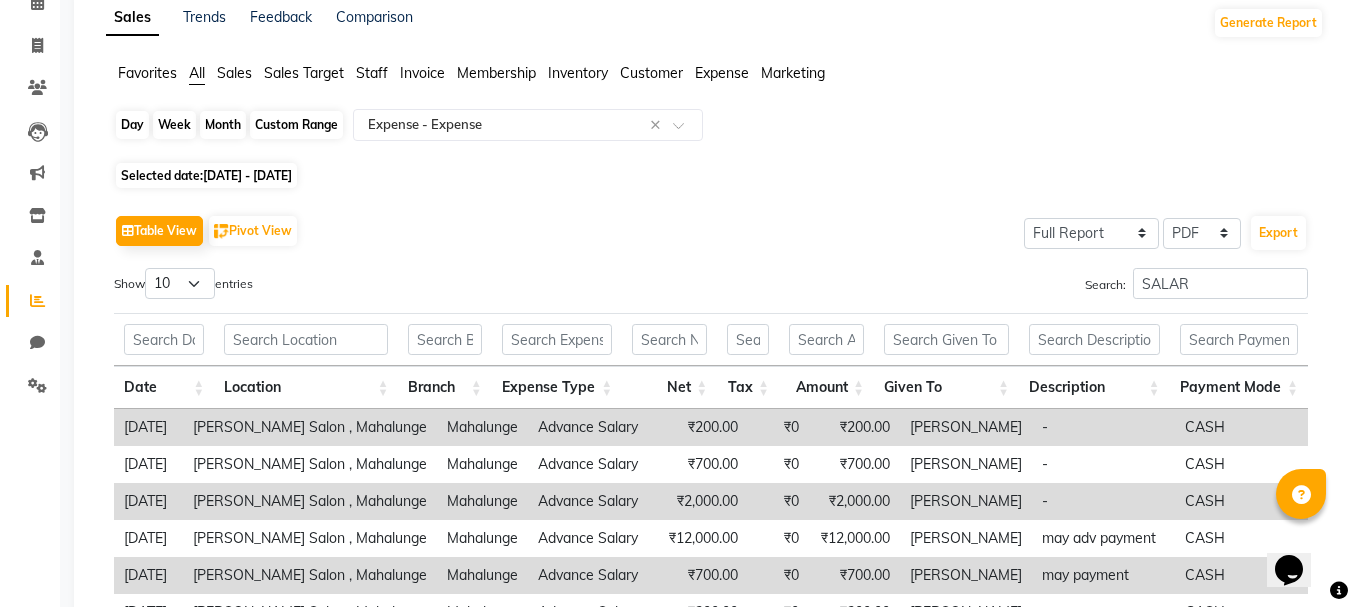 click on "Month" 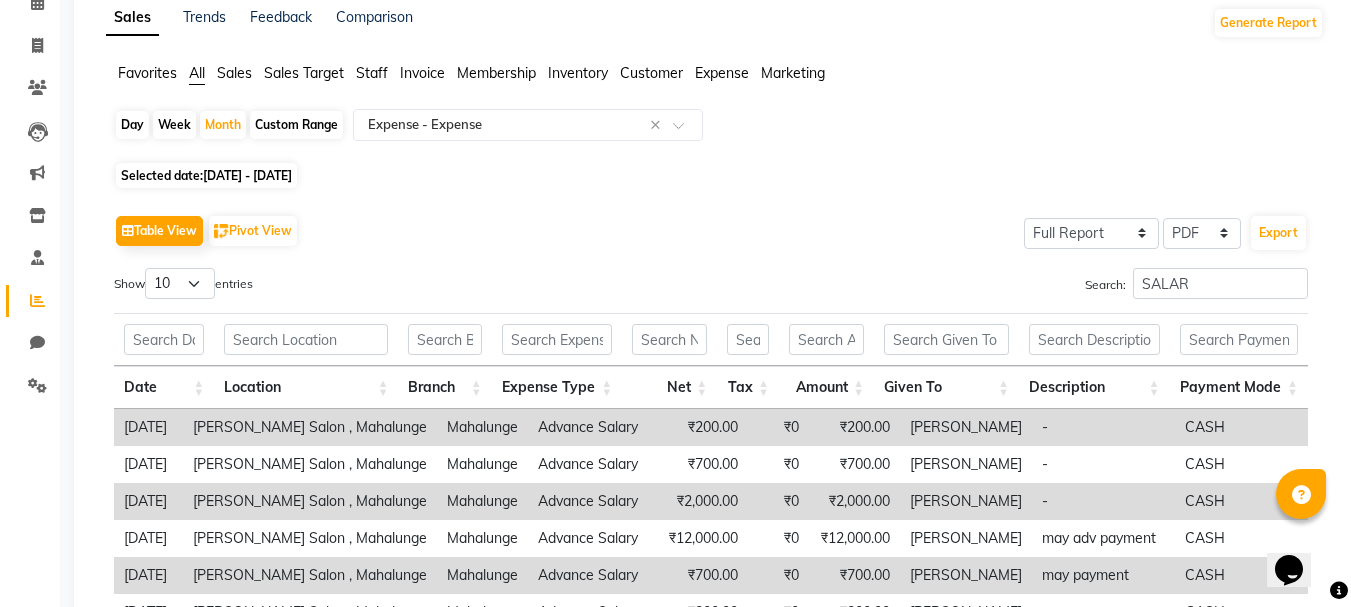 select on "6" 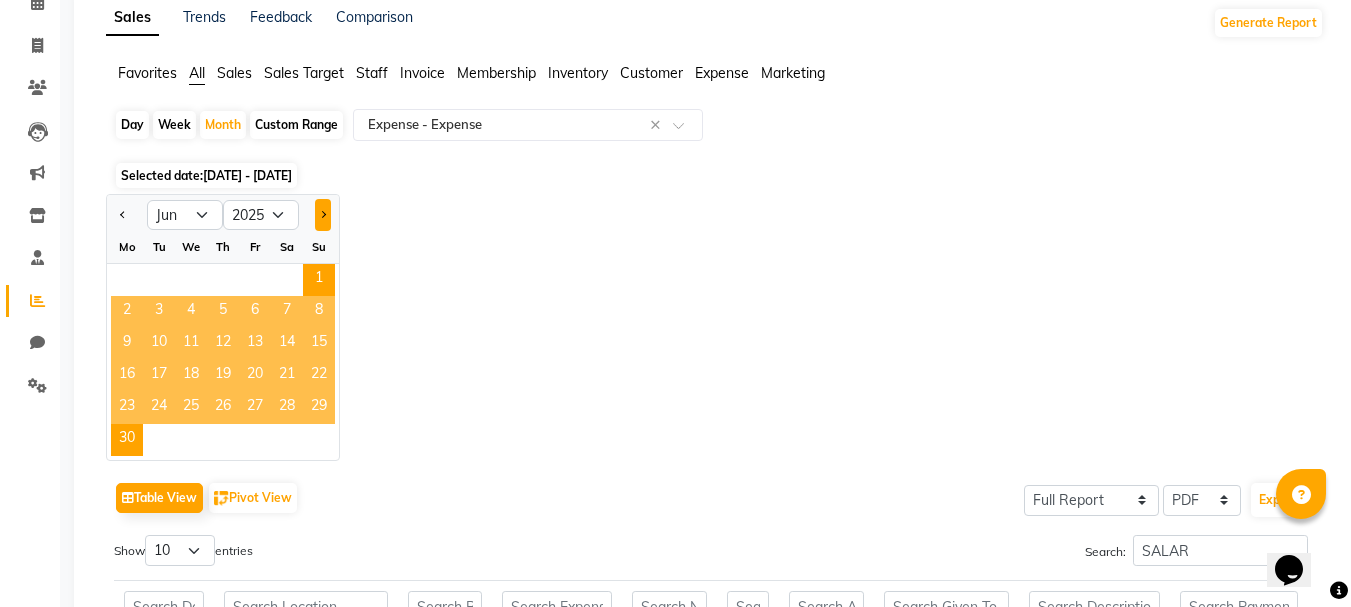 click 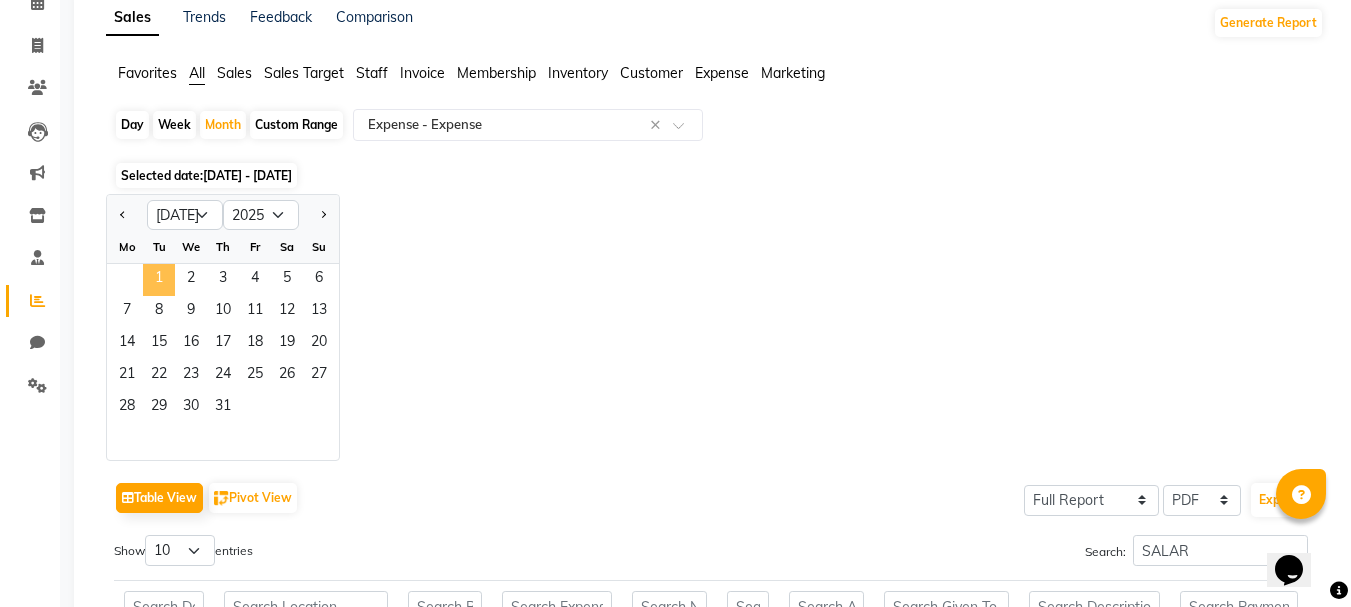 click on "1" 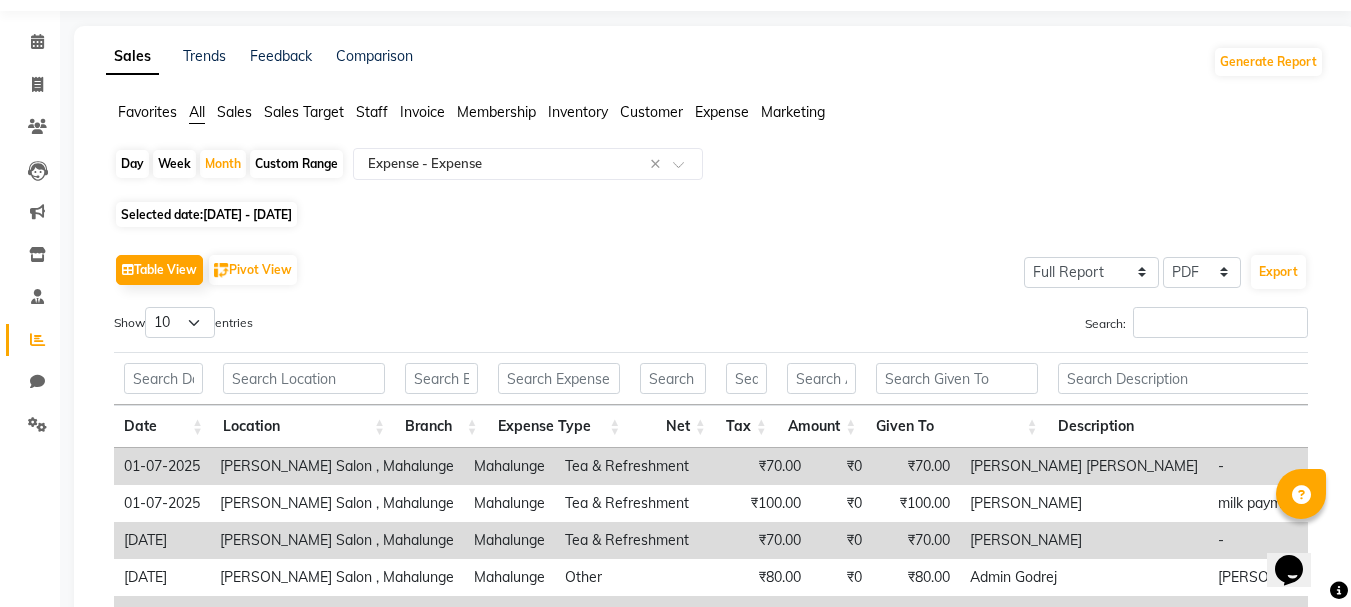 scroll, scrollTop: 53, scrollLeft: 0, axis: vertical 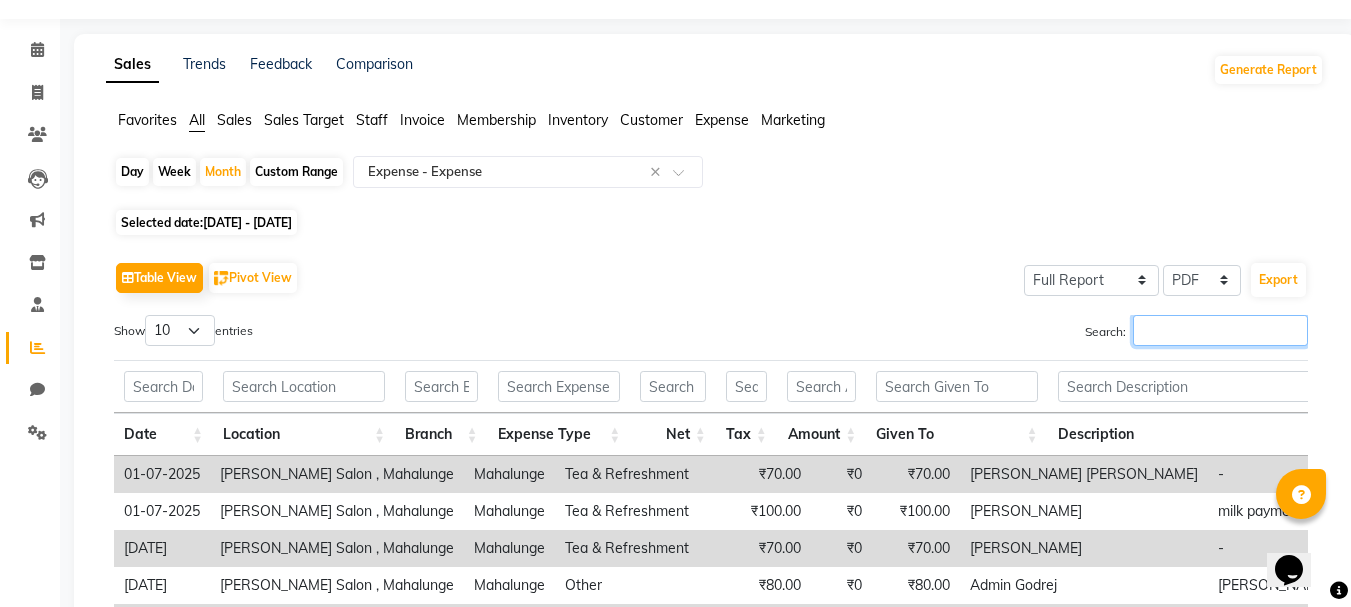 click on "Search:" at bounding box center [1220, 330] 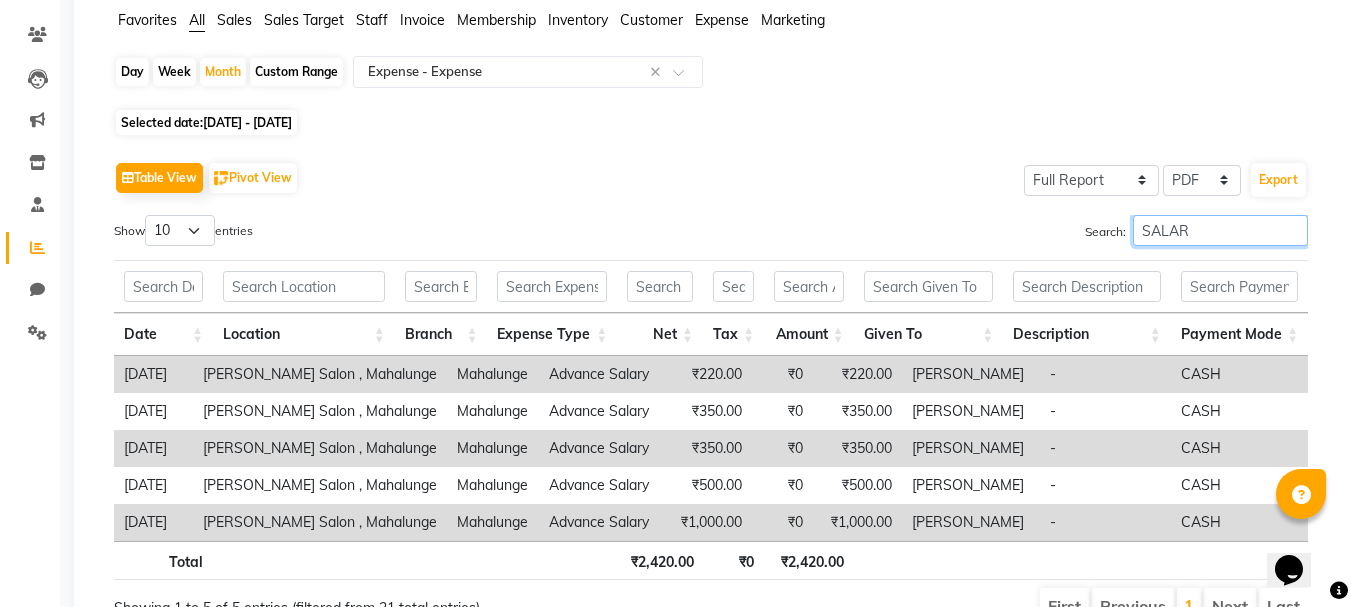 scroll, scrollTop: 253, scrollLeft: 0, axis: vertical 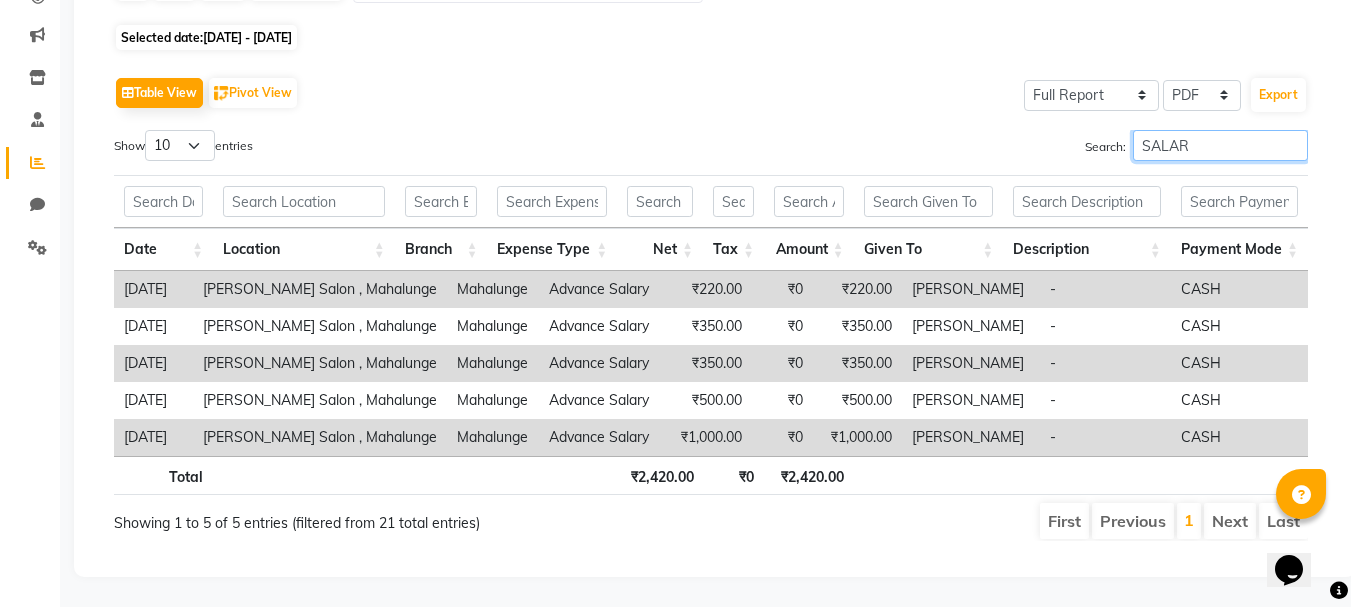 type on "SALAR" 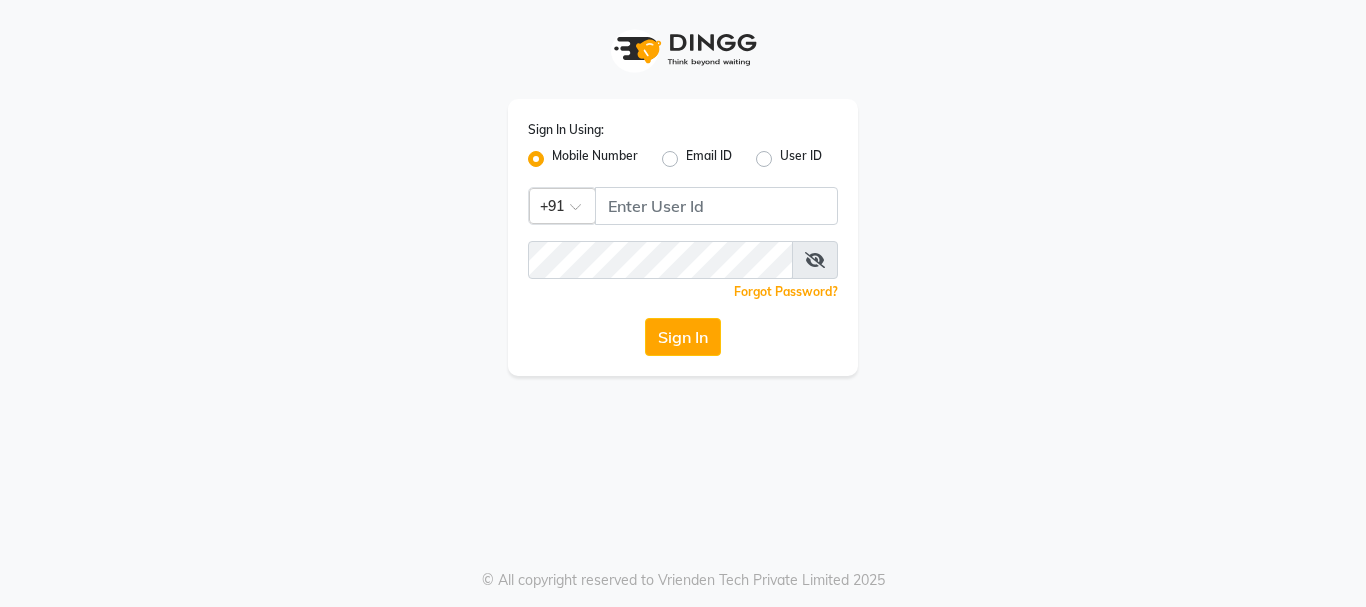 scroll, scrollTop: 0, scrollLeft: 0, axis: both 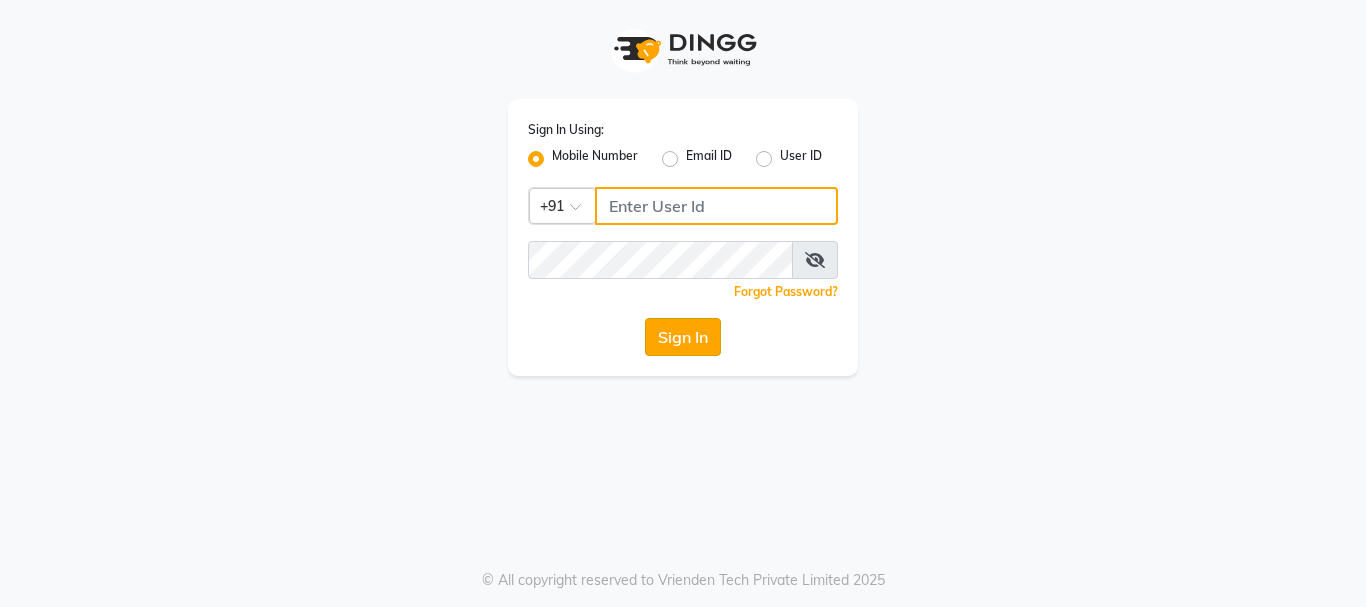 type on "9145515199" 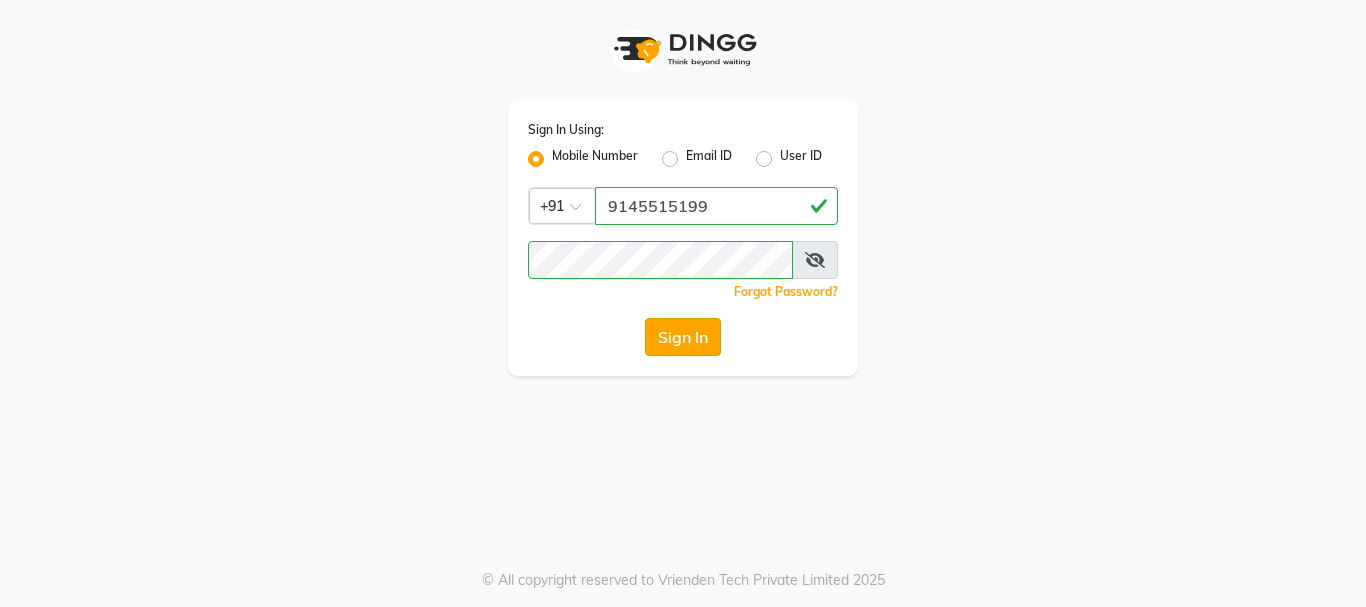 click on "Sign In" 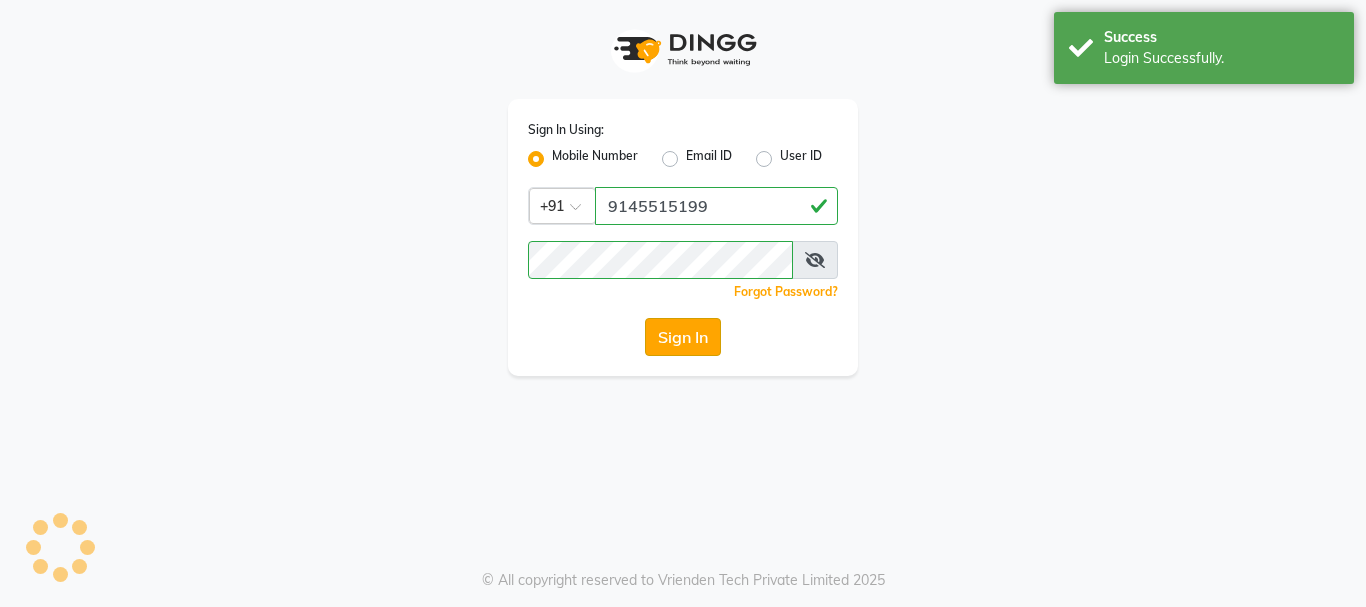 select on "7250" 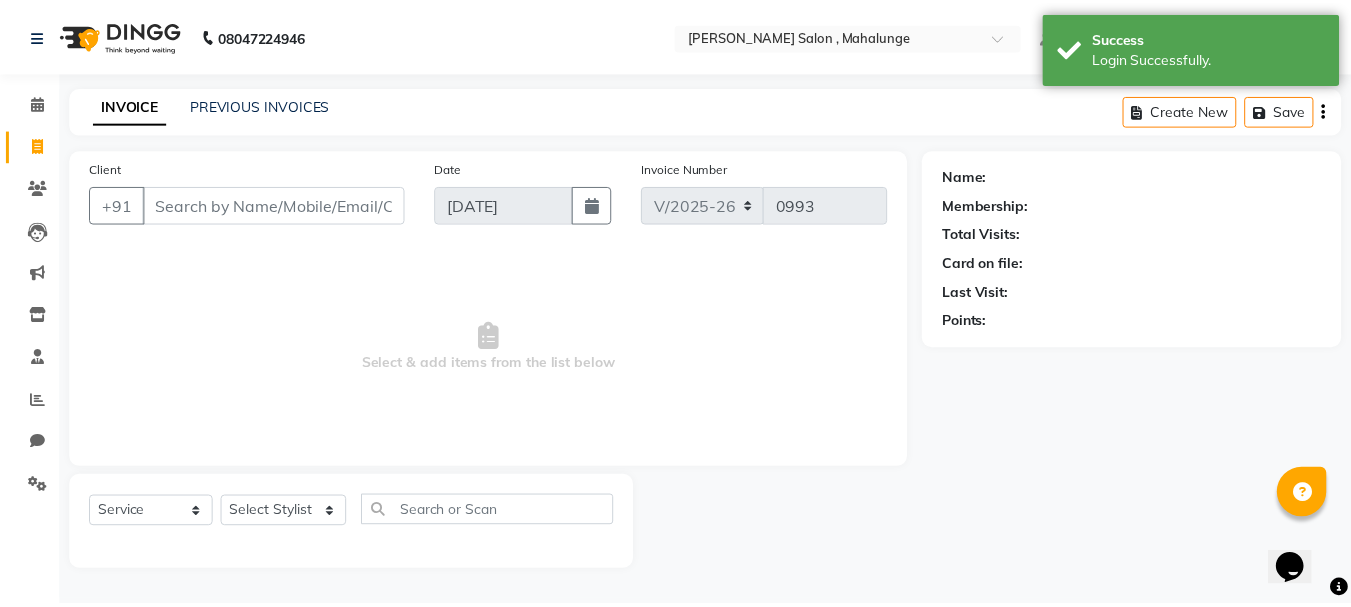 scroll, scrollTop: 0, scrollLeft: 0, axis: both 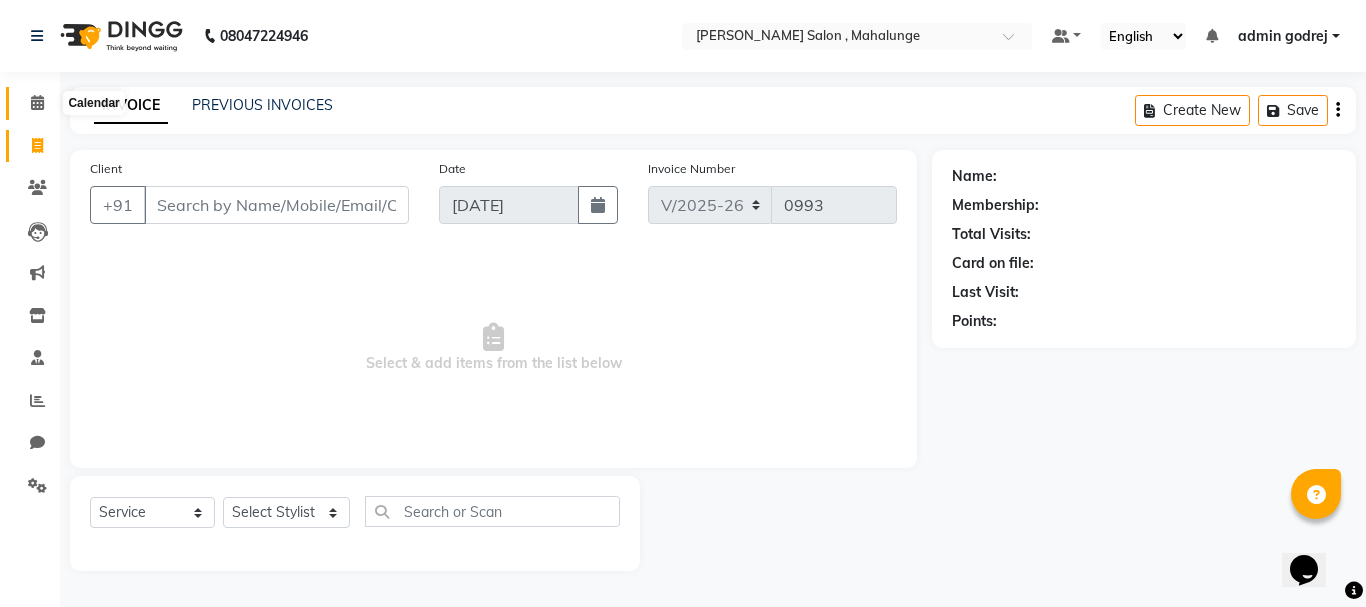 click 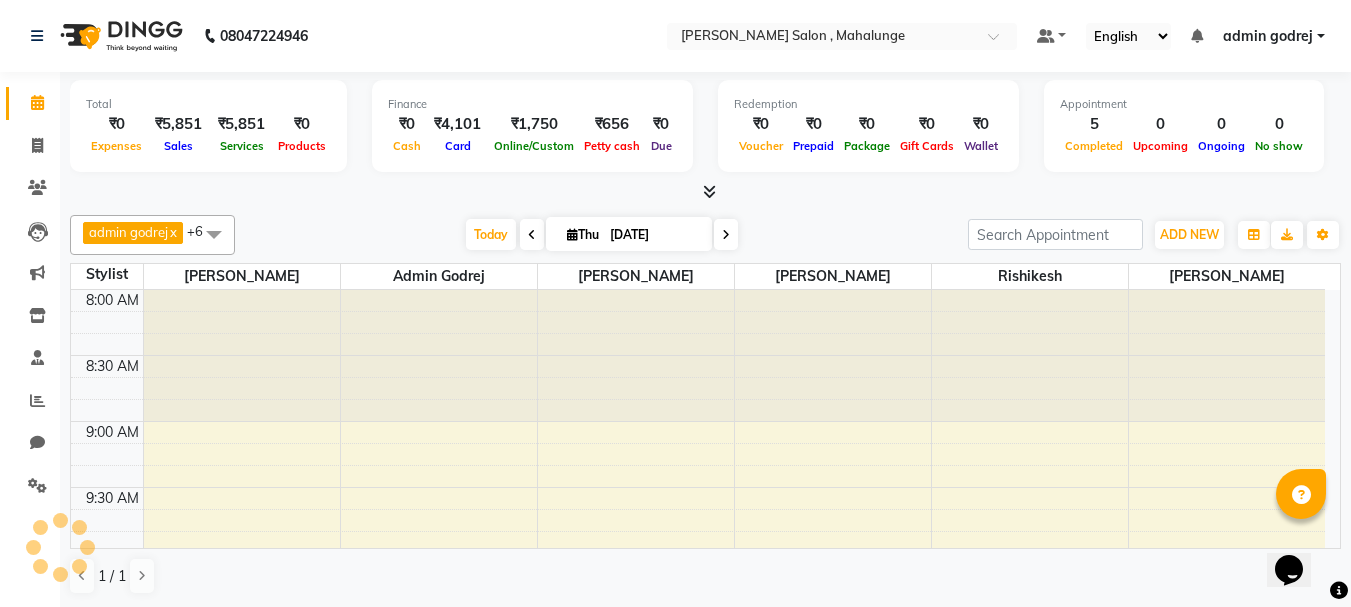 scroll, scrollTop: 0, scrollLeft: 0, axis: both 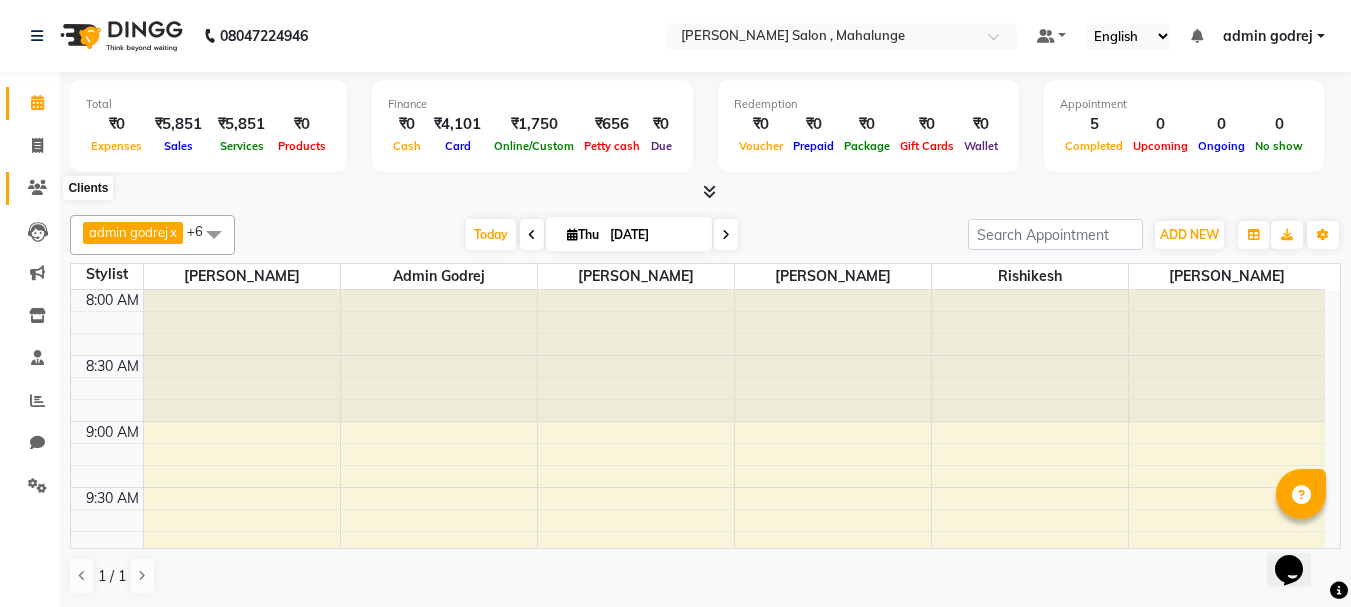 click 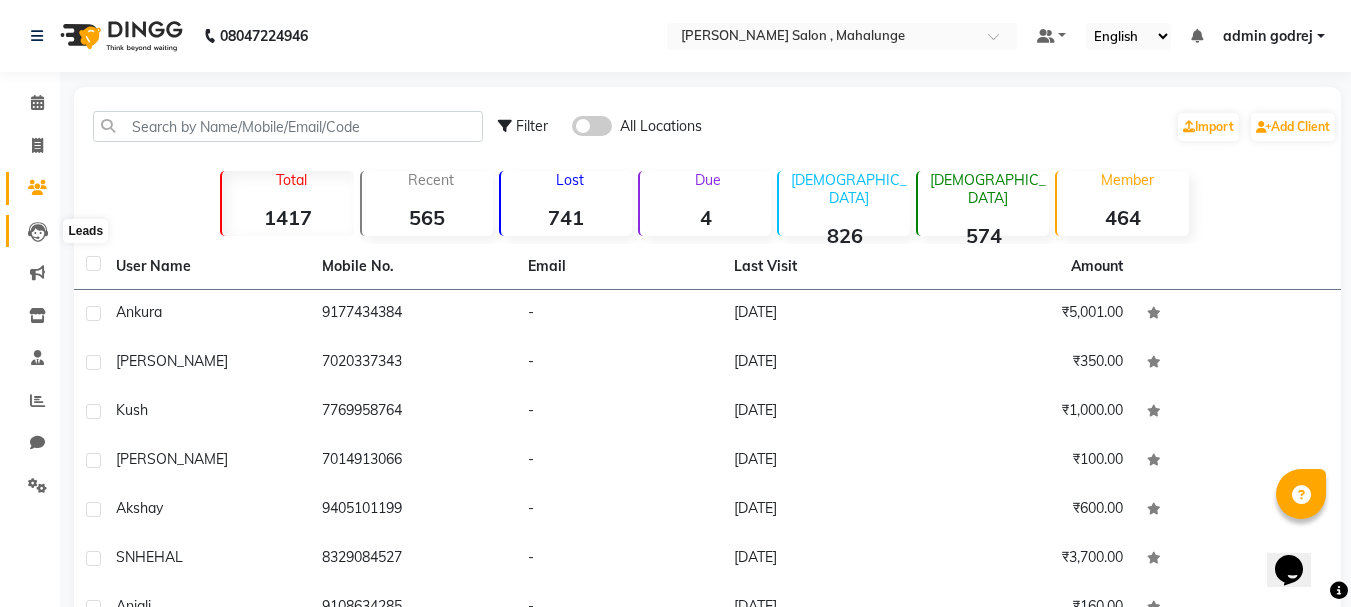 click 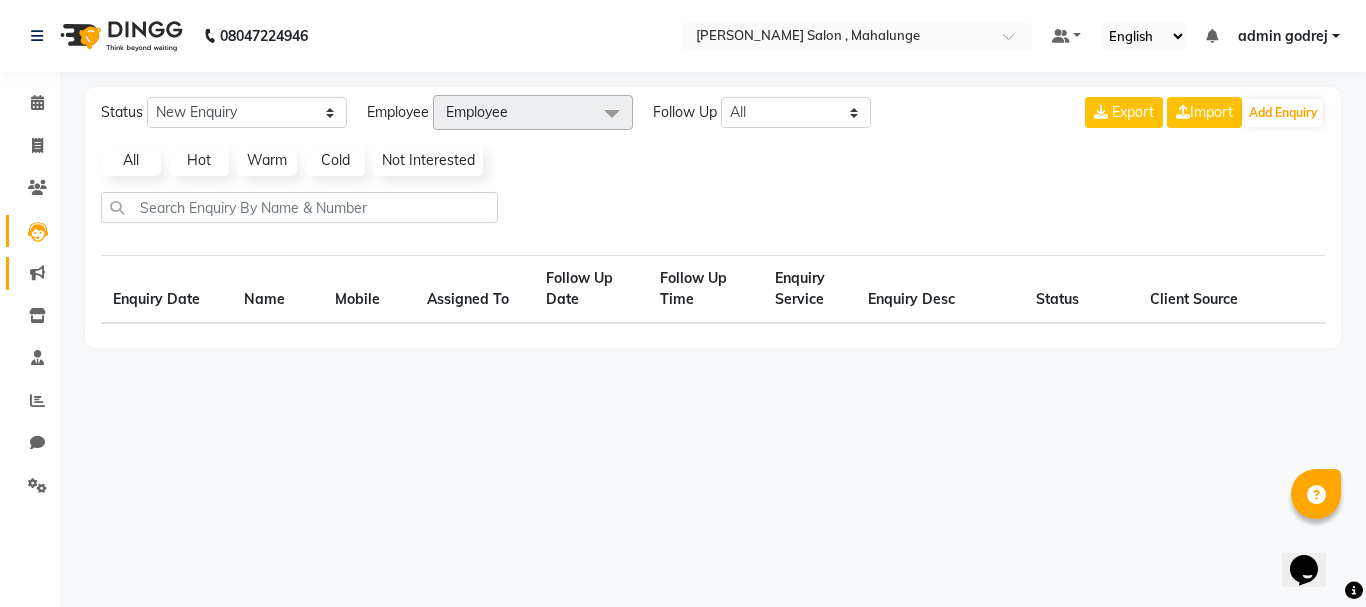 select on "10" 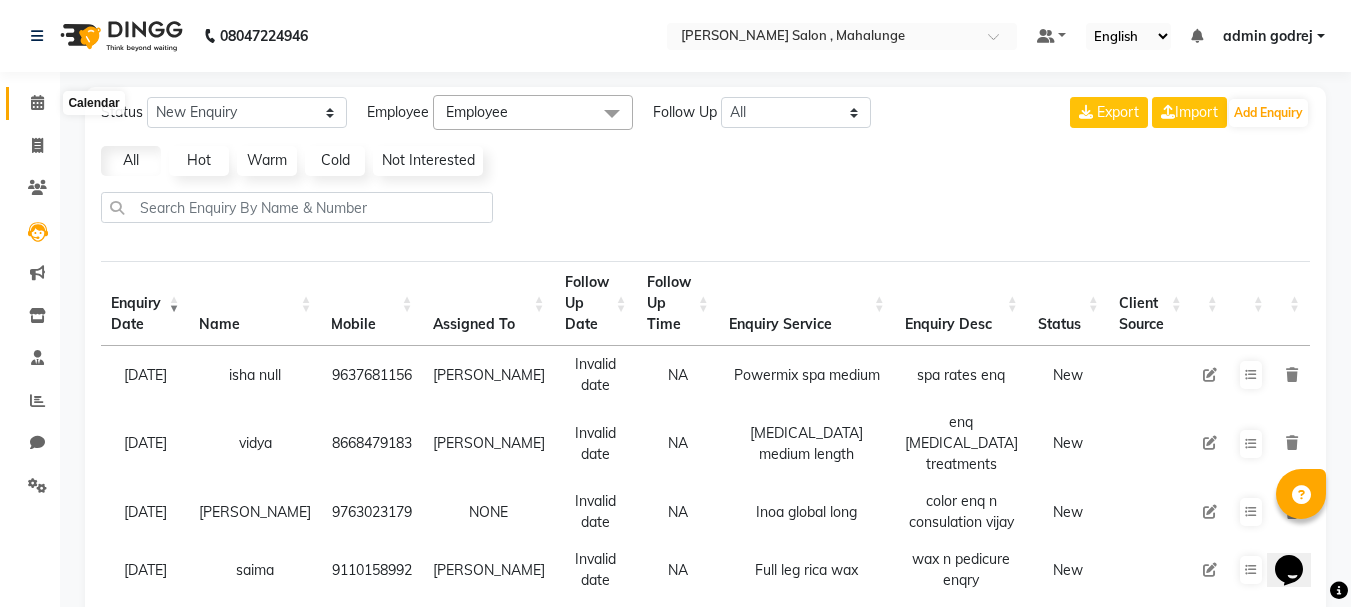 click 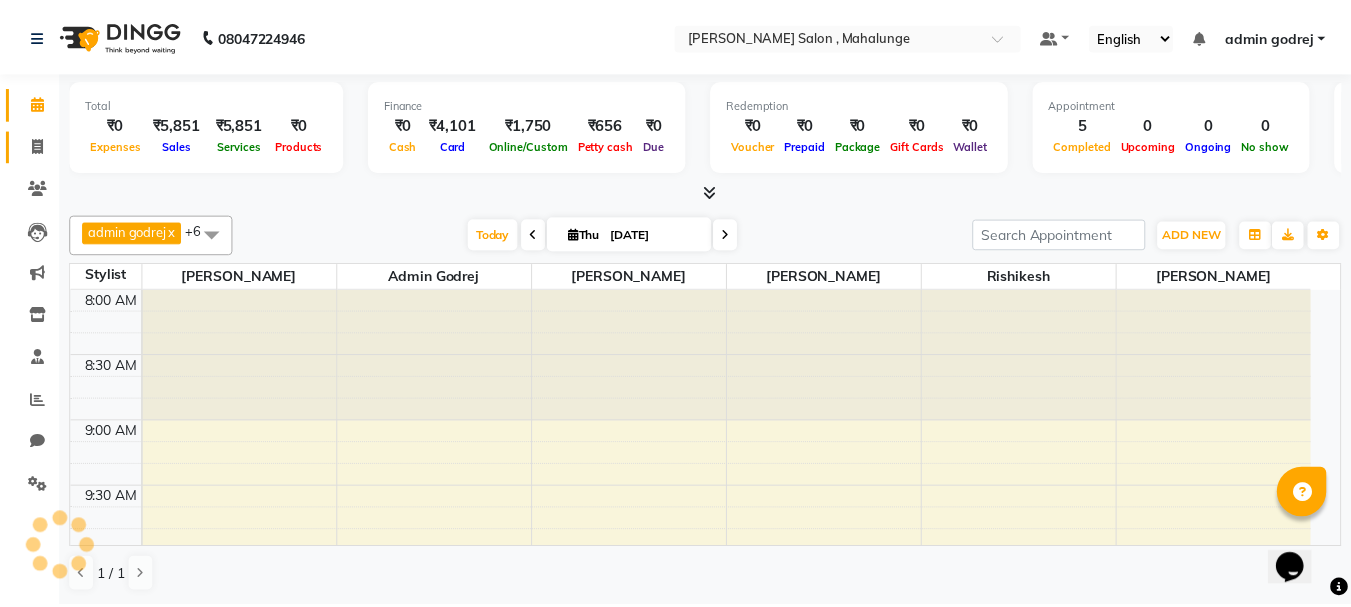 scroll, scrollTop: 0, scrollLeft: 0, axis: both 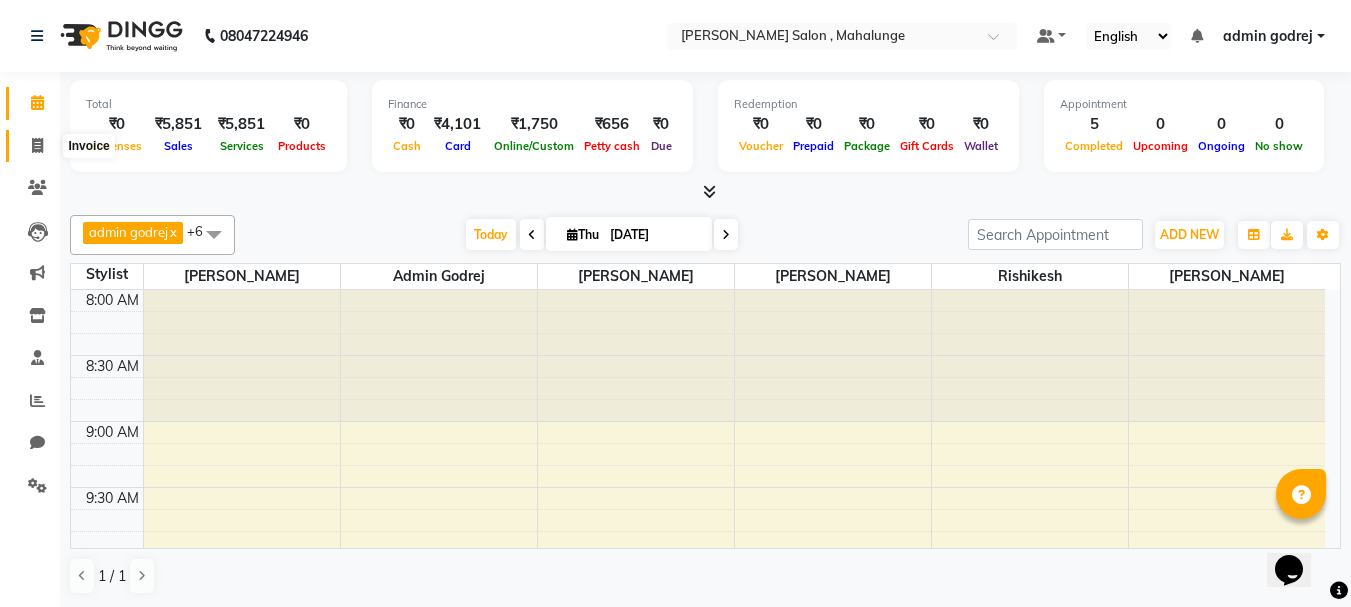 click 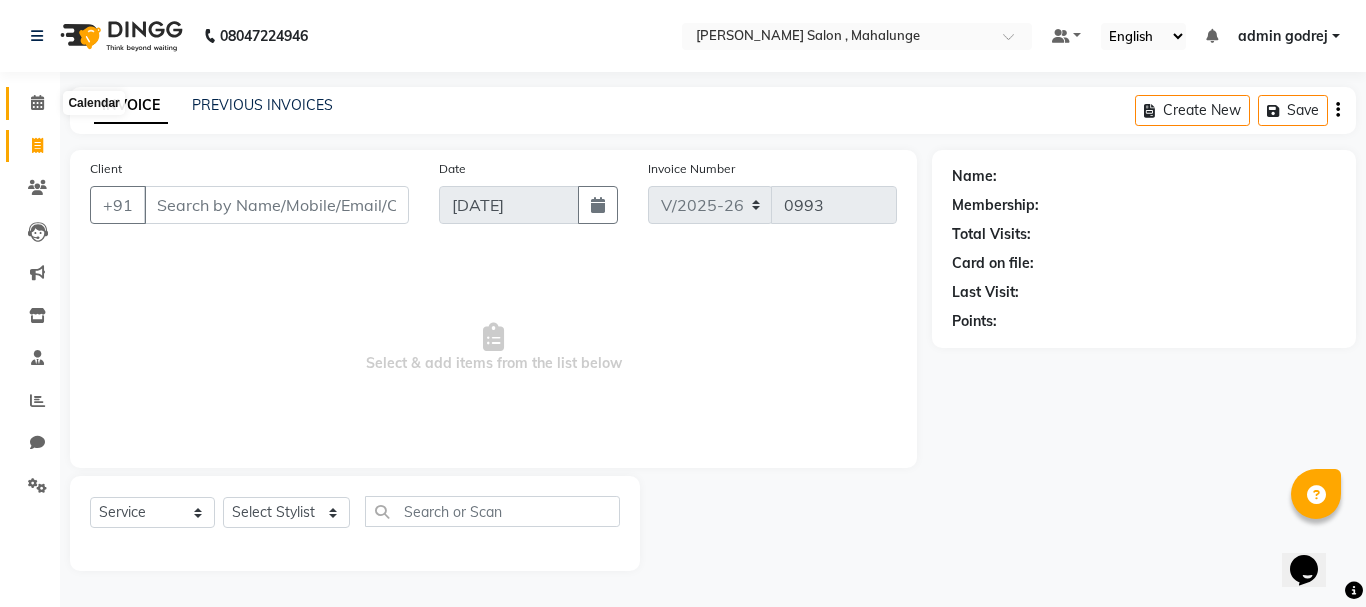 click 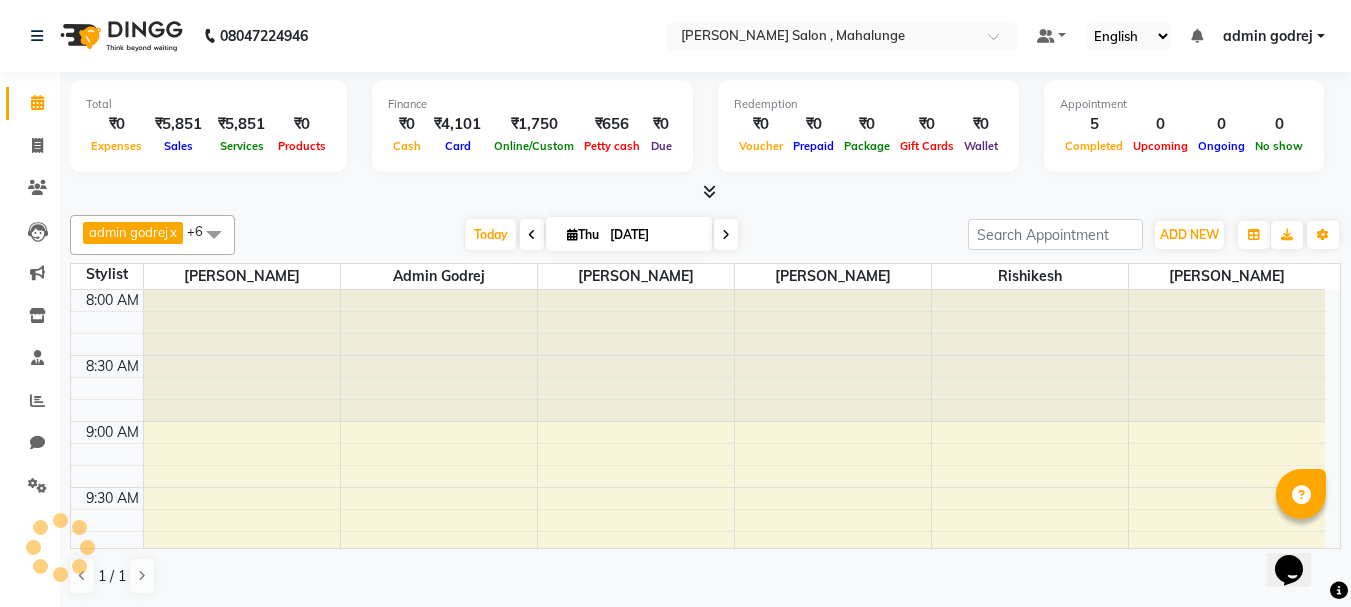 scroll, scrollTop: 0, scrollLeft: 0, axis: both 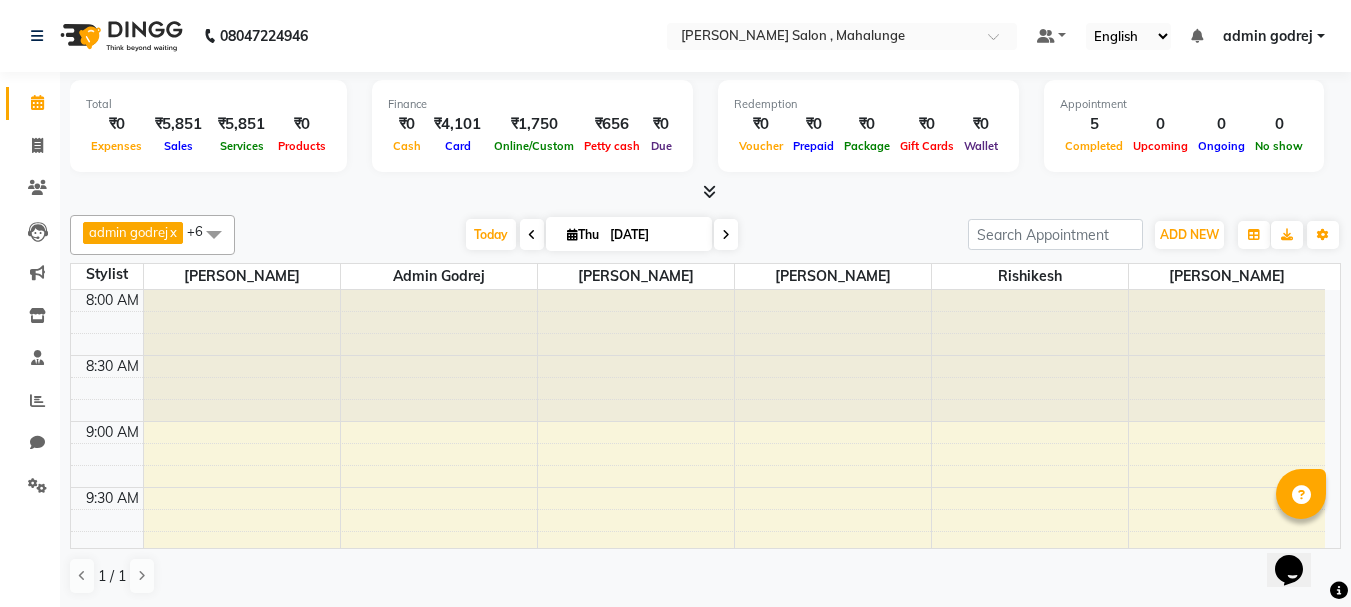 click at bounding box center (709, 191) 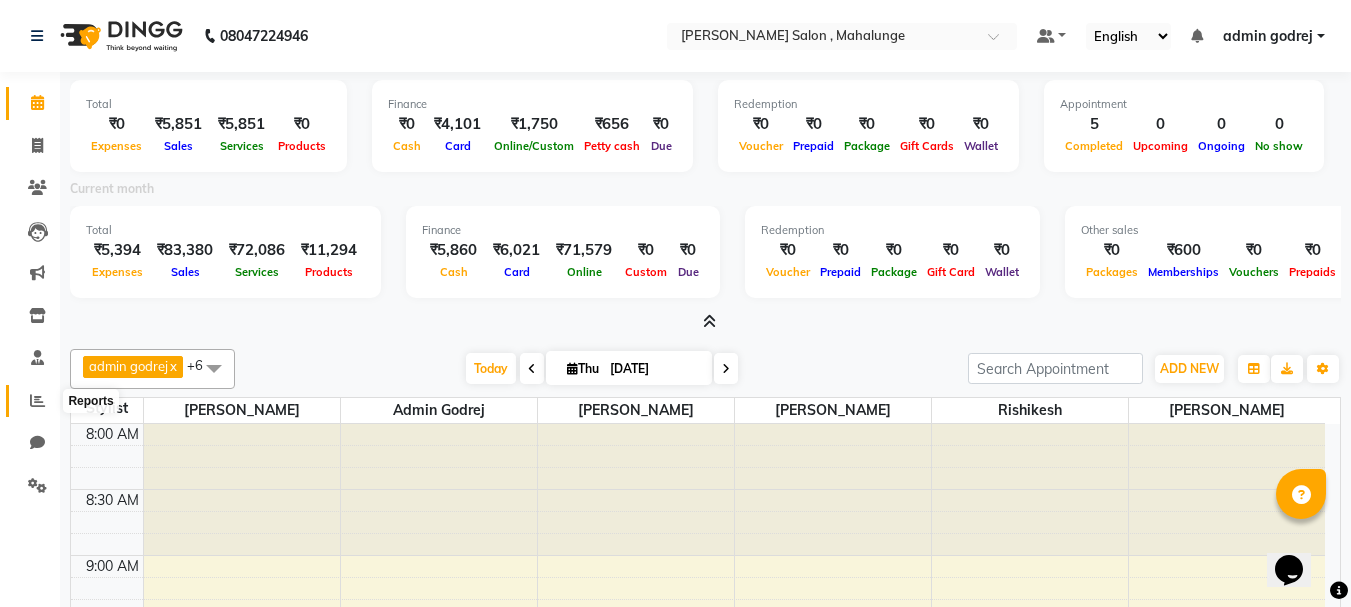 click 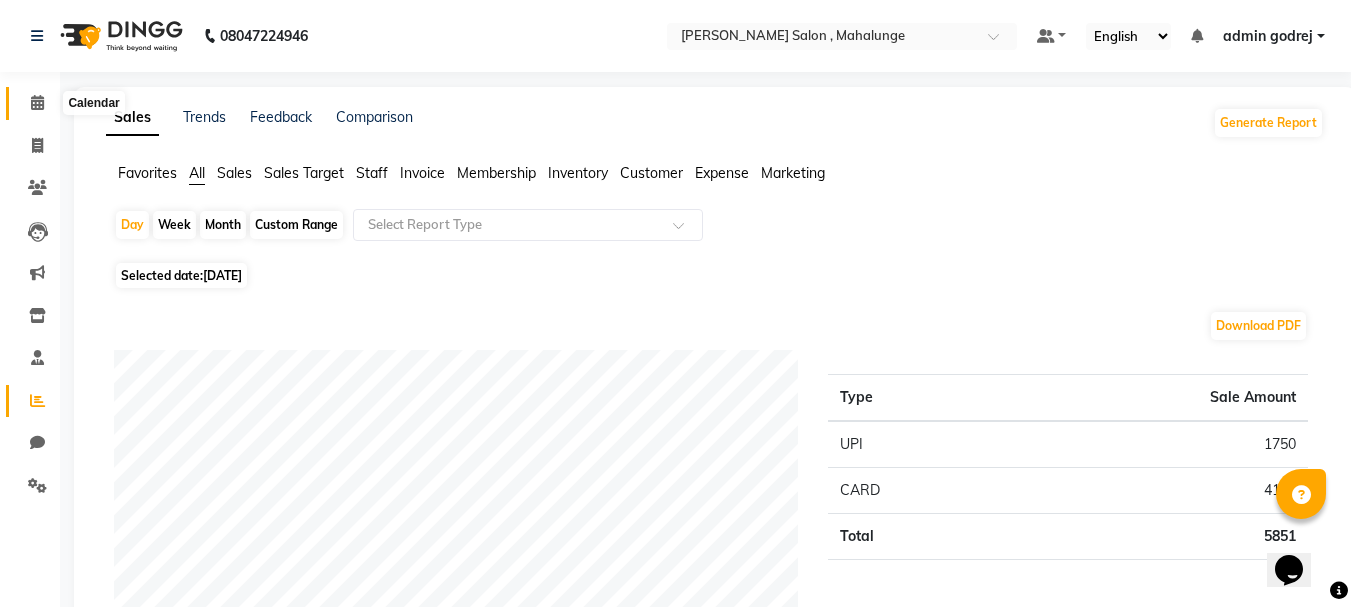 click 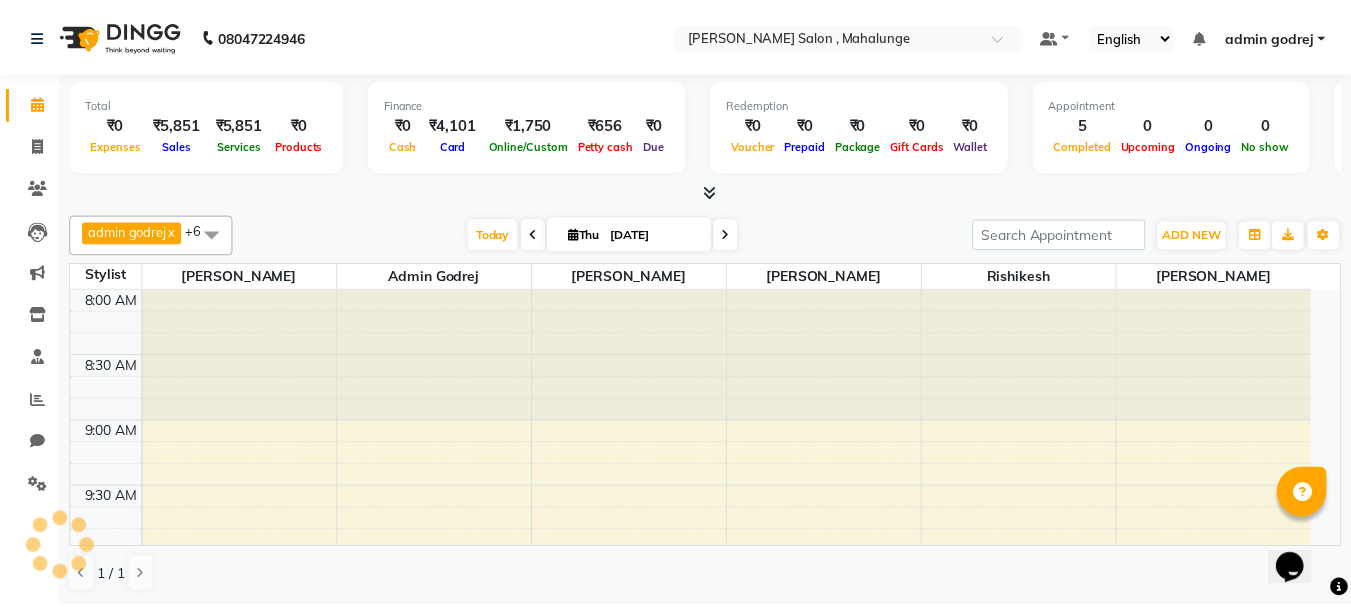 scroll, scrollTop: 0, scrollLeft: 0, axis: both 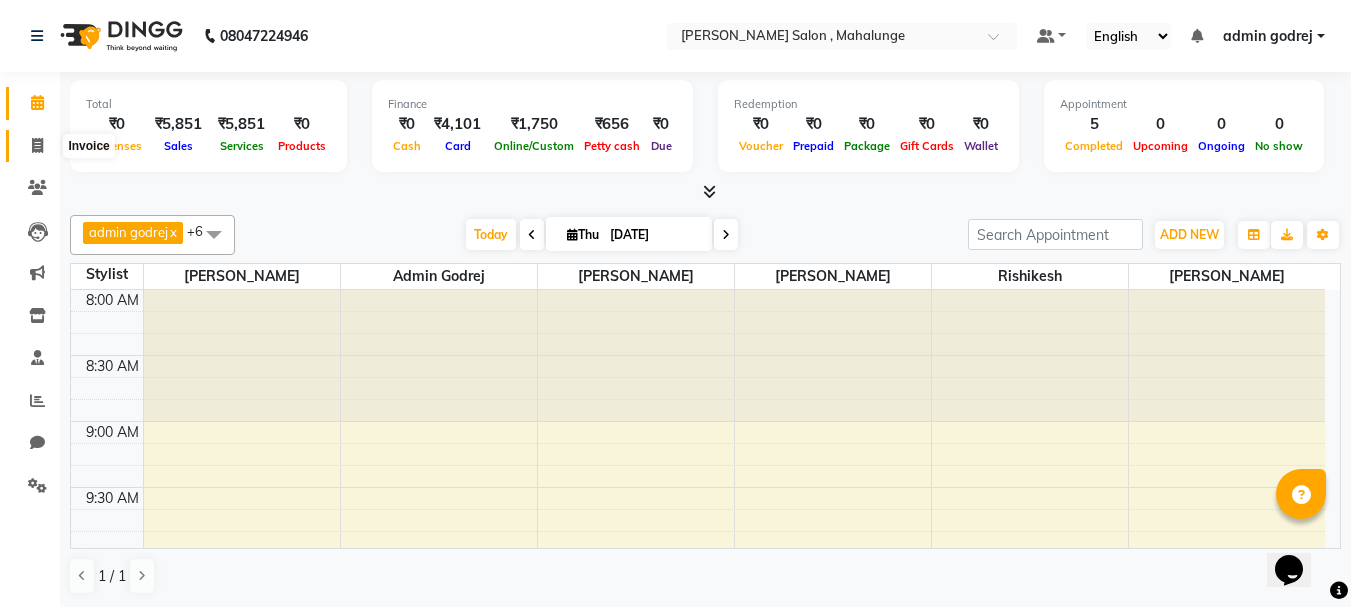 click 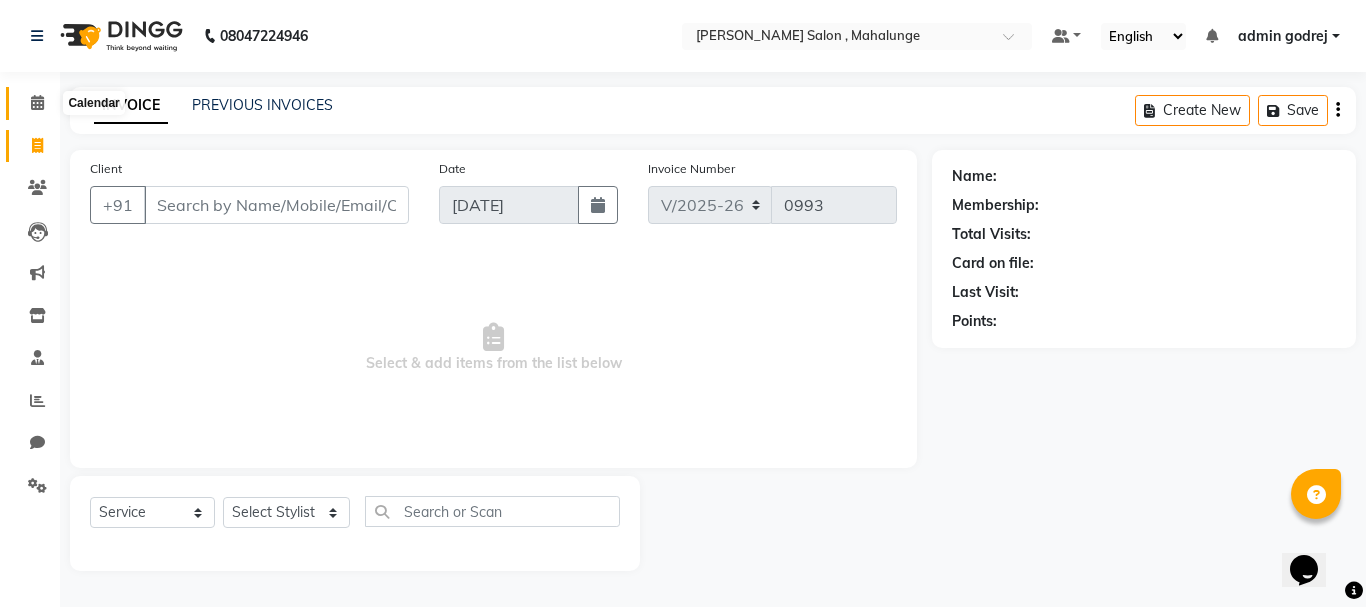 click 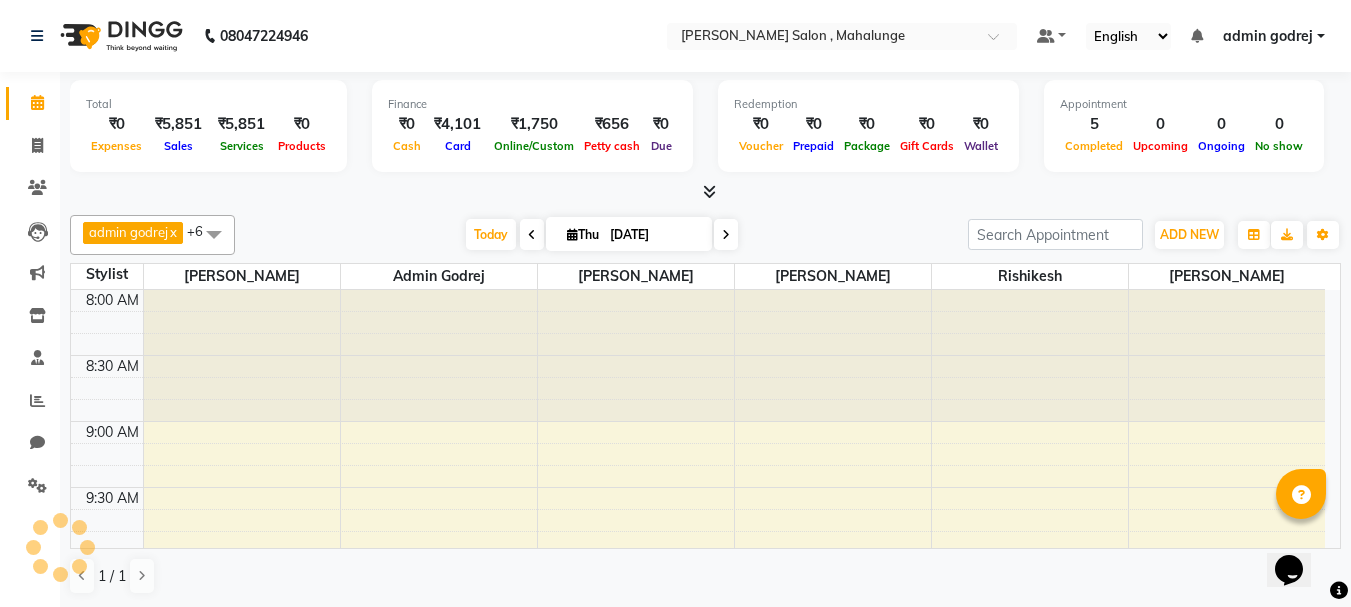 scroll, scrollTop: 0, scrollLeft: 0, axis: both 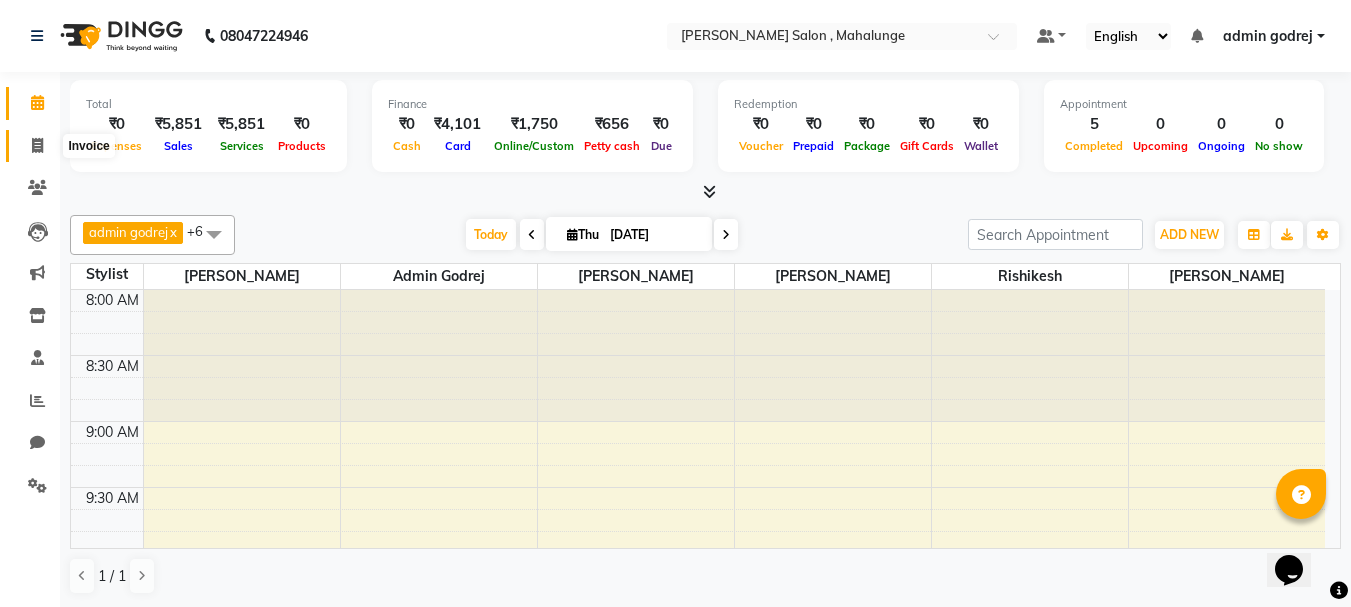 click 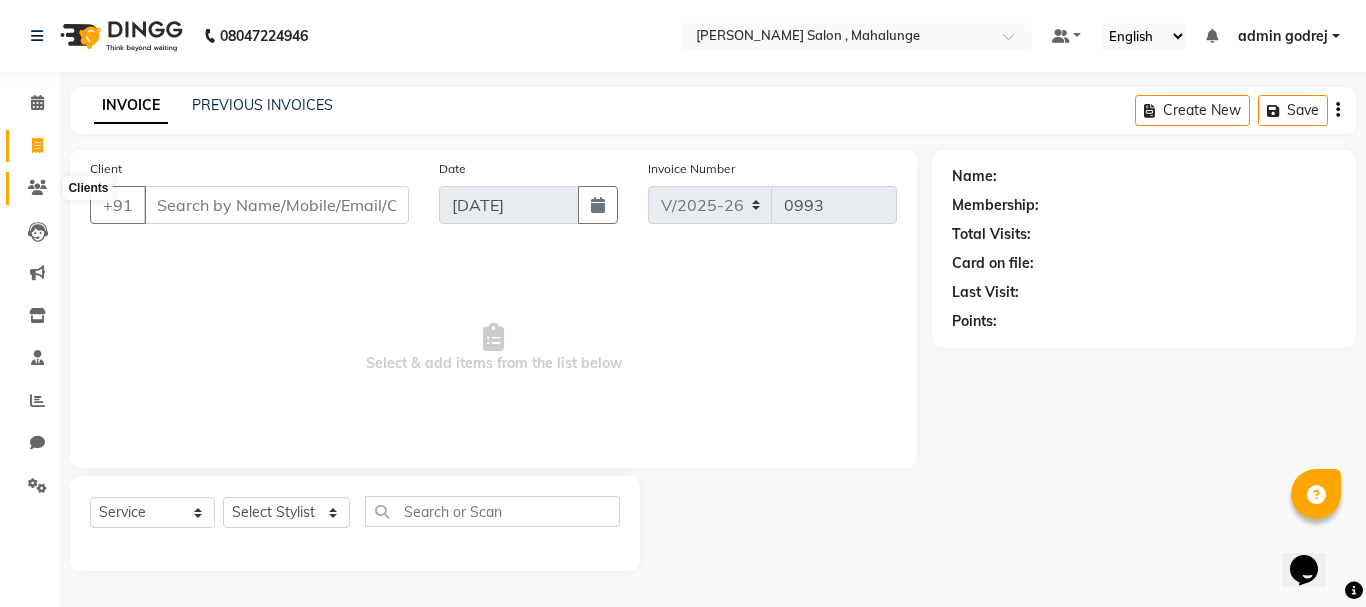click 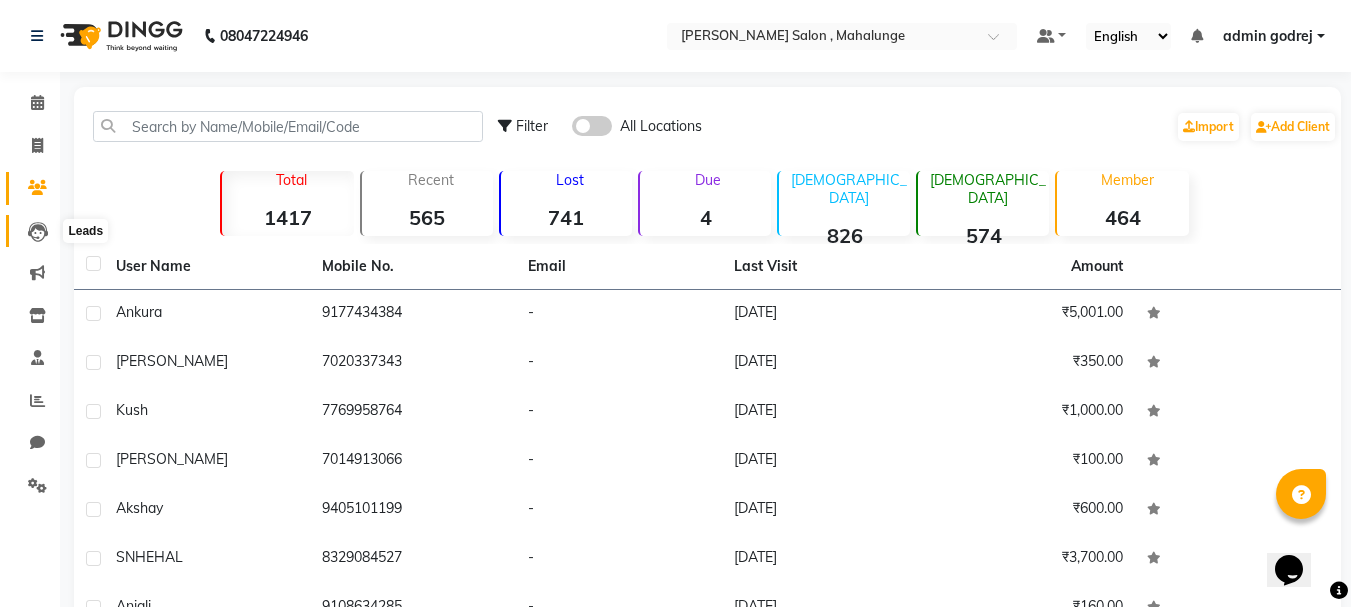 click 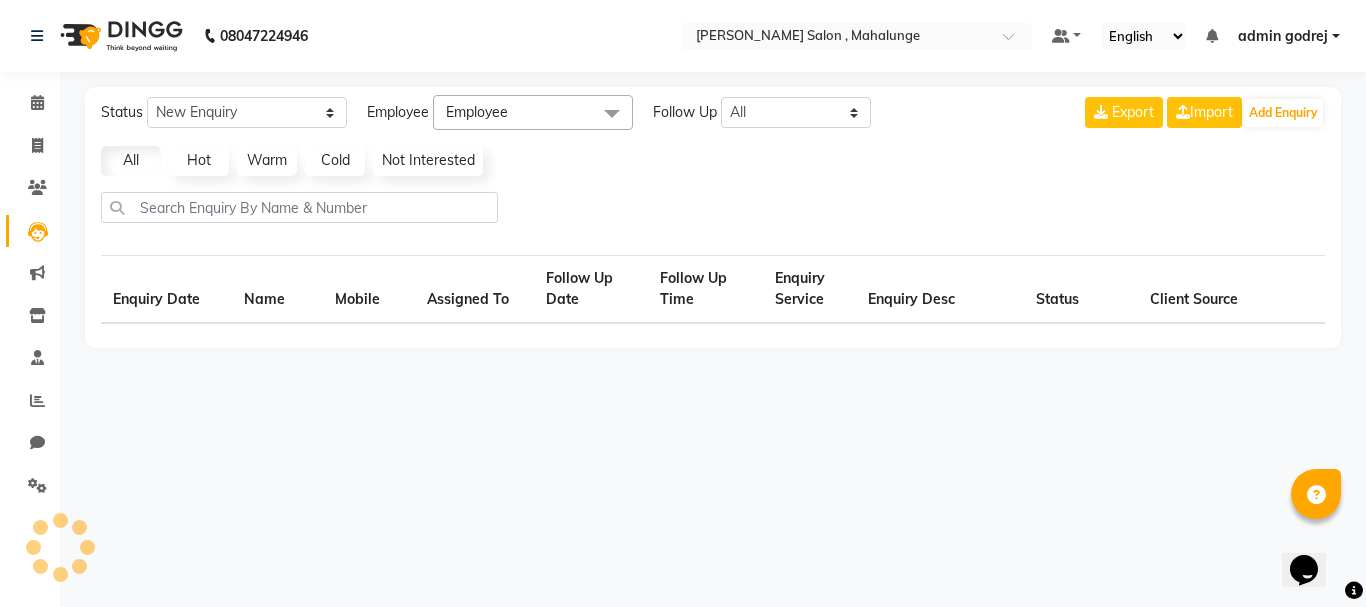 select on "10" 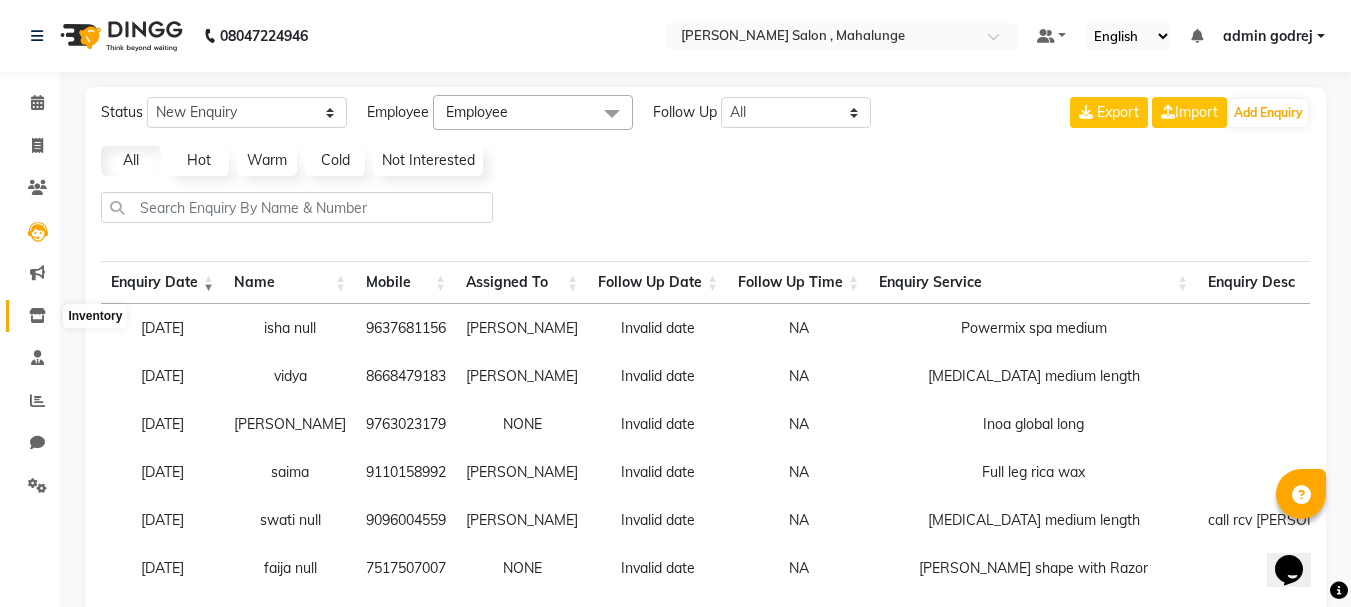 click 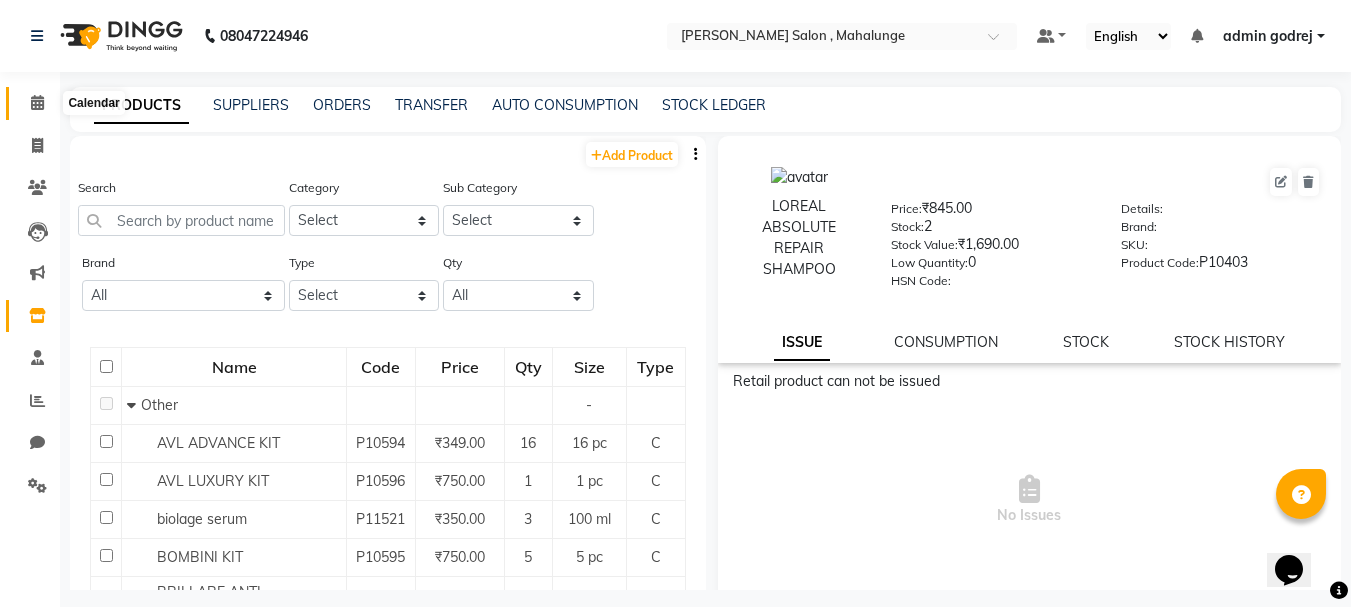 click 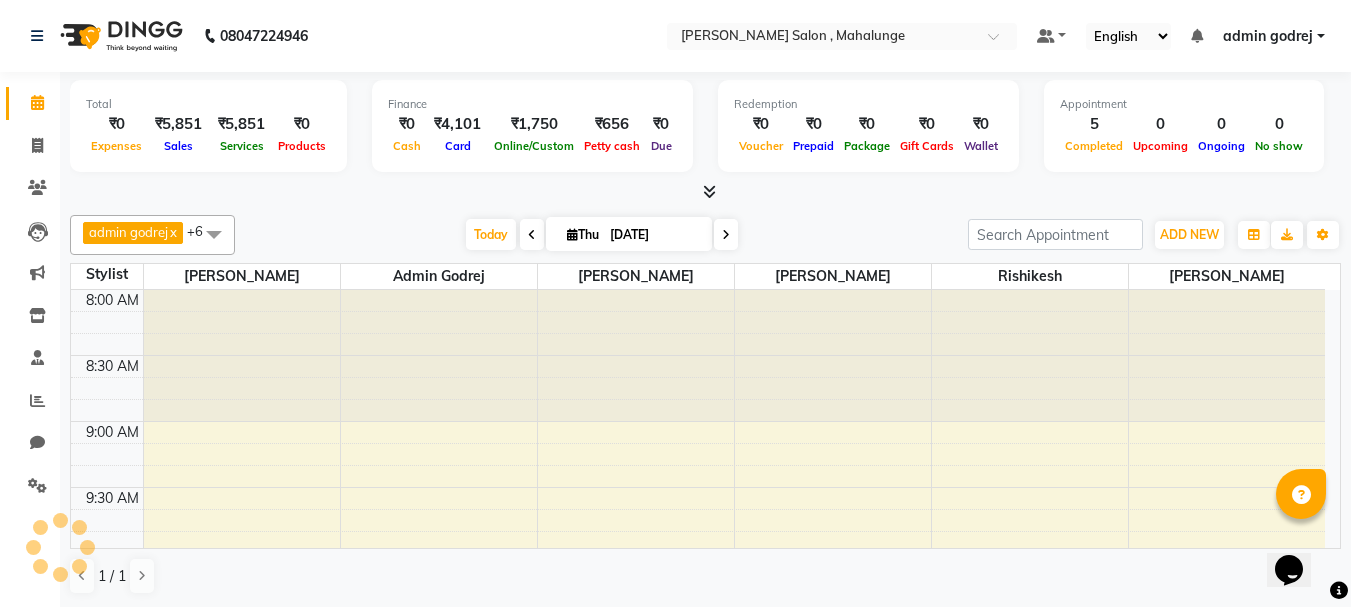 scroll, scrollTop: 0, scrollLeft: 0, axis: both 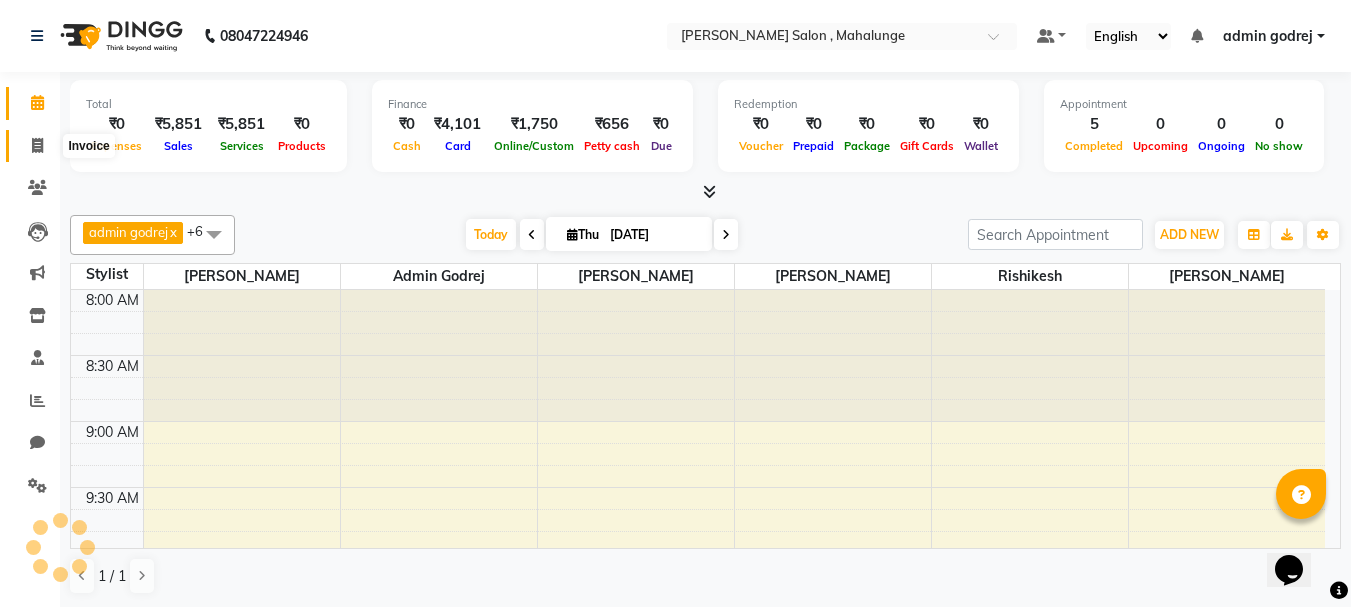 click 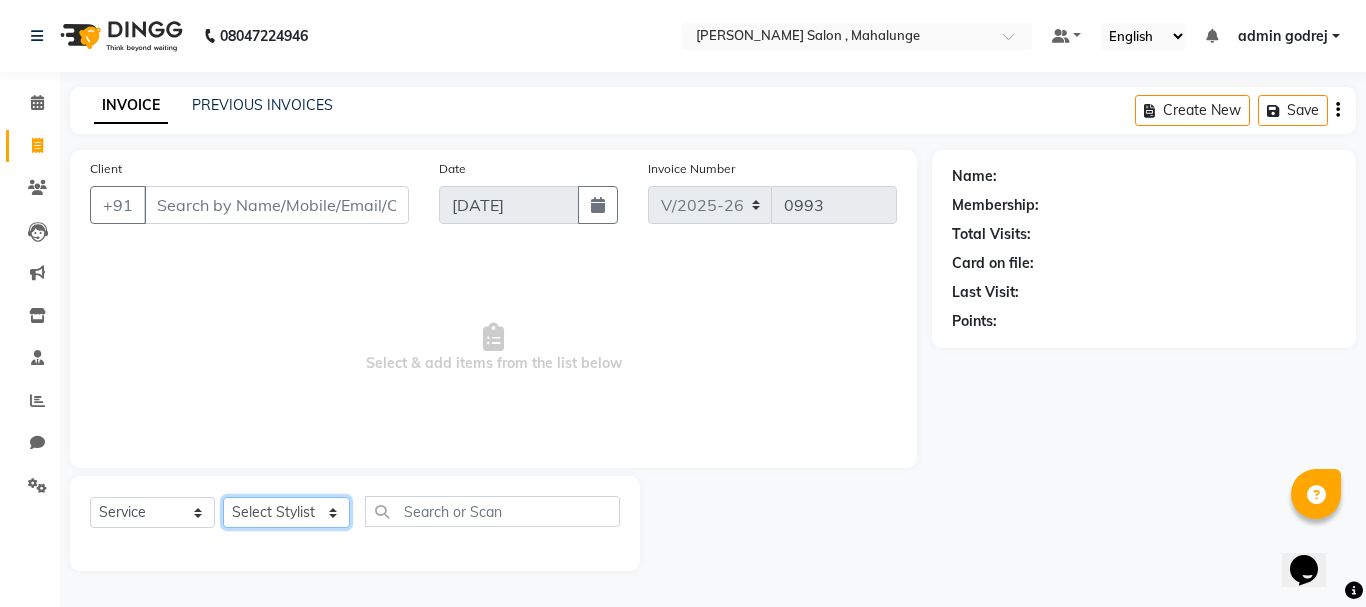 click on "Select Stylist admin godrej [PERSON_NAME] [PERSON_NAME] [PERSON_NAME] [PERSON_NAME] [PERSON_NAME] [PERSON_NAME]  [PERSON_NAME] [PERSON_NAME] [PERSON_NAME]" 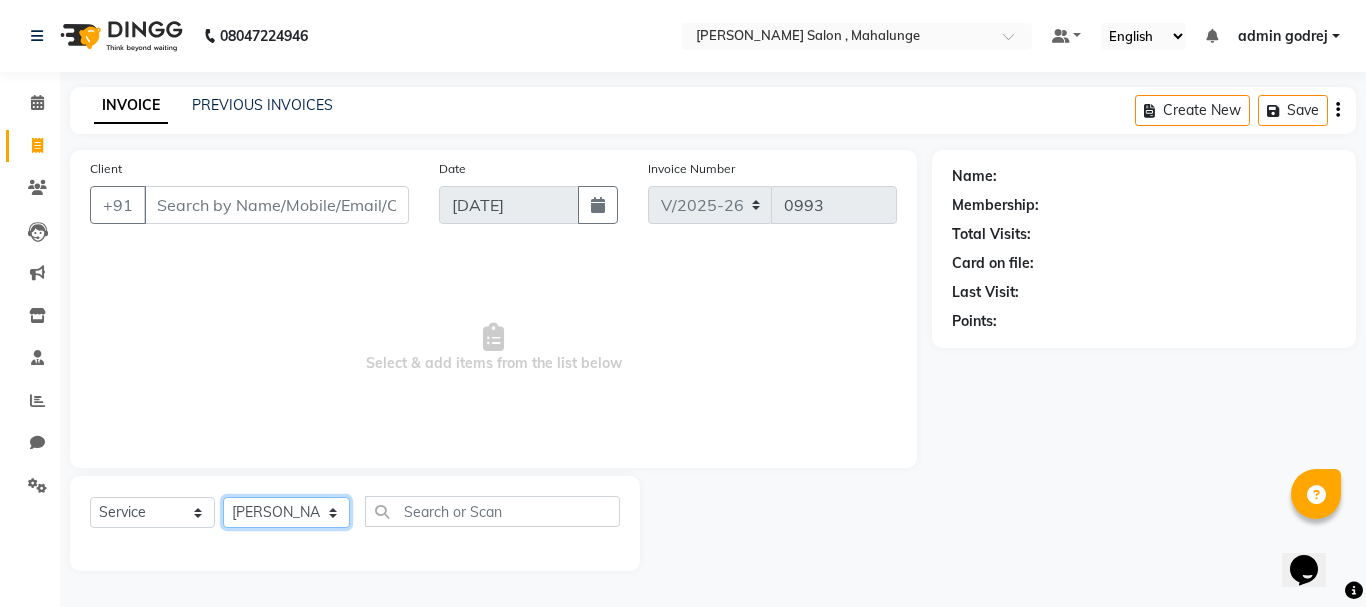 click on "Select Stylist admin godrej [PERSON_NAME] [PERSON_NAME] [PERSON_NAME] [PERSON_NAME] [PERSON_NAME] [PERSON_NAME]  [PERSON_NAME] [PERSON_NAME] [PERSON_NAME]" 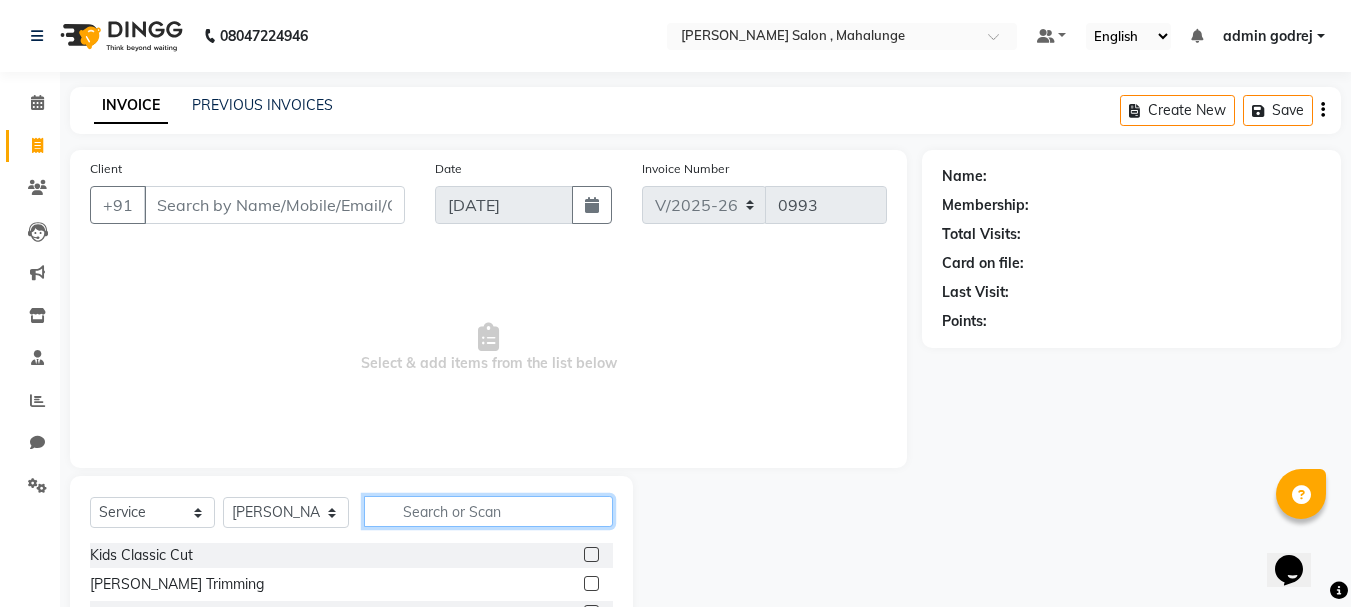 click 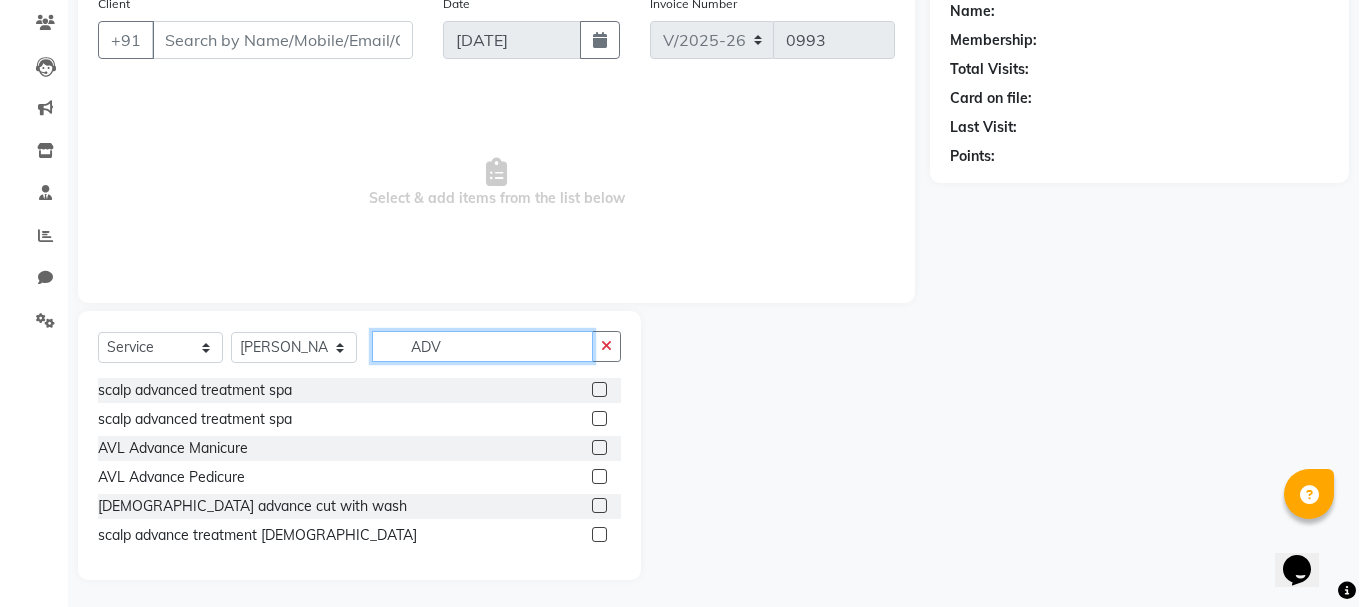 scroll, scrollTop: 168, scrollLeft: 0, axis: vertical 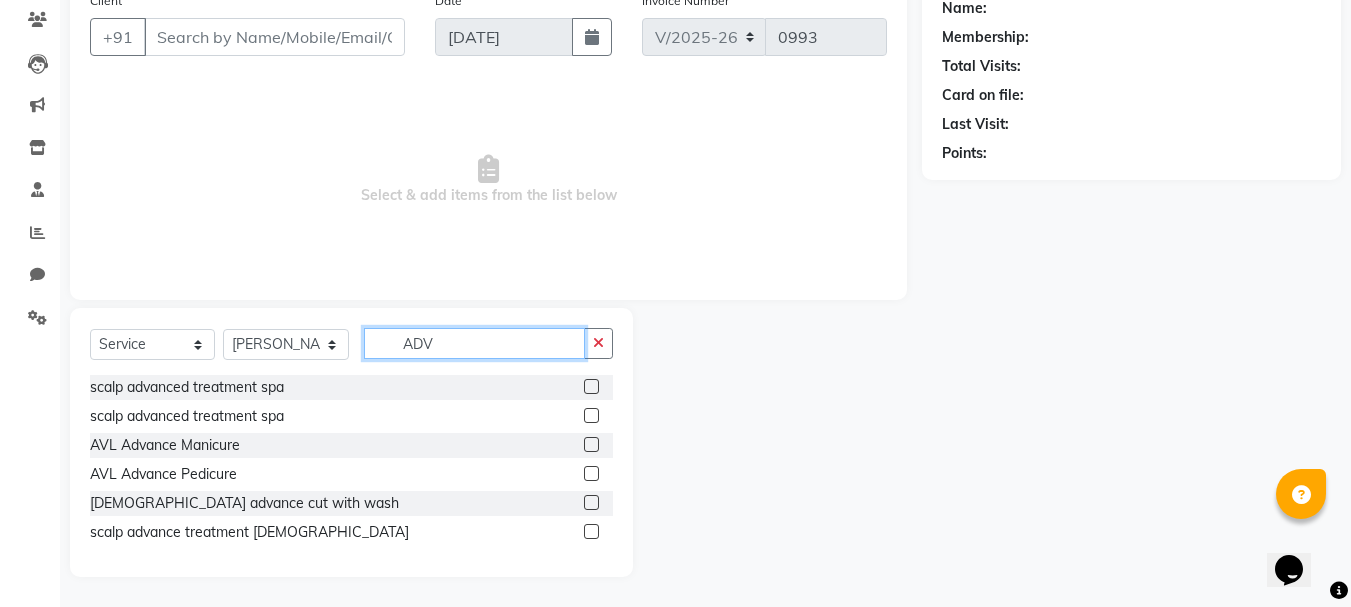 type on "ADV" 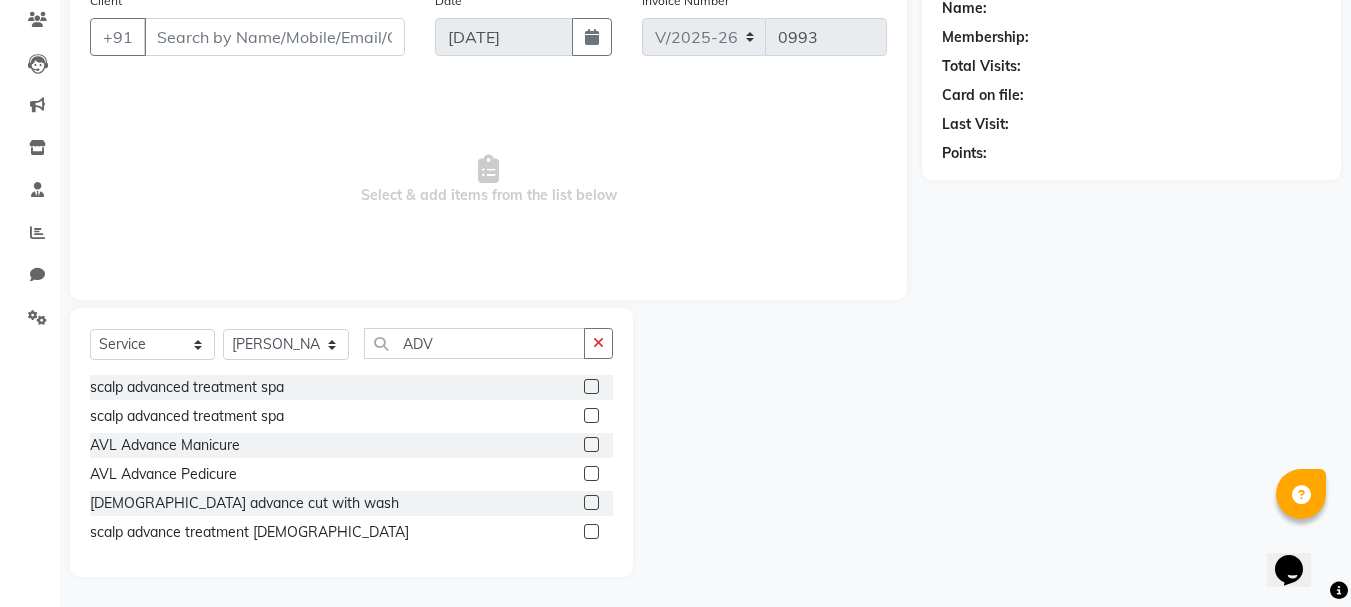 click 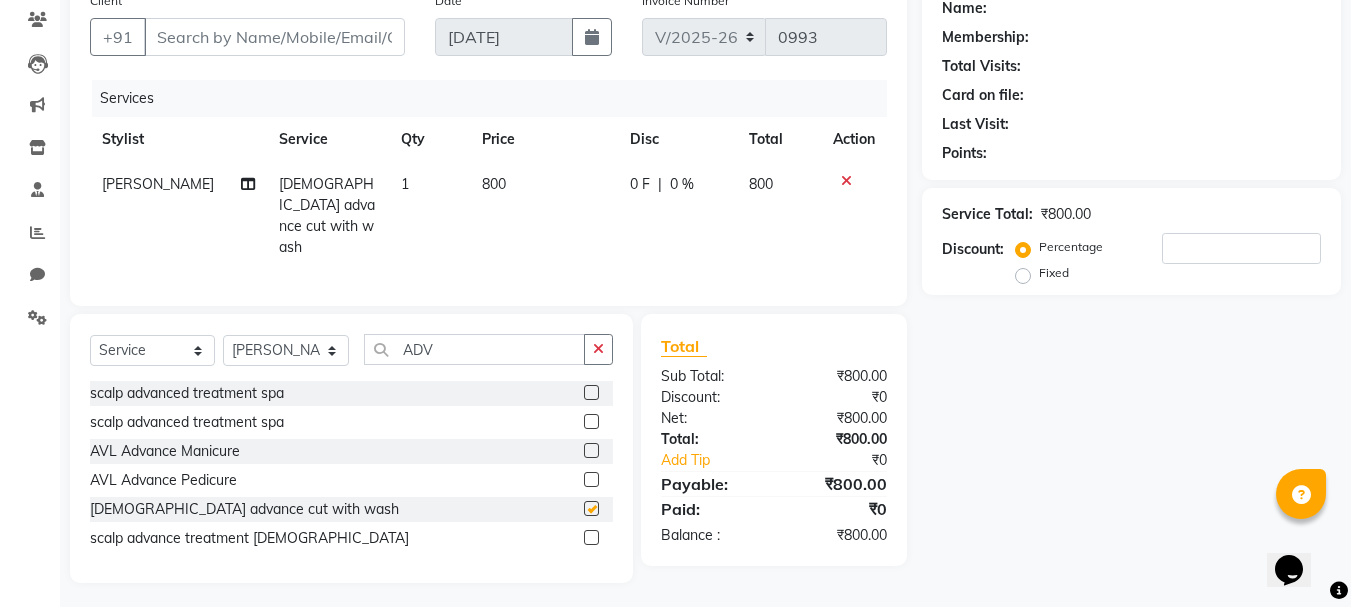 checkbox on "false" 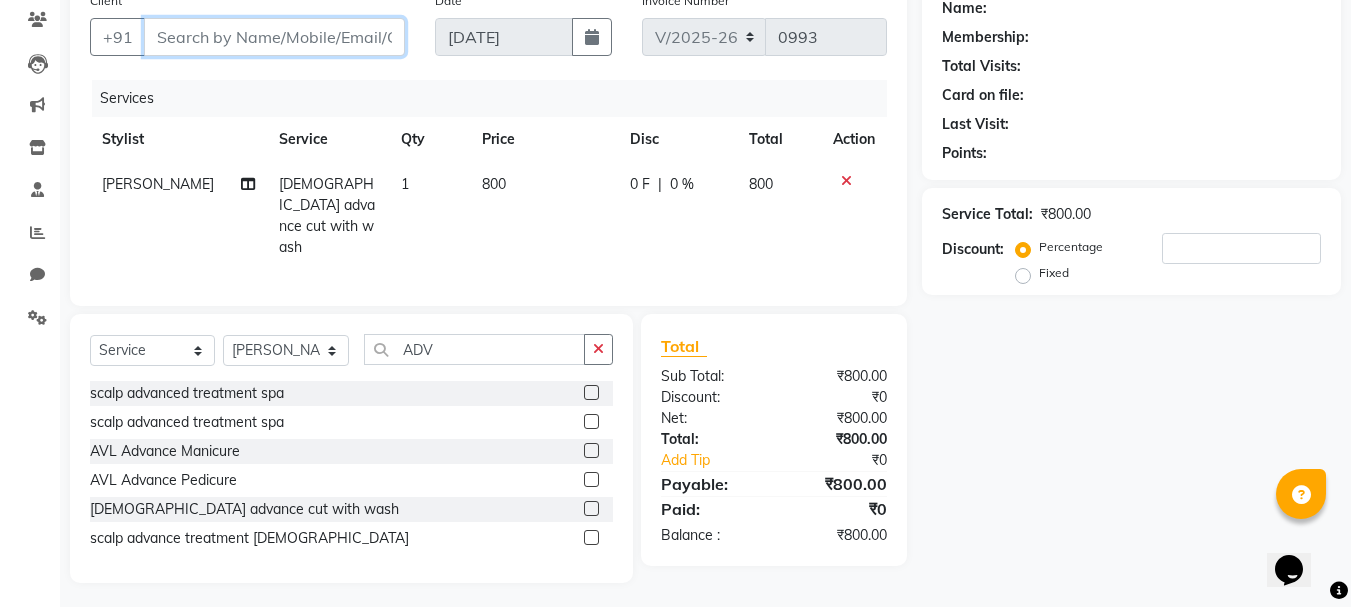 click on "Client" at bounding box center [274, 37] 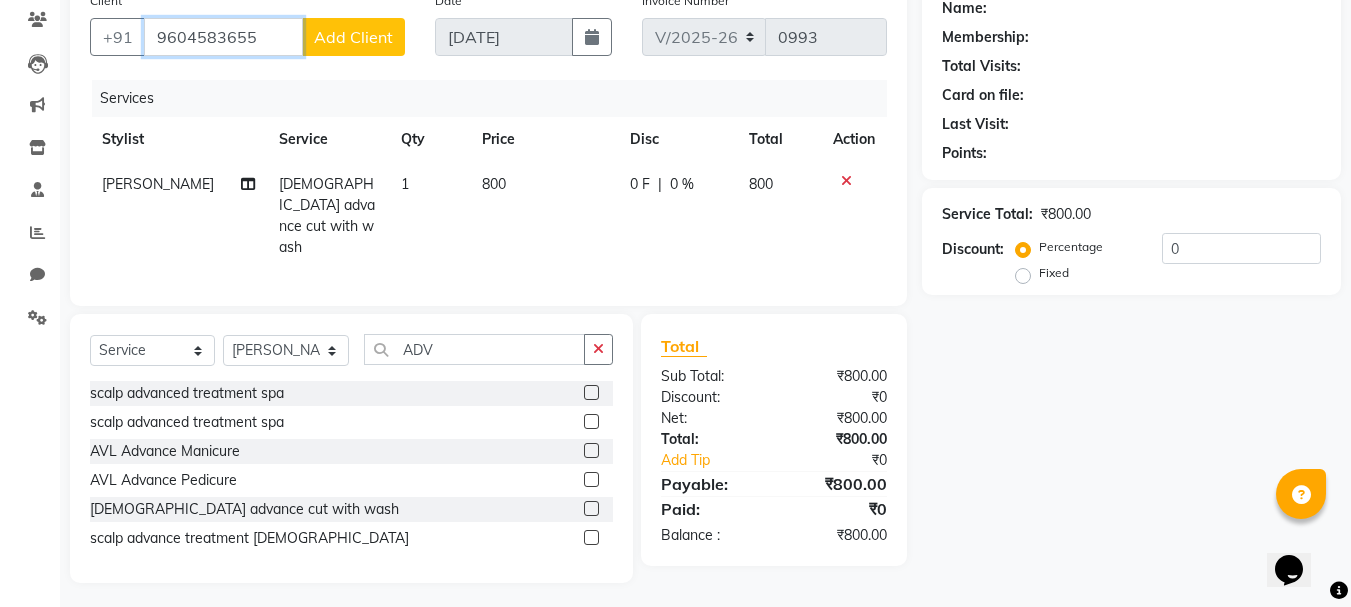 type on "9604583655" 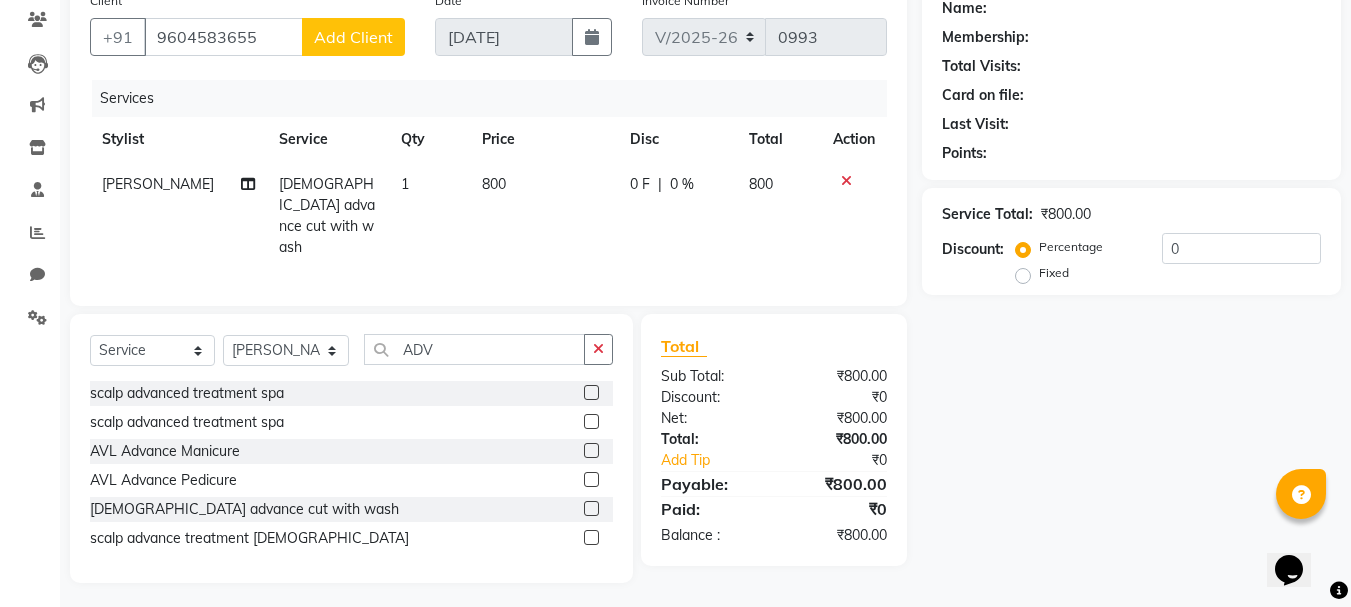 click on "Add Client" 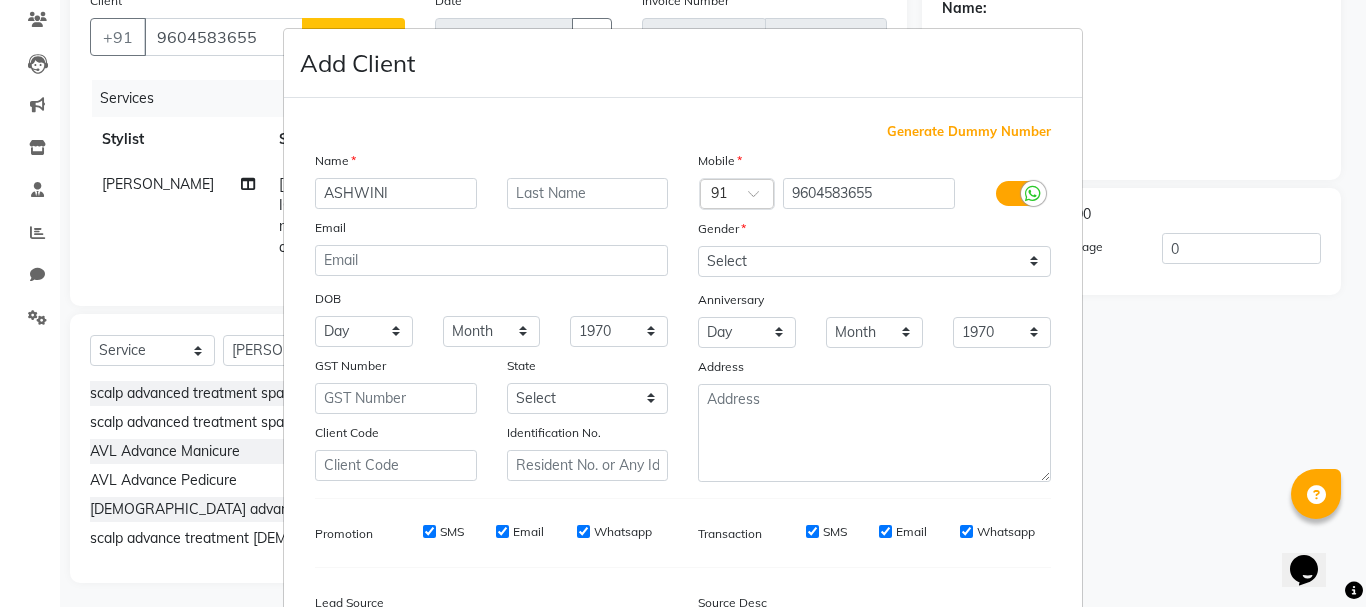 type on "ASHWINI" 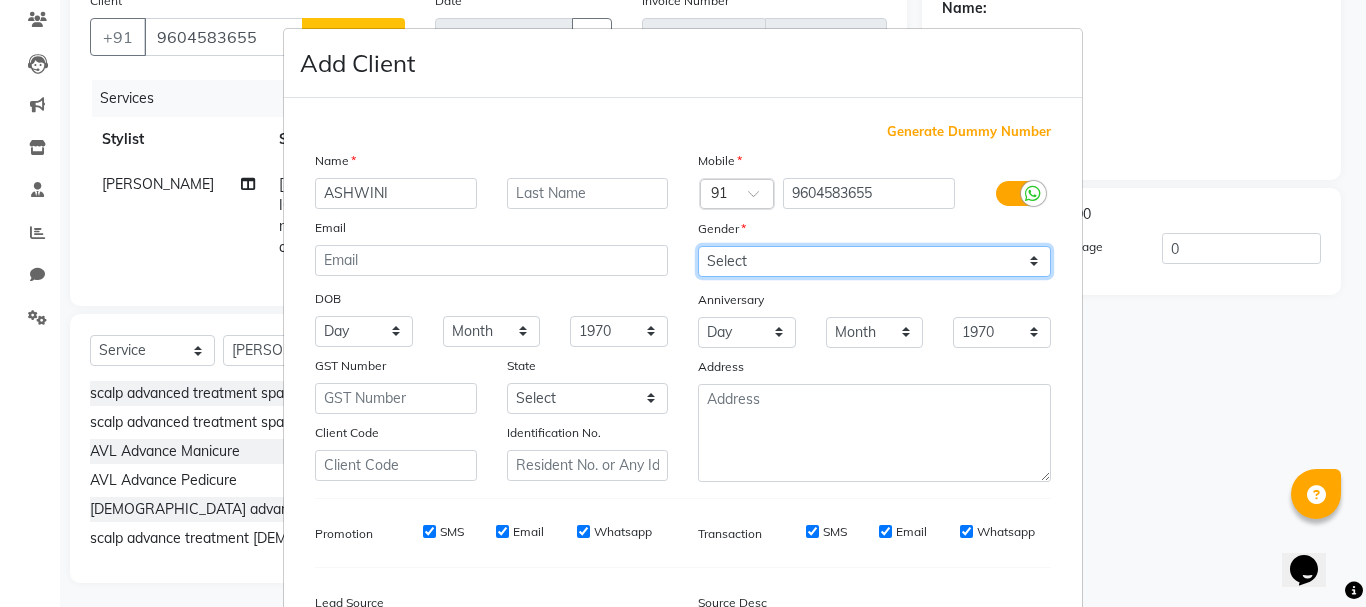click on "Select Male Female Other Prefer Not To Say" at bounding box center (874, 261) 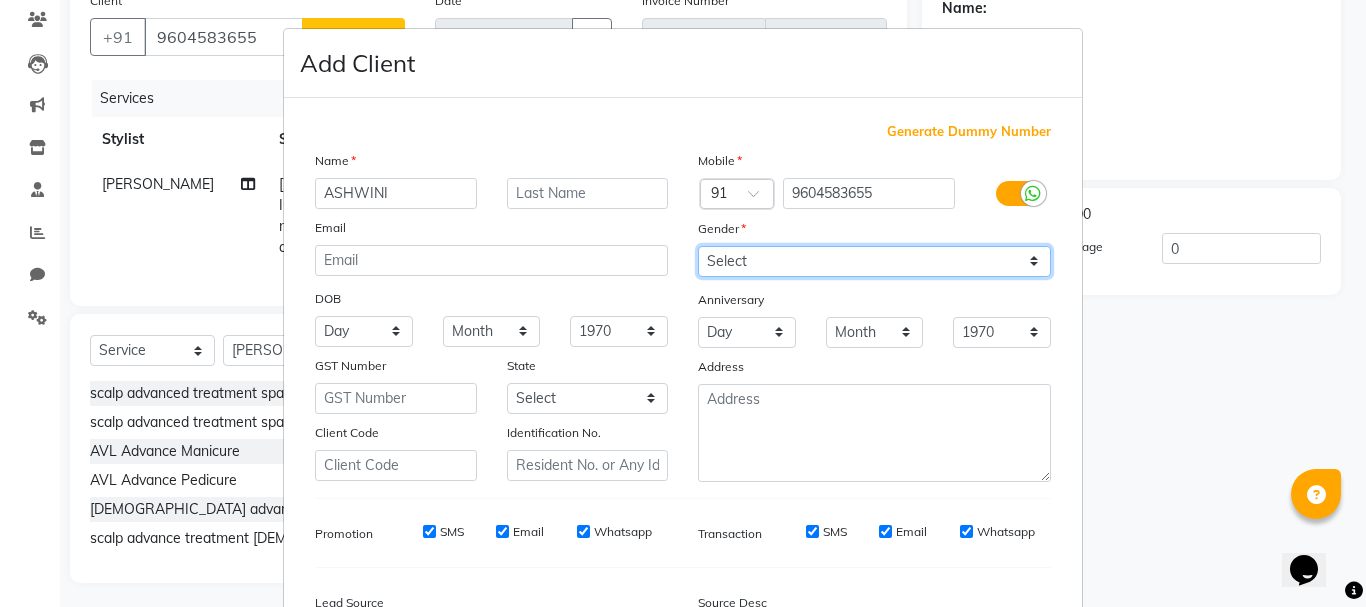 select on "female" 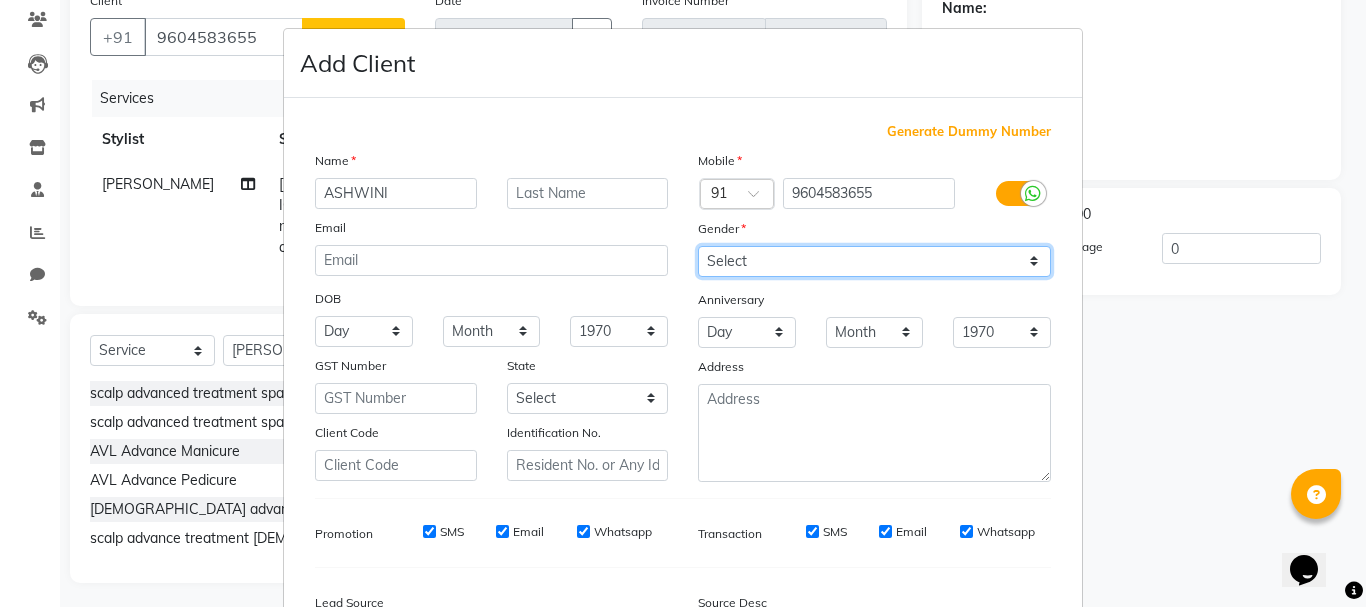 click on "Select Male Female Other Prefer Not To Say" at bounding box center (874, 261) 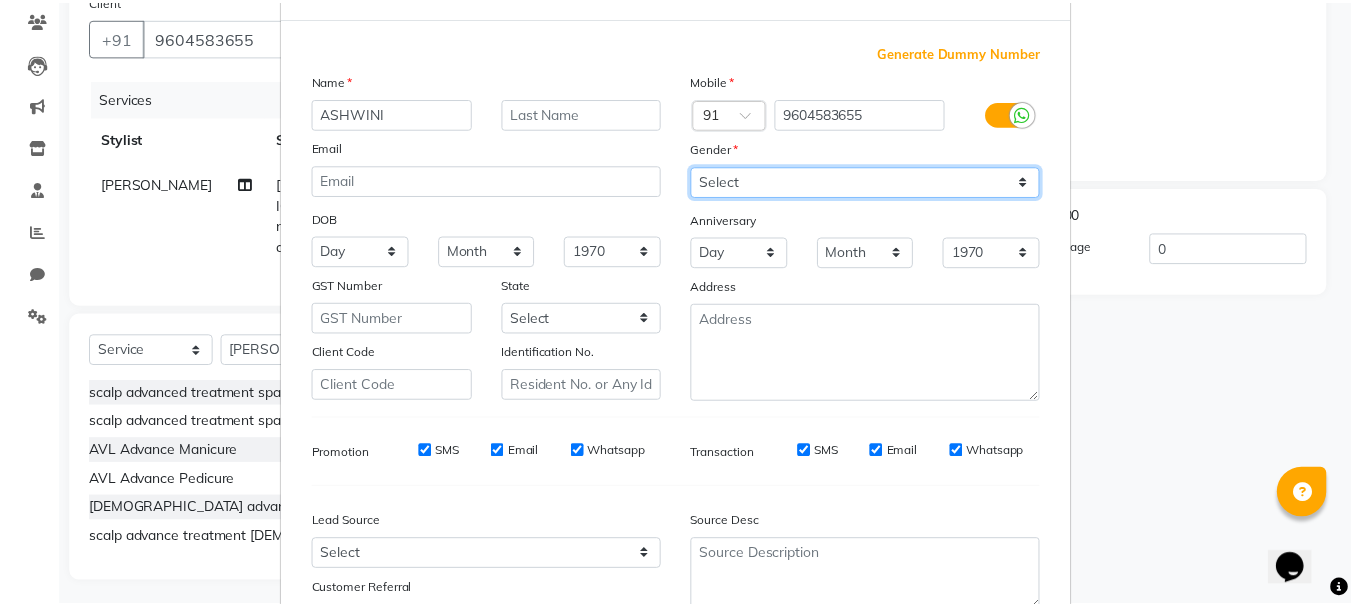 scroll, scrollTop: 242, scrollLeft: 0, axis: vertical 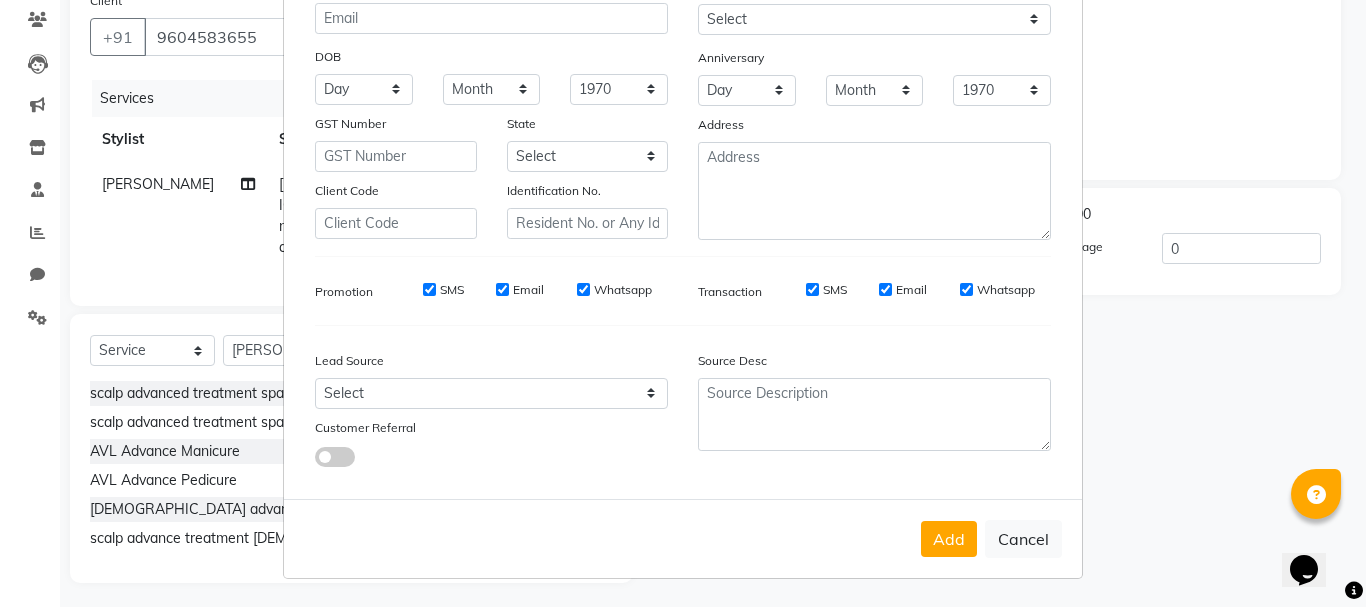 click on "Add" at bounding box center (949, 539) 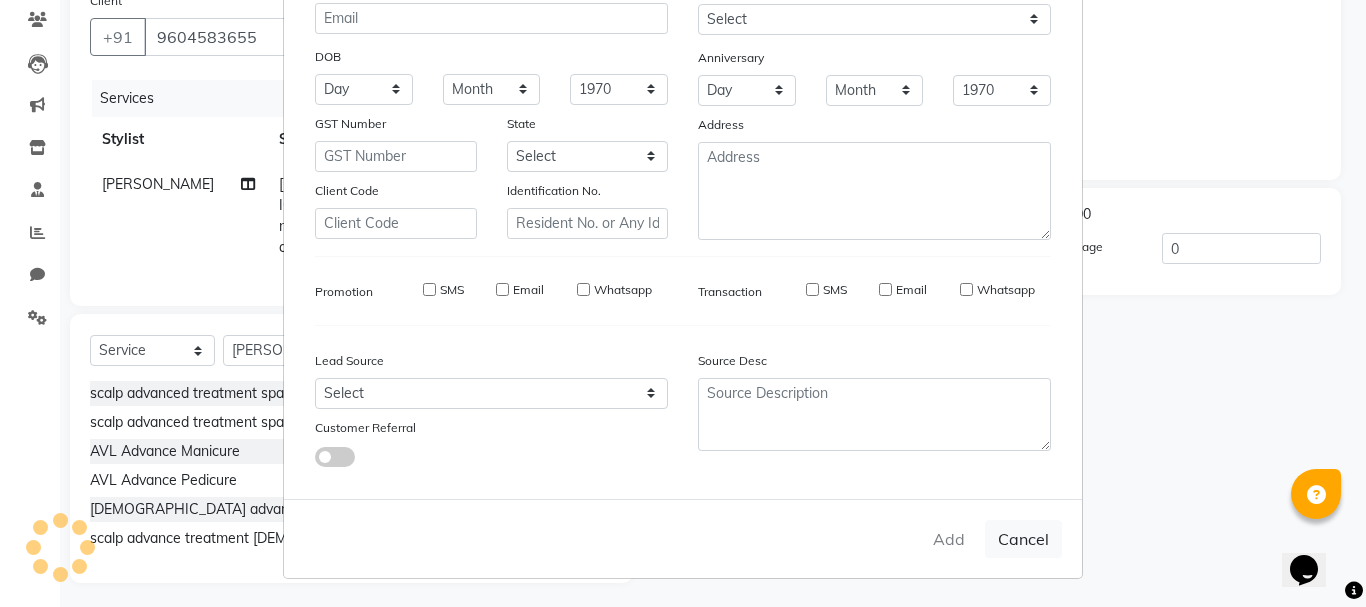 type 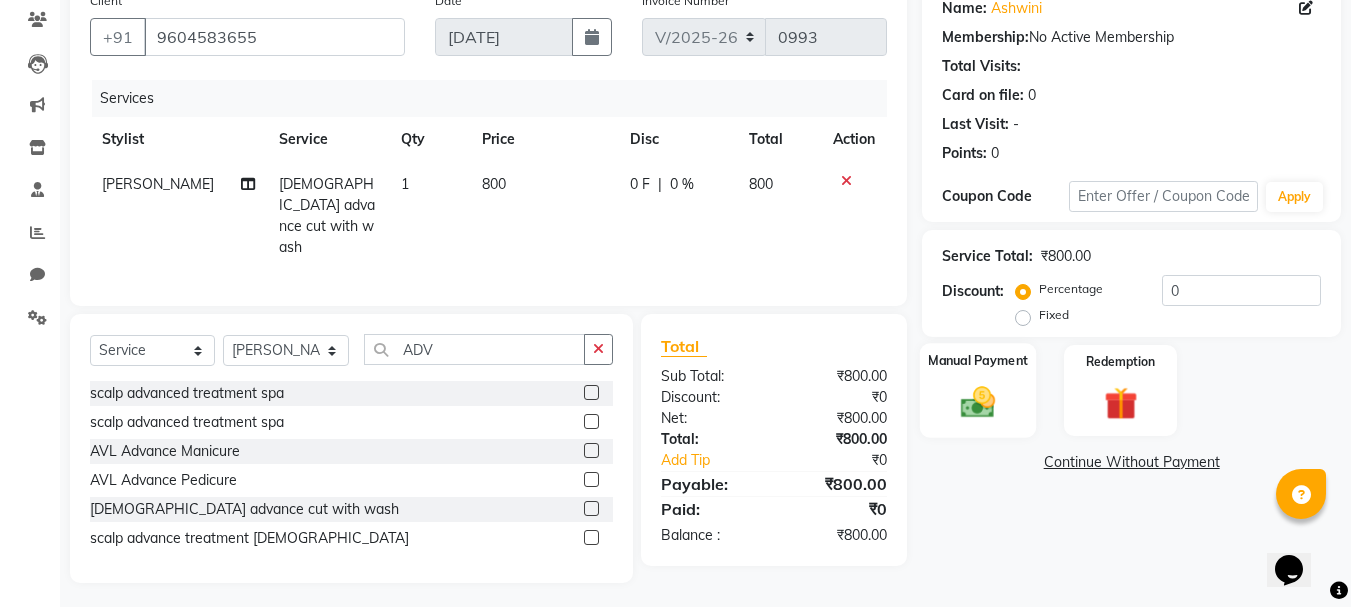 click on "Manual Payment" 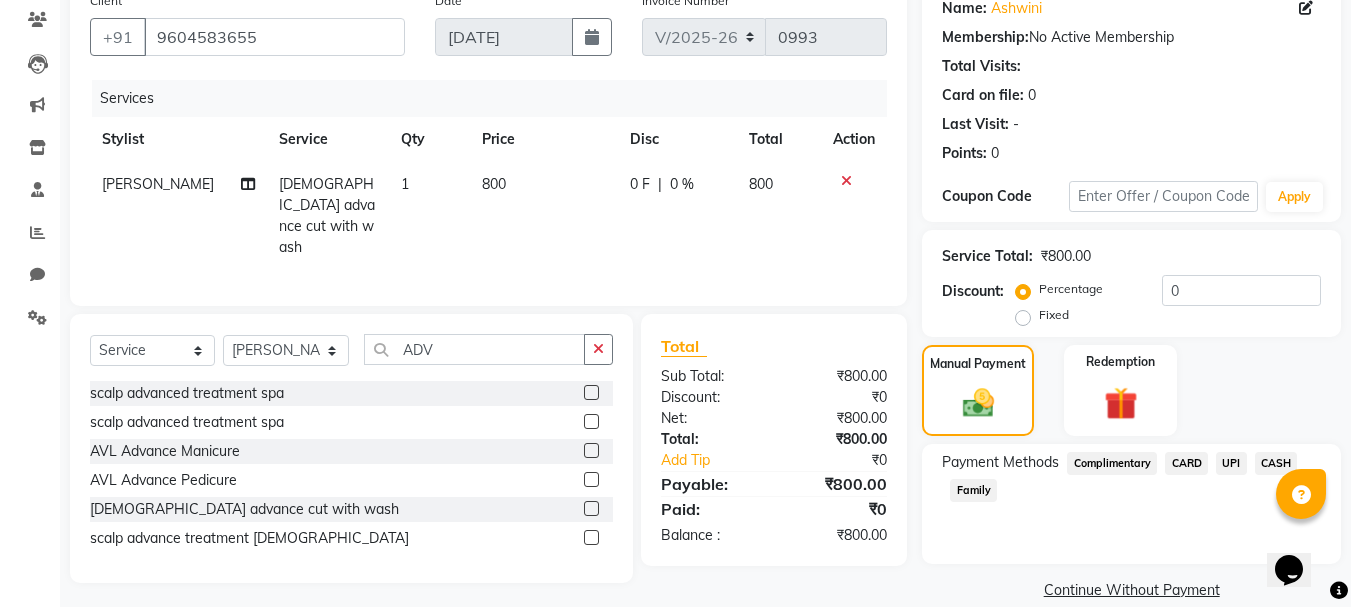 click on "UPI" 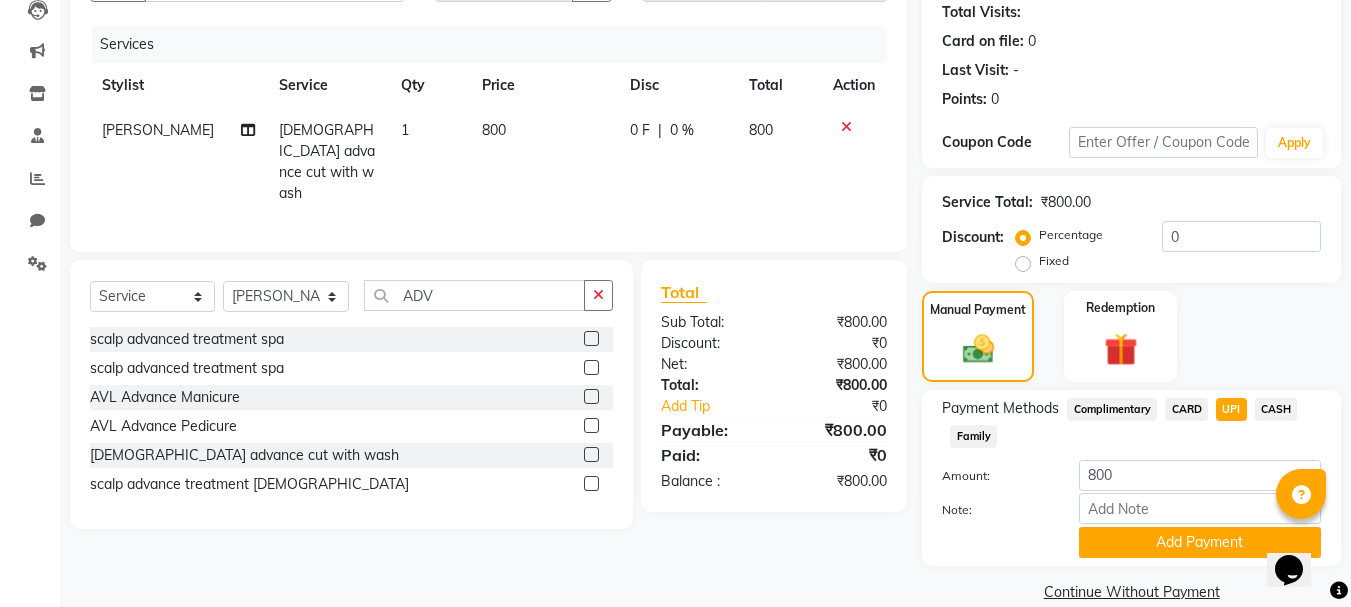 scroll, scrollTop: 252, scrollLeft: 0, axis: vertical 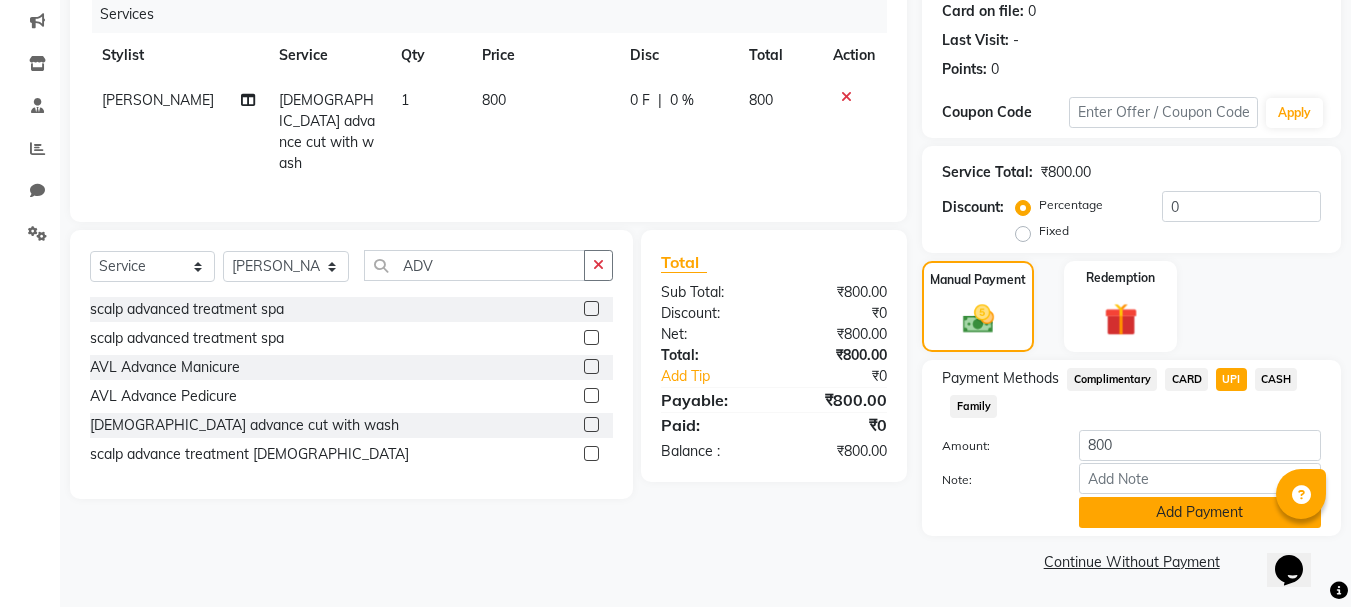 click on "Add Payment" 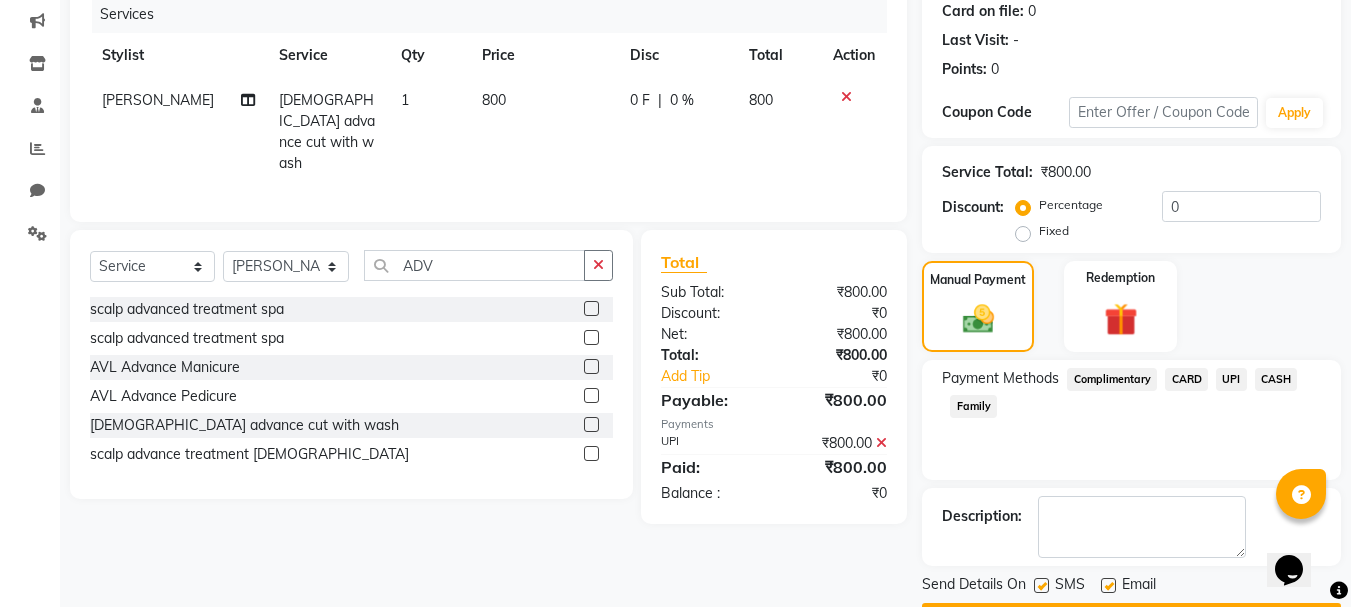 scroll, scrollTop: 309, scrollLeft: 0, axis: vertical 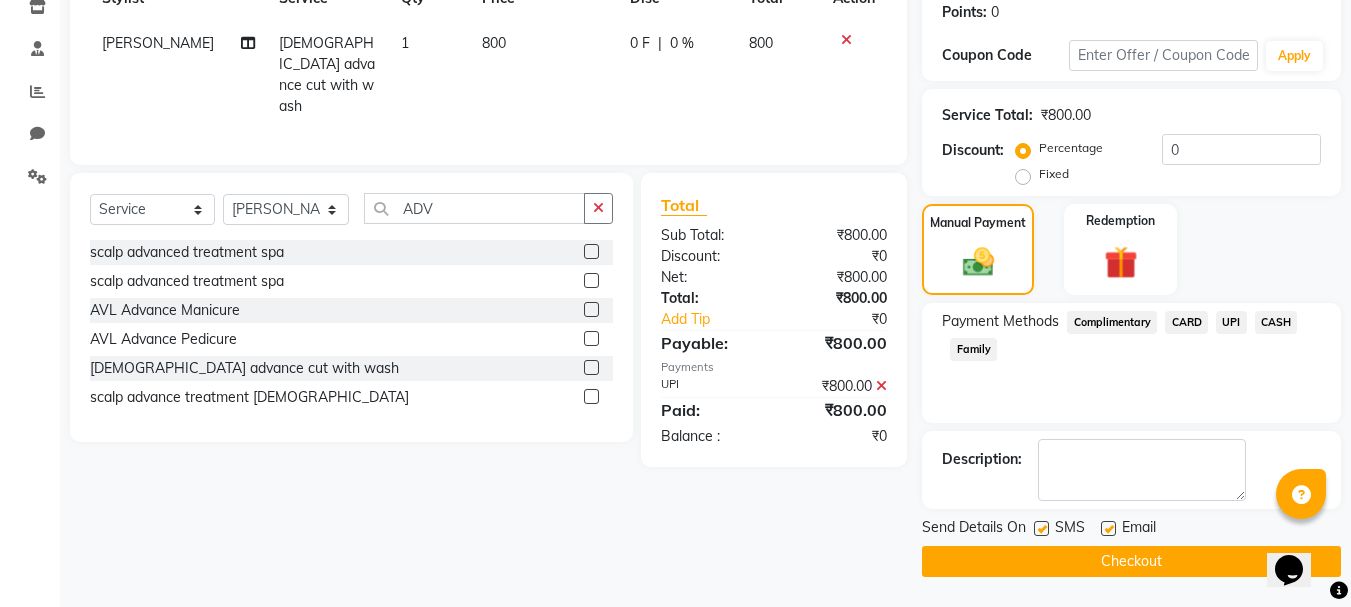 click on "Checkout" 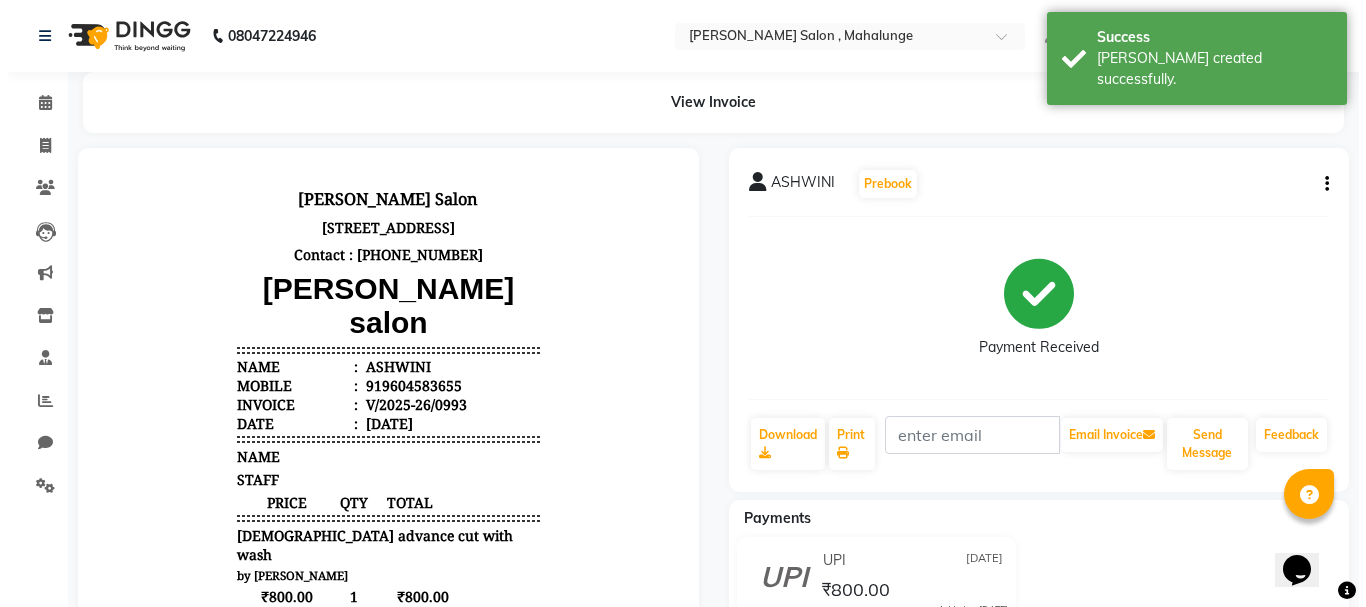 scroll, scrollTop: 0, scrollLeft: 0, axis: both 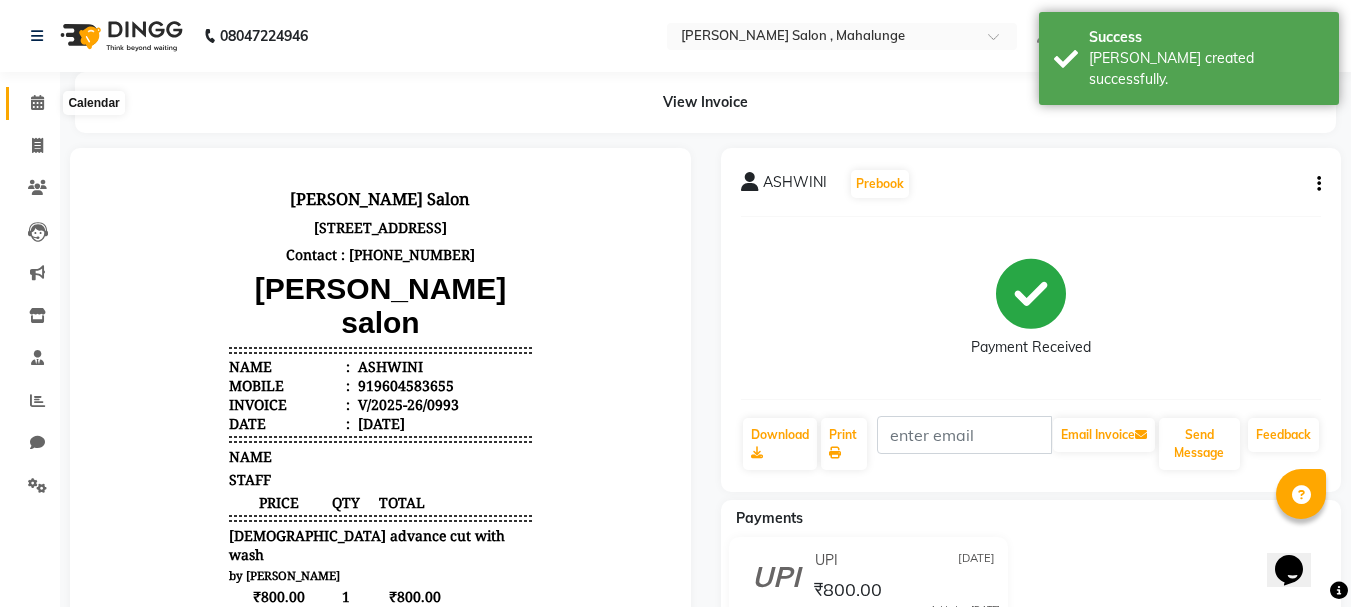 click 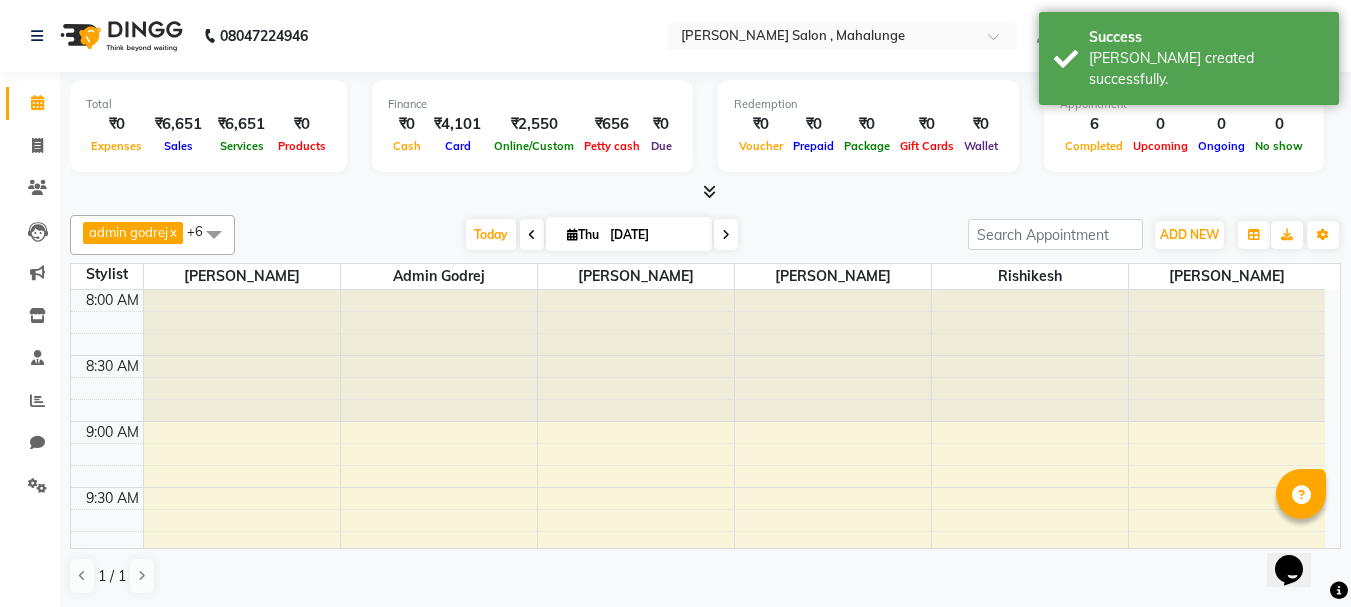 click at bounding box center (709, 191) 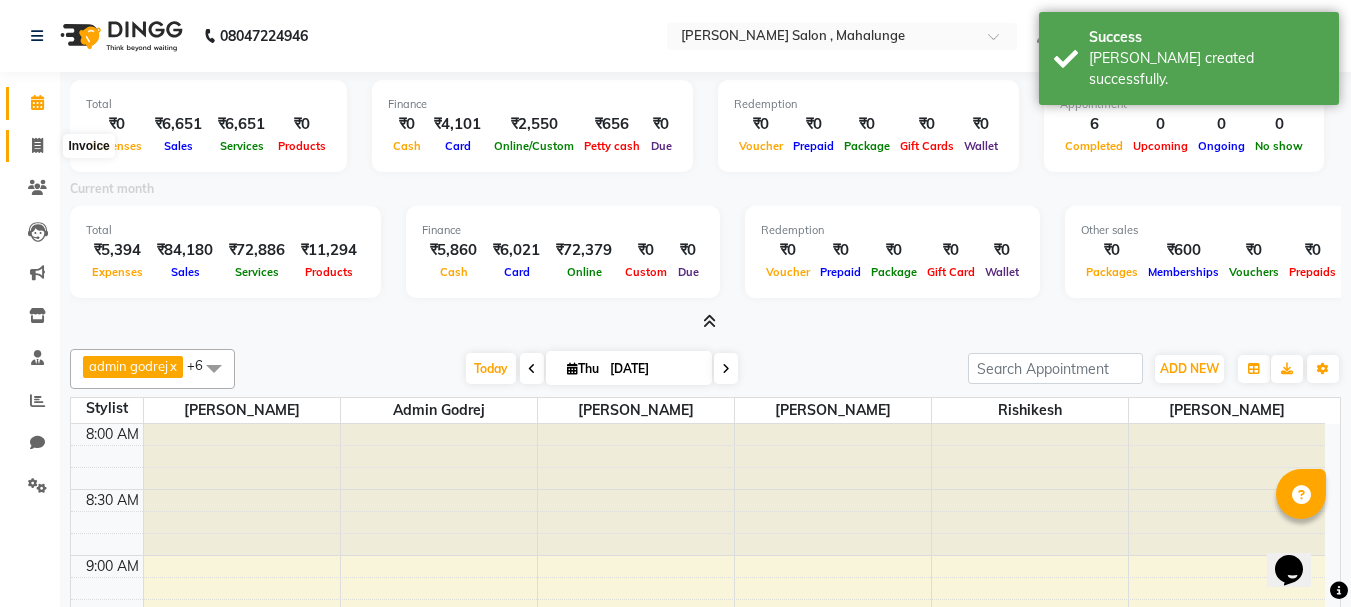 click 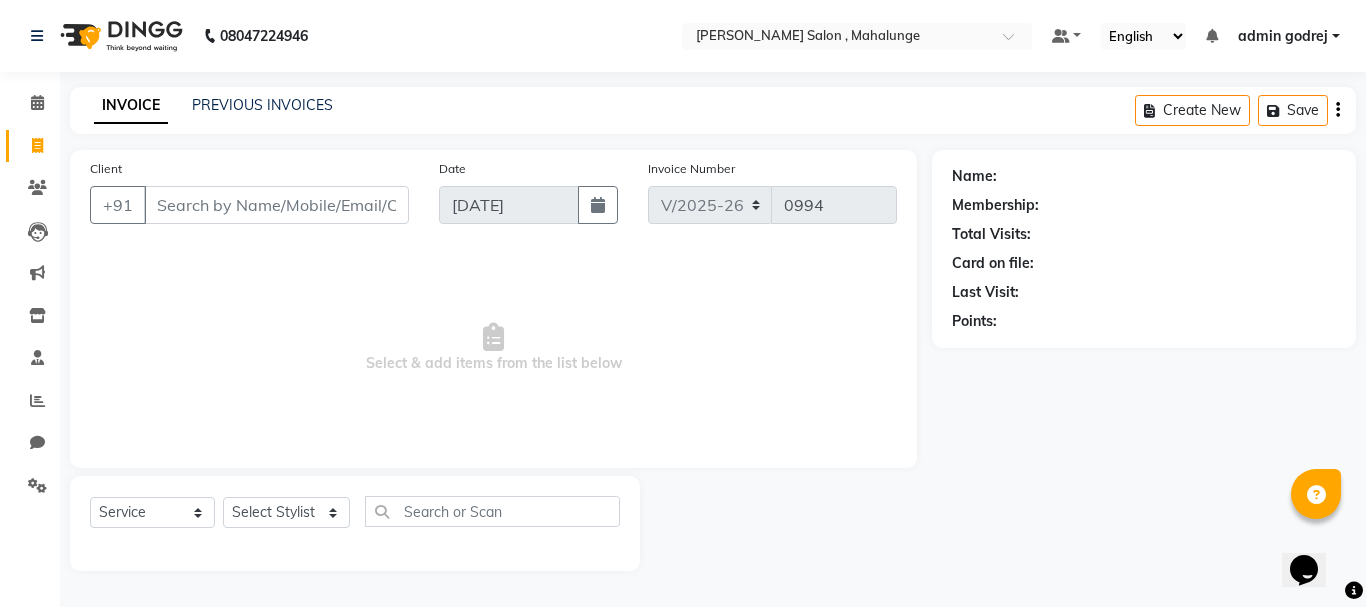 click on "Name: Membership: Total Visits: Card on file: Last Visit:  Points:" 